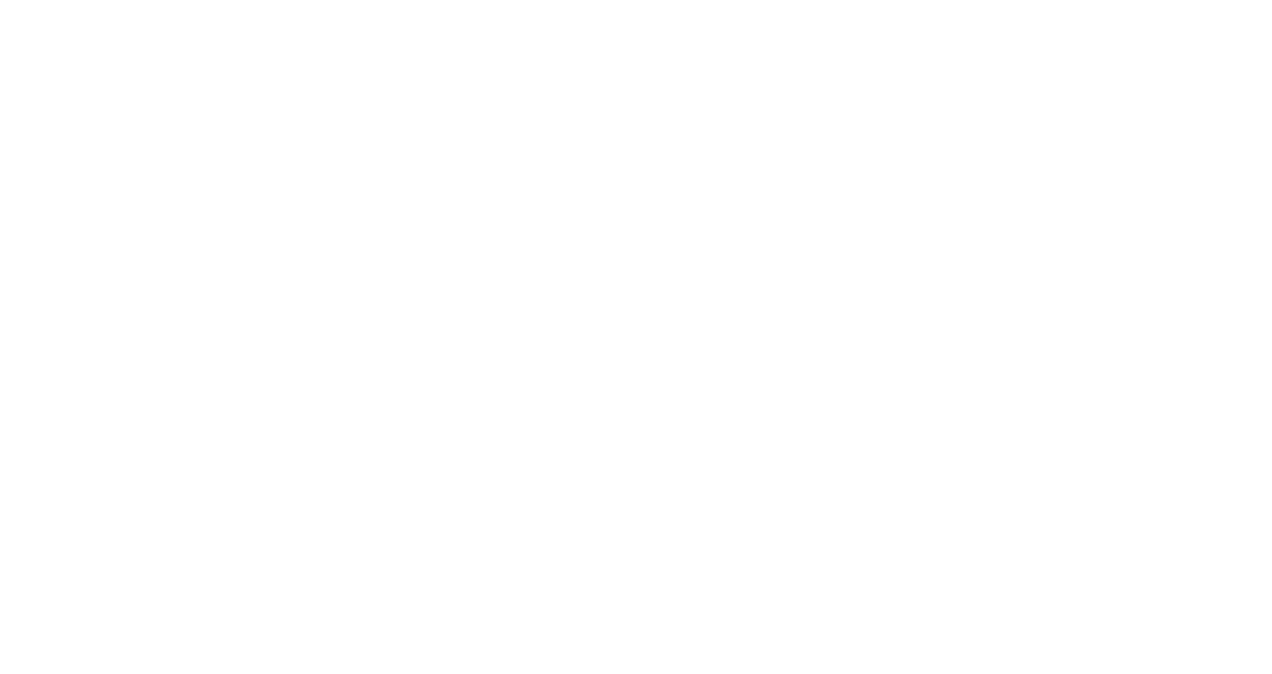 scroll, scrollTop: 0, scrollLeft: 0, axis: both 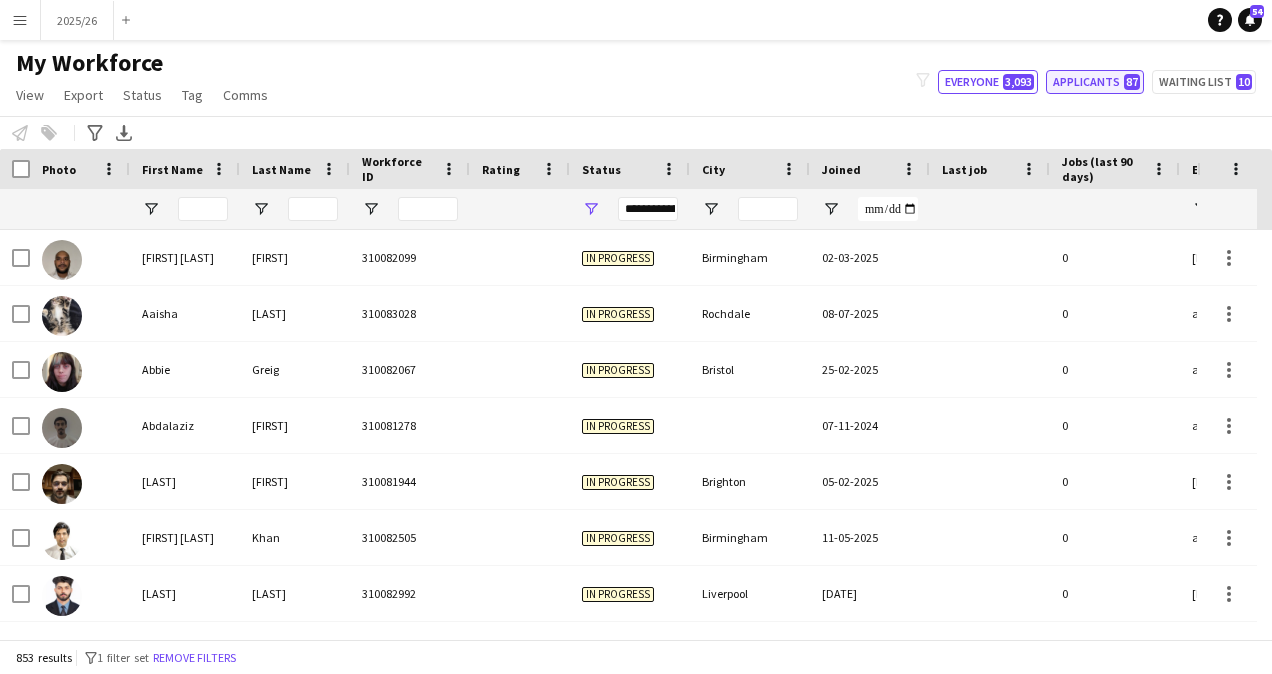 click on "Applicants   87" 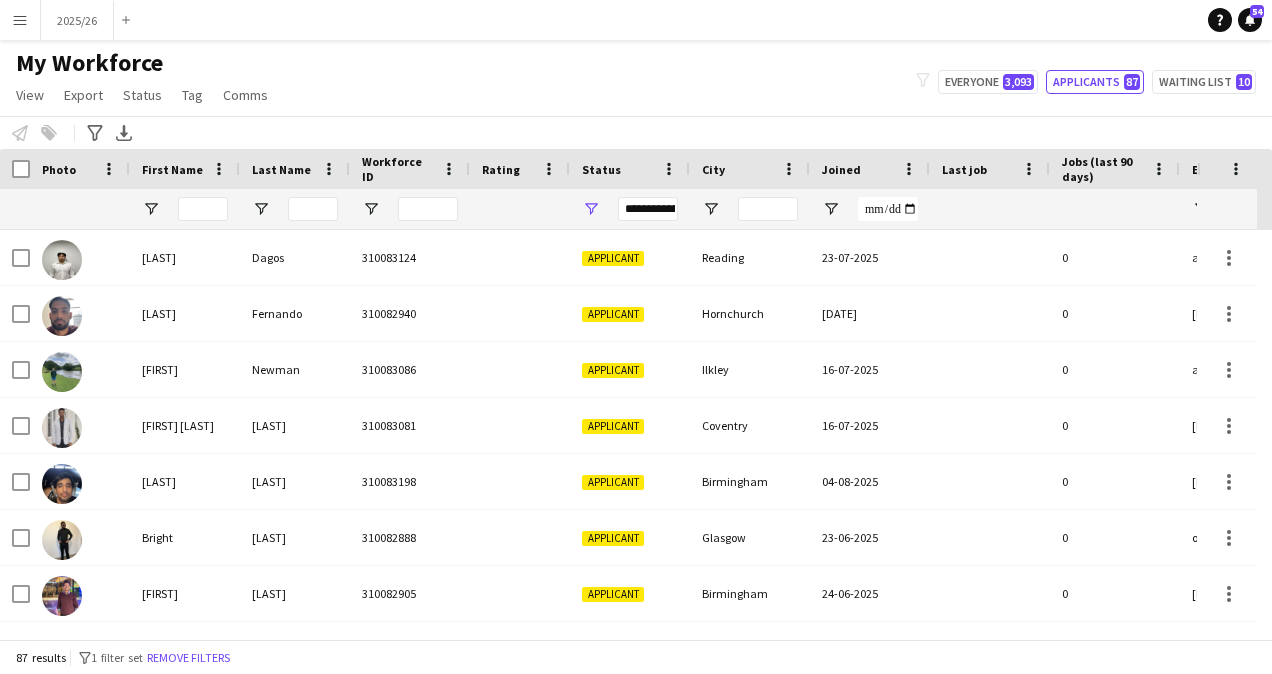 click on "Joined" at bounding box center [841, 169] 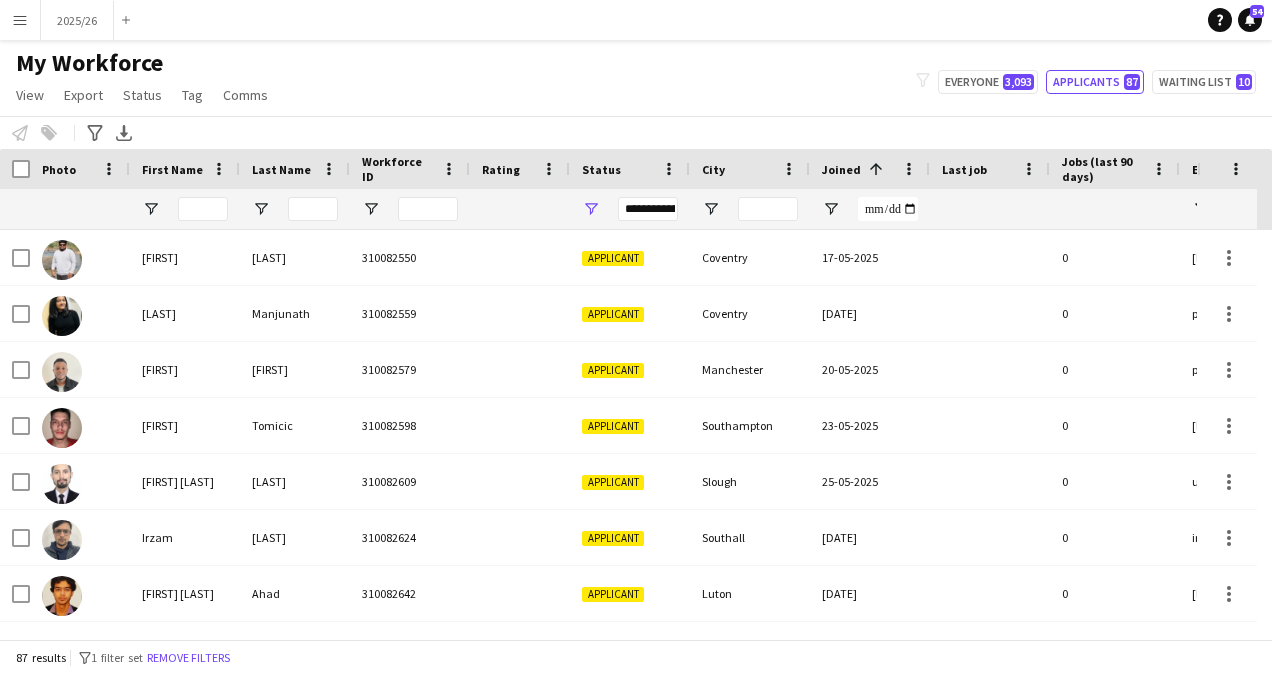 click on "Joined" at bounding box center [841, 169] 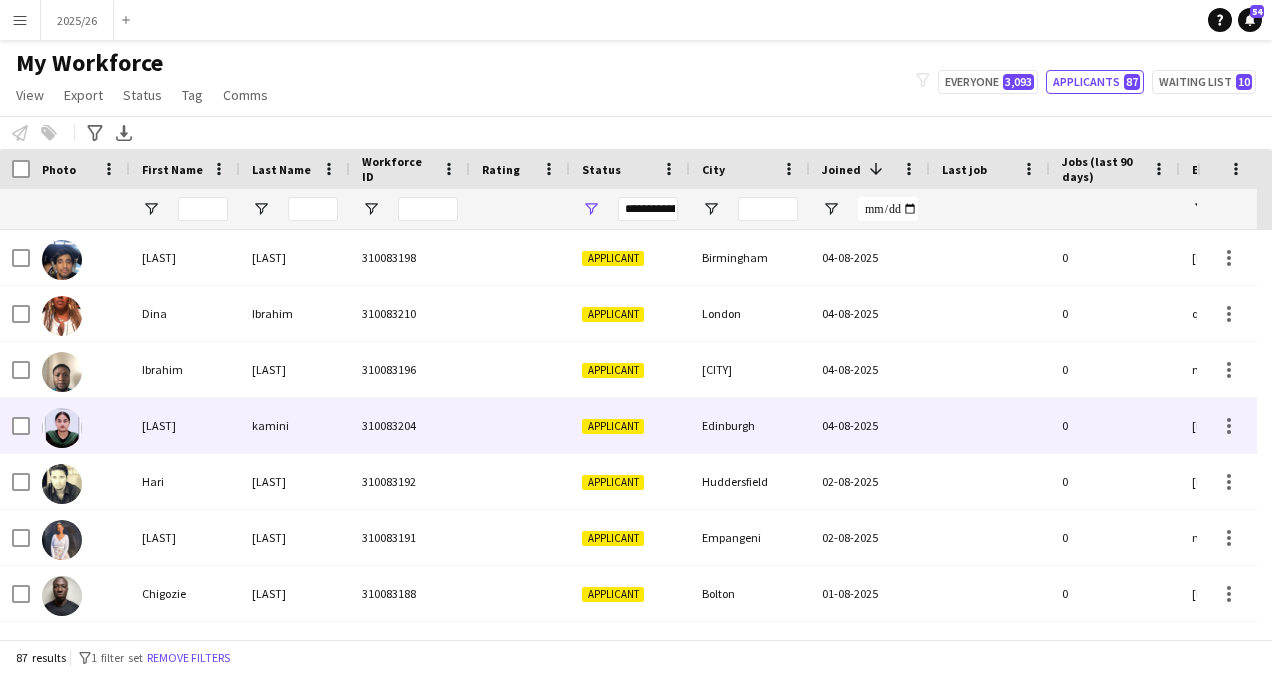 click on "Edinburgh" at bounding box center (750, 425) 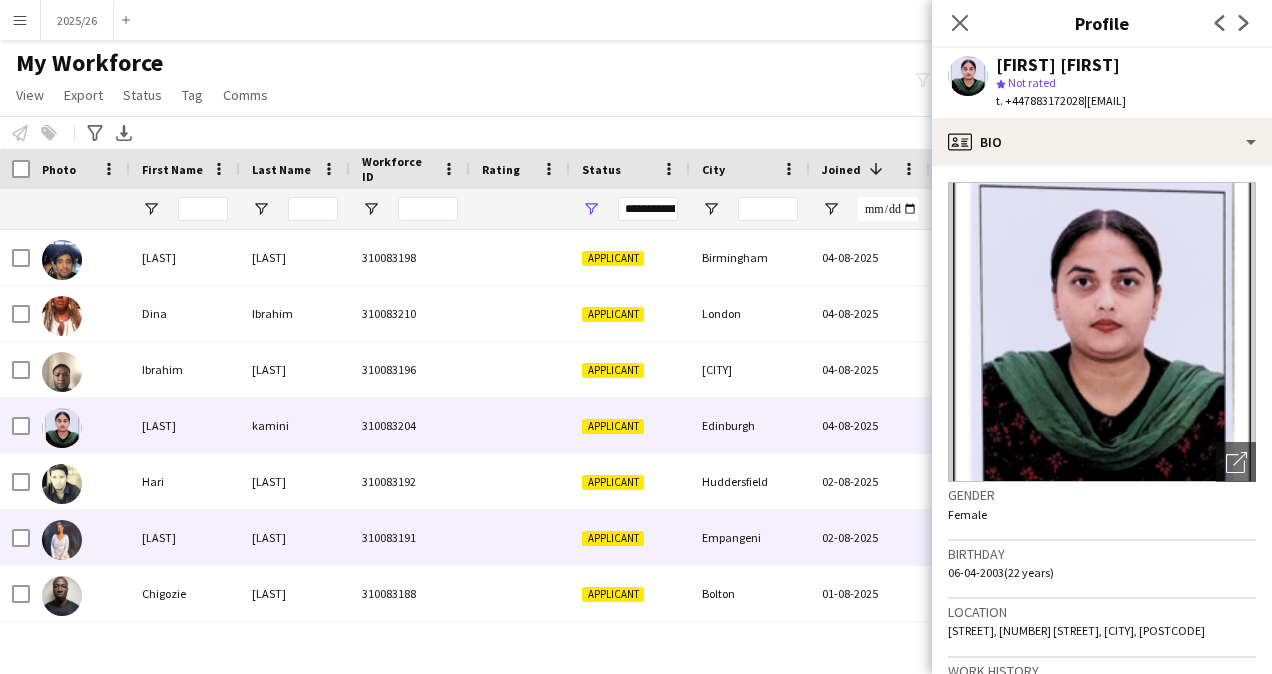 scroll, scrollTop: 66, scrollLeft: 0, axis: vertical 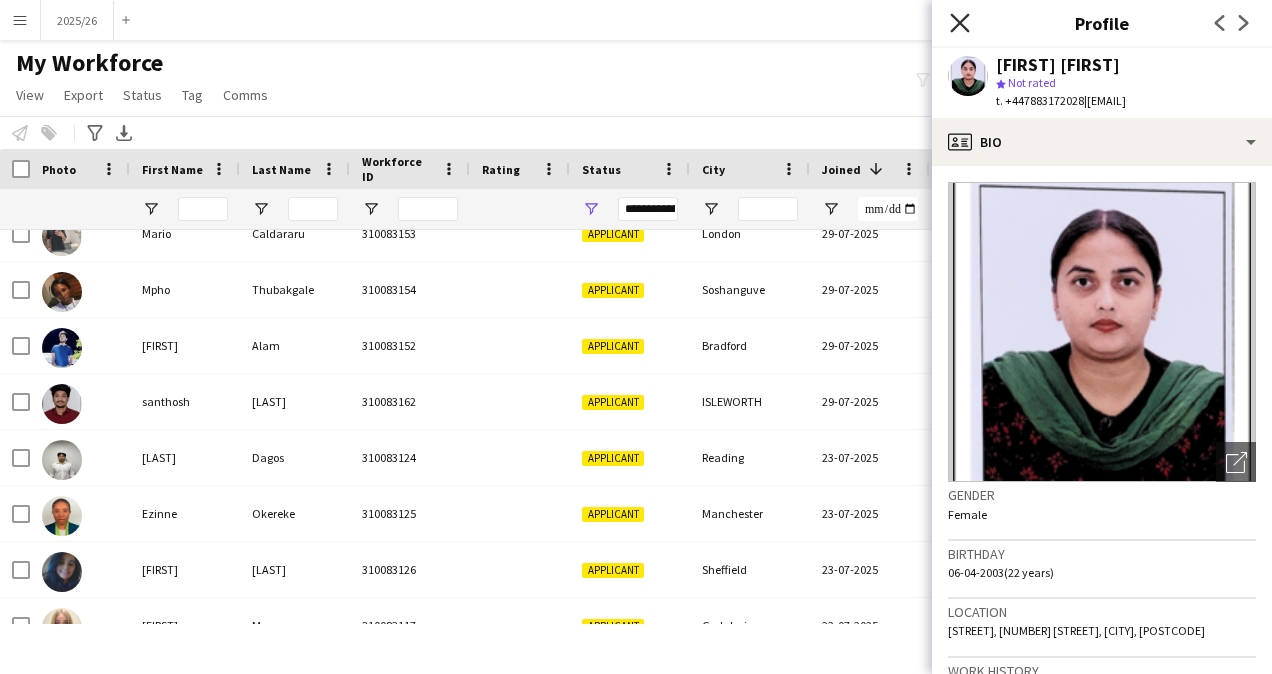click on "Close pop-in" 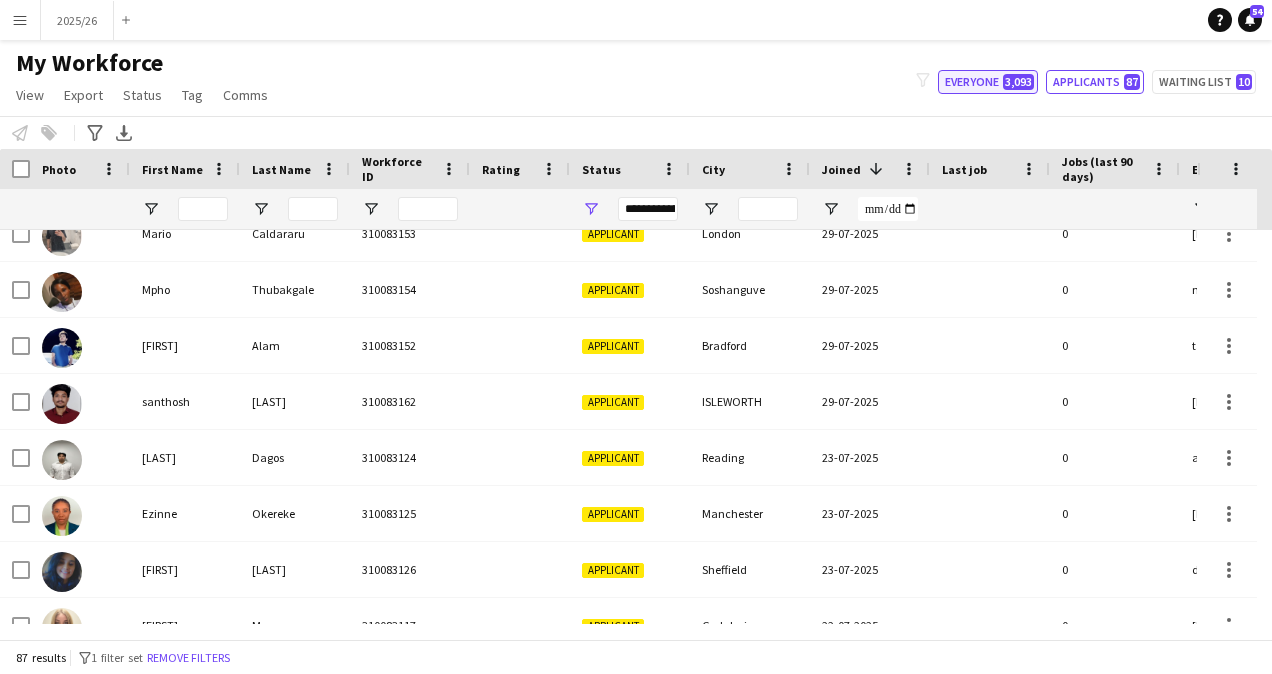 click on "3,093" 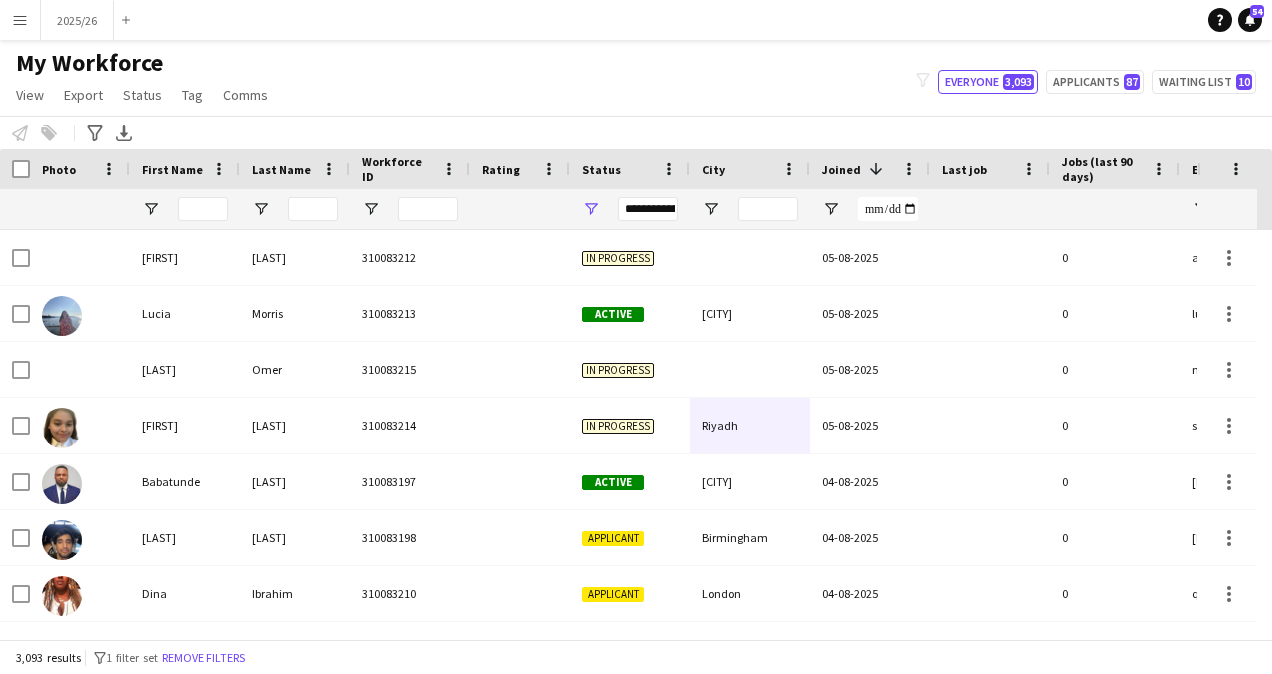 click at bounding box center (768, 209) 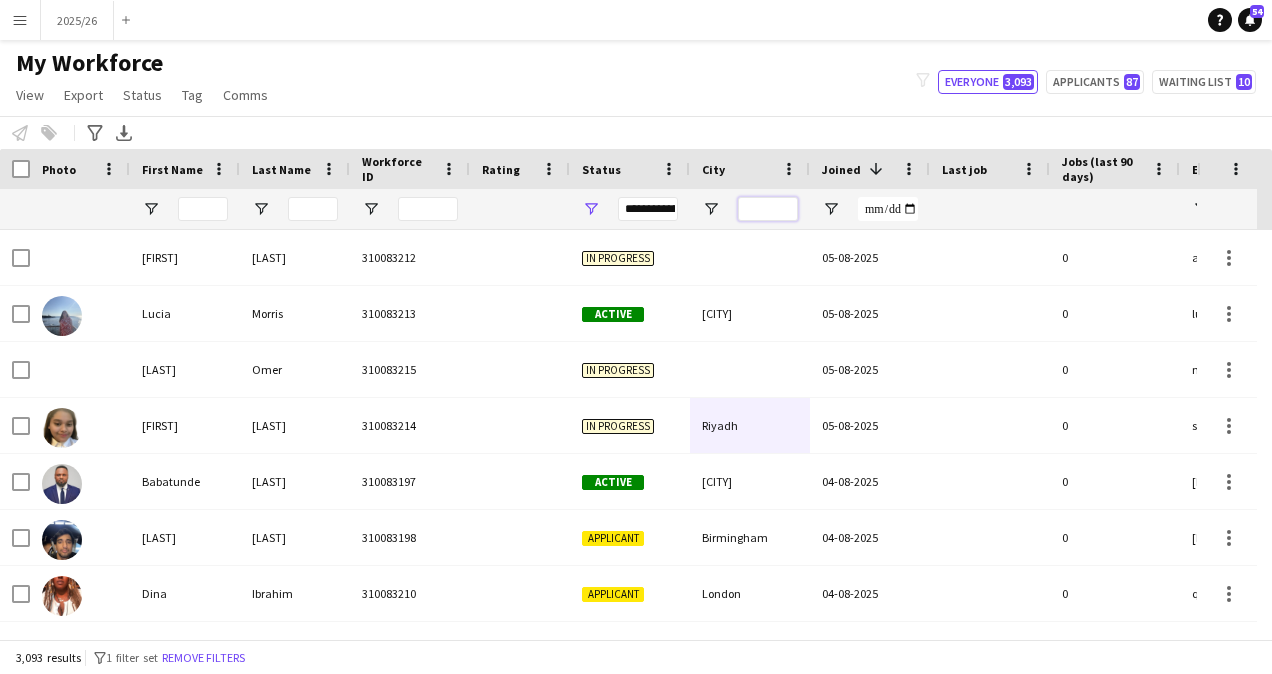 click at bounding box center [768, 209] 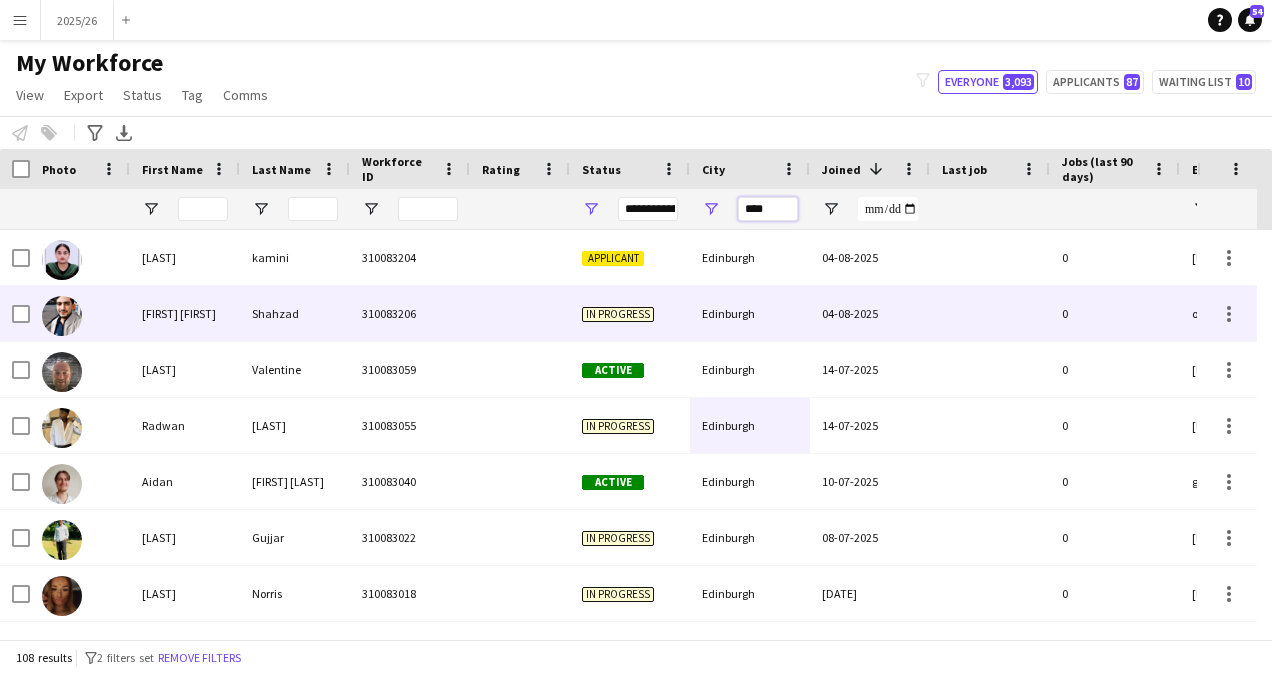 type on "****" 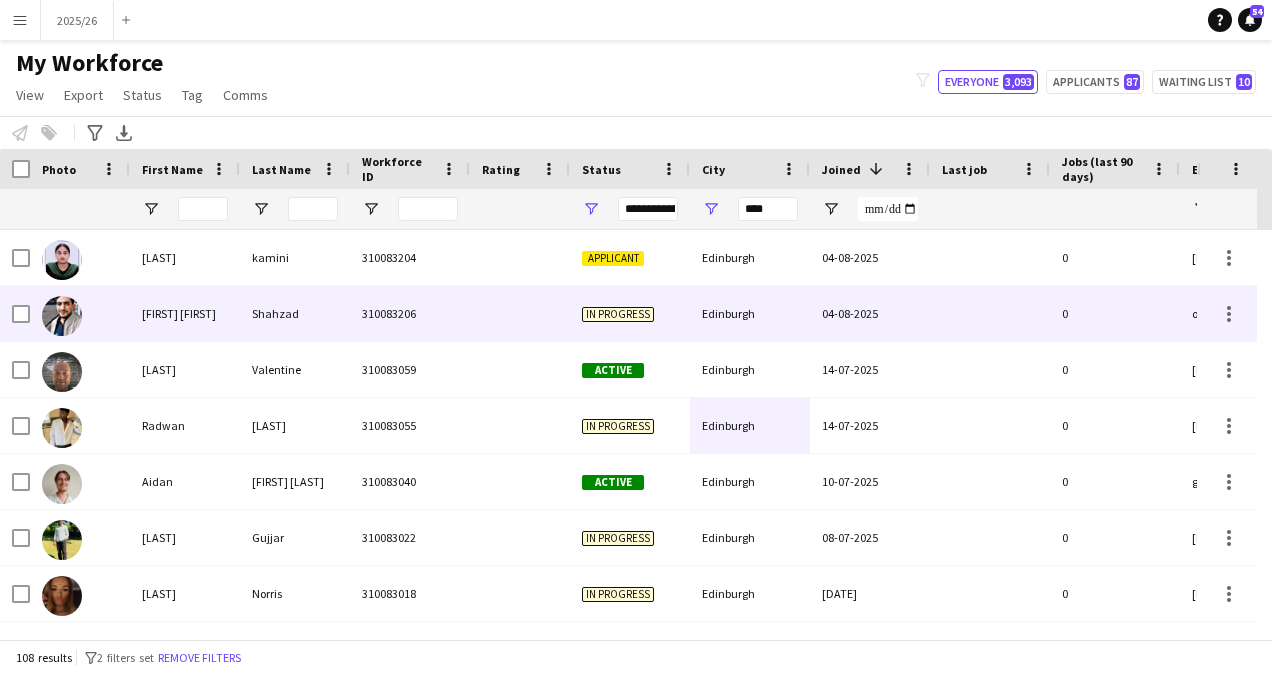 click on "Edinburgh" at bounding box center [750, 313] 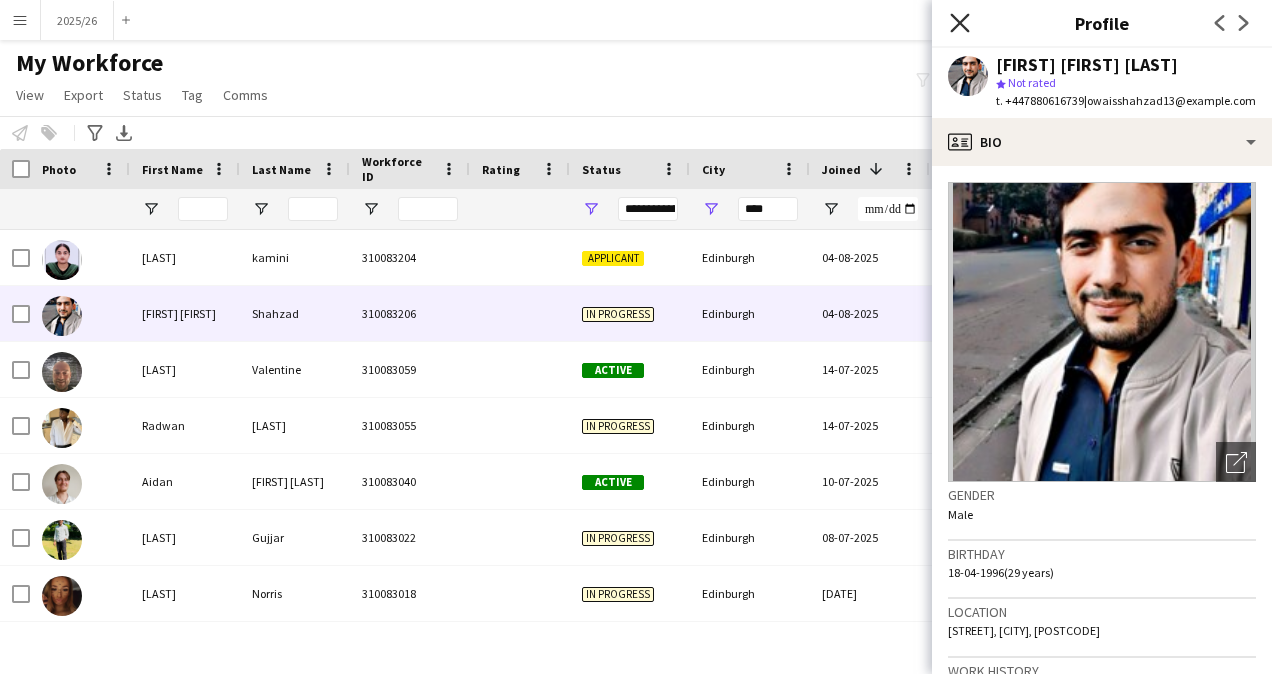 click on "Close pop-in" 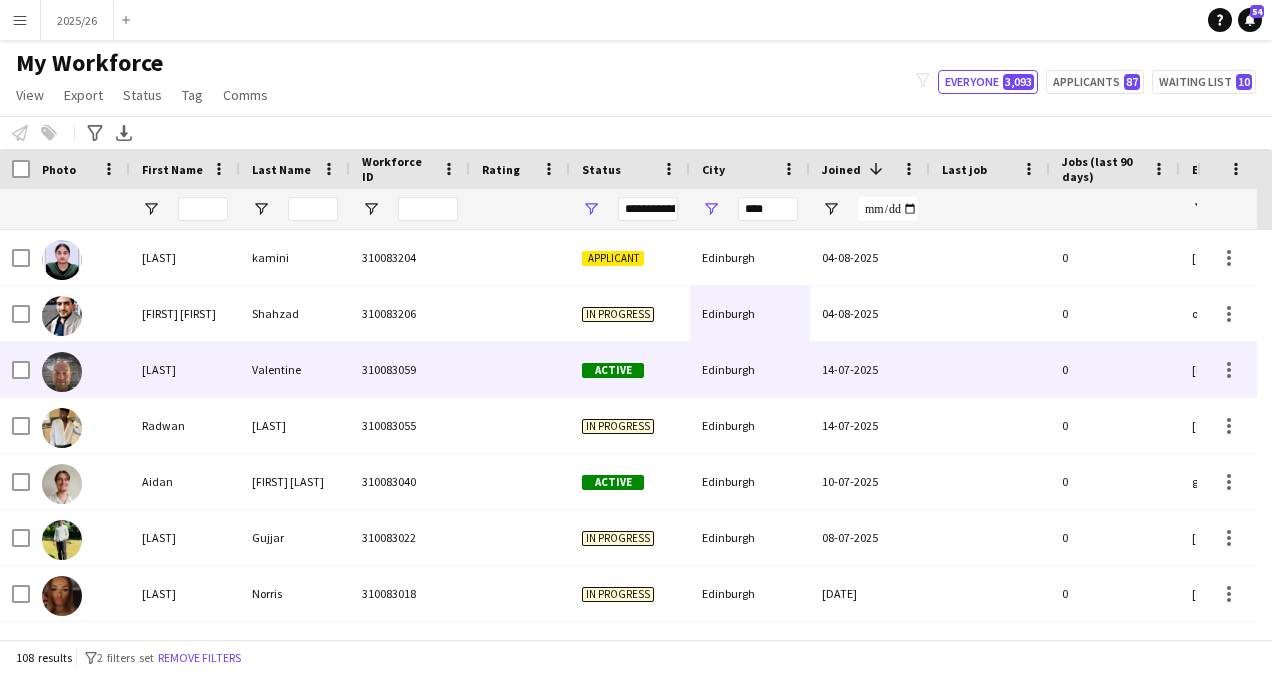 click on "Active" at bounding box center [630, 369] 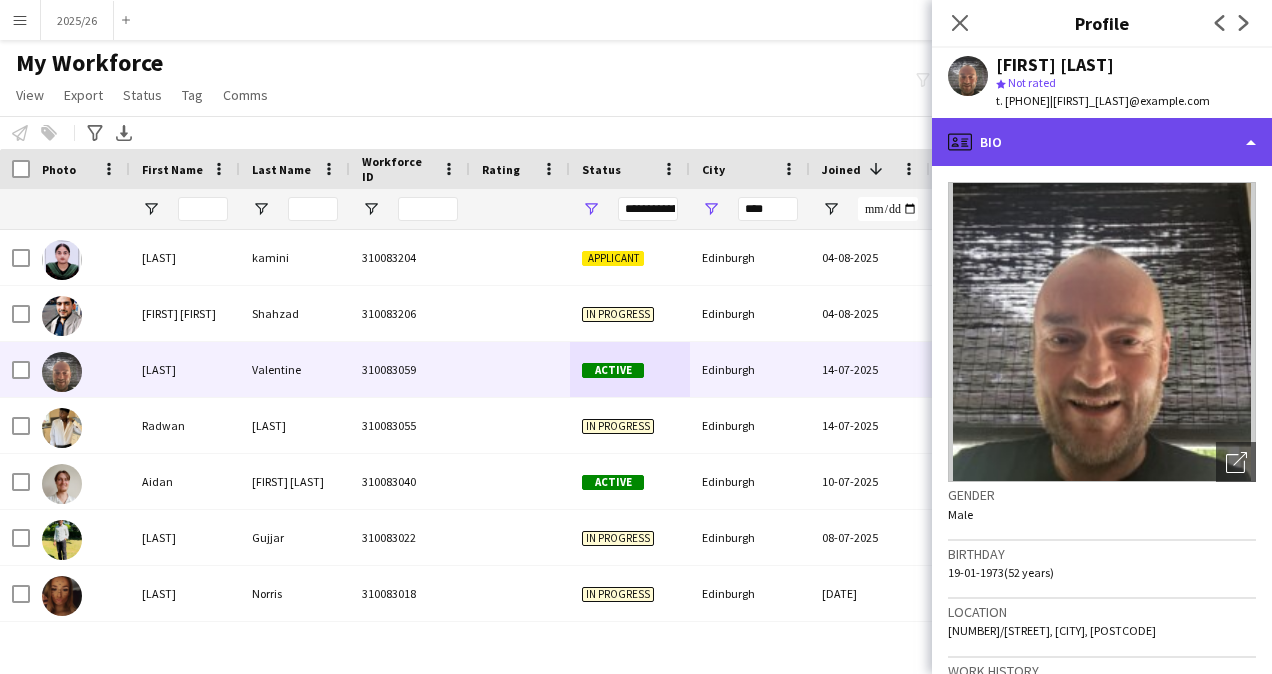 click on "profile
Bio" 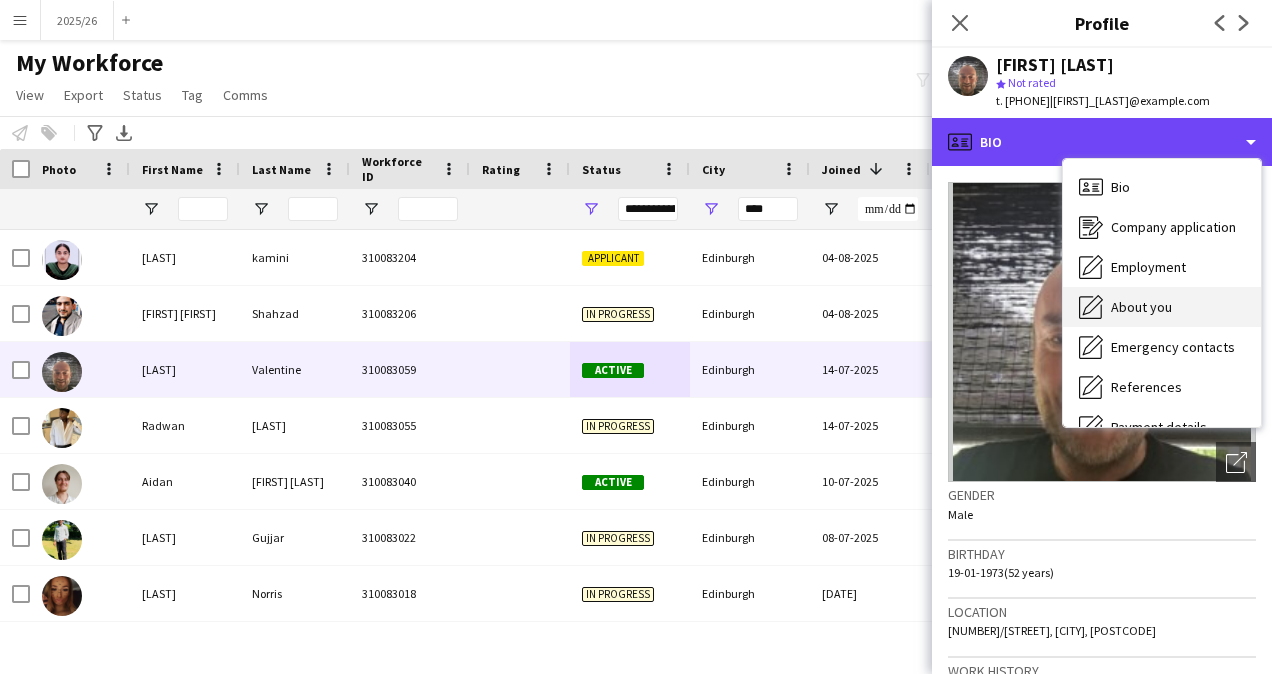 scroll, scrollTop: 228, scrollLeft: 0, axis: vertical 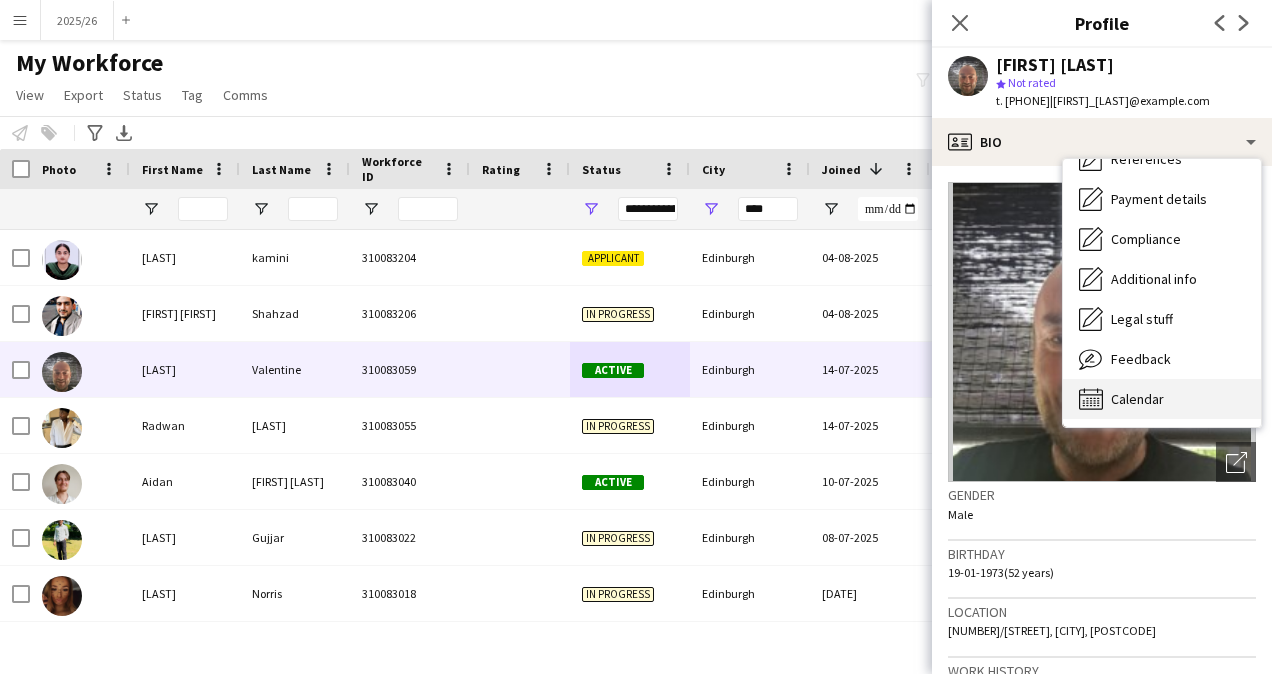 click on "Calendar
Calendar" at bounding box center [1162, 399] 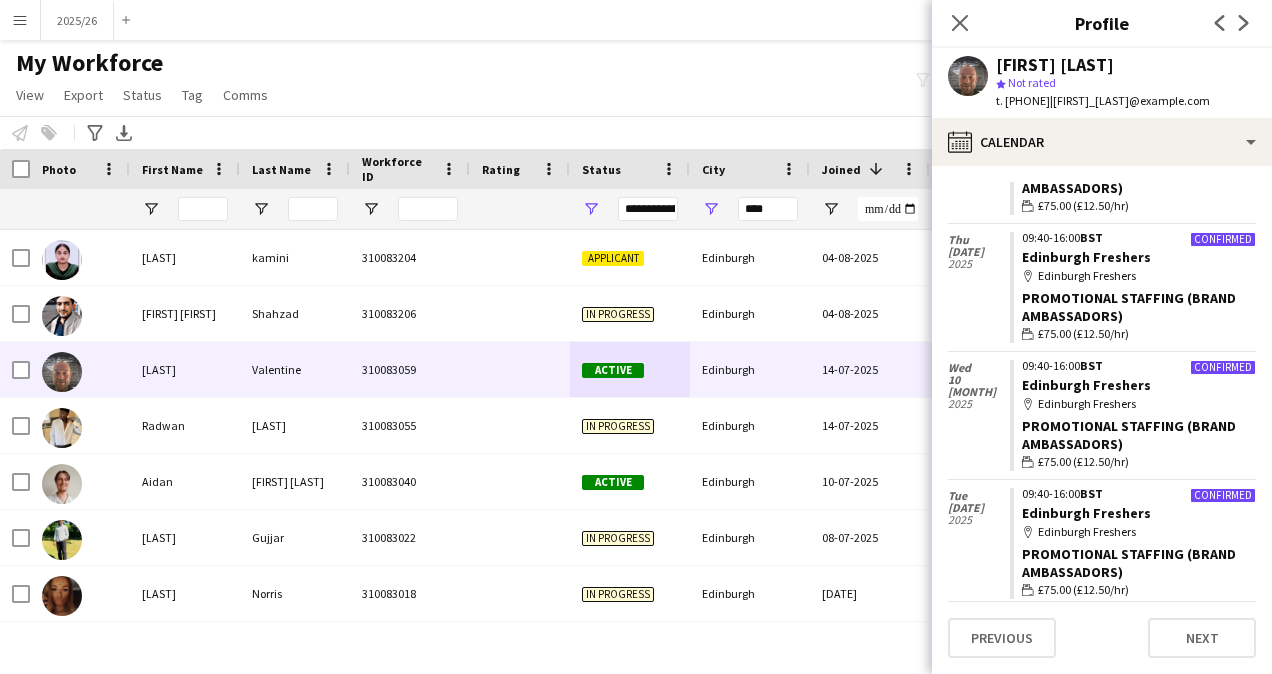scroll, scrollTop: 273, scrollLeft: 0, axis: vertical 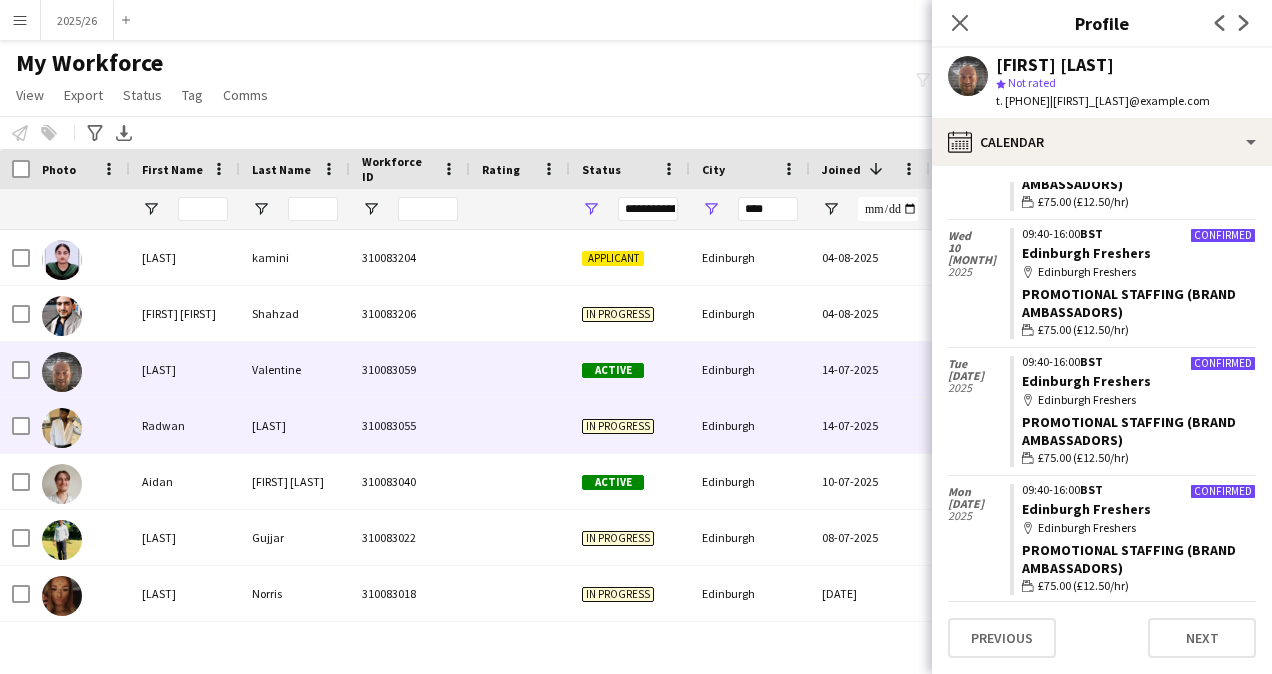 click on "In progress" at bounding box center [618, 426] 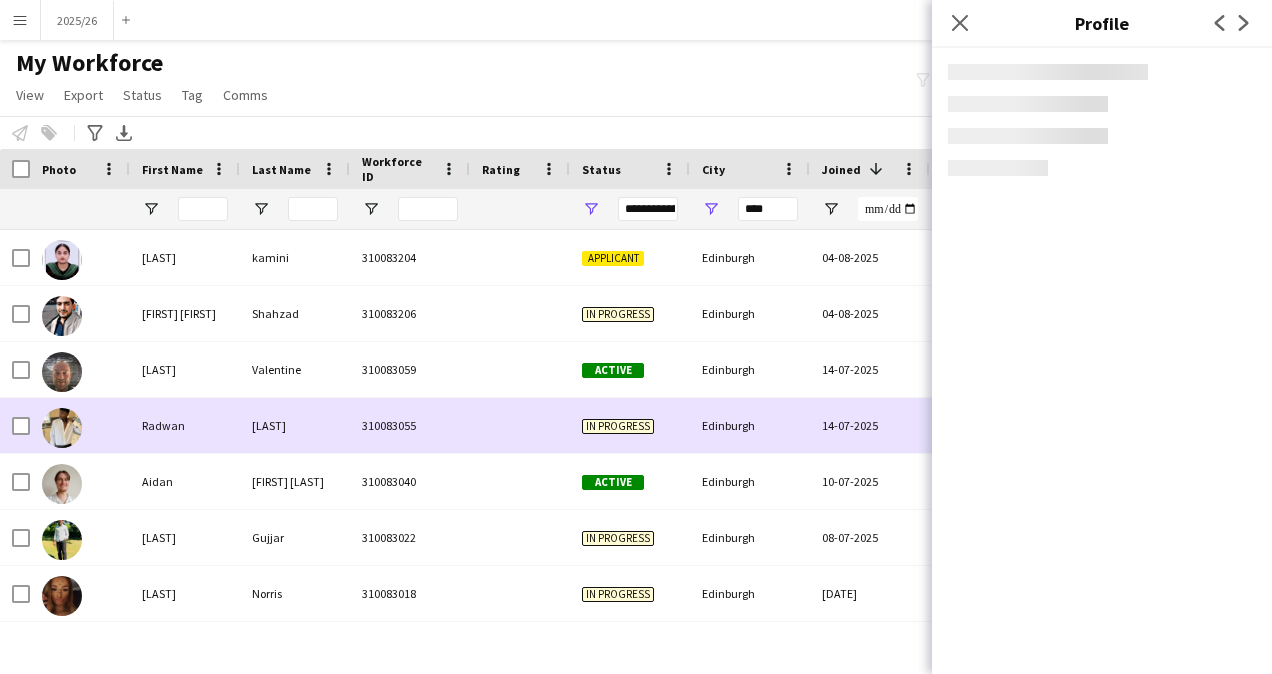 click at bounding box center [520, 425] 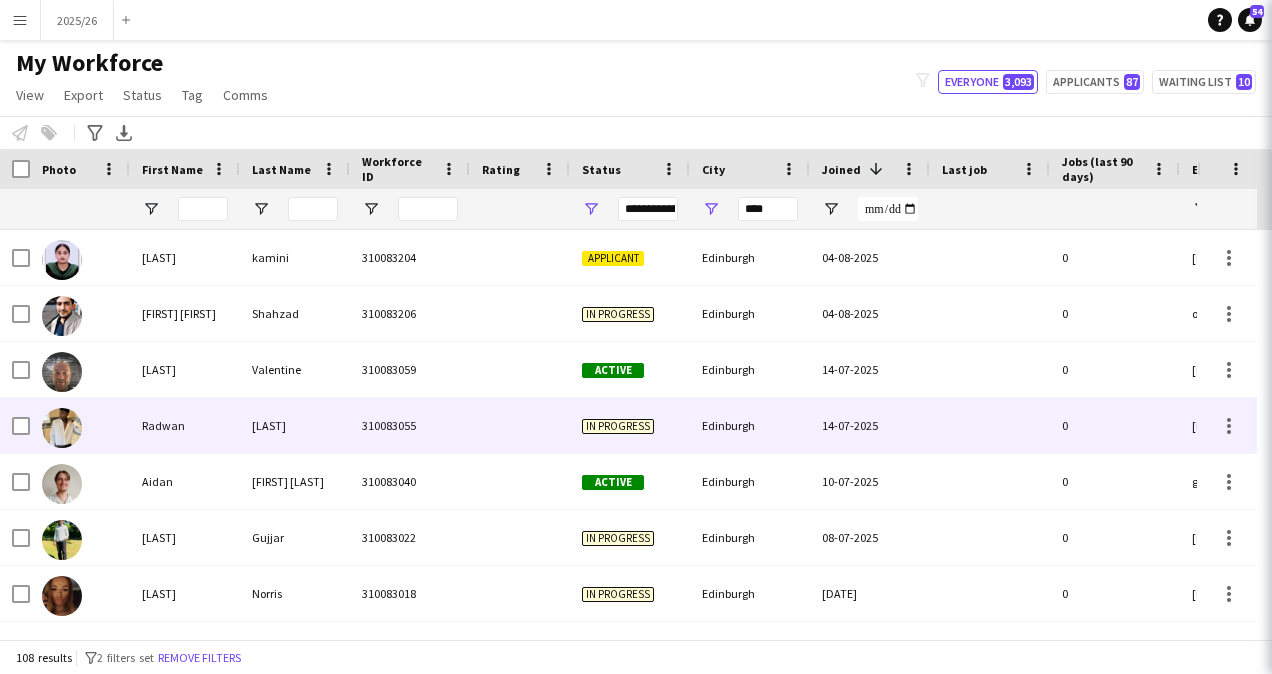 click at bounding box center [520, 425] 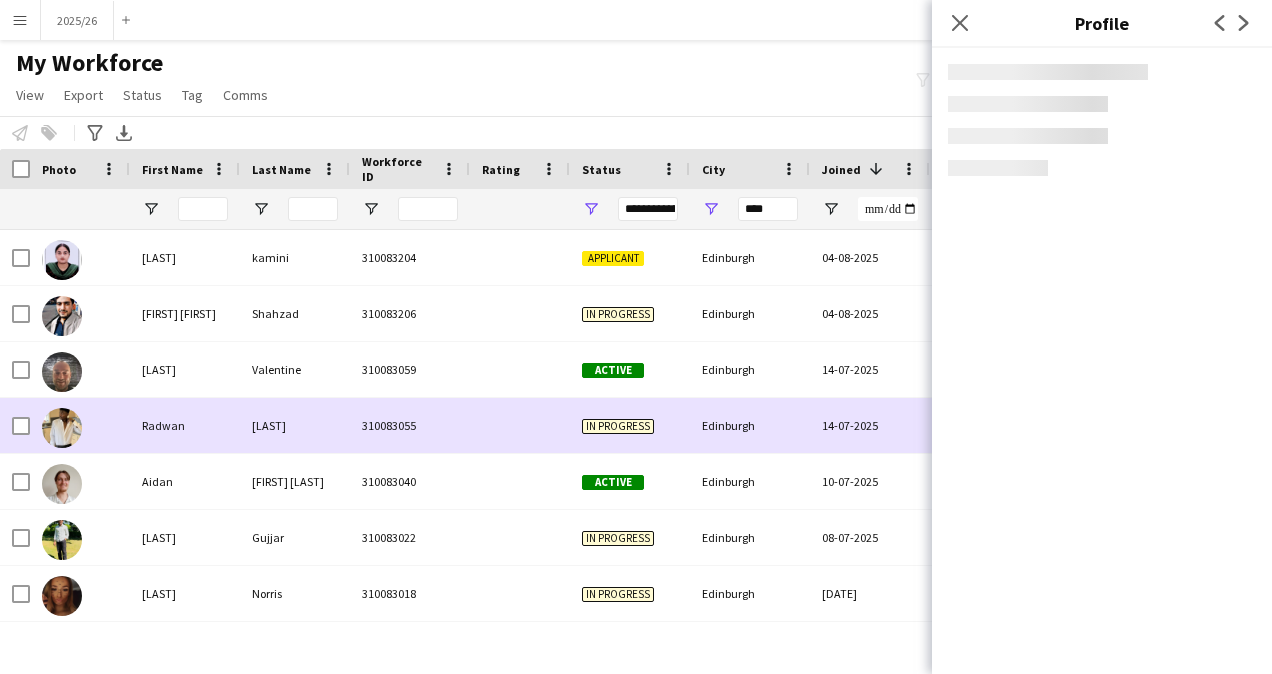 click on "310083055" at bounding box center (410, 425) 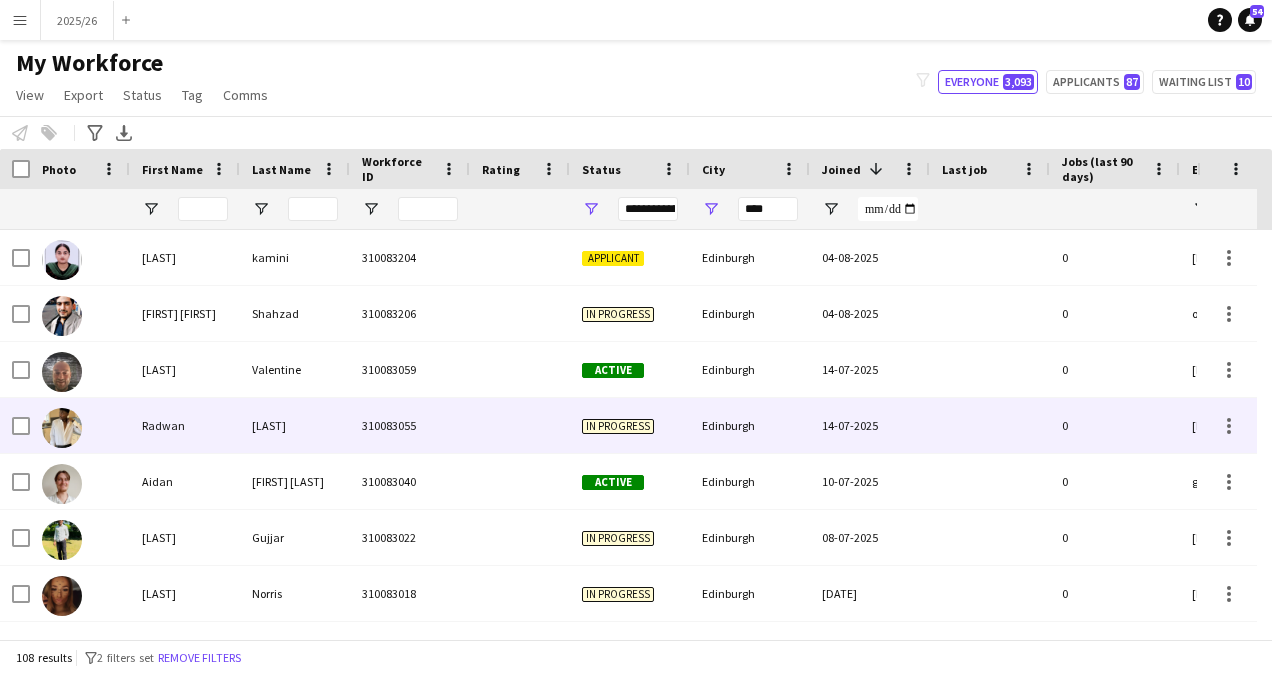 click on "310083055" at bounding box center (410, 425) 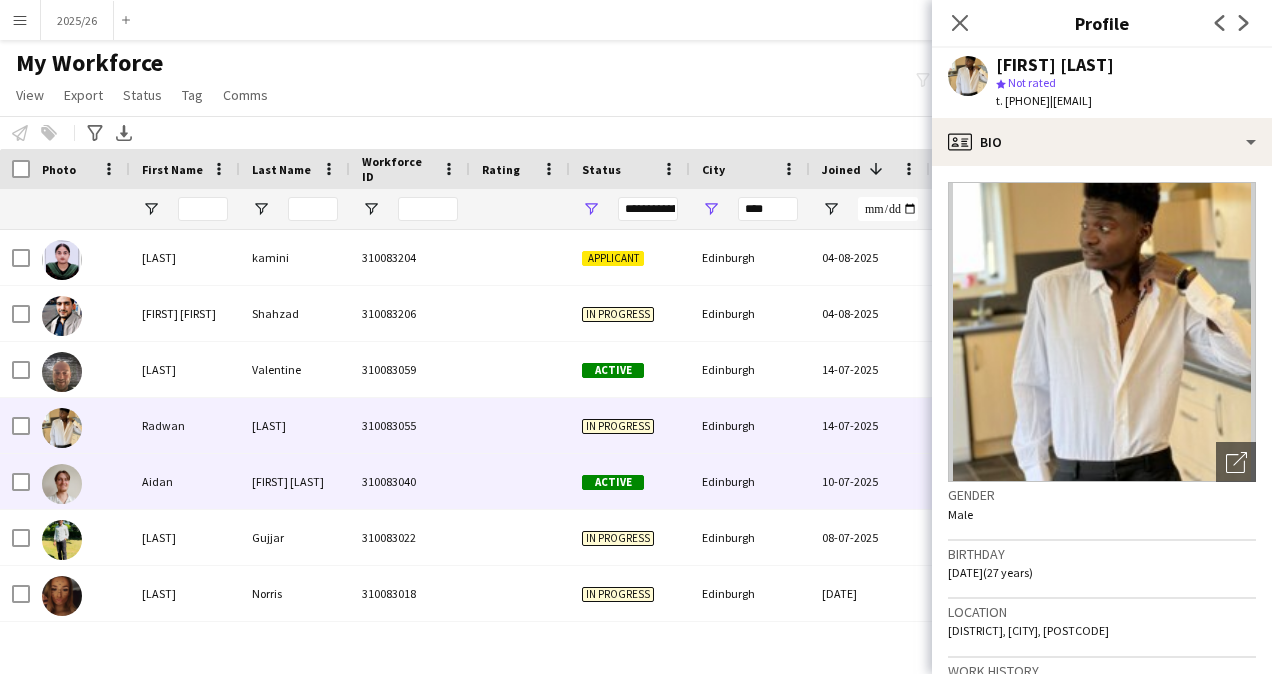 scroll, scrollTop: 84, scrollLeft: 0, axis: vertical 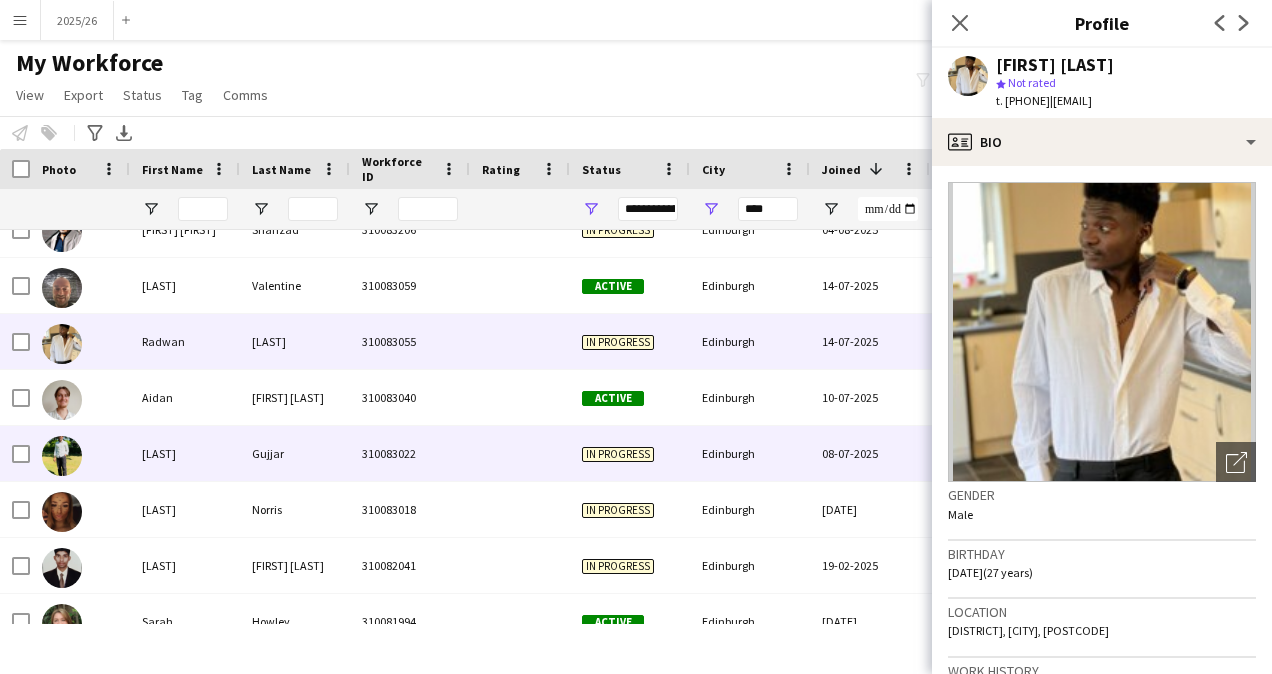 click on "In progress" at bounding box center [618, 454] 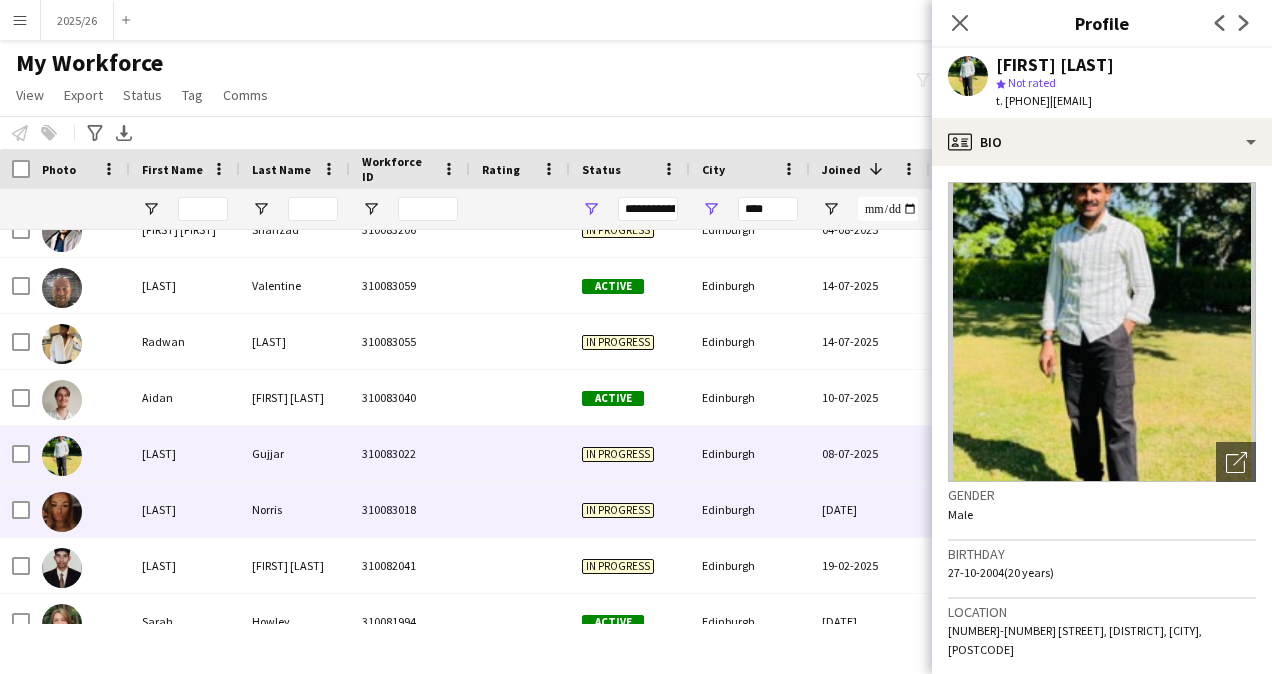 click at bounding box center [520, 509] 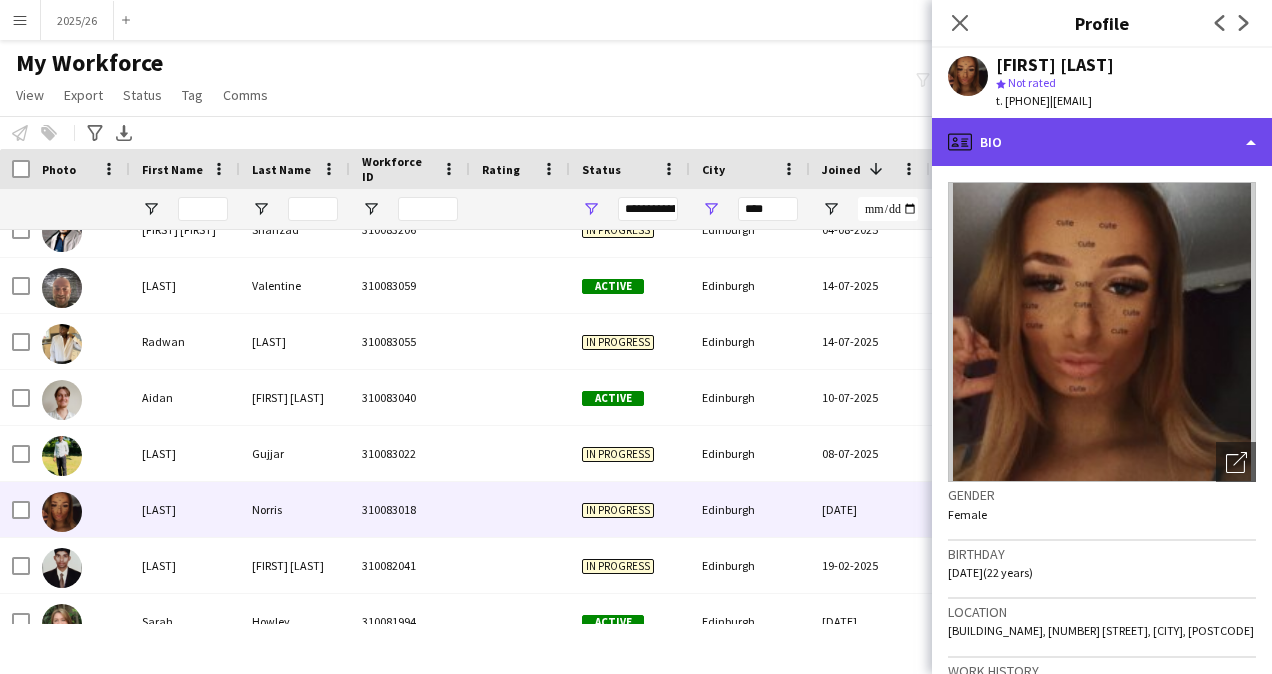 click on "profile
Bio" 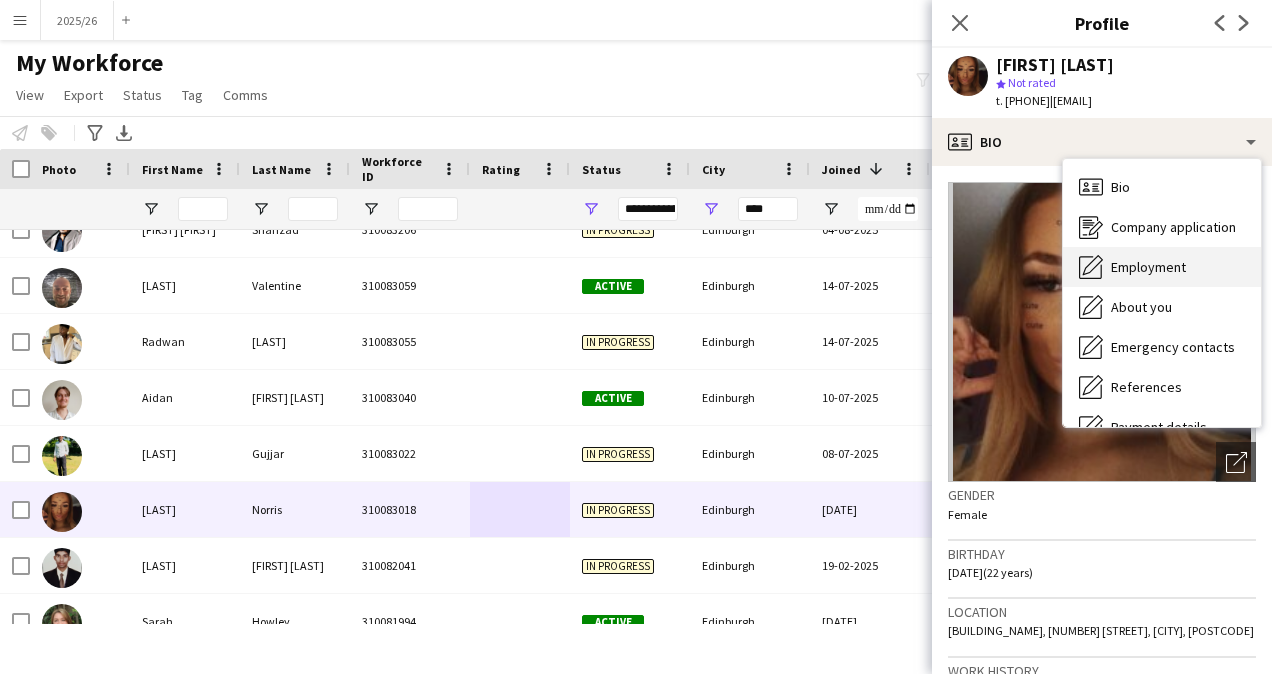 click on "Employment" at bounding box center [1148, 267] 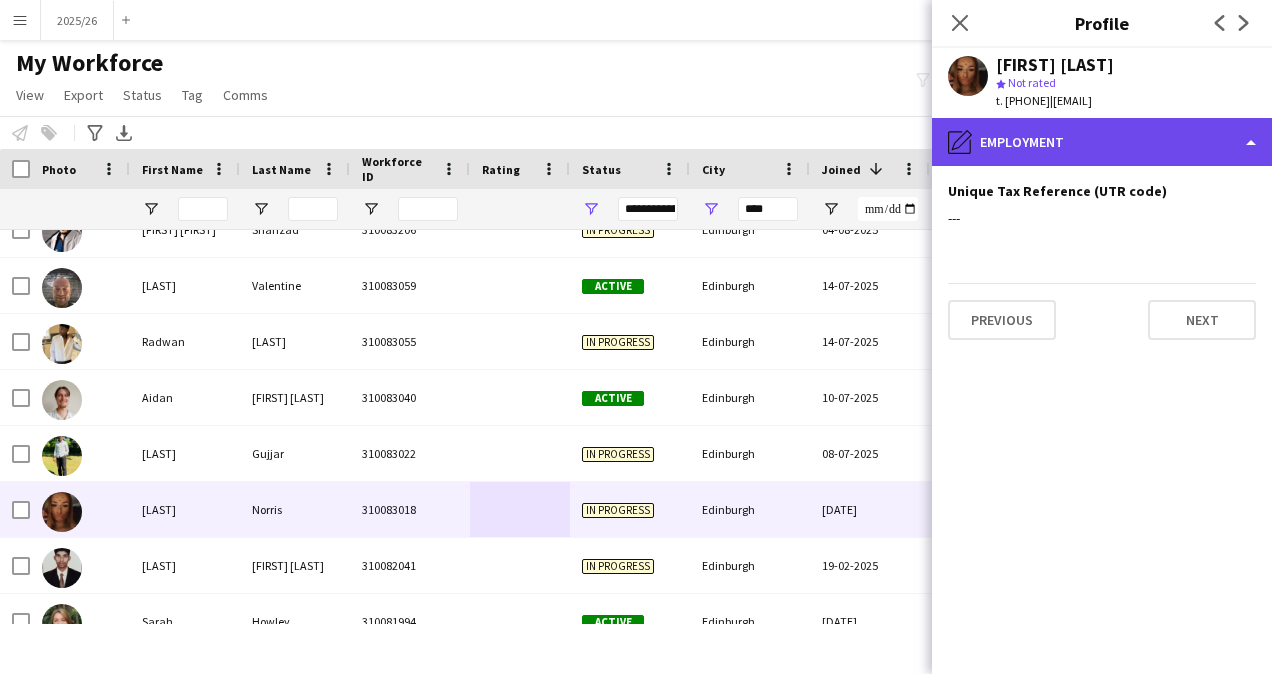 click on "pencil4
Employment" 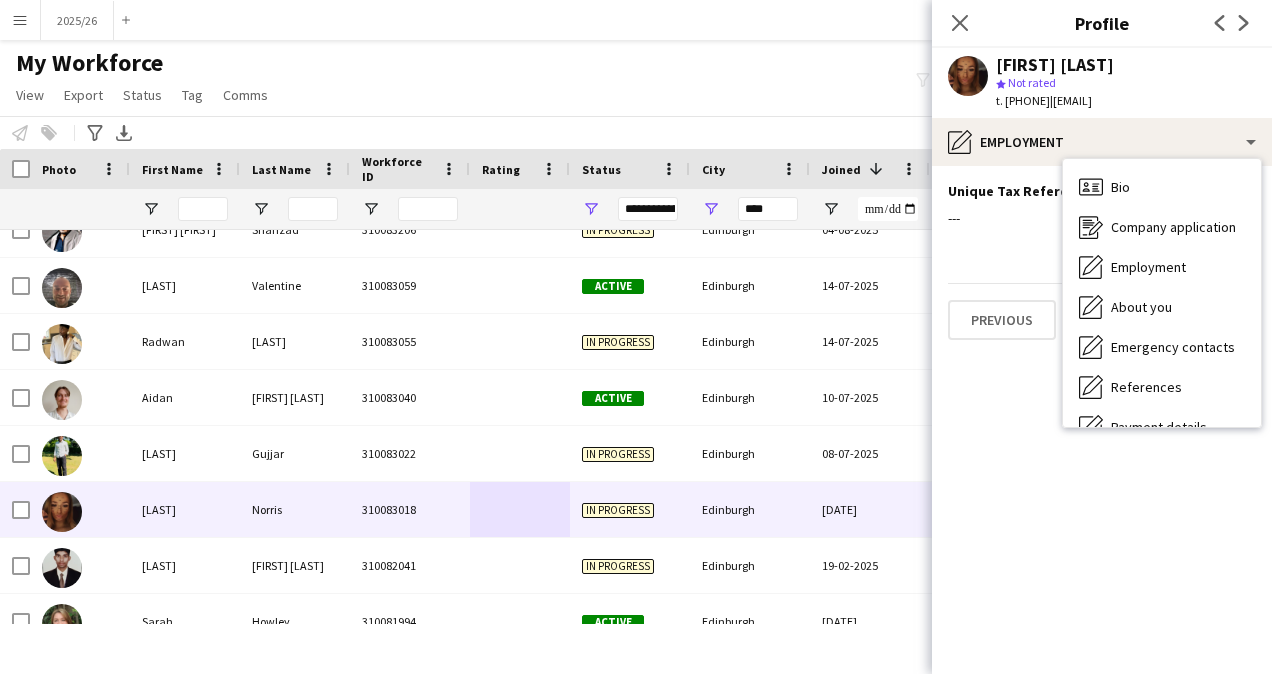 click on "Unique Tax Reference (UTR code)
Edit this field
---   Previous   Next" 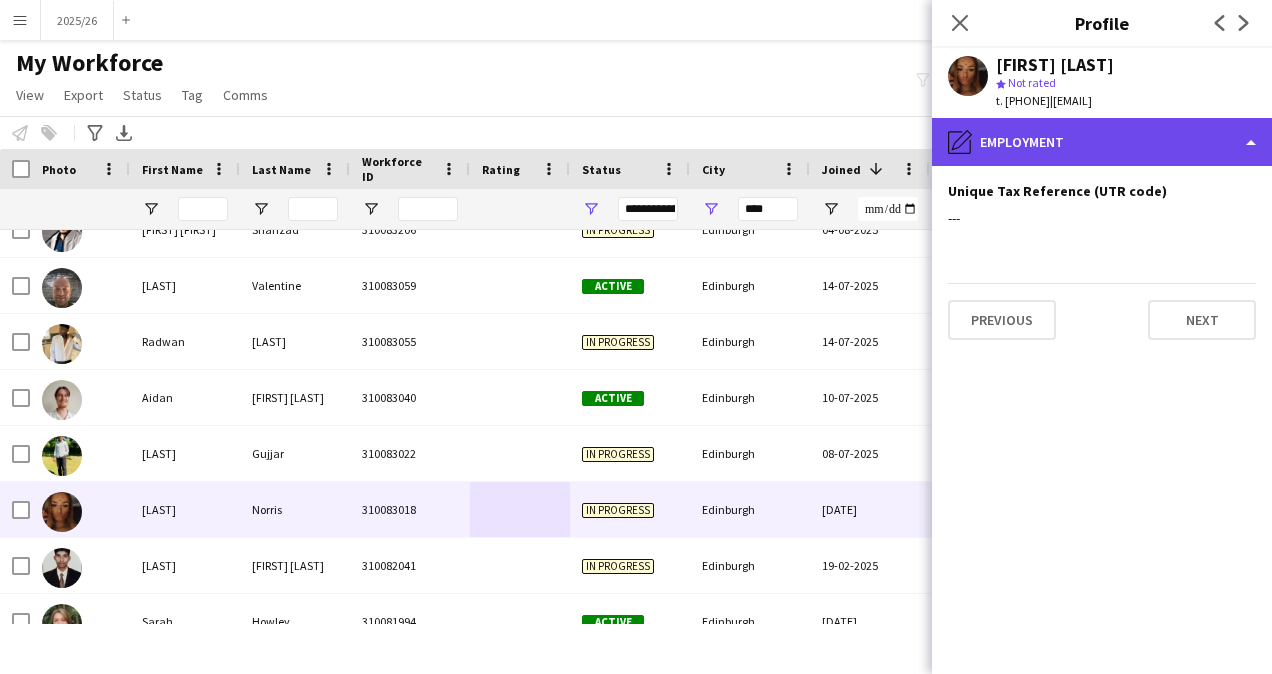 click on "pencil4
Employment" 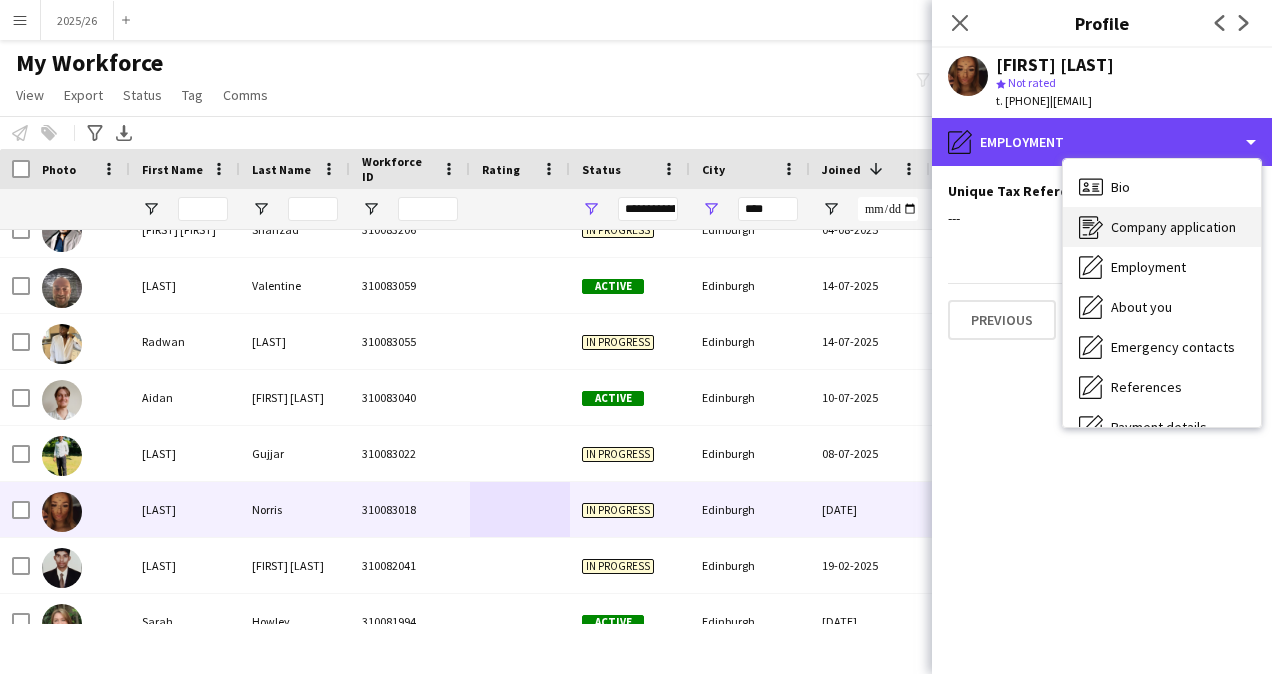 scroll, scrollTop: 228, scrollLeft: 0, axis: vertical 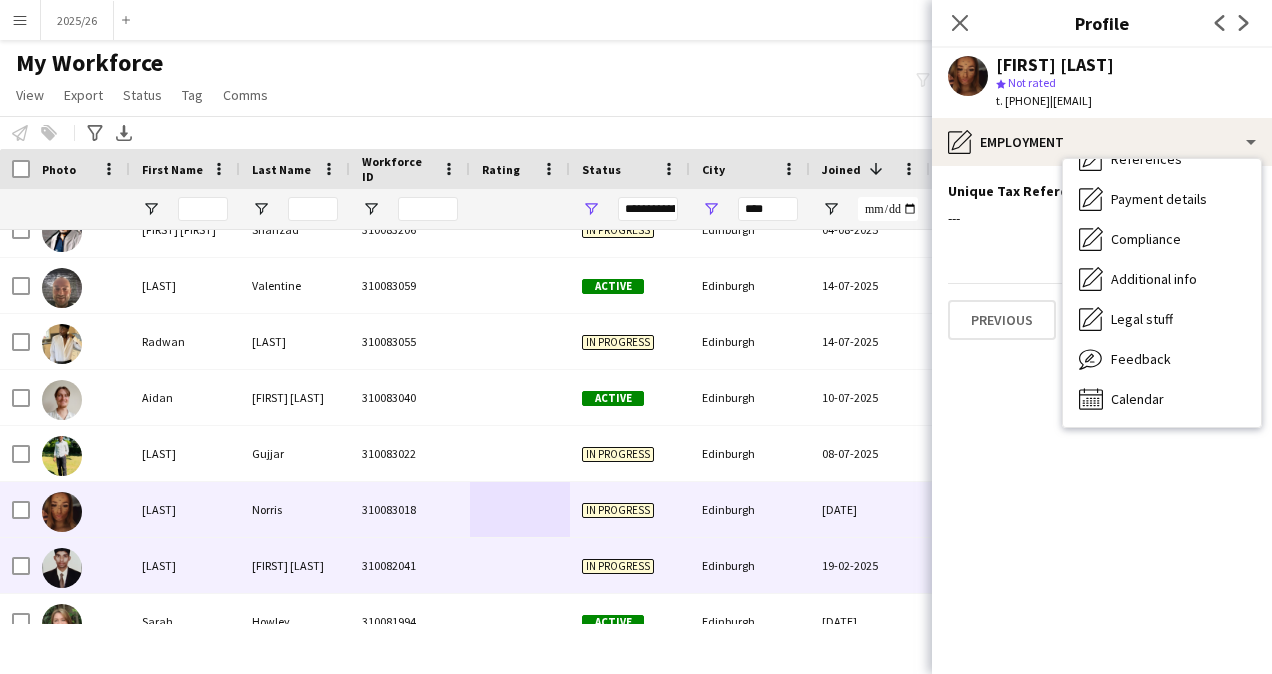 click on "In progress" at bounding box center (618, 566) 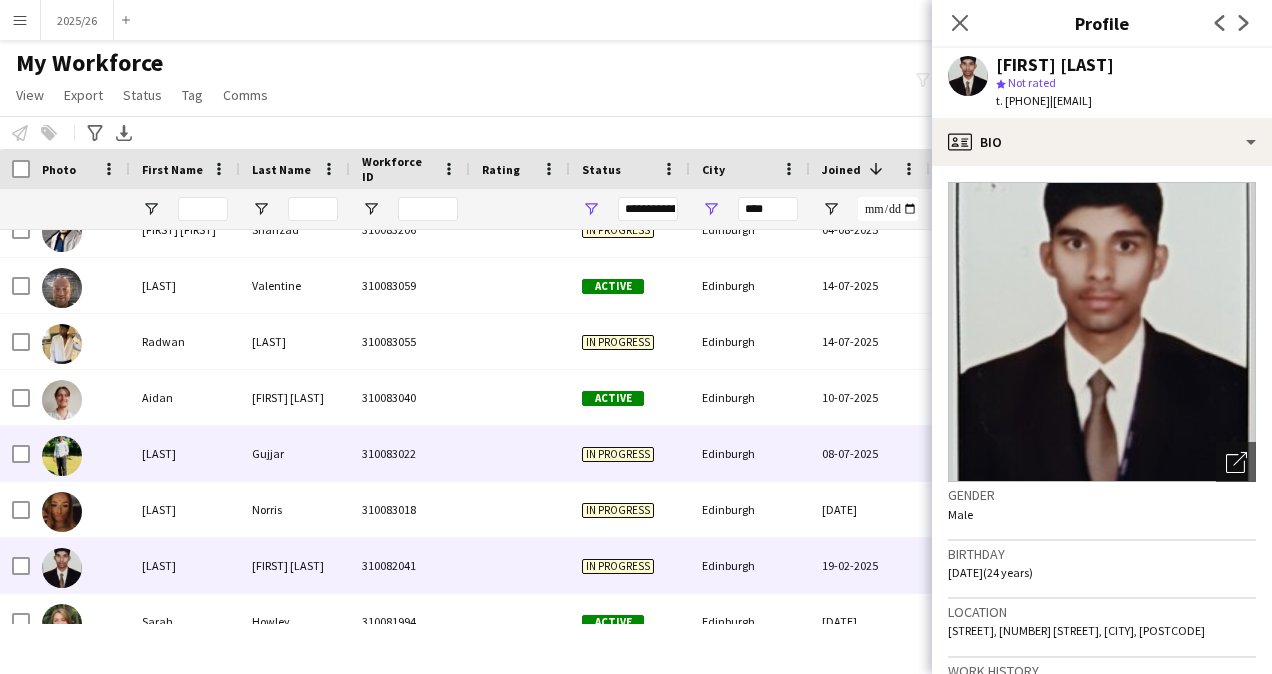 scroll, scrollTop: 155, scrollLeft: 0, axis: vertical 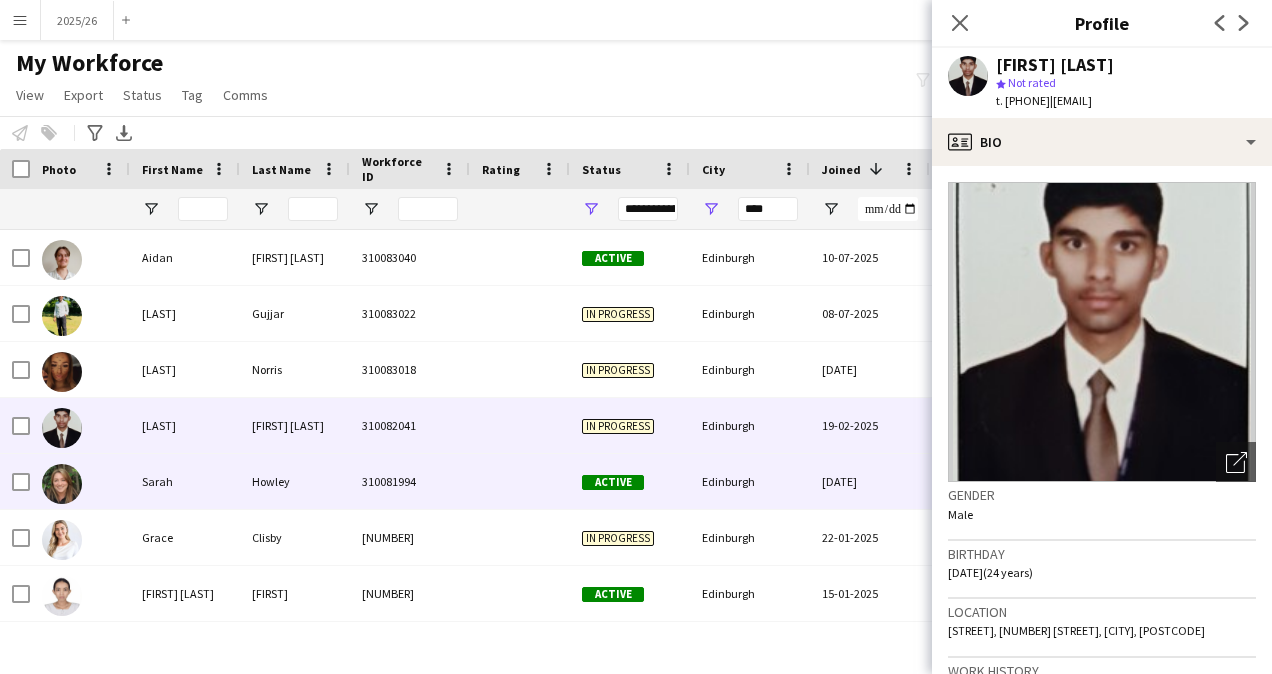 click on "Active" at bounding box center [630, 481] 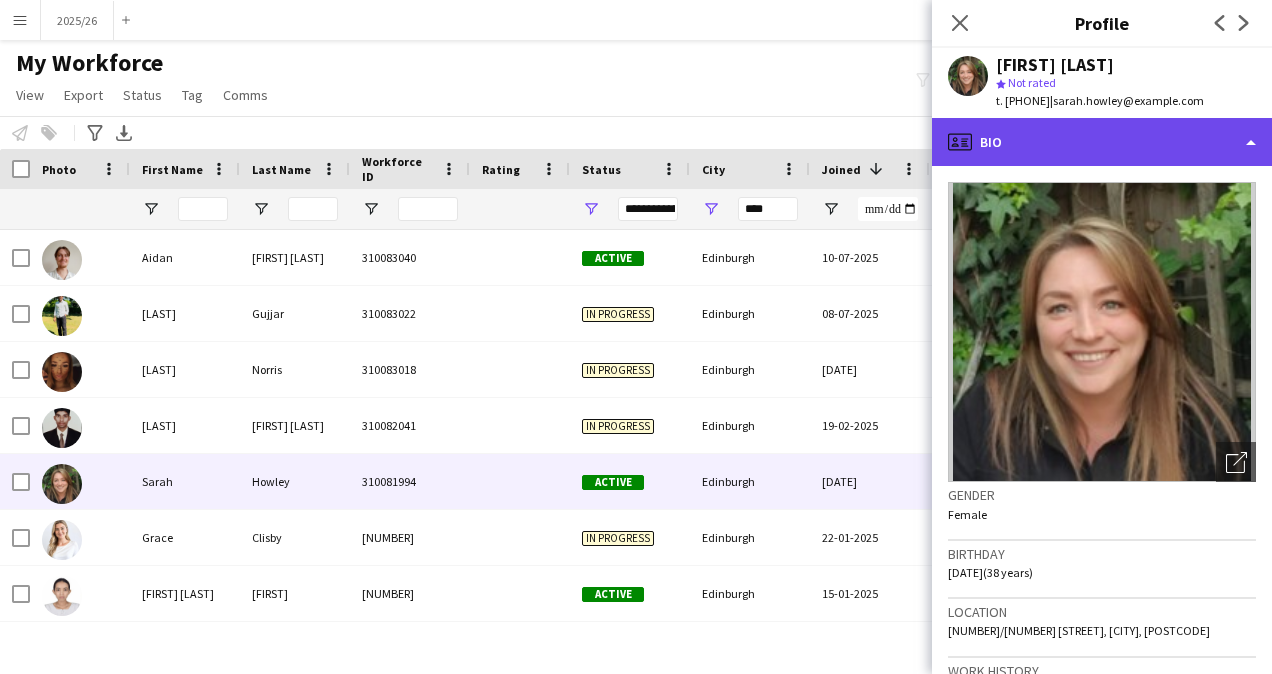 click on "profile
Bio" 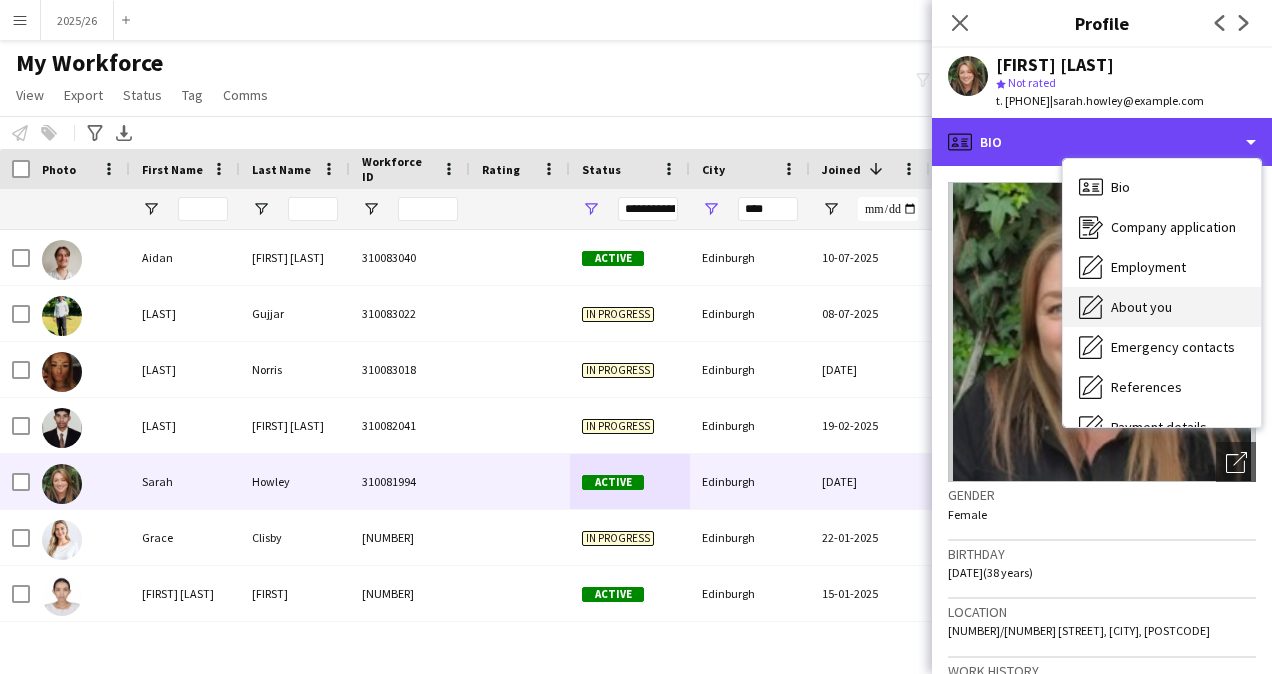 scroll, scrollTop: 228, scrollLeft: 0, axis: vertical 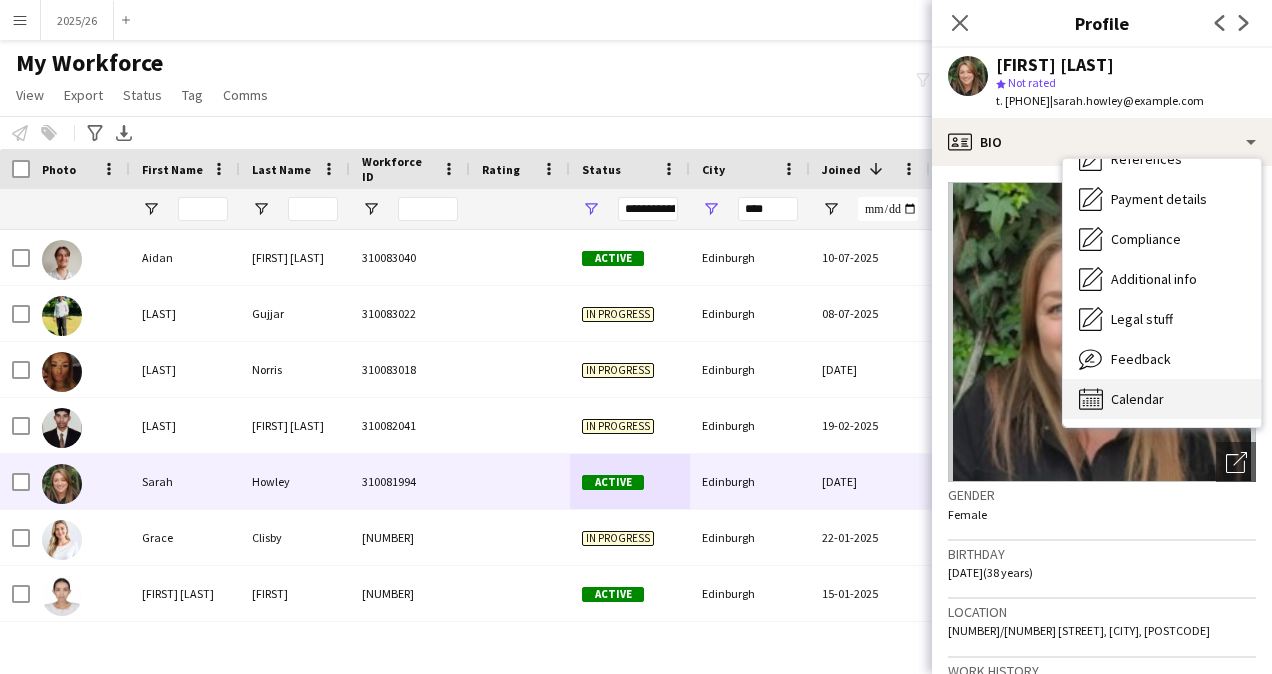 click on "Calendar
Calendar" at bounding box center [1162, 399] 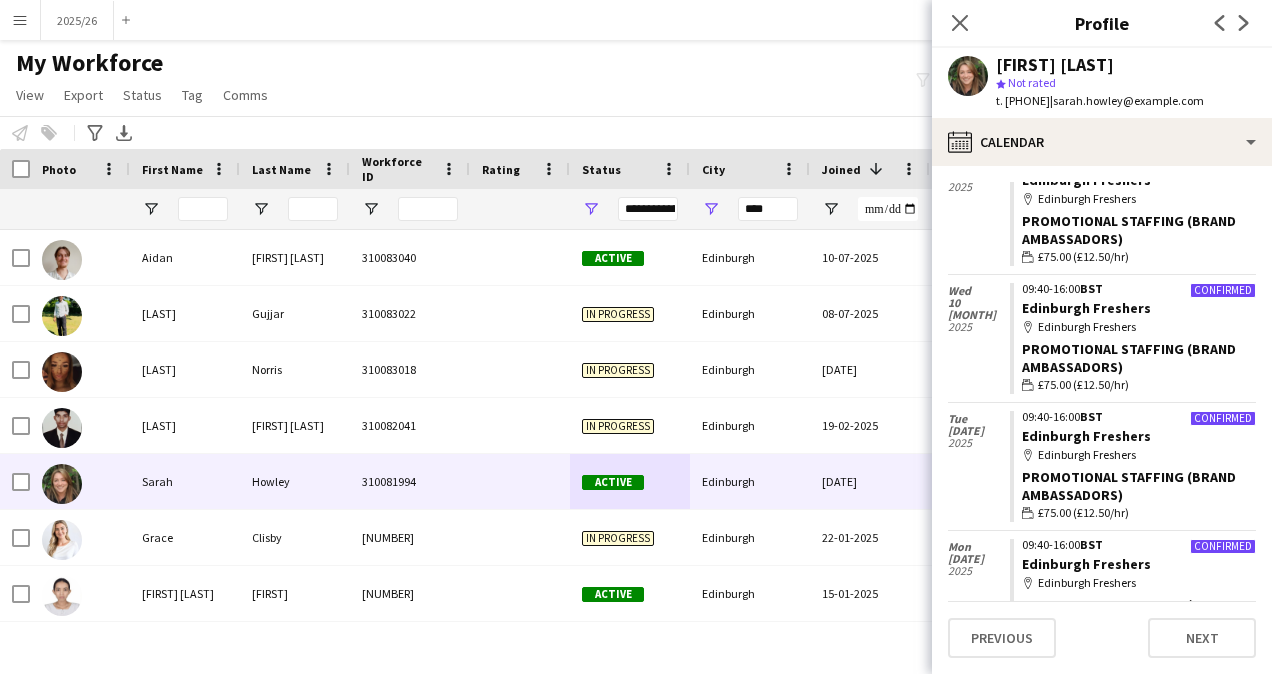 scroll, scrollTop: 218, scrollLeft: 0, axis: vertical 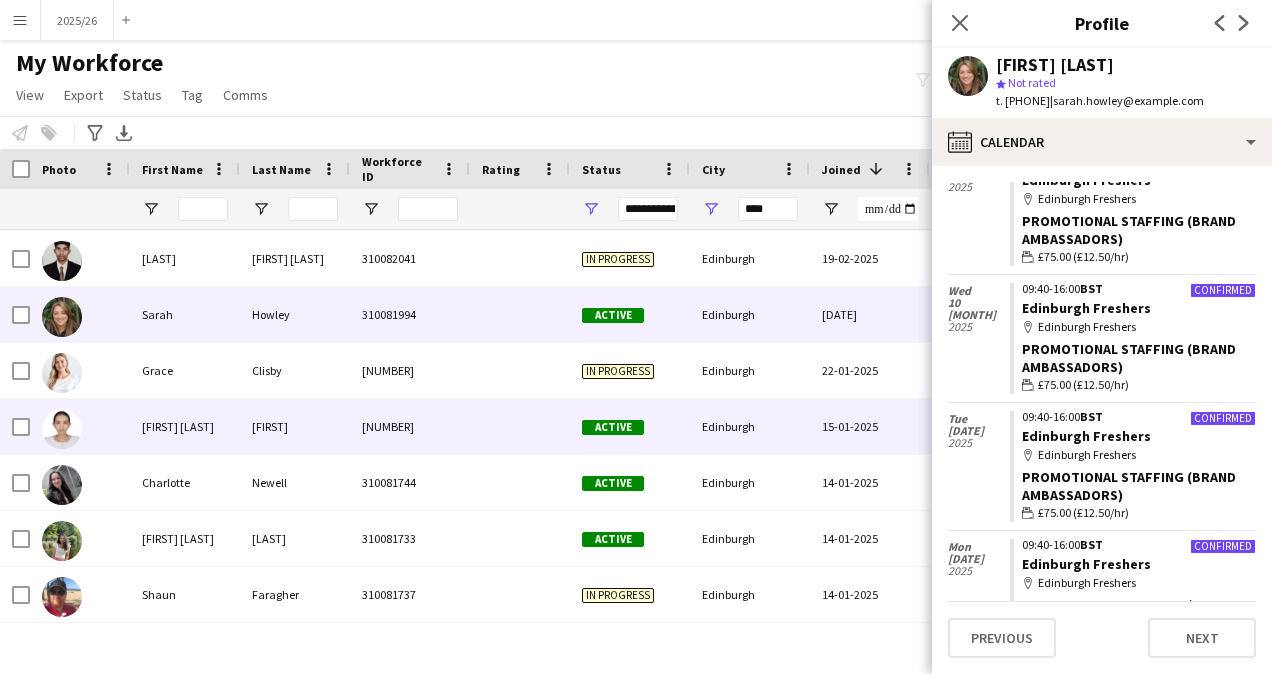 click on "Edinburgh" at bounding box center (750, 426) 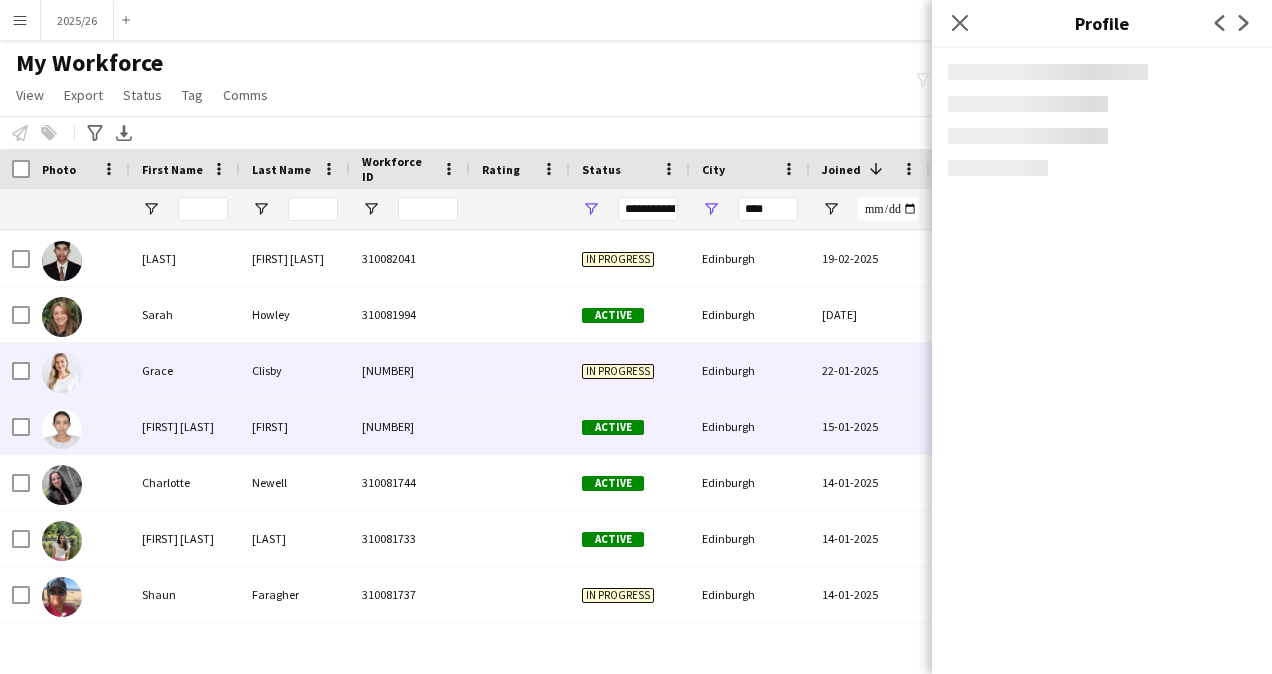 click on "Edinburgh" at bounding box center [750, 370] 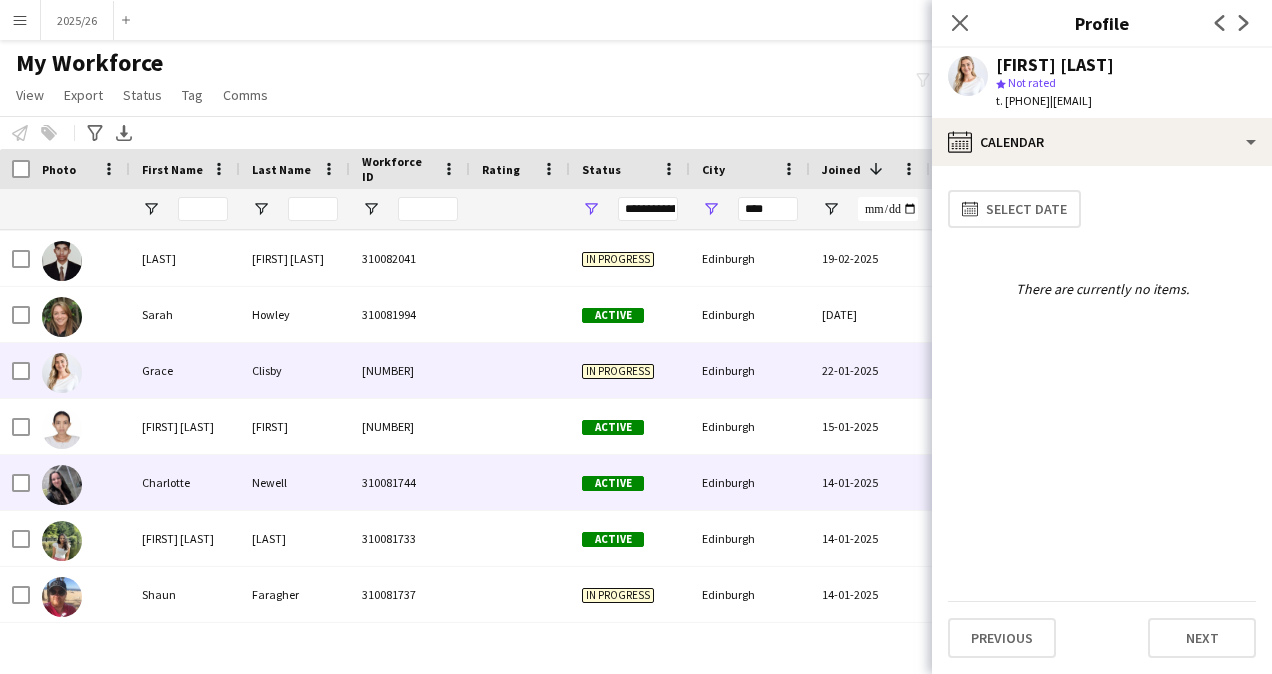 scroll, scrollTop: 436, scrollLeft: 0, axis: vertical 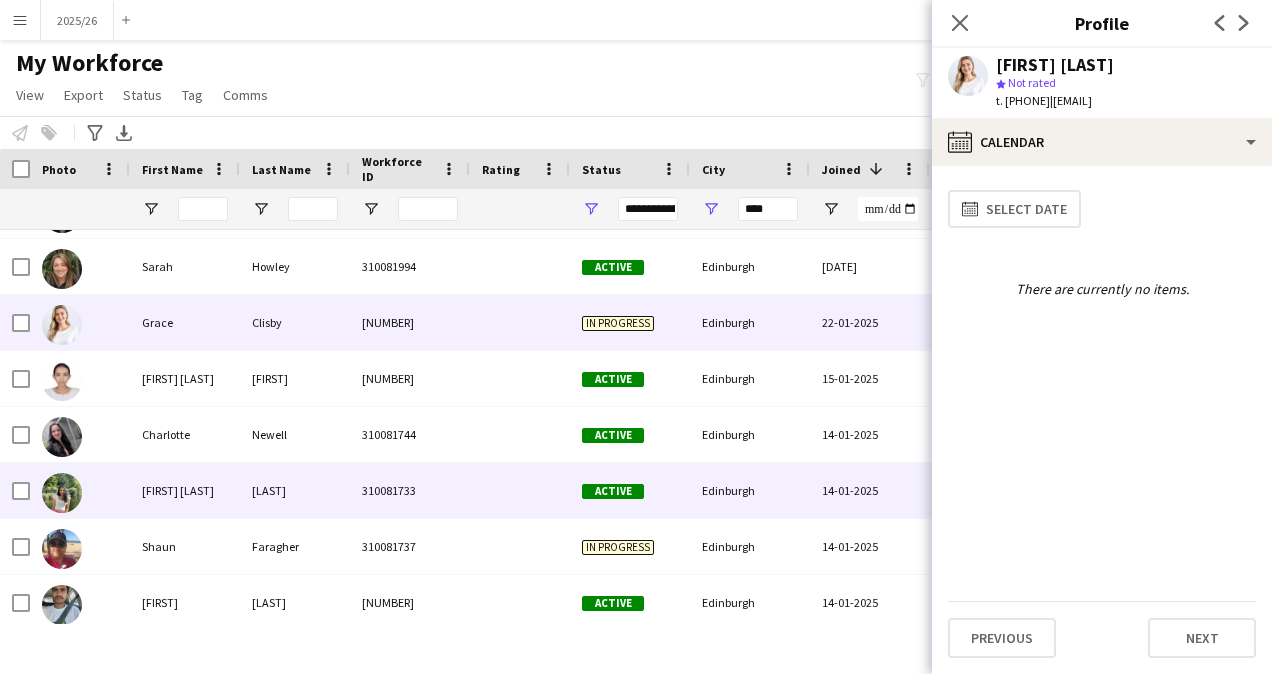 click at bounding box center (520, 490) 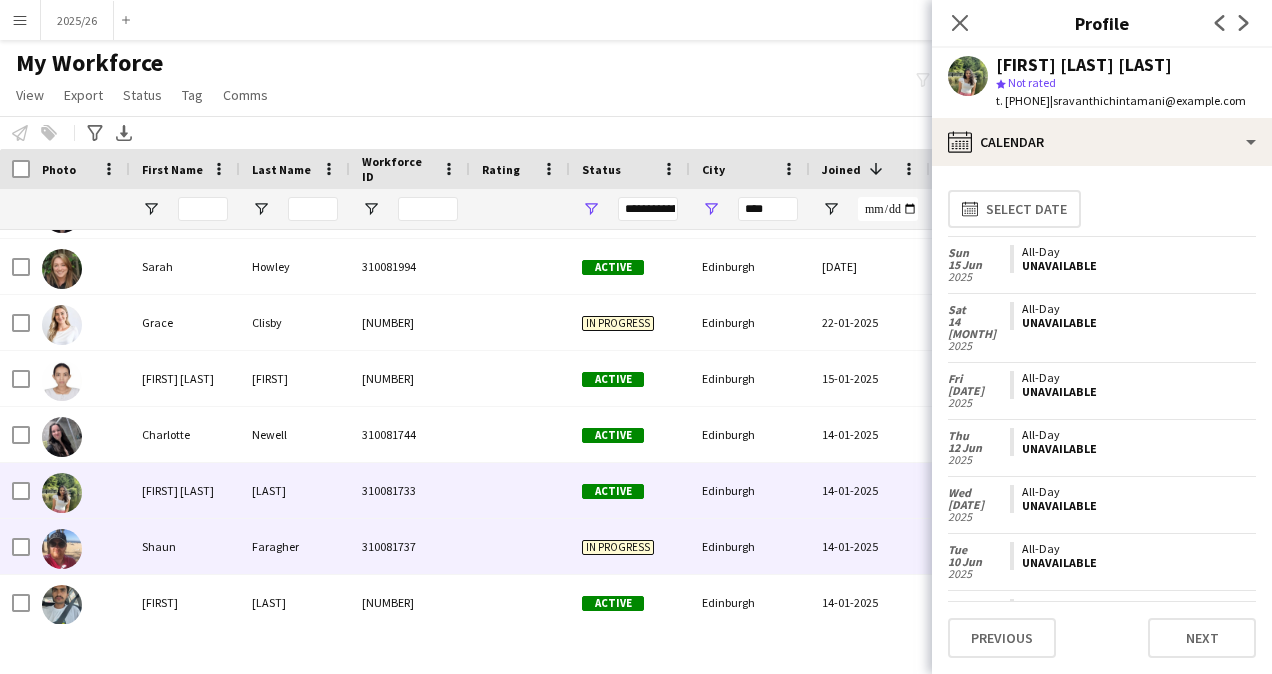 scroll, scrollTop: 477, scrollLeft: 0, axis: vertical 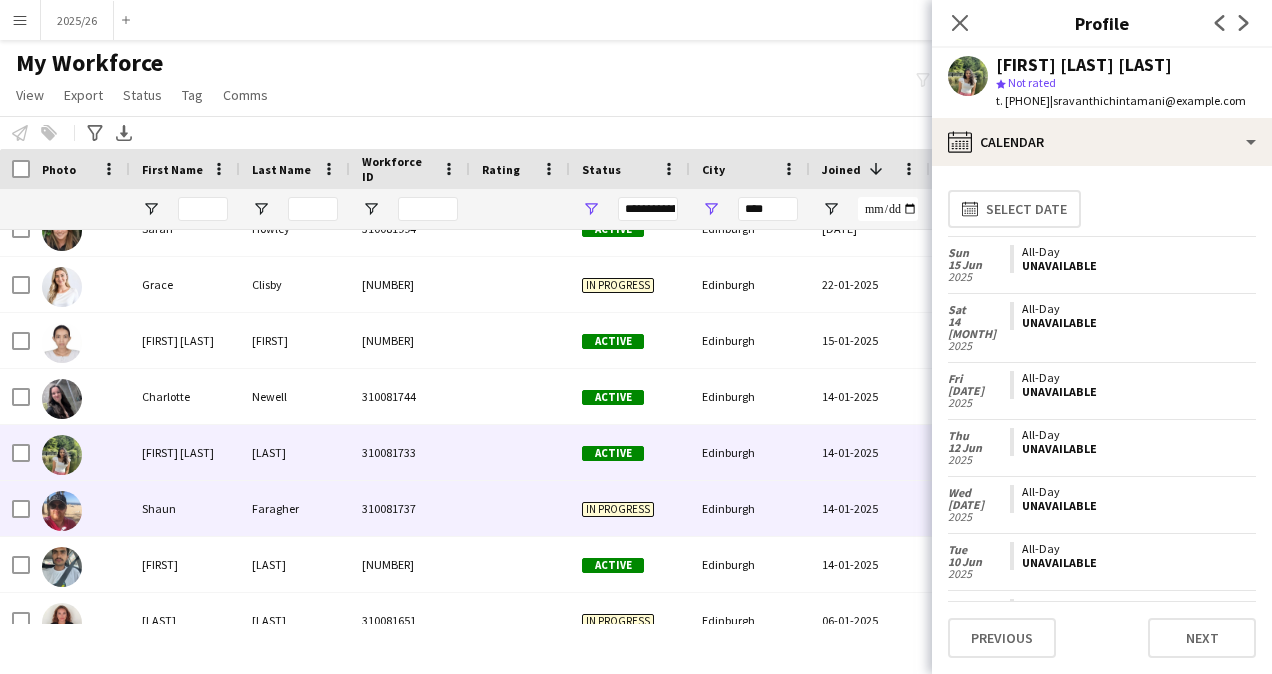 click on "Edinburgh" at bounding box center (750, 508) 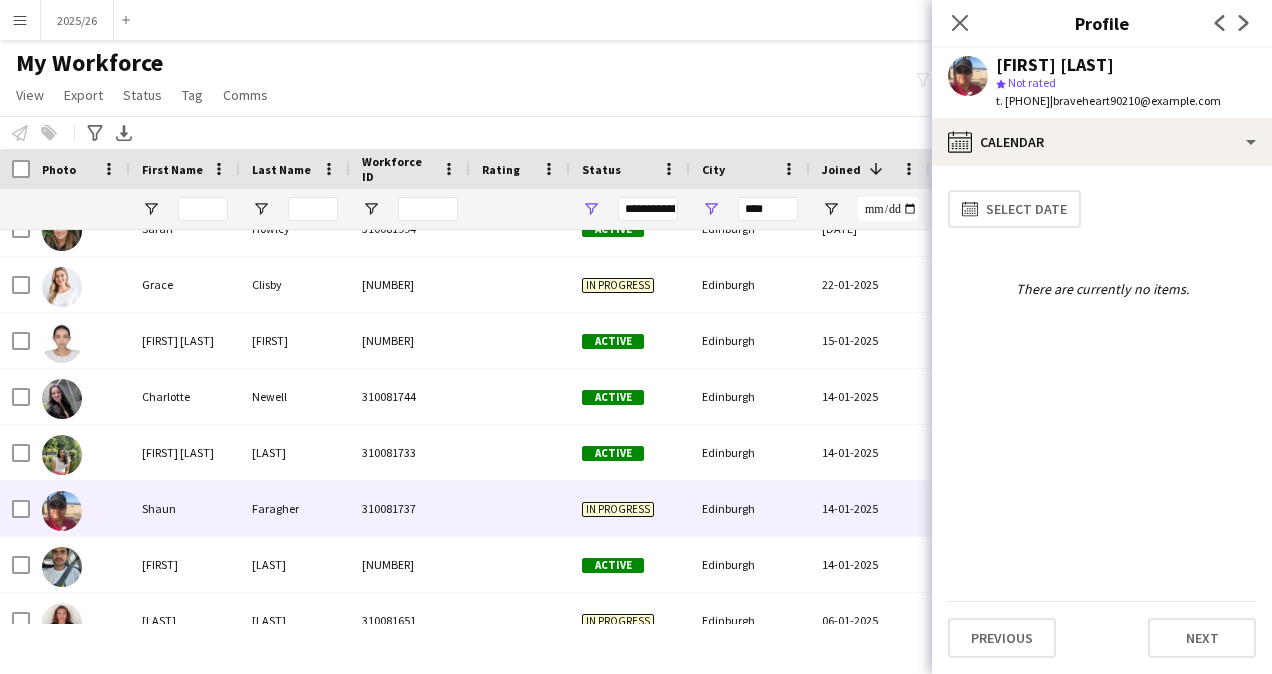 scroll, scrollTop: 631, scrollLeft: 0, axis: vertical 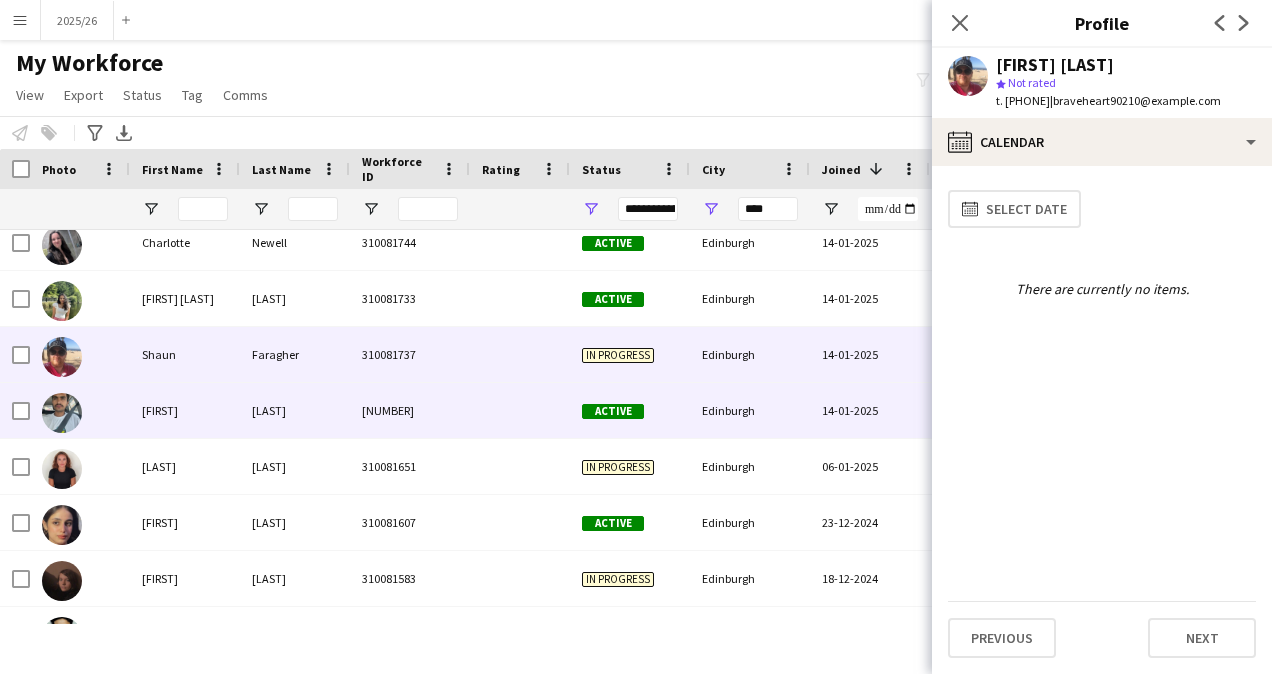 click on "Edinburgh" at bounding box center (750, 410) 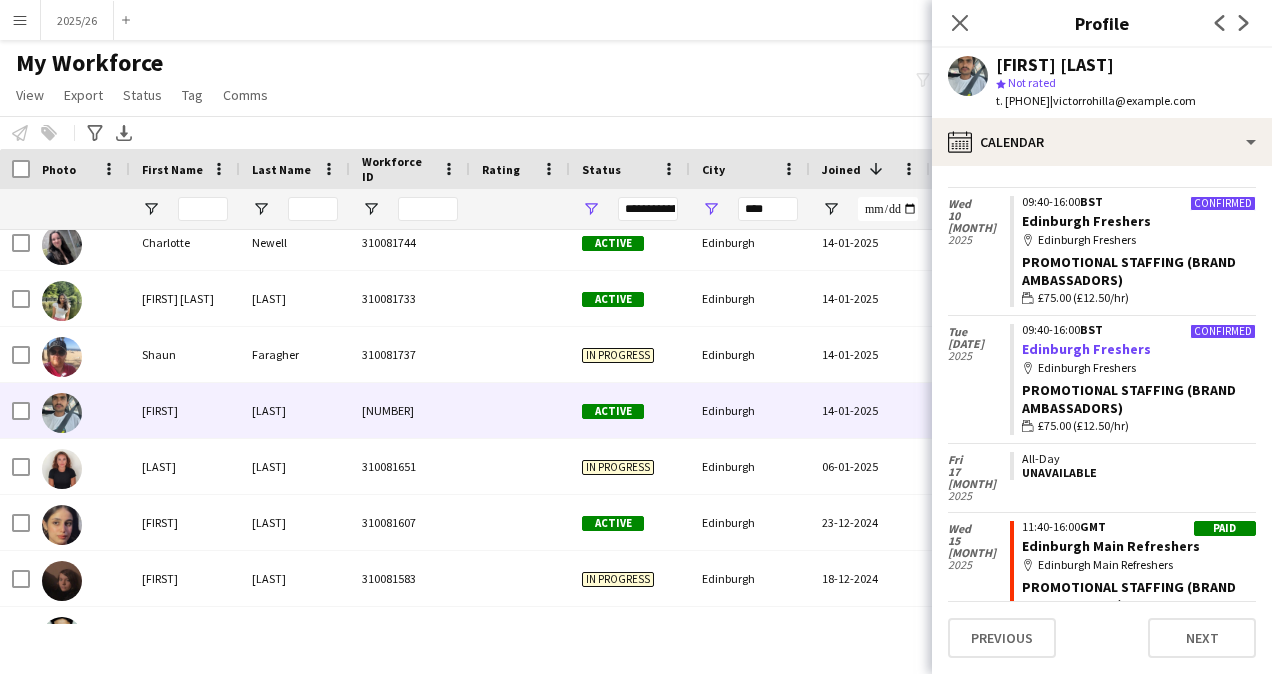 scroll, scrollTop: 44, scrollLeft: 0, axis: vertical 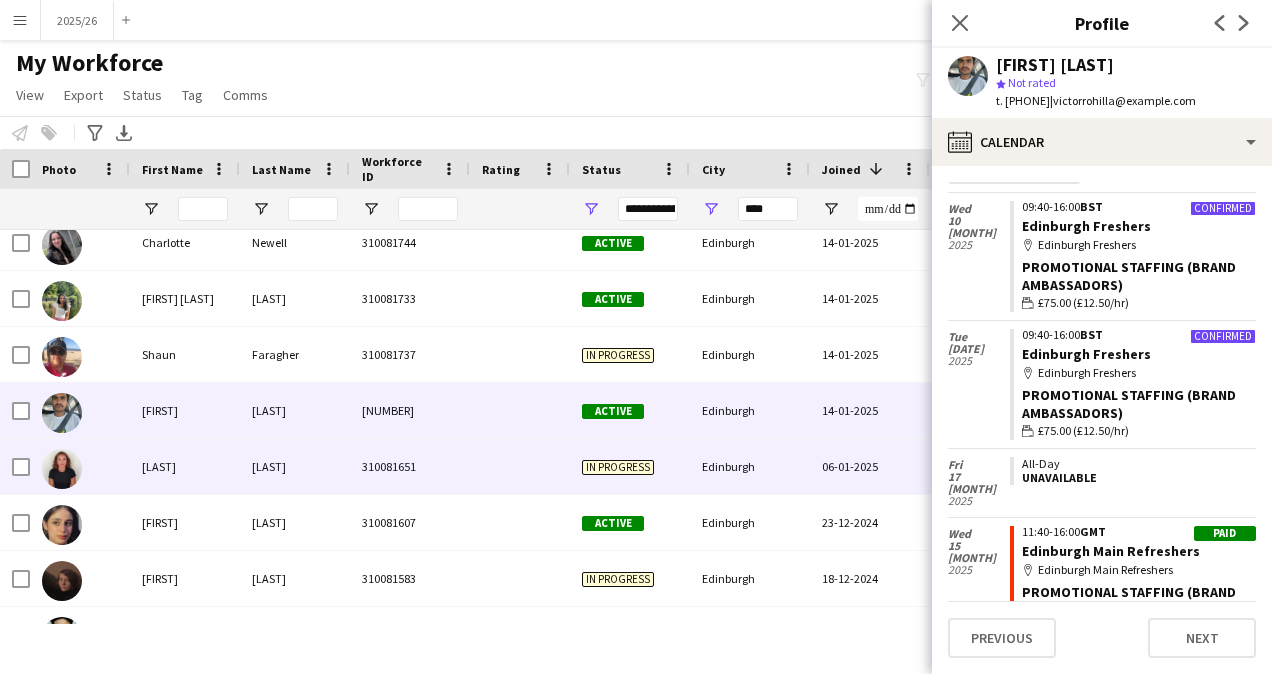 click on "Edinburgh" at bounding box center [750, 466] 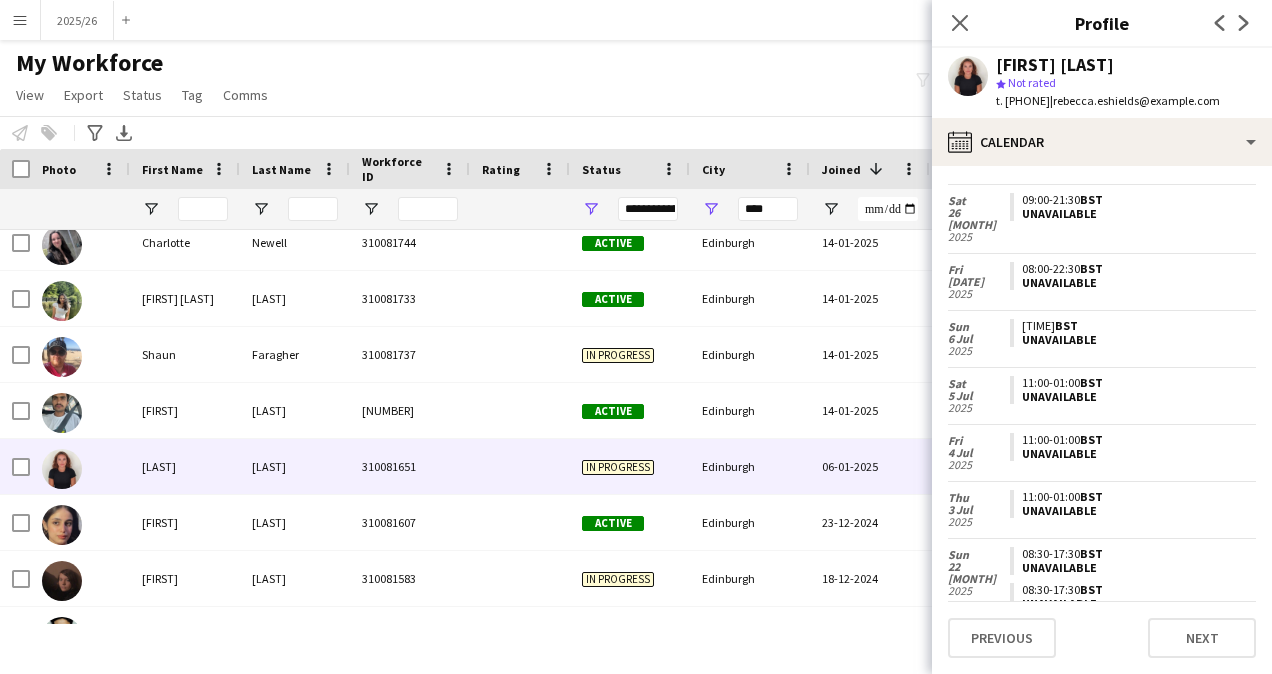 scroll, scrollTop: 110, scrollLeft: 0, axis: vertical 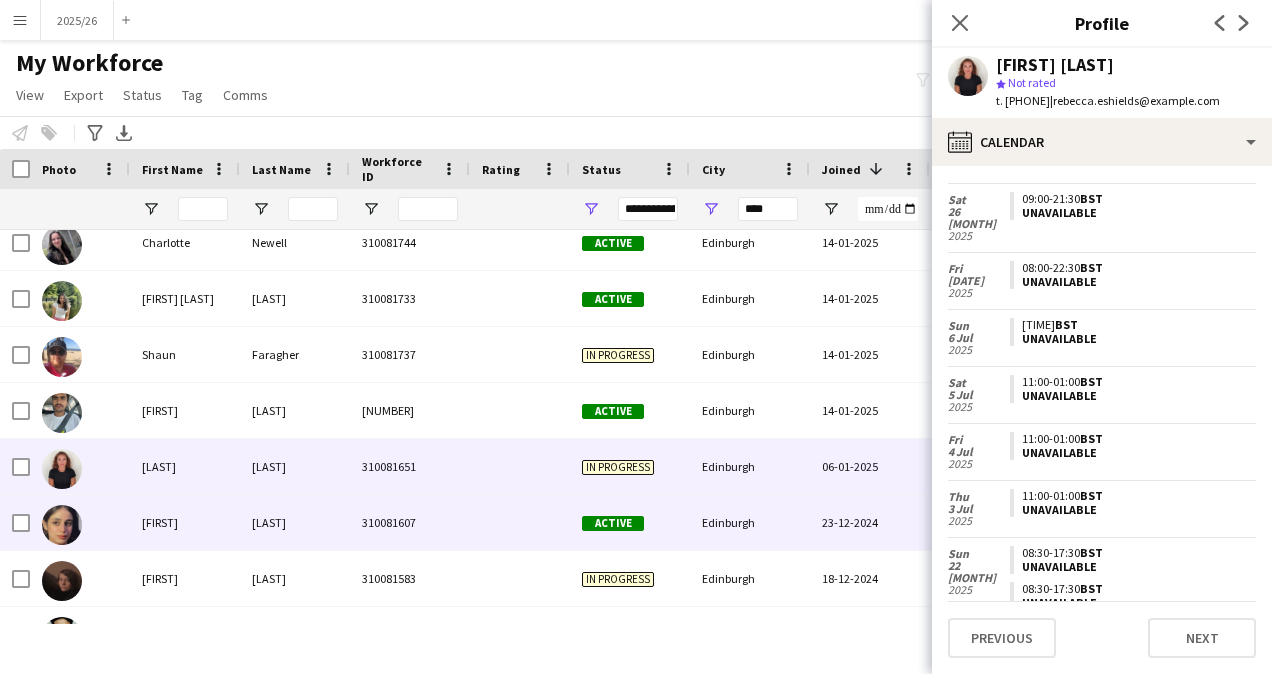 click on "310081607" at bounding box center (410, 522) 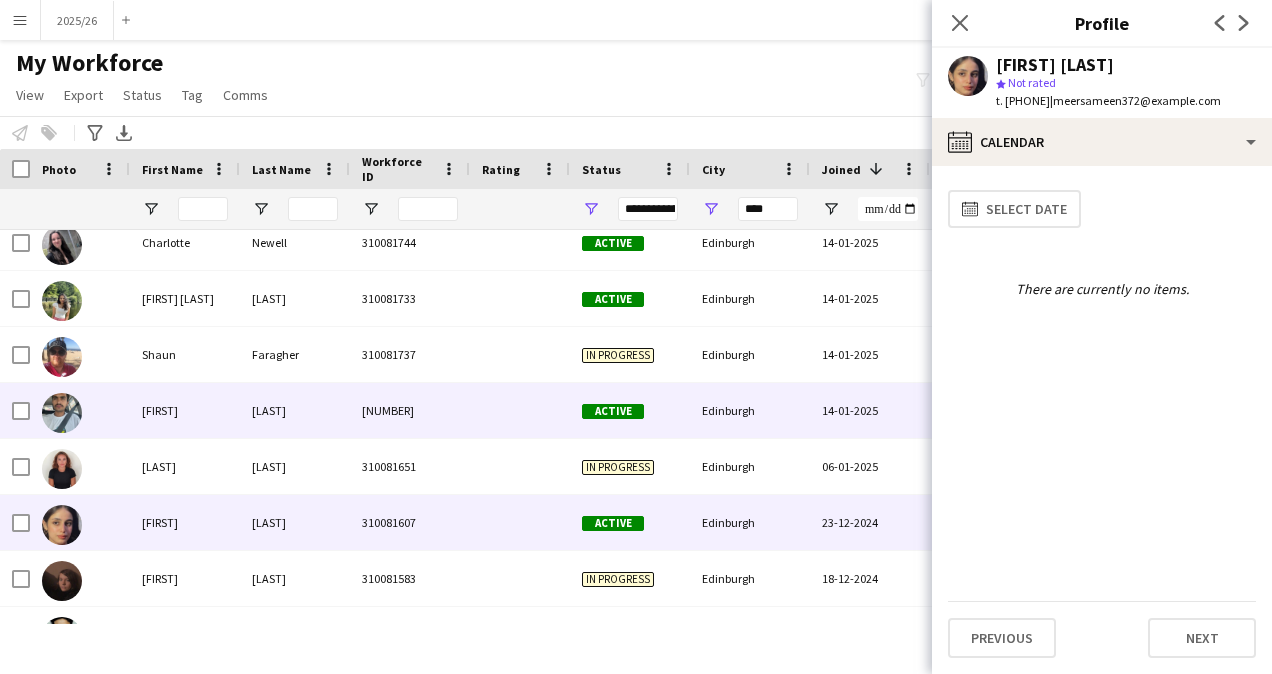 scroll, scrollTop: 676, scrollLeft: 0, axis: vertical 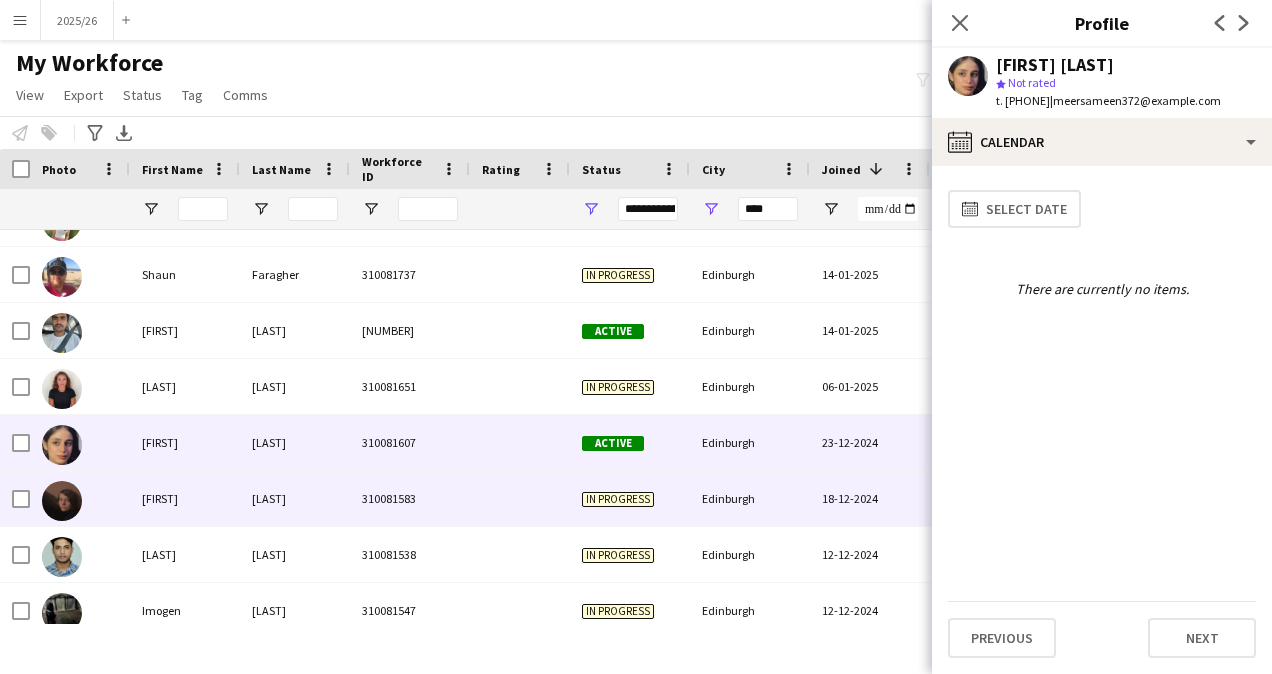 click on "In progress" at bounding box center (630, 498) 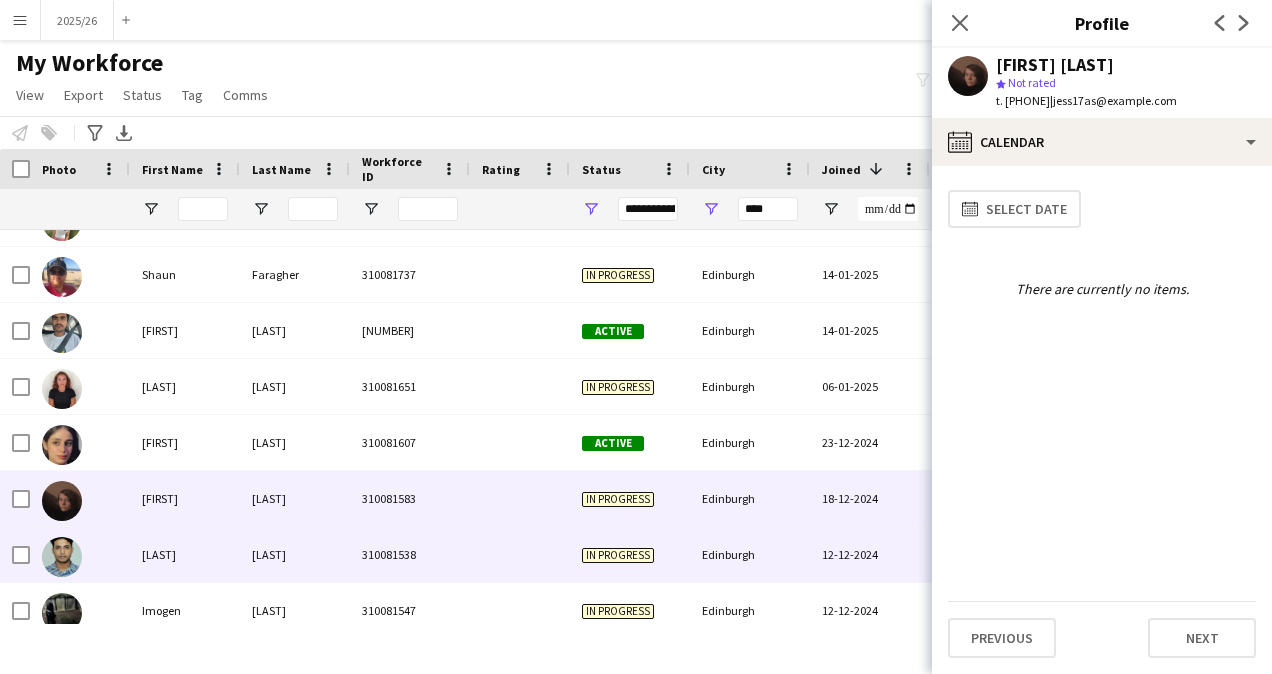 click at bounding box center (520, 554) 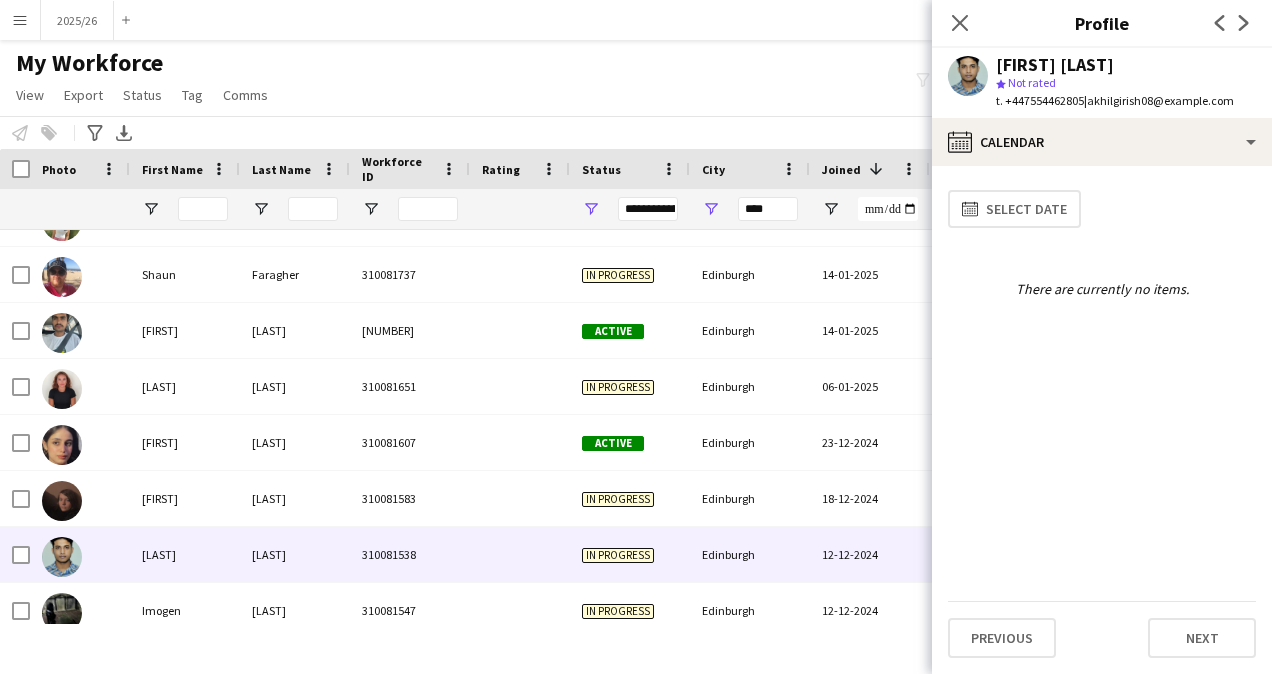 scroll, scrollTop: 831, scrollLeft: 0, axis: vertical 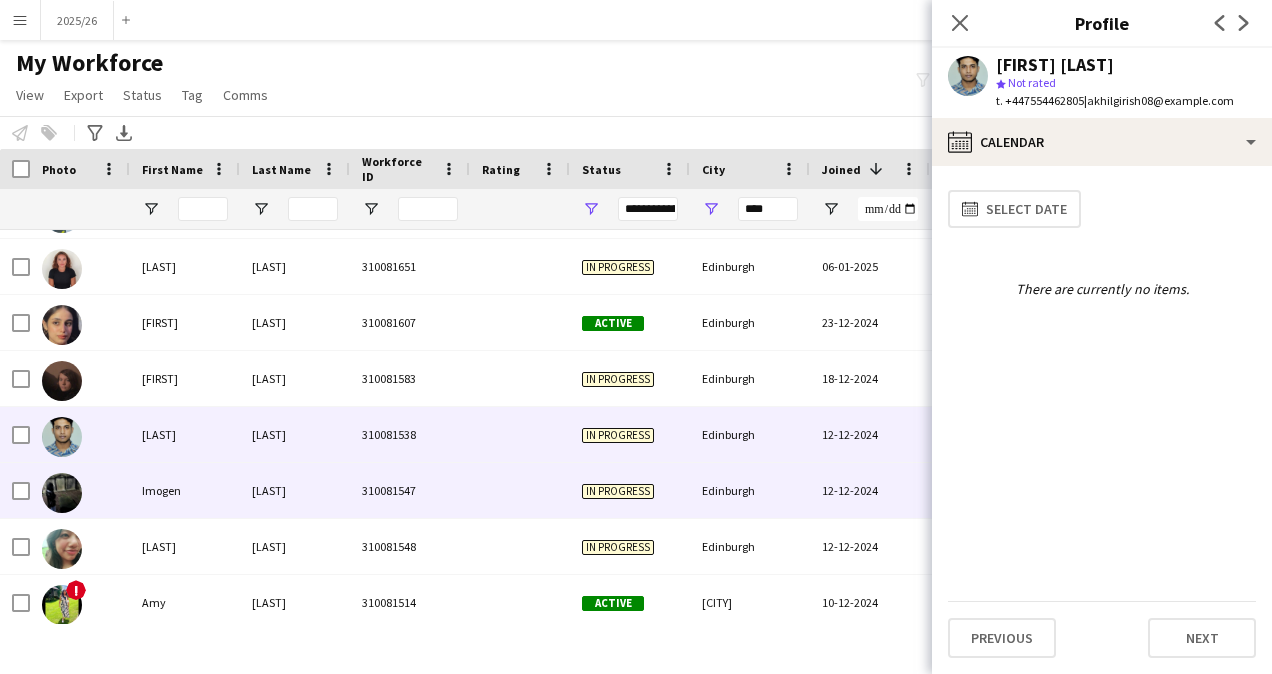 click on "In progress" at bounding box center [618, 491] 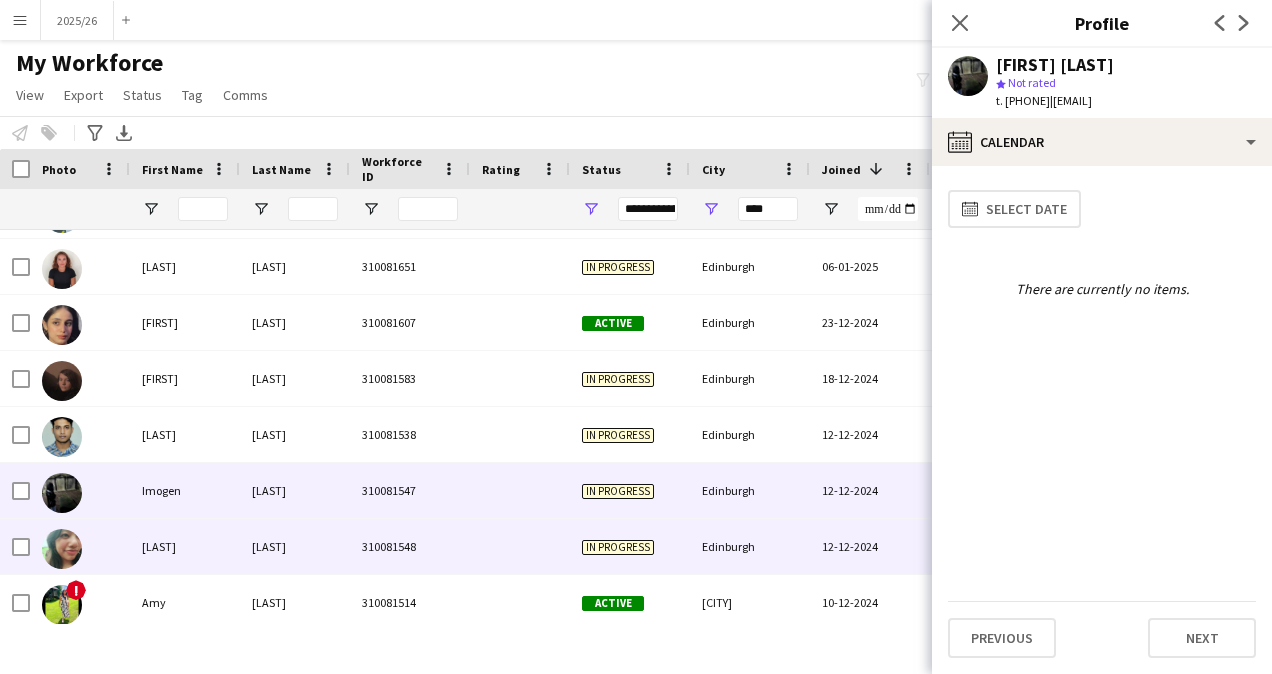 click at bounding box center [520, 546] 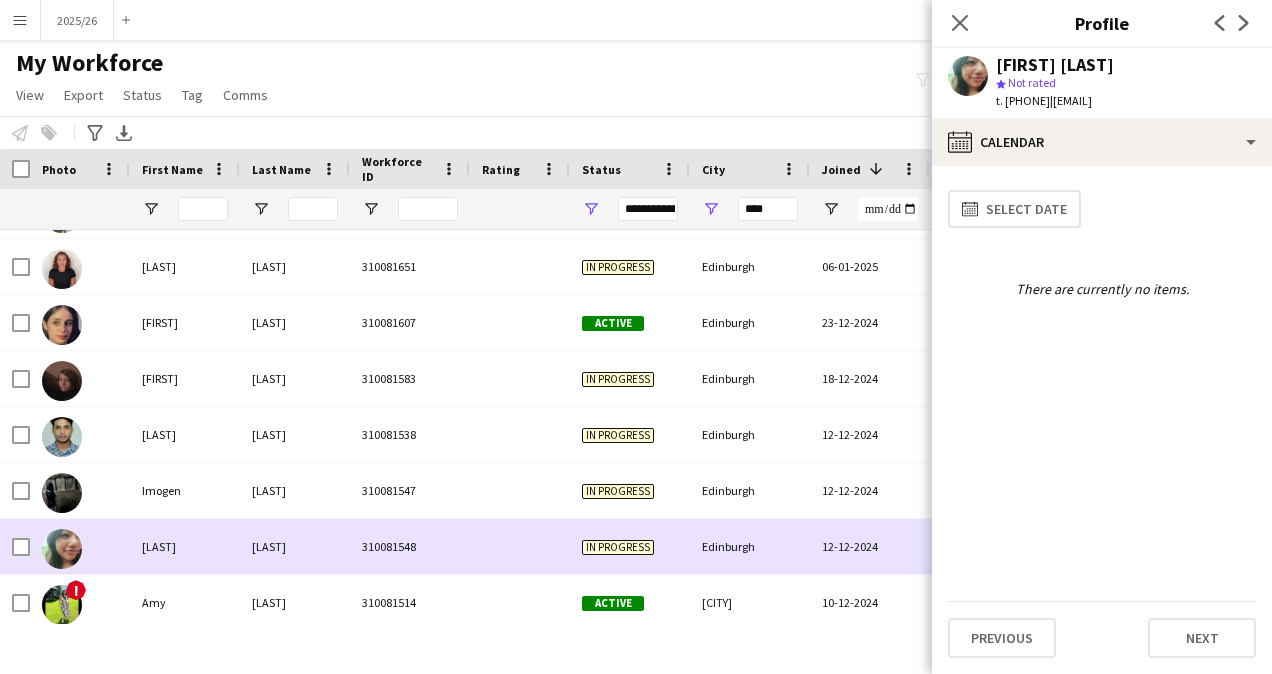 scroll, scrollTop: 913, scrollLeft: 0, axis: vertical 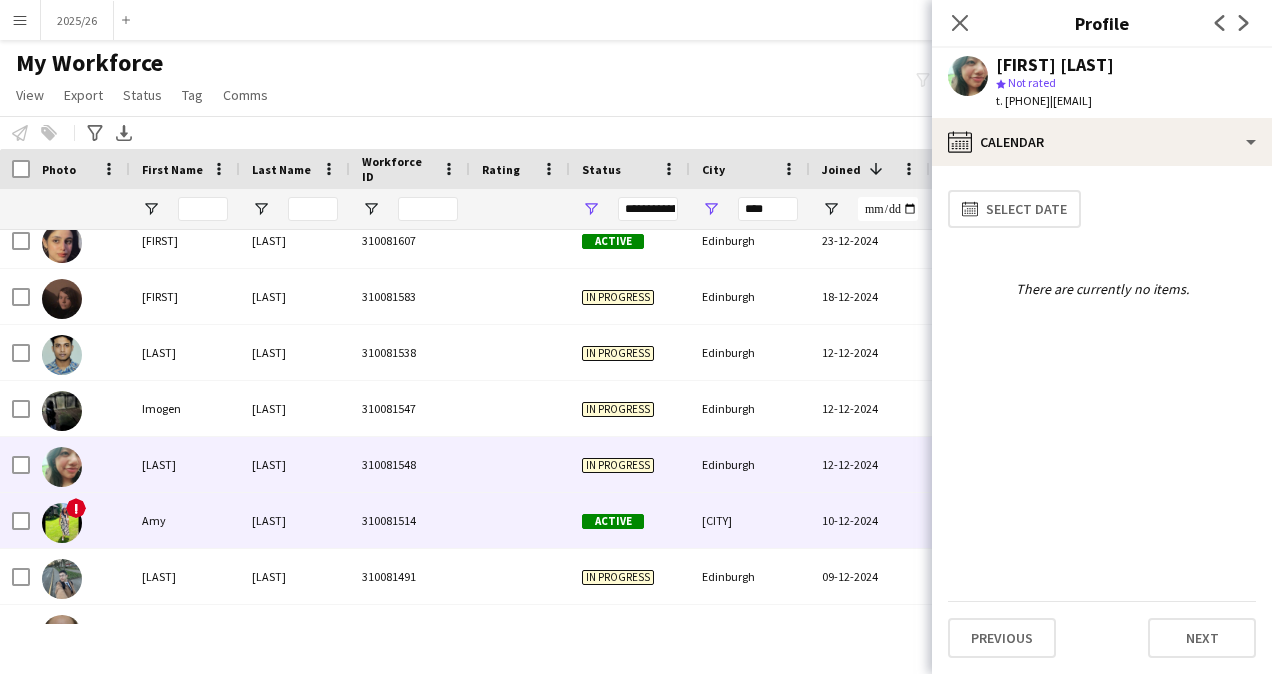 click at bounding box center (520, 520) 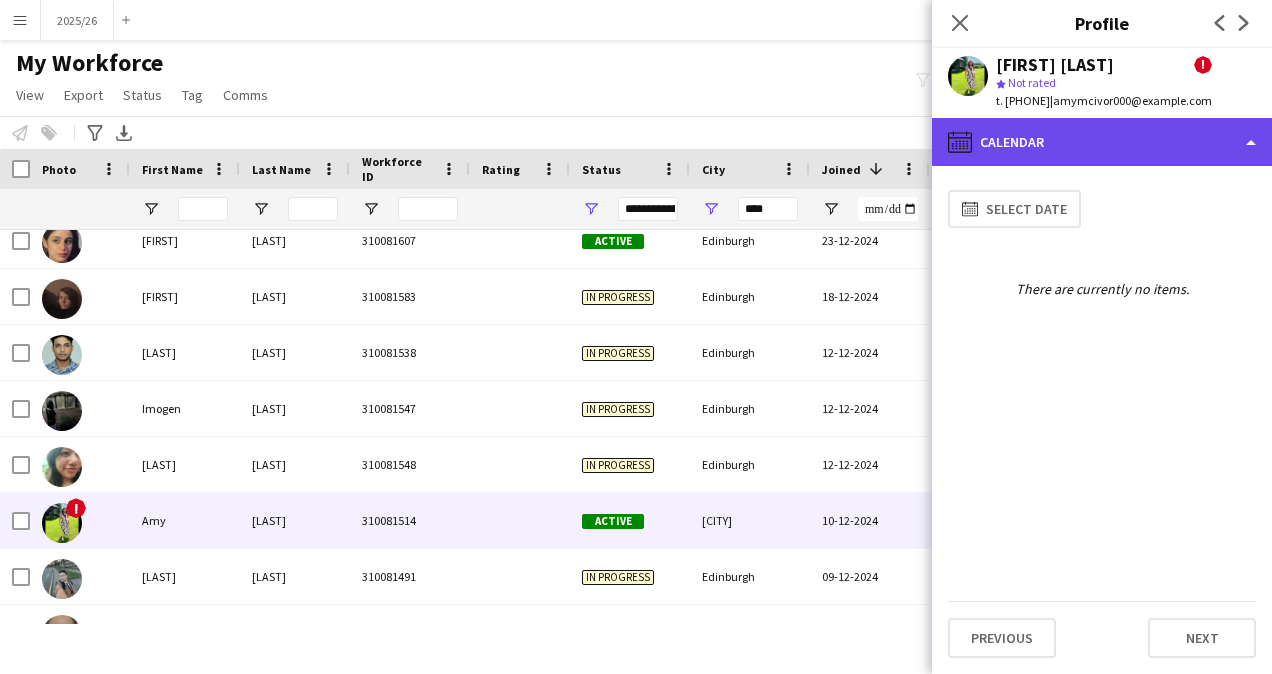 click on "calendar-full
Calendar" 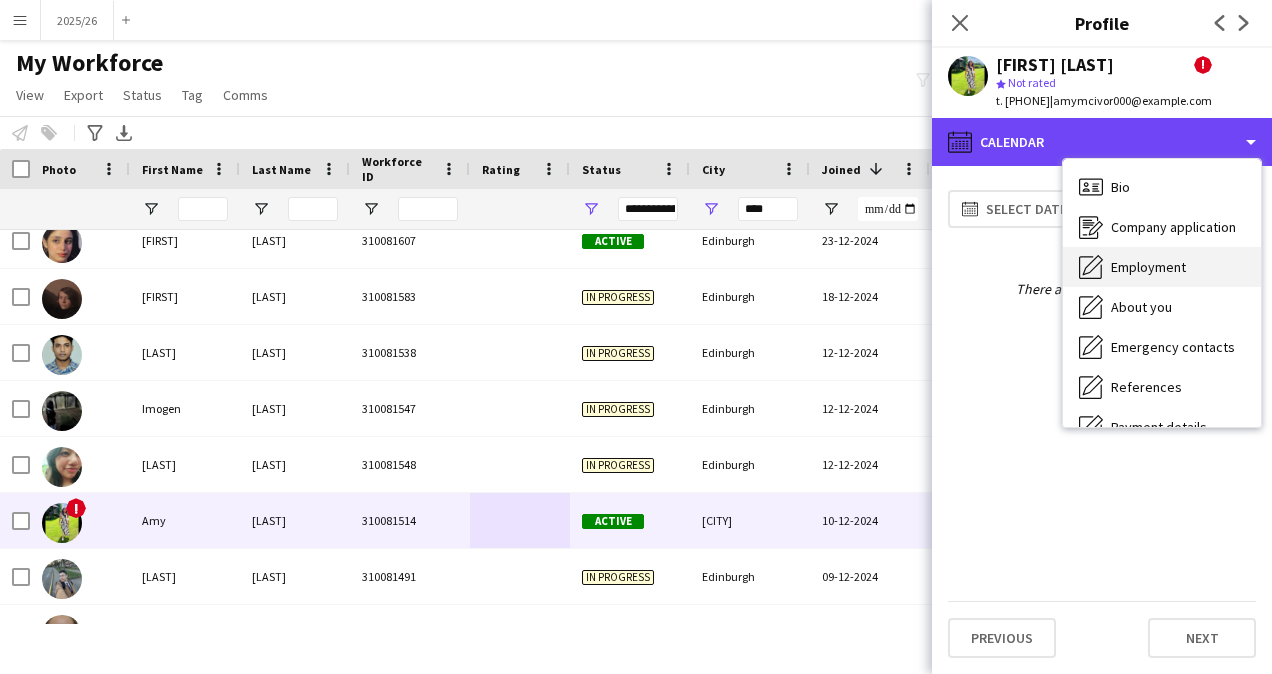 scroll, scrollTop: 228, scrollLeft: 0, axis: vertical 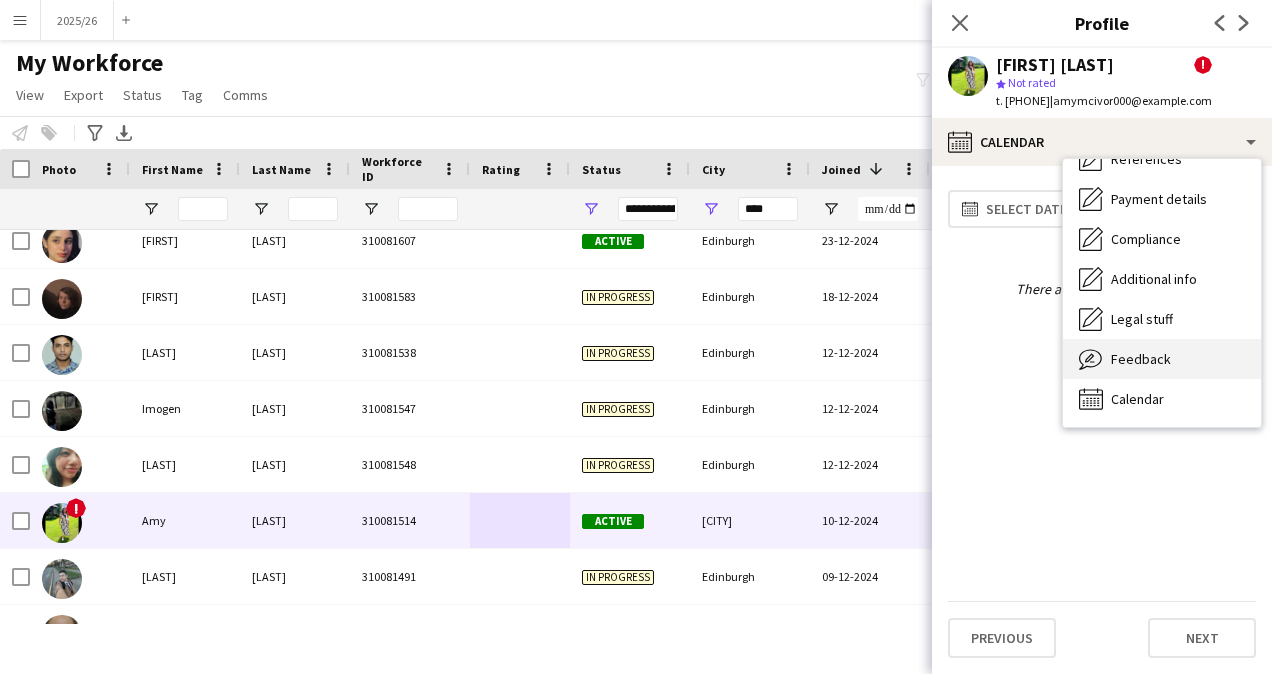 click on "Feedback
Feedback" at bounding box center [1162, 359] 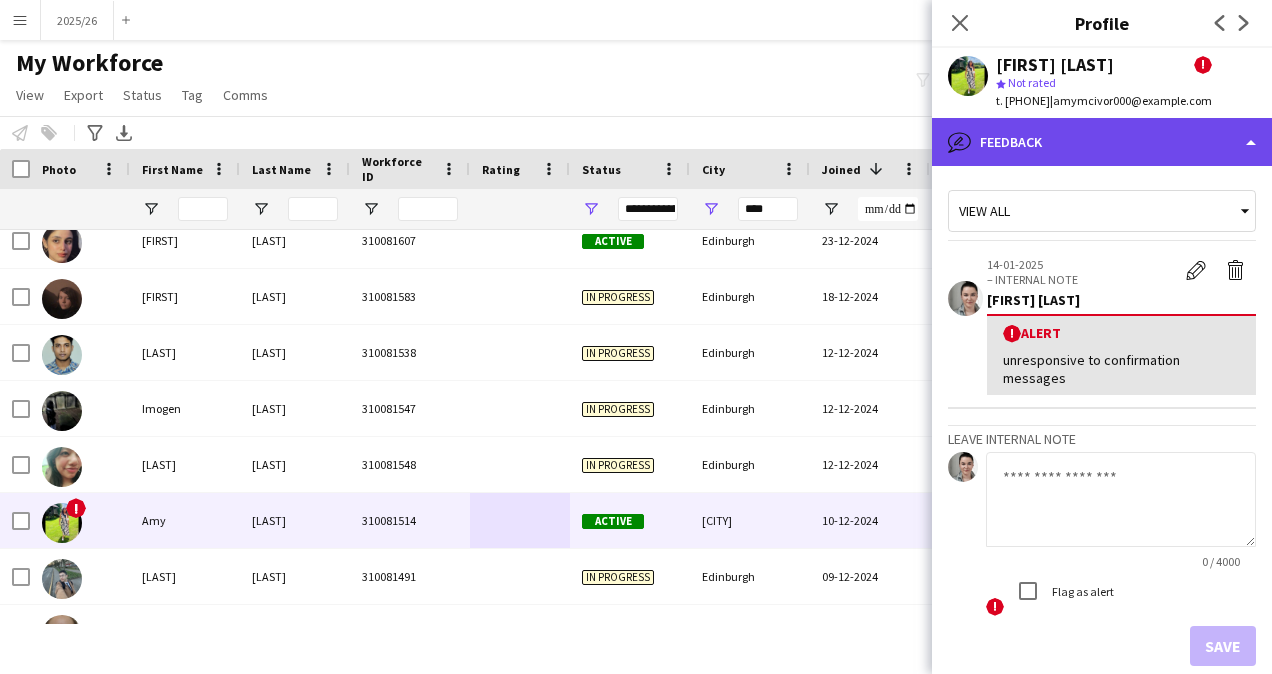 click on "bubble-pencil
Feedback" 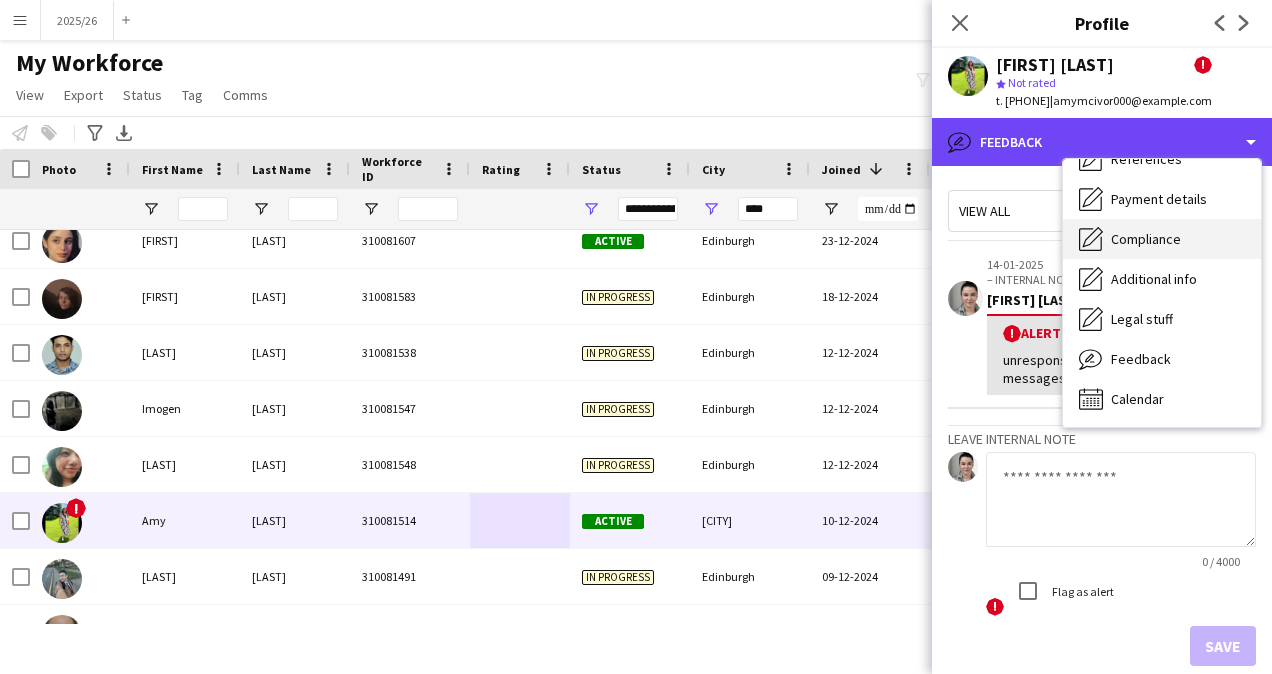 scroll, scrollTop: 0, scrollLeft: 0, axis: both 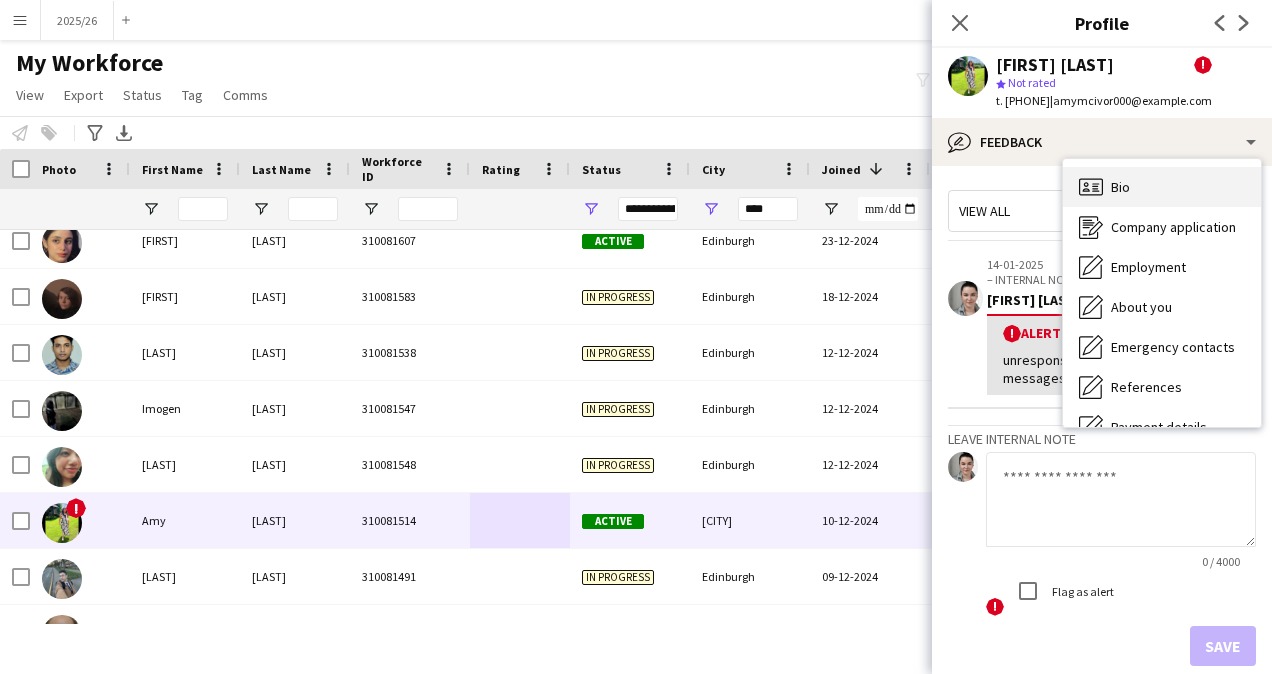 click on "Bio
Bio" at bounding box center (1162, 187) 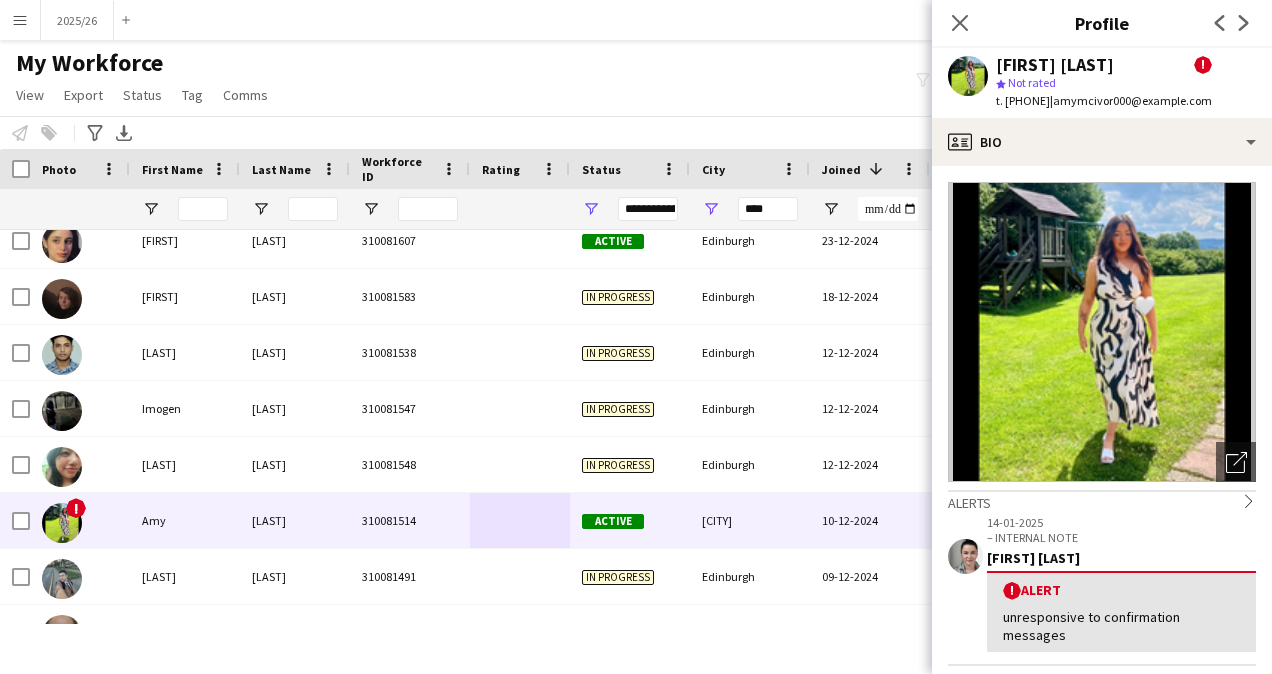 scroll, scrollTop: 1043, scrollLeft: 0, axis: vertical 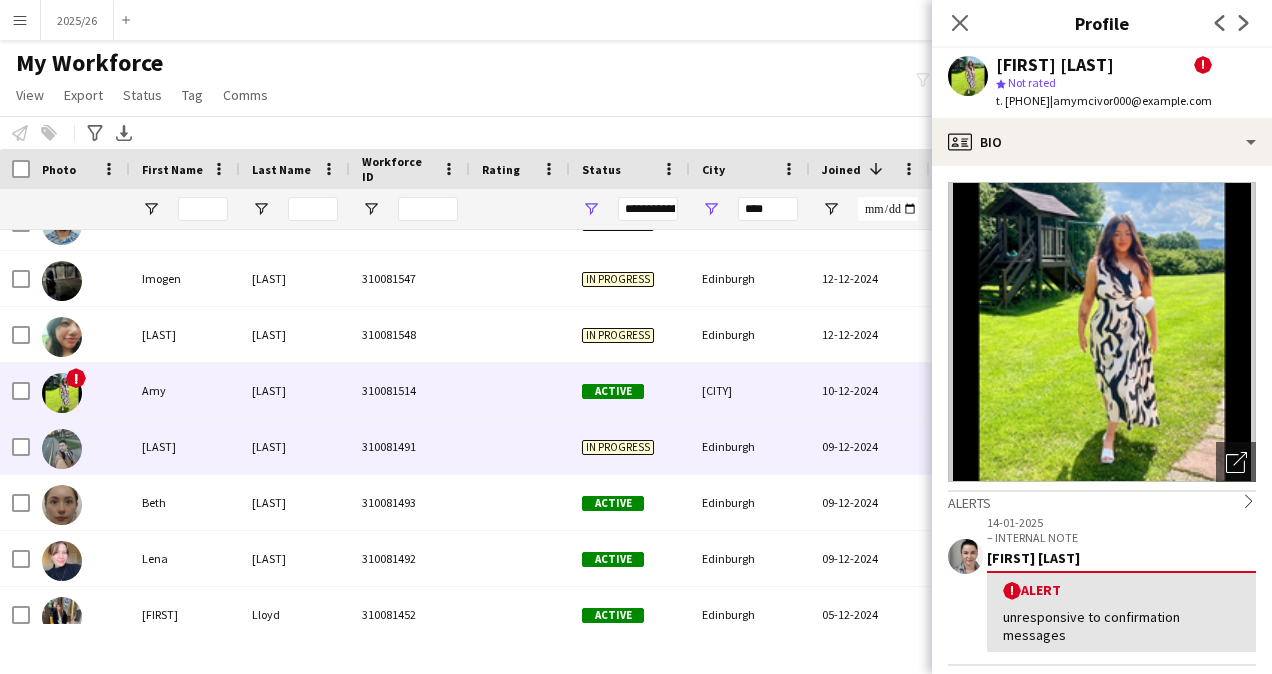 click on "Edinburgh" at bounding box center [750, 446] 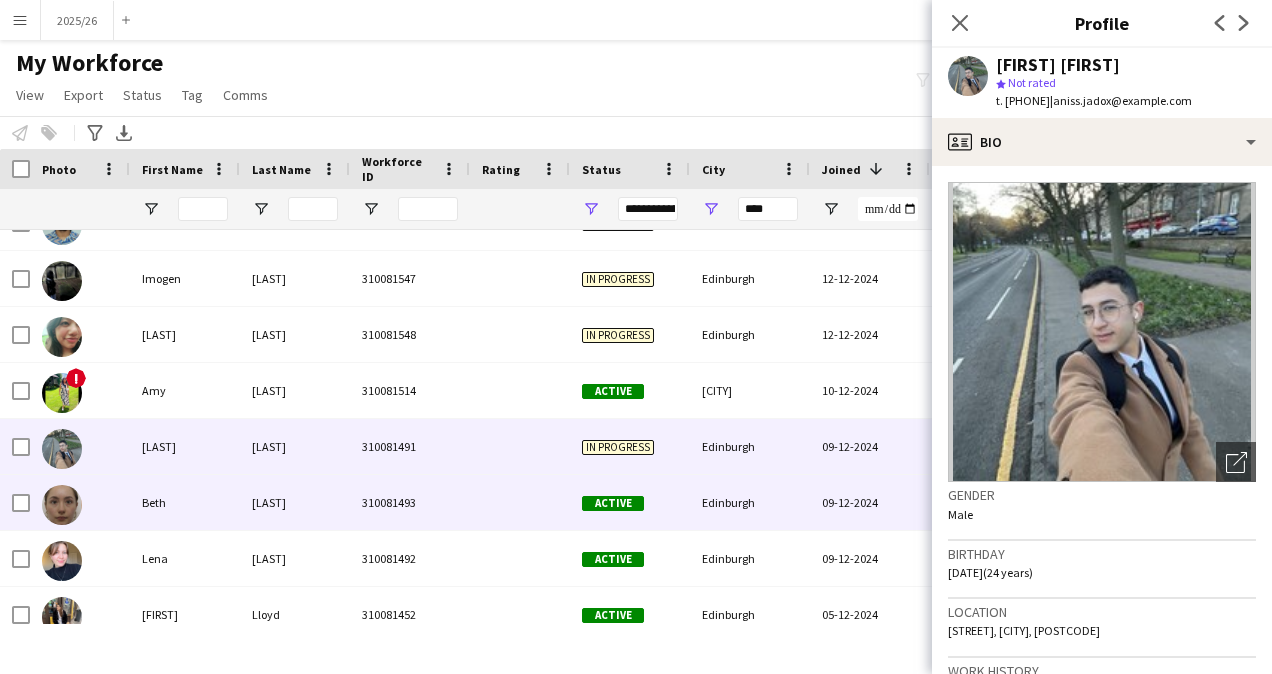 scroll, scrollTop: 1128, scrollLeft: 0, axis: vertical 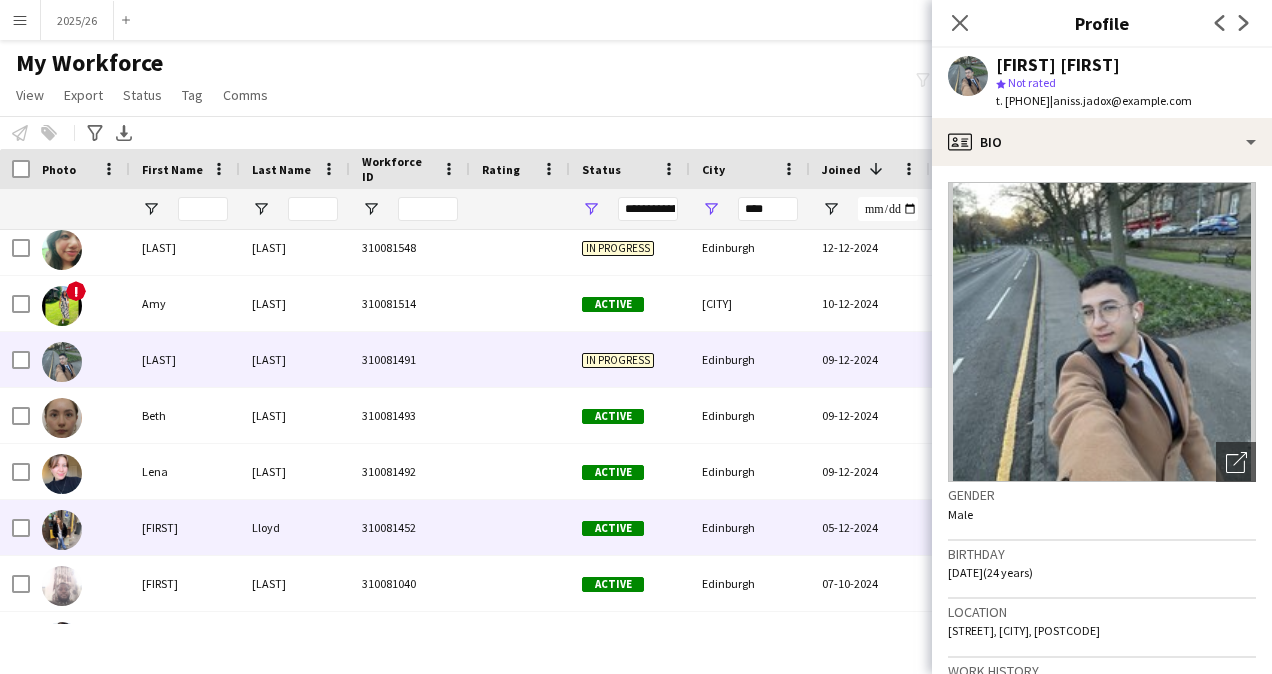 click on "Active" at bounding box center (630, 527) 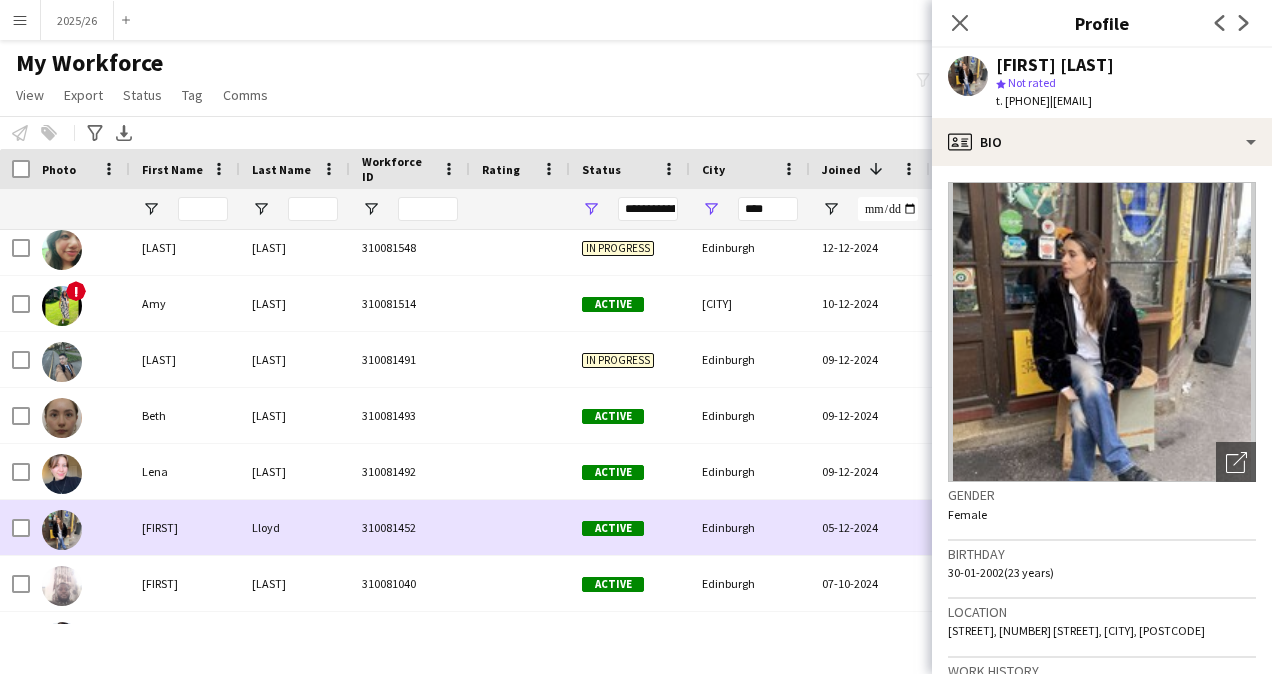 scroll, scrollTop: 1172, scrollLeft: 0, axis: vertical 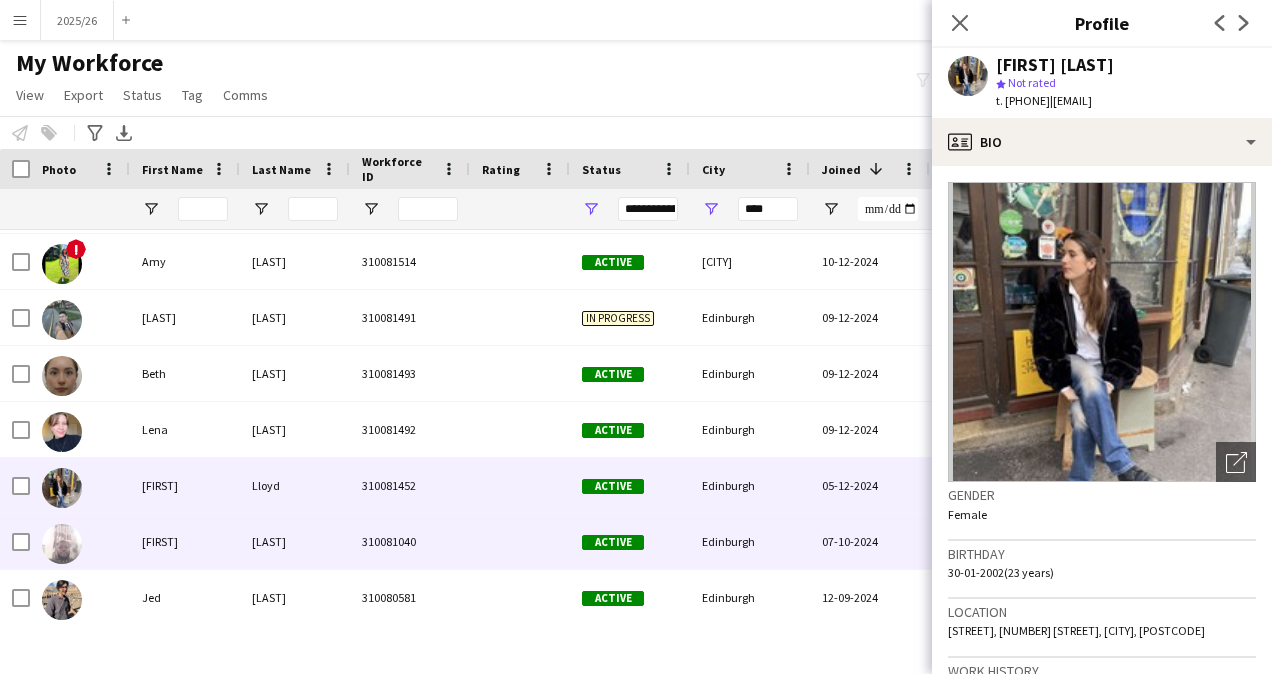 click at bounding box center (520, 541) 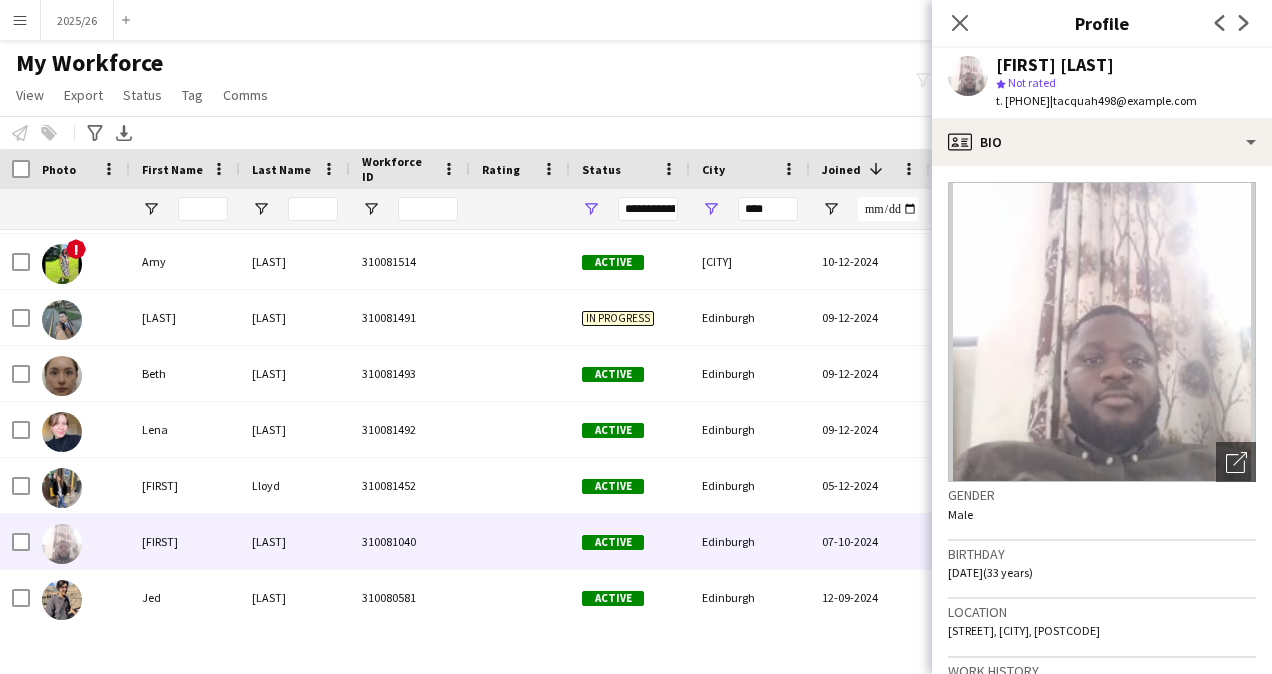 scroll, scrollTop: 1261, scrollLeft: 0, axis: vertical 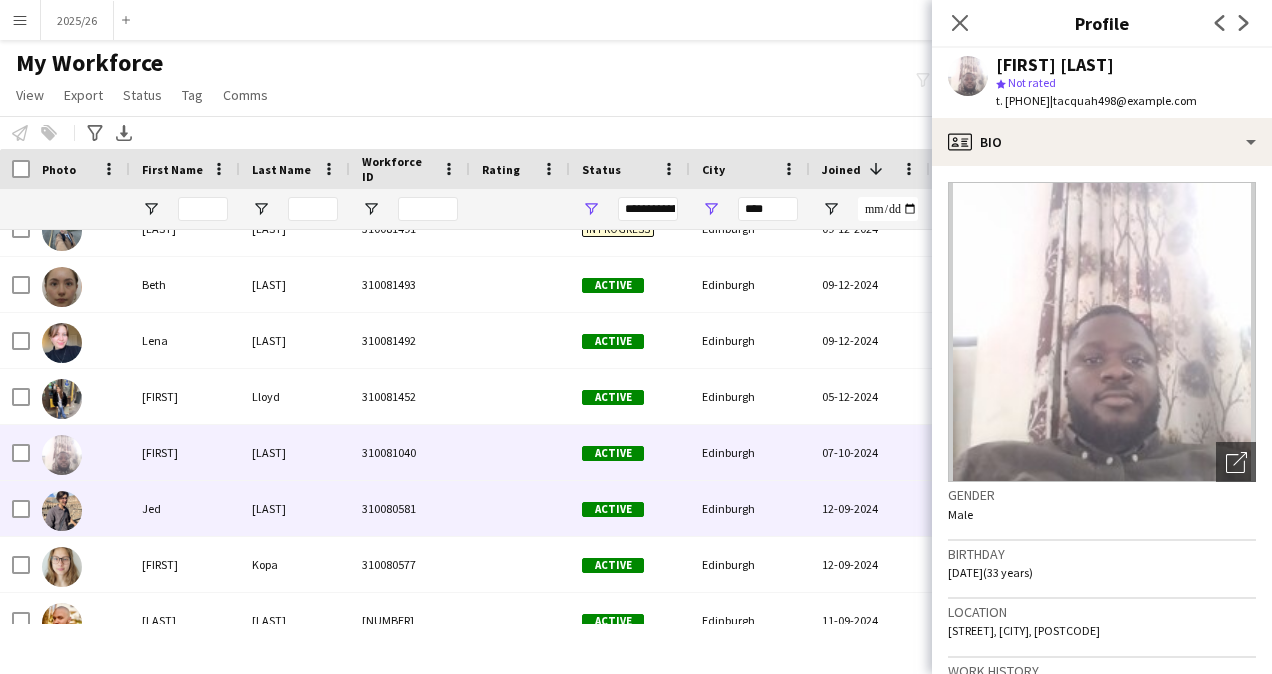 click on "Active" at bounding box center (630, 508) 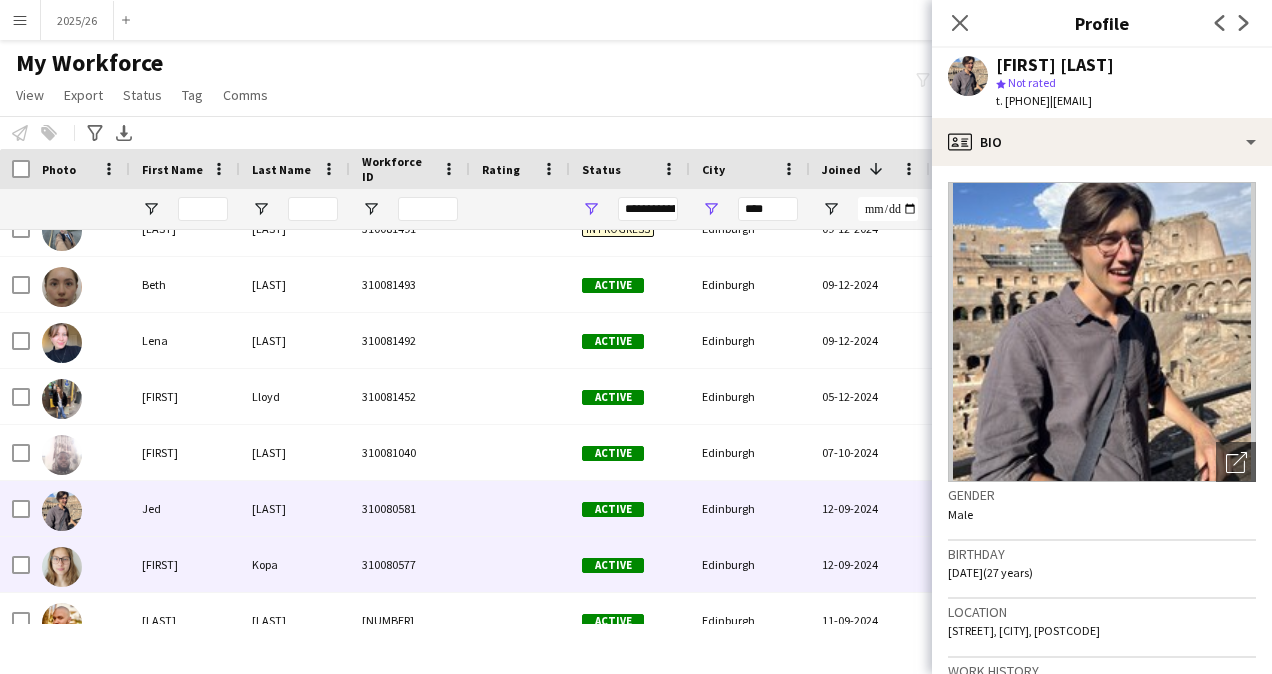 click on "Active" at bounding box center [630, 564] 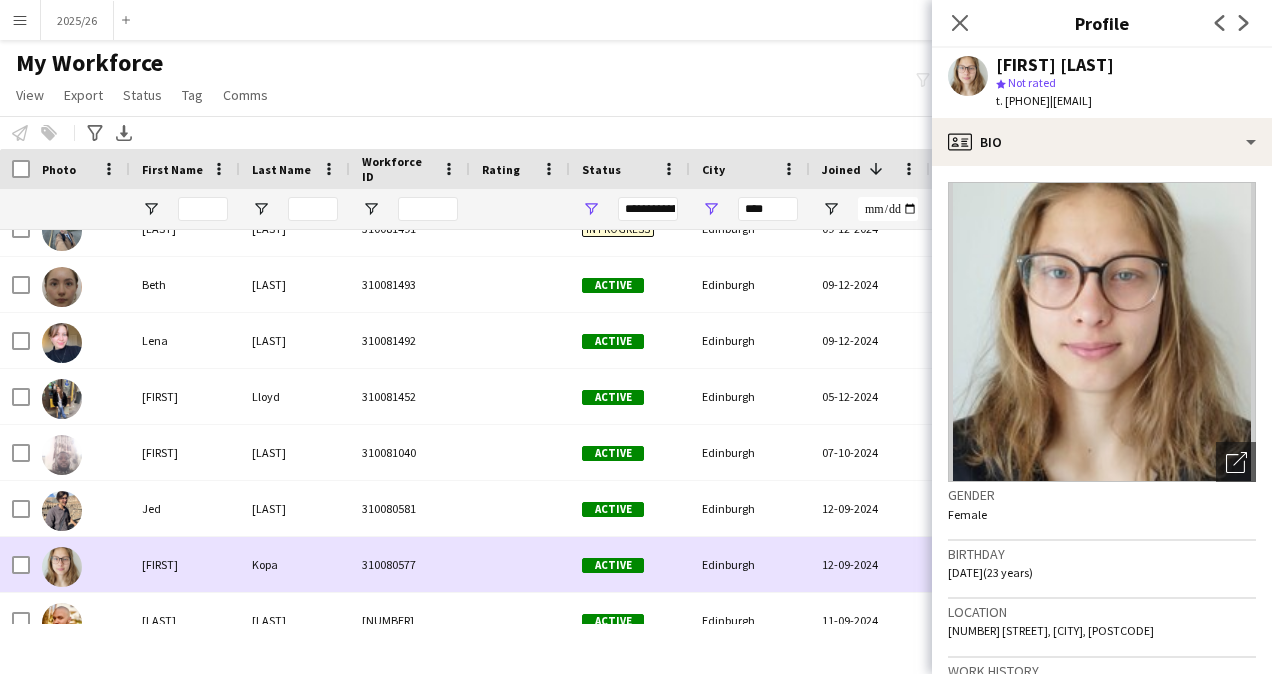 scroll, scrollTop: 1337, scrollLeft: 0, axis: vertical 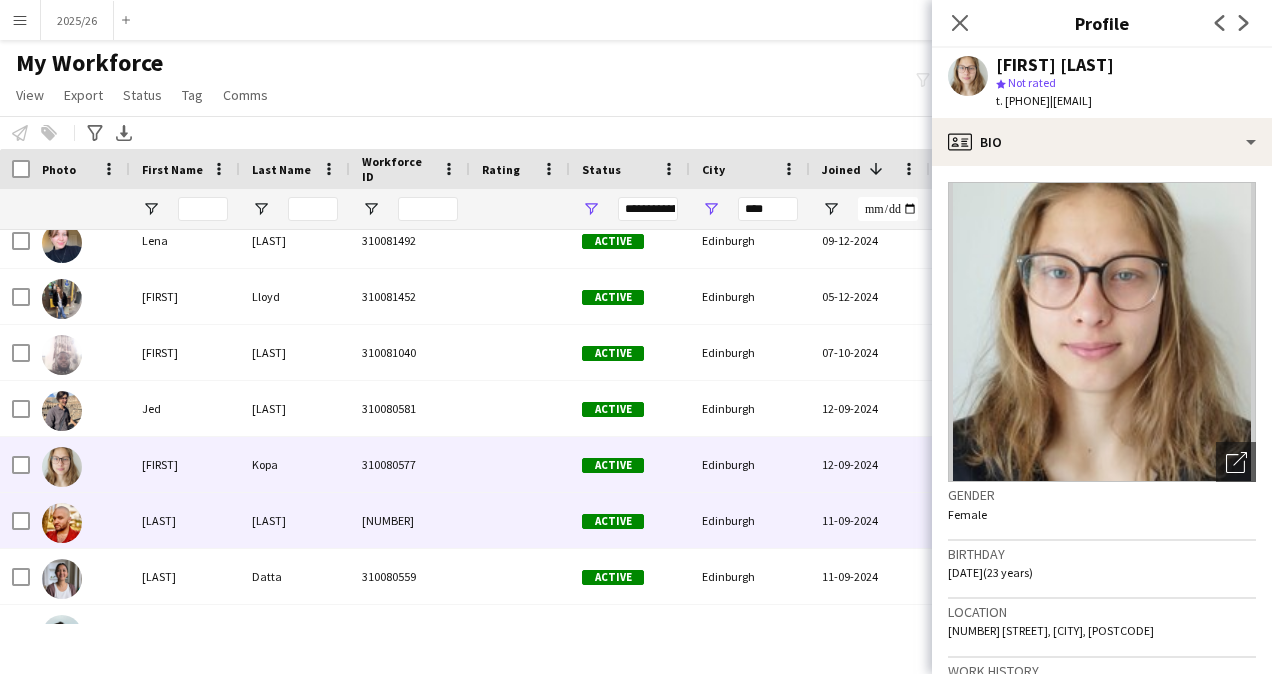 click on "Active" at bounding box center (613, 521) 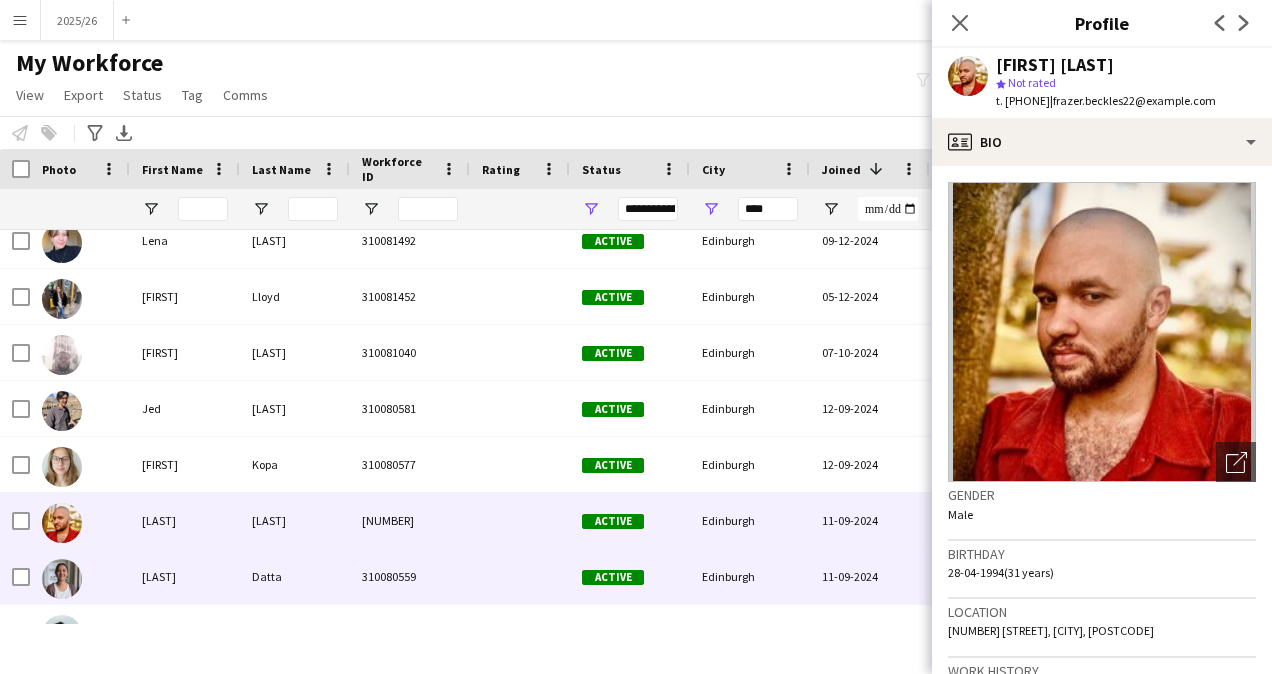 scroll, scrollTop: 1471, scrollLeft: 0, axis: vertical 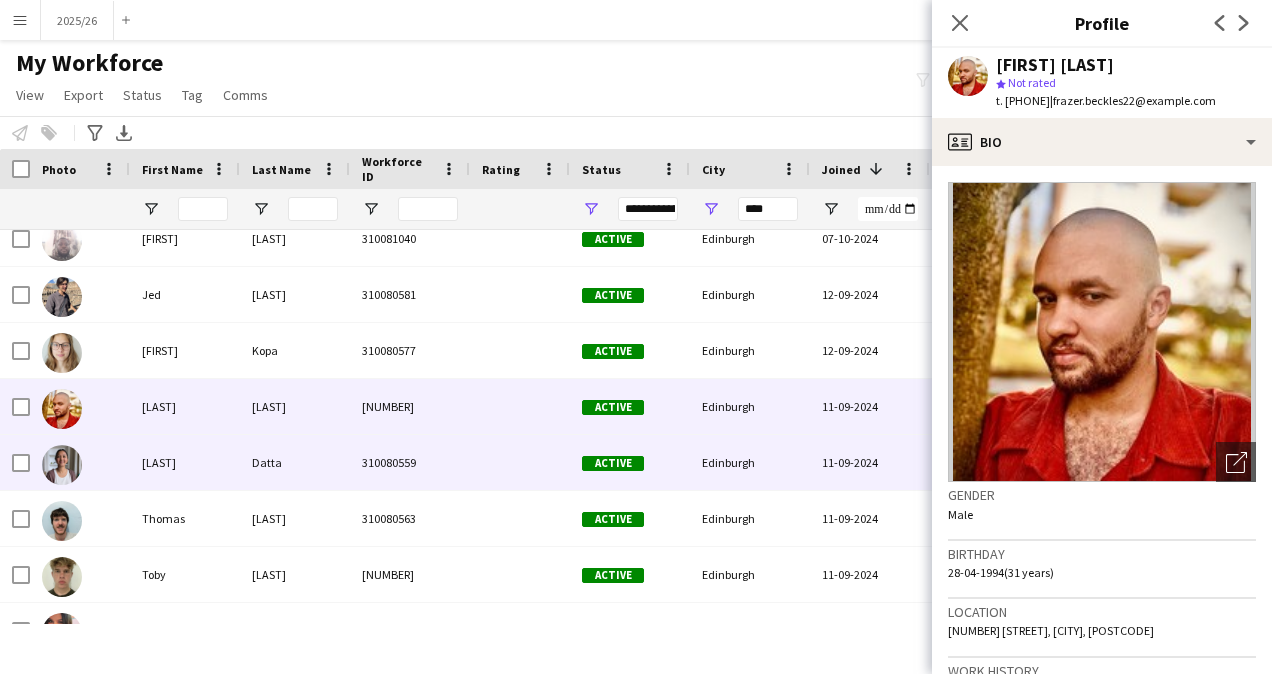 click on "Active" at bounding box center [630, 462] 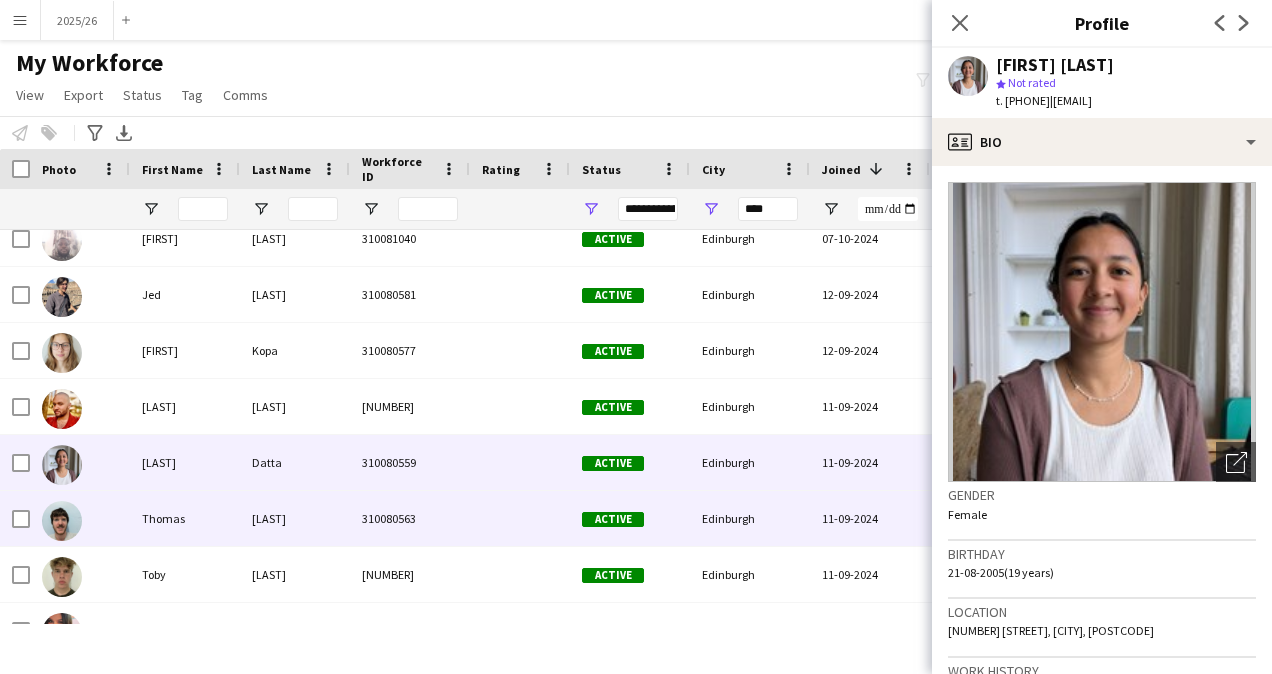 click on "Active" at bounding box center (613, 519) 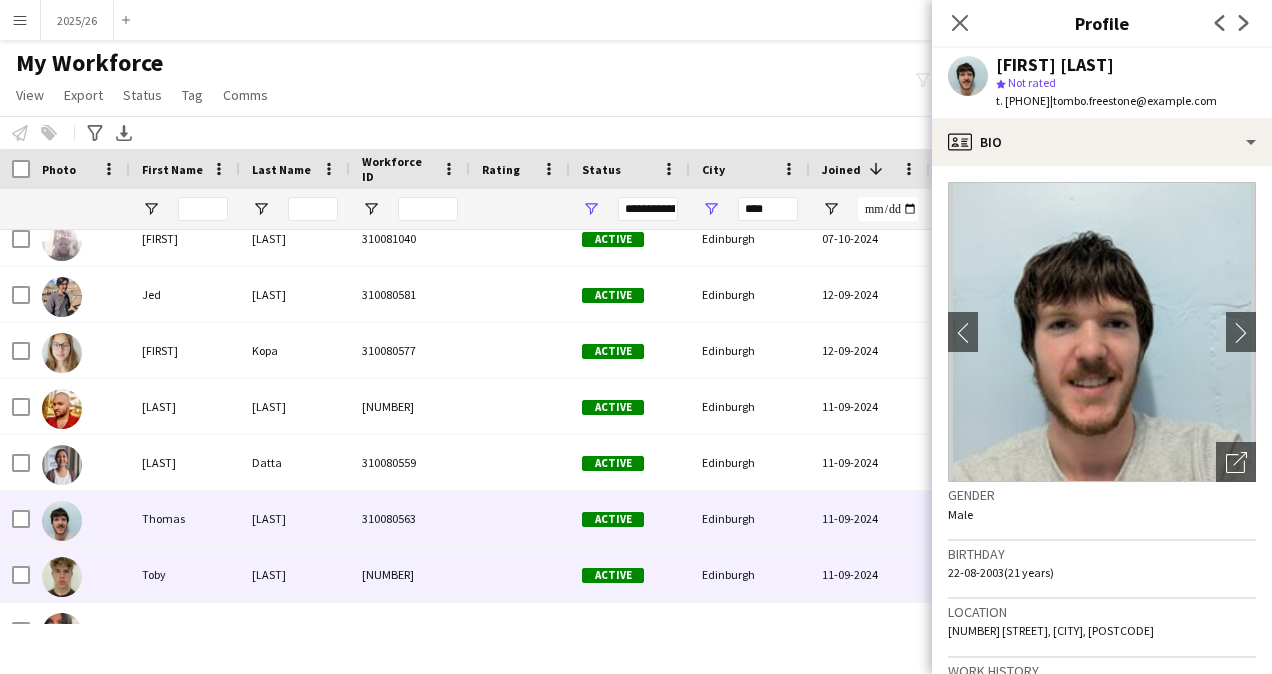 click on "Active" at bounding box center [613, 575] 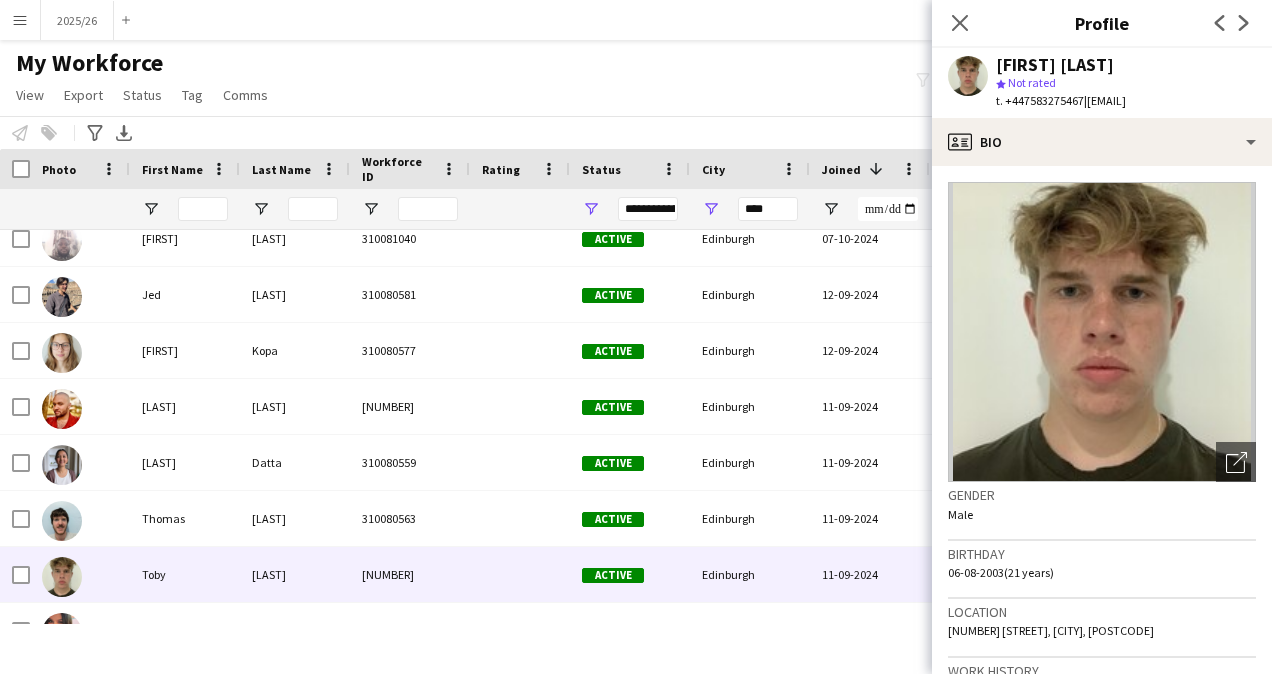 scroll, scrollTop: 1594, scrollLeft: 0, axis: vertical 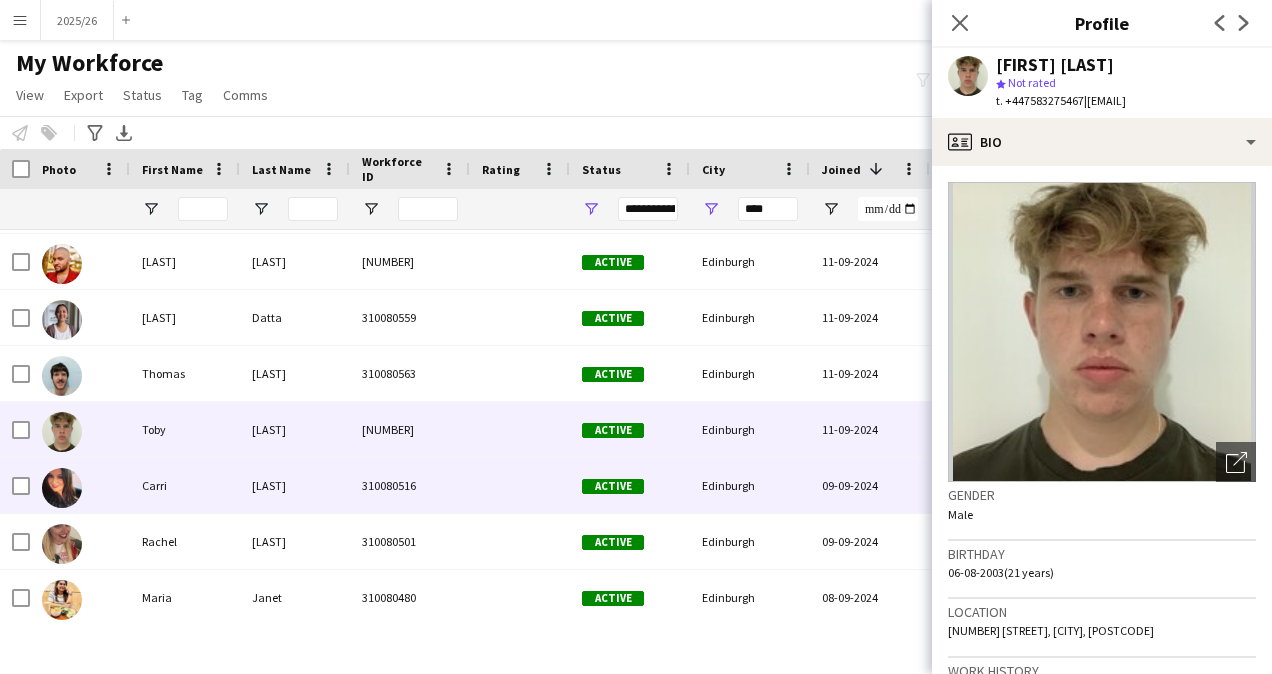 click on "Active" at bounding box center (630, 485) 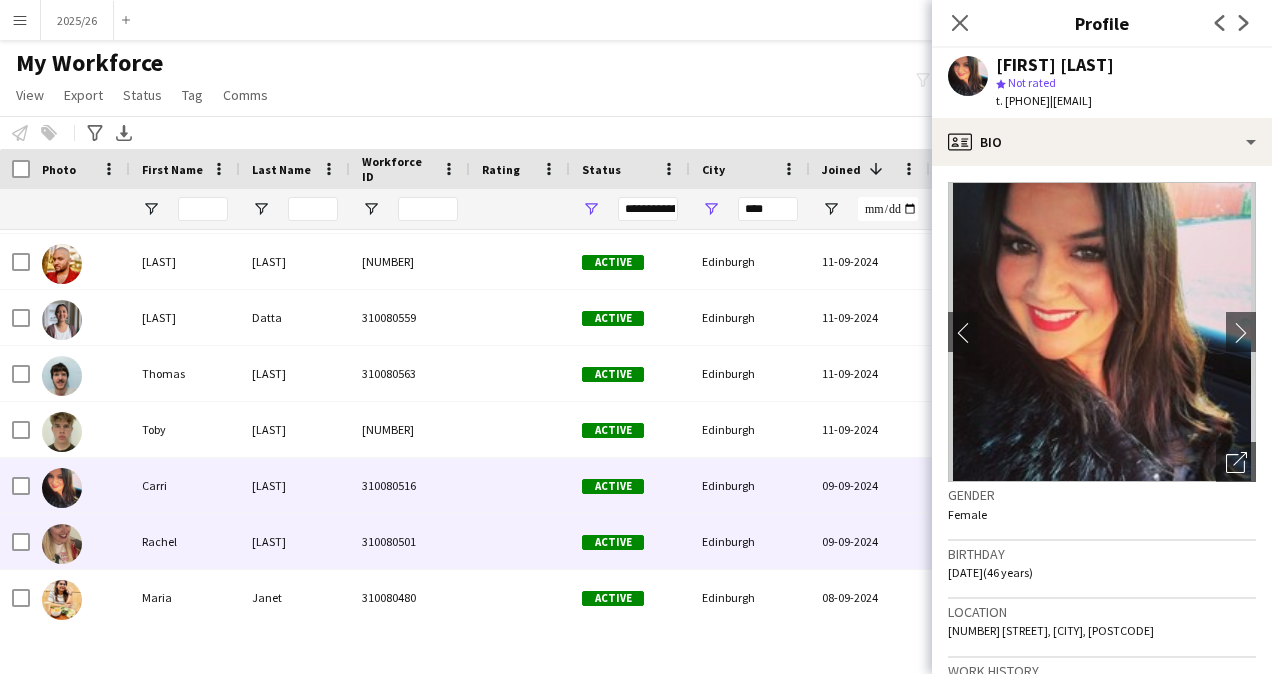 click on "Active" at bounding box center (630, 541) 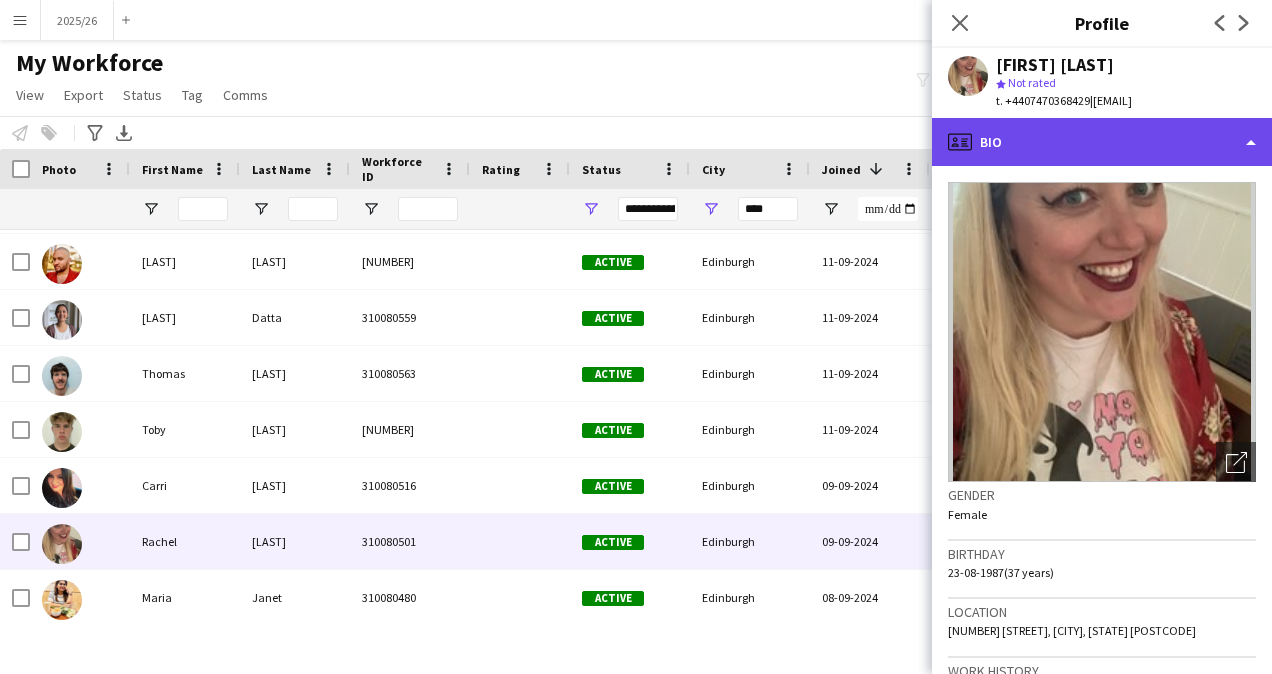 click on "profile
Bio" 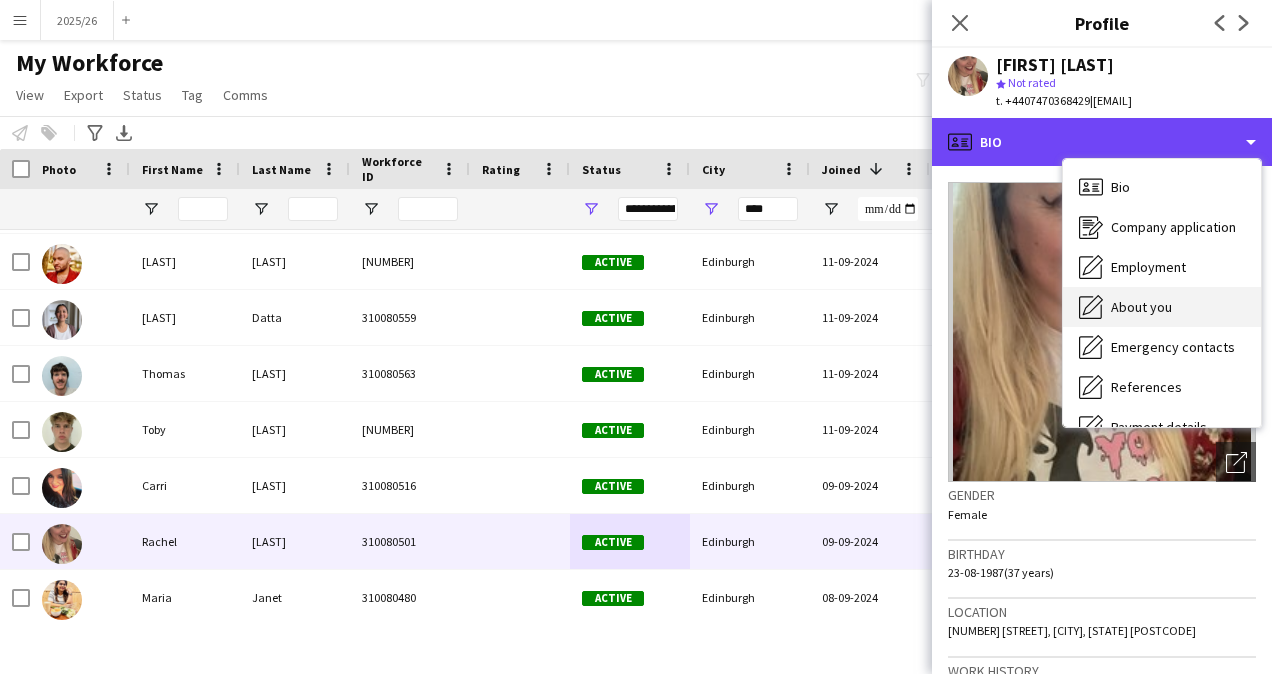 scroll, scrollTop: 228, scrollLeft: 0, axis: vertical 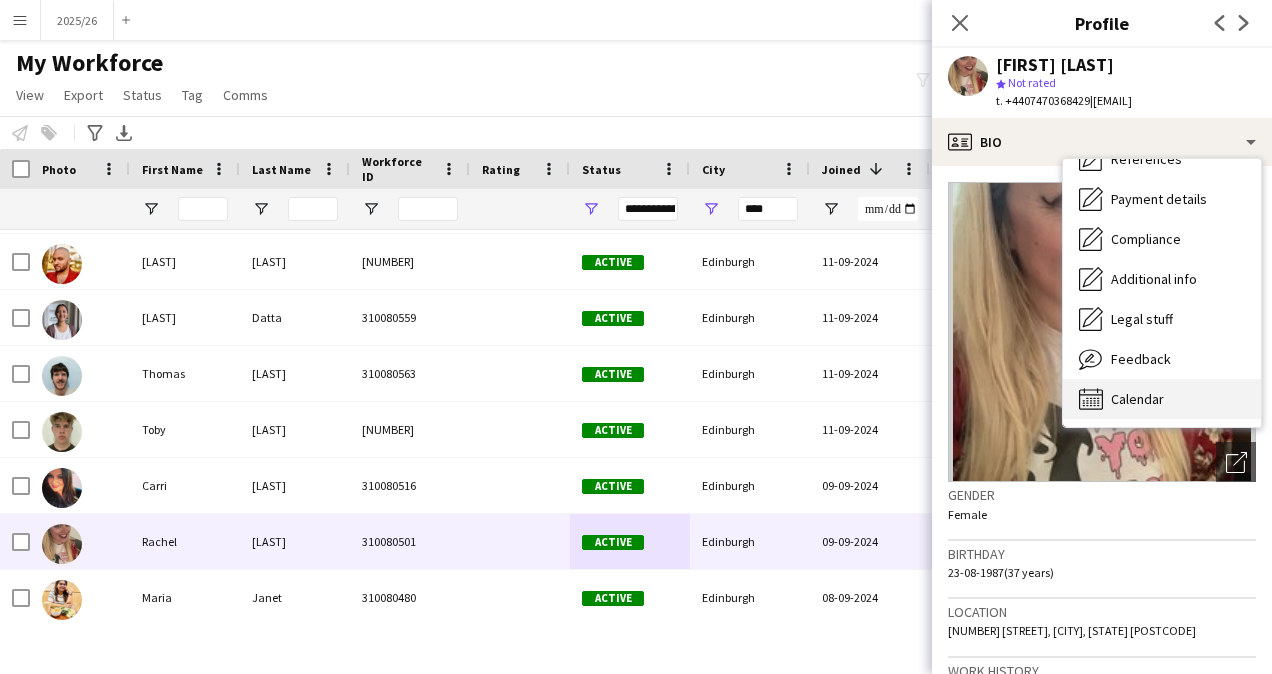 click on "Calendar
Calendar" at bounding box center (1162, 399) 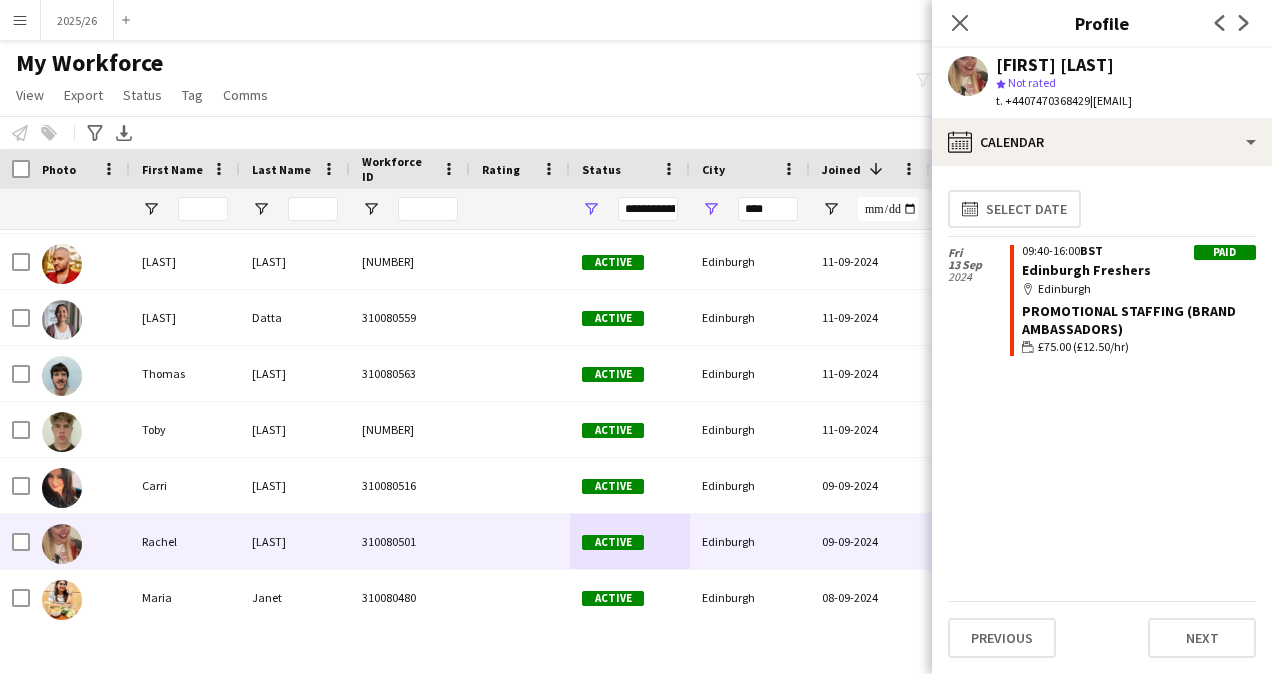 scroll, scrollTop: 1790, scrollLeft: 0, axis: vertical 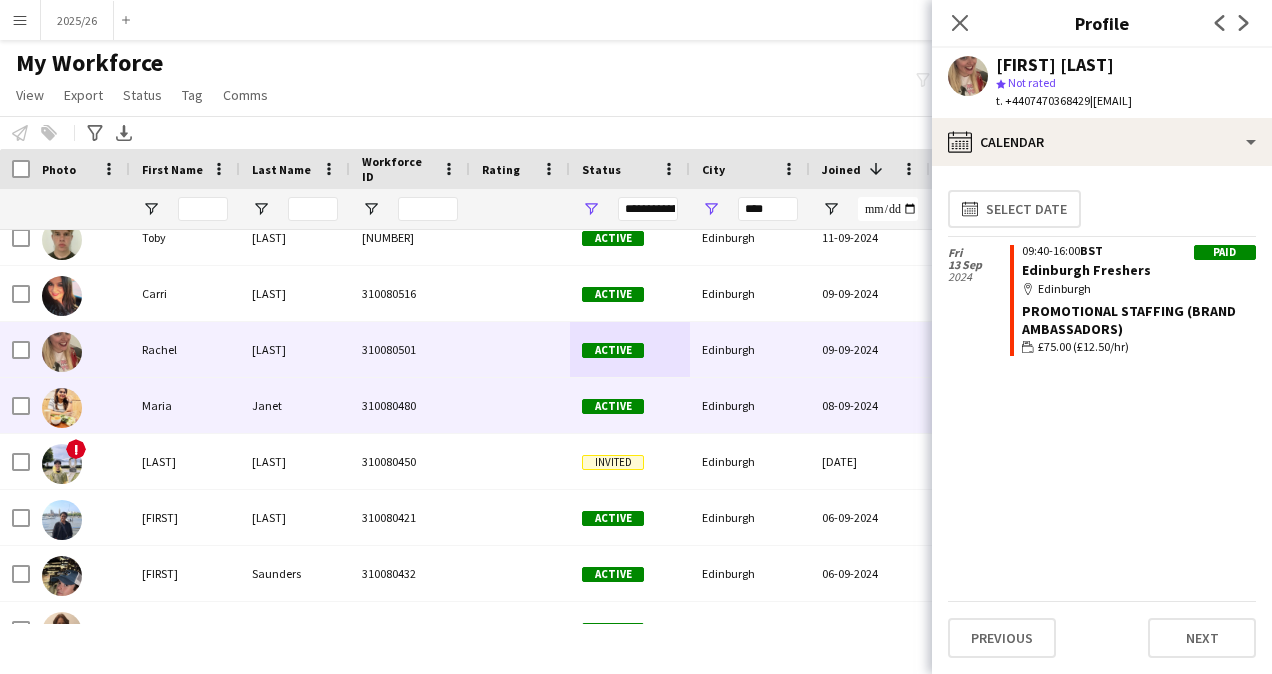 click on "Active" at bounding box center [630, 405] 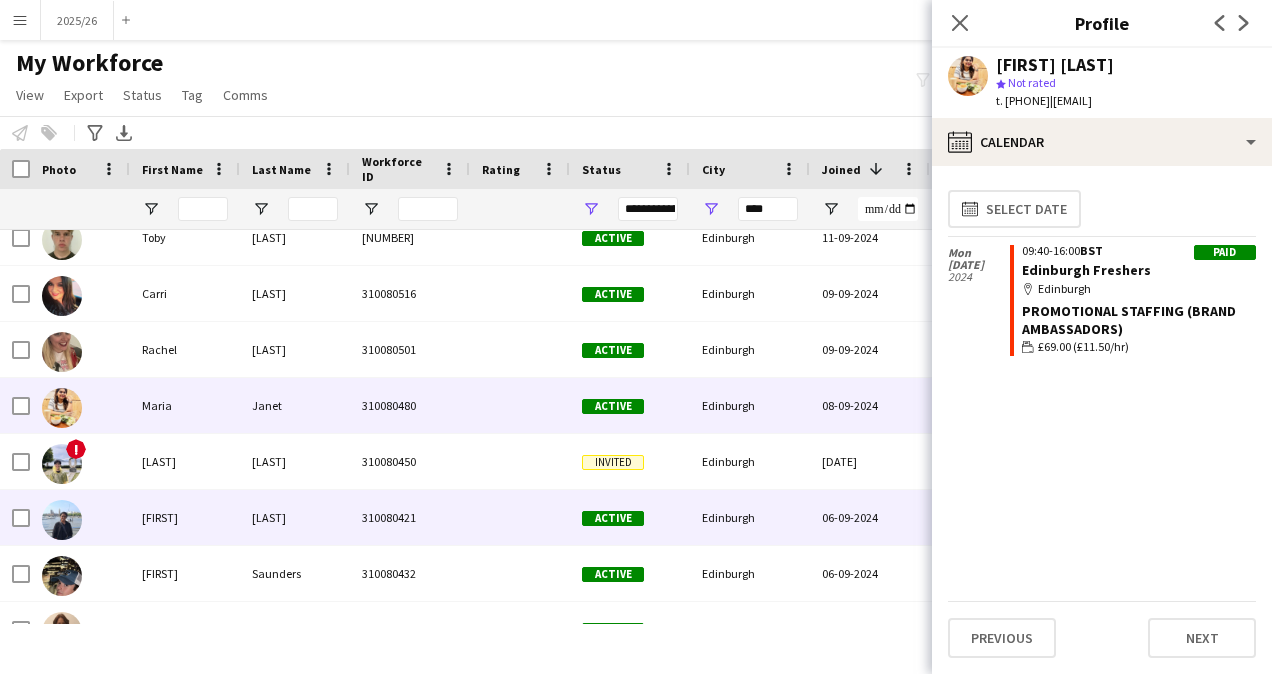 click at bounding box center (520, 517) 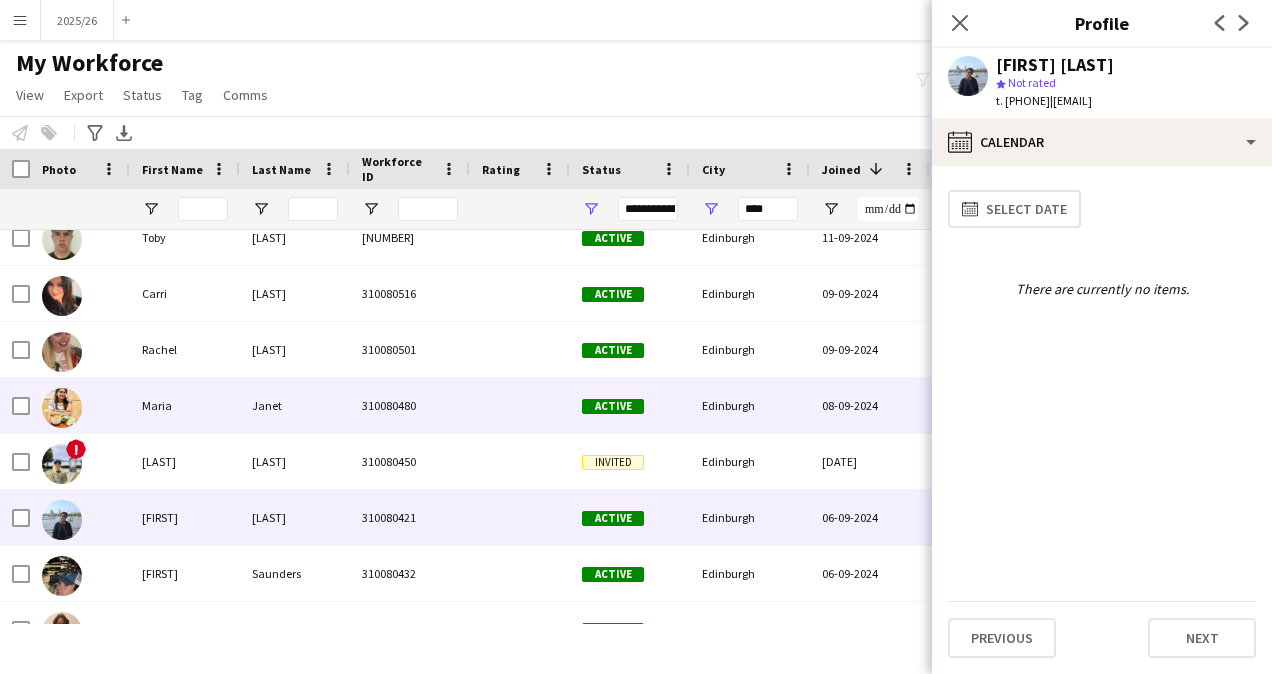 scroll, scrollTop: 1869, scrollLeft: 0, axis: vertical 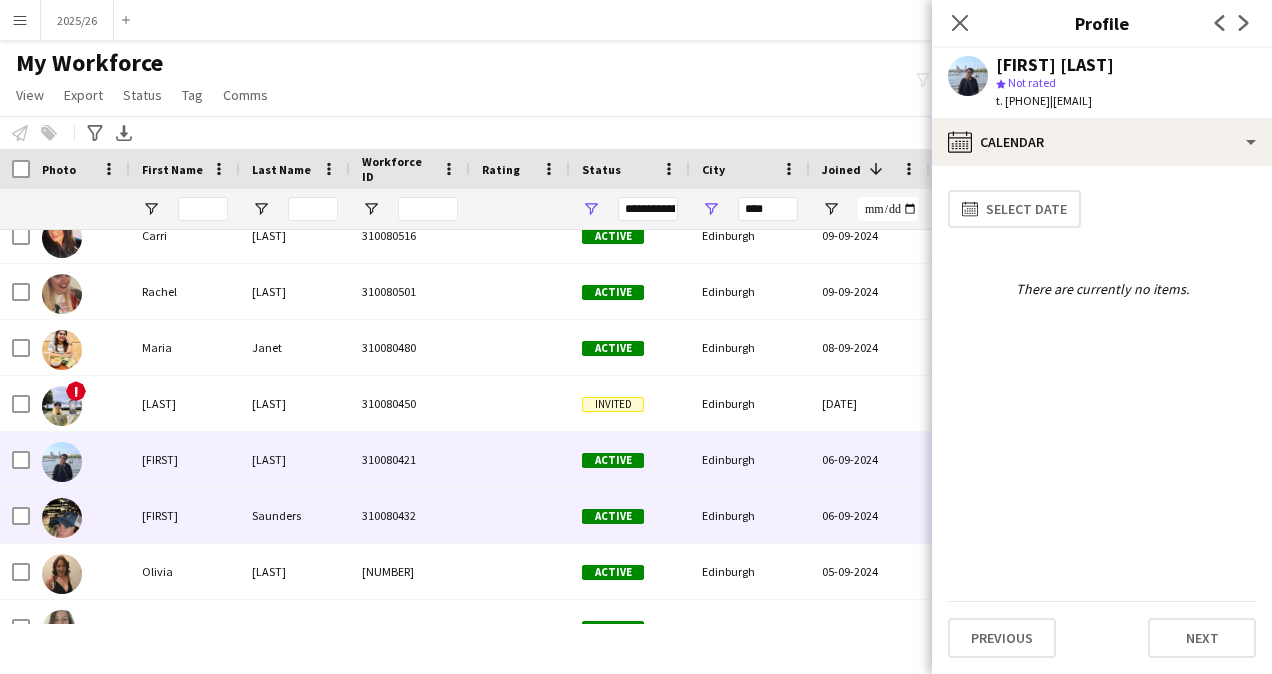 click on "Edinburgh" at bounding box center [750, 515] 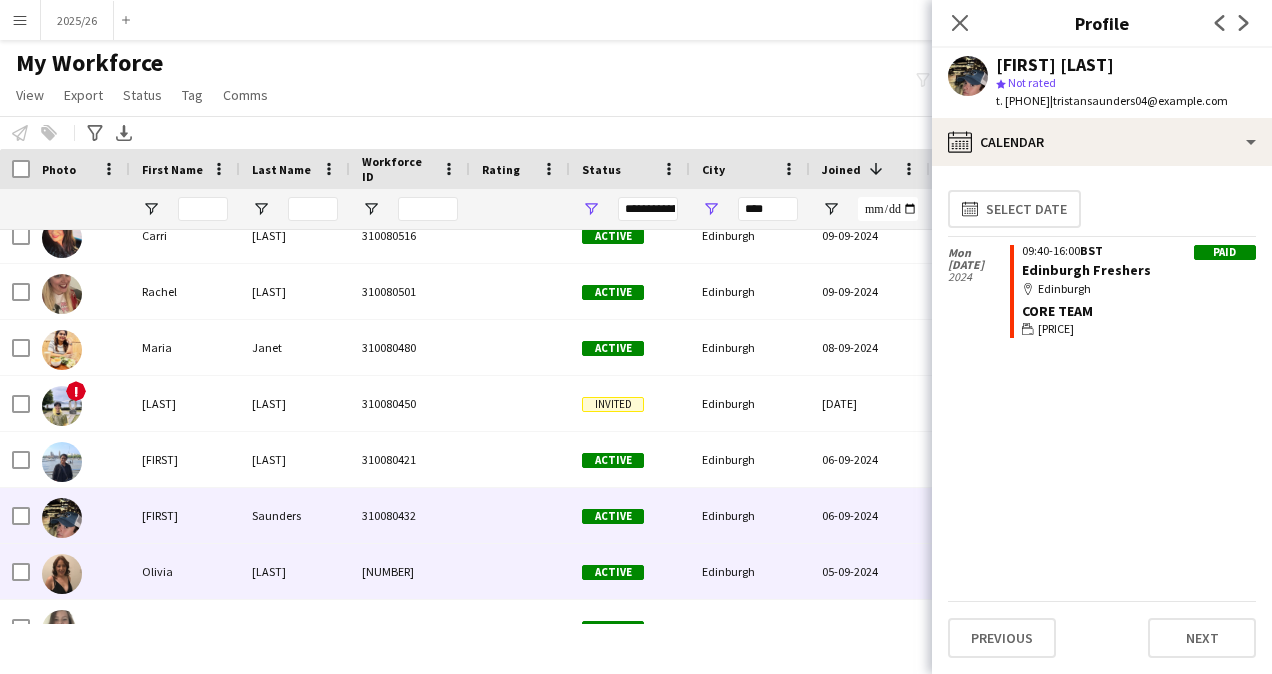 click on "Active" at bounding box center (613, 572) 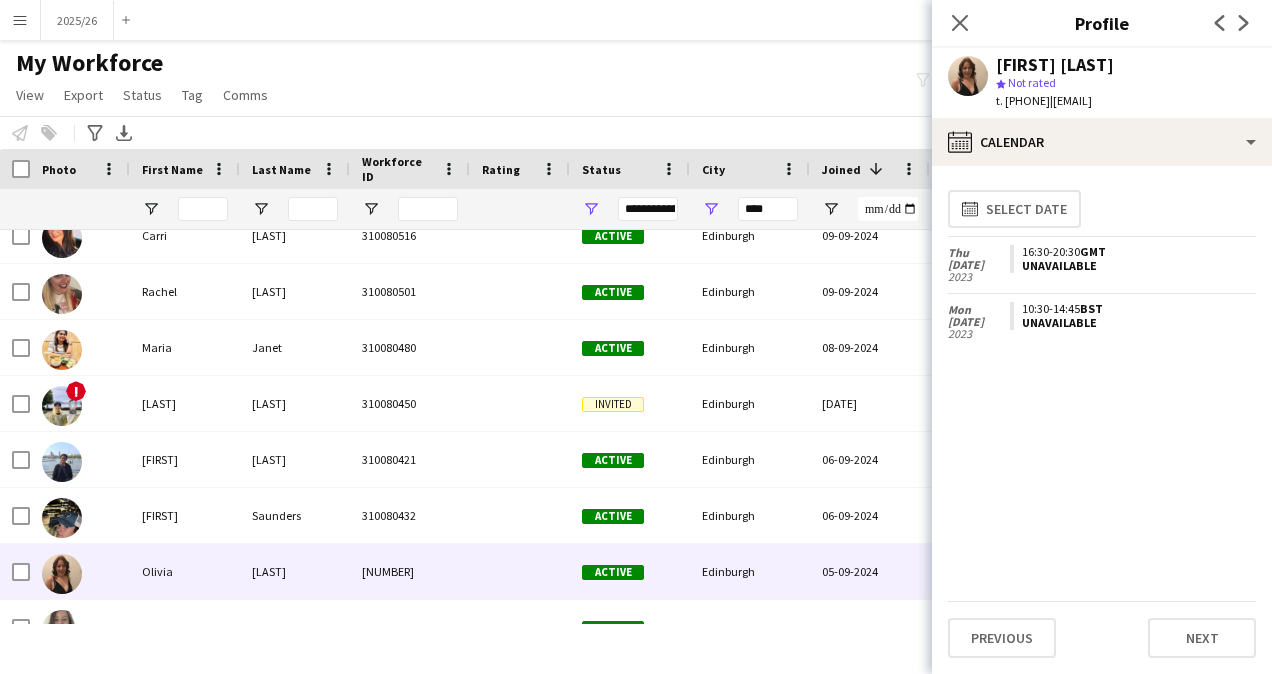 scroll, scrollTop: 2107, scrollLeft: 0, axis: vertical 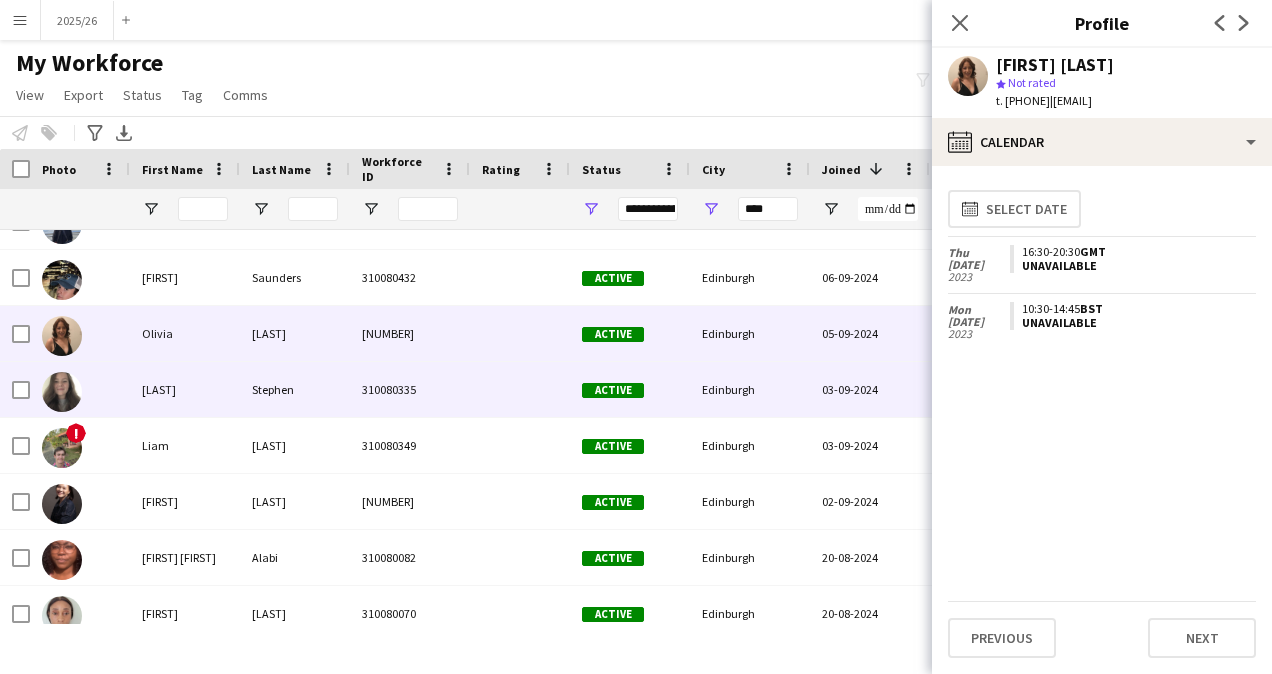 click at bounding box center (520, 389) 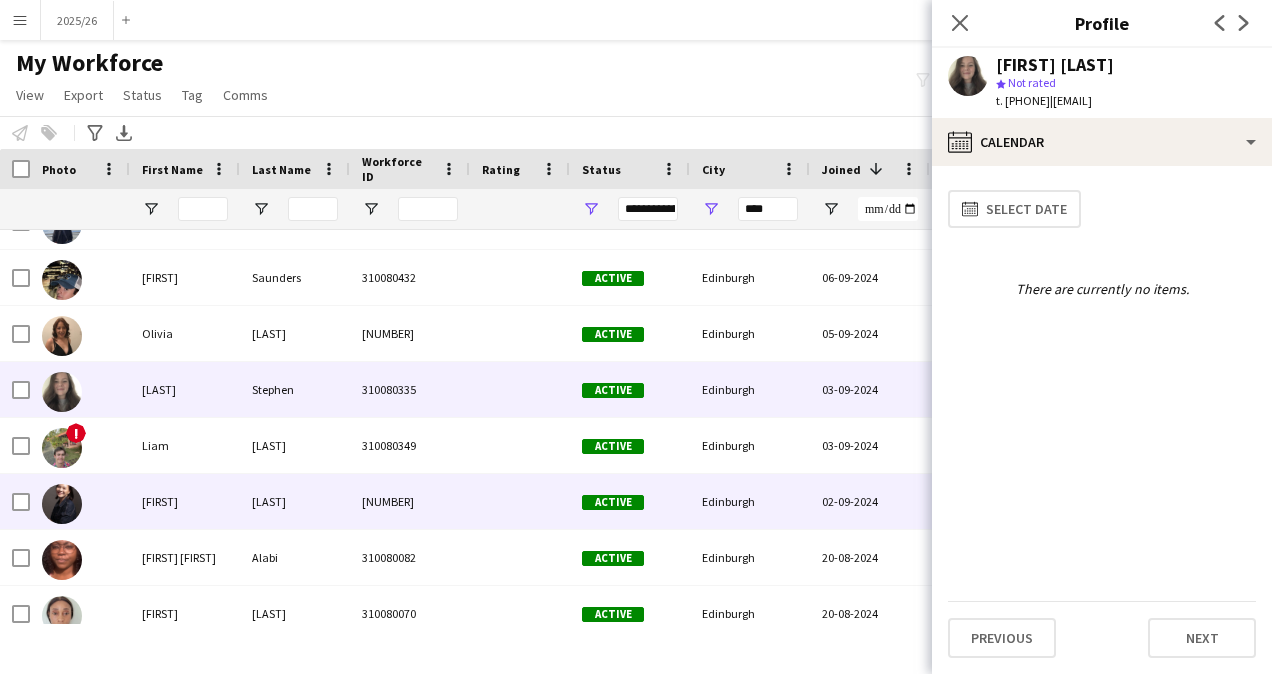 click at bounding box center [520, 501] 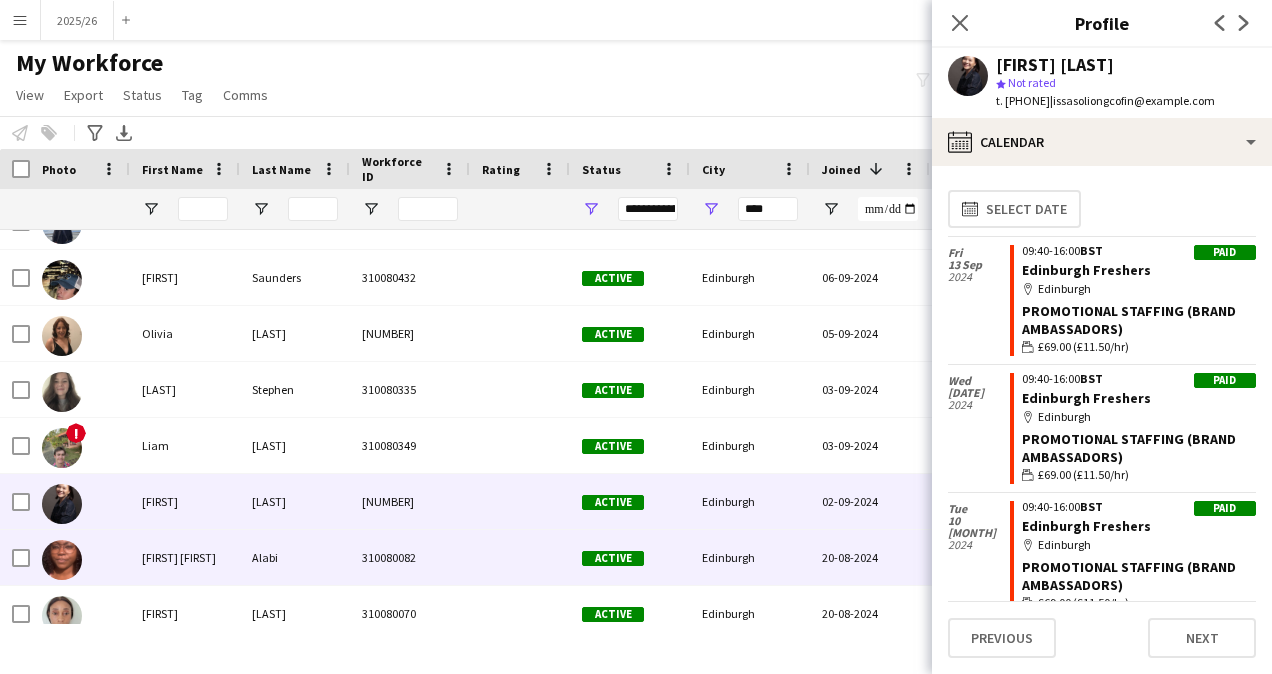 scroll, scrollTop: 2152, scrollLeft: 0, axis: vertical 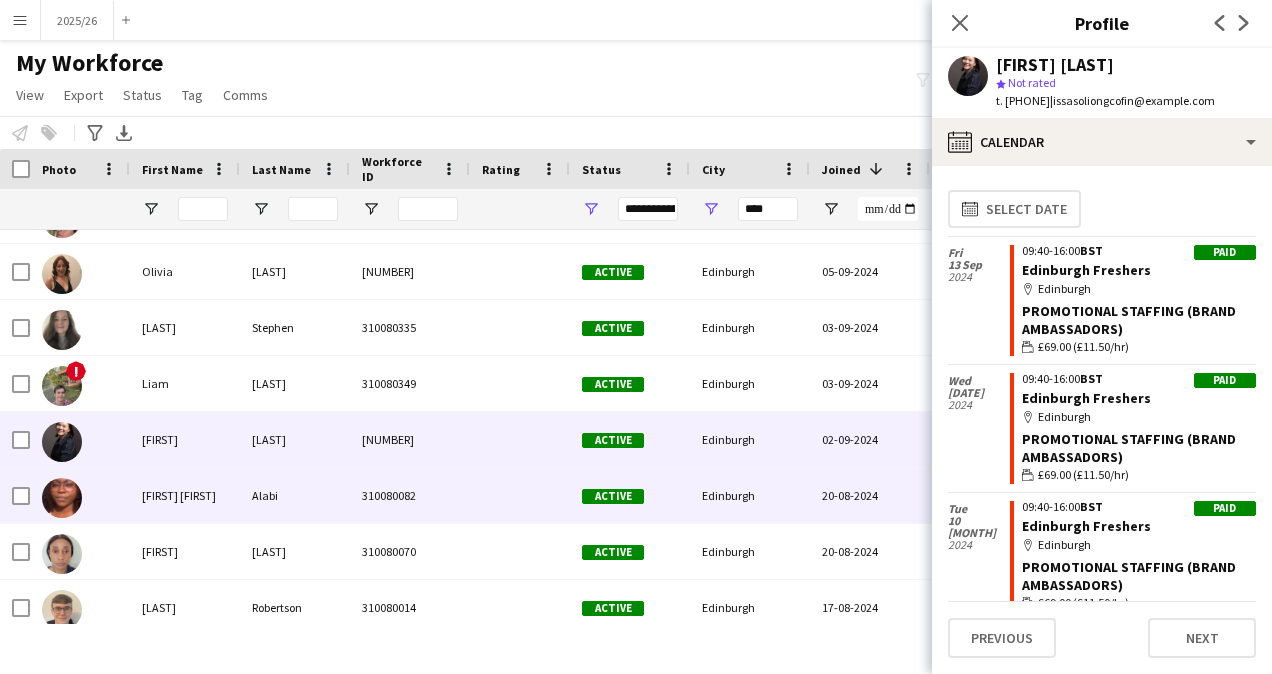 click at bounding box center (520, 495) 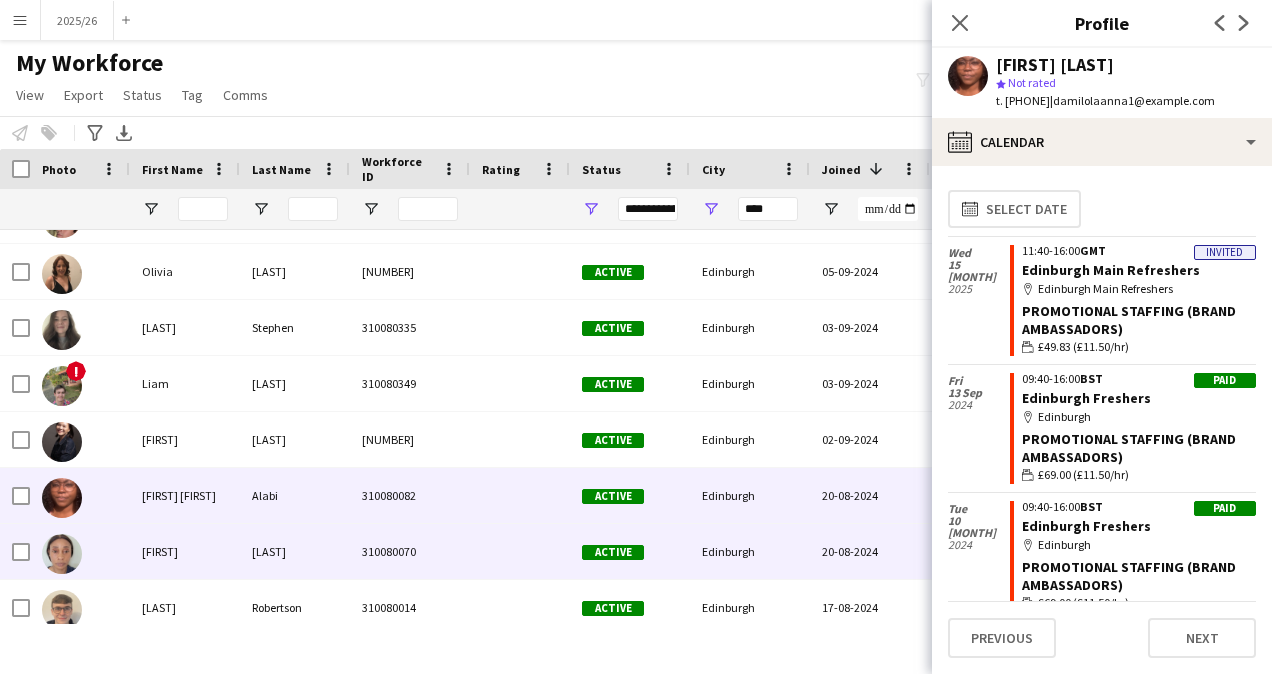 scroll, scrollTop: 2216, scrollLeft: 0, axis: vertical 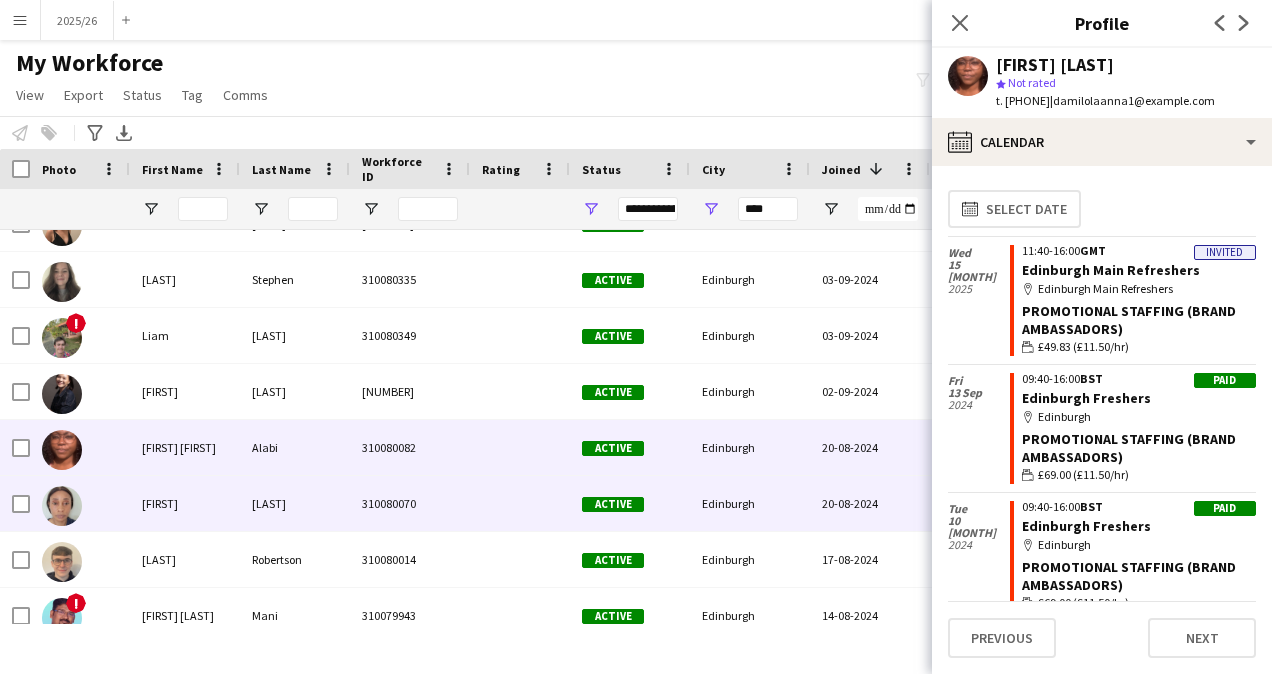 click on "Active" at bounding box center [613, 504] 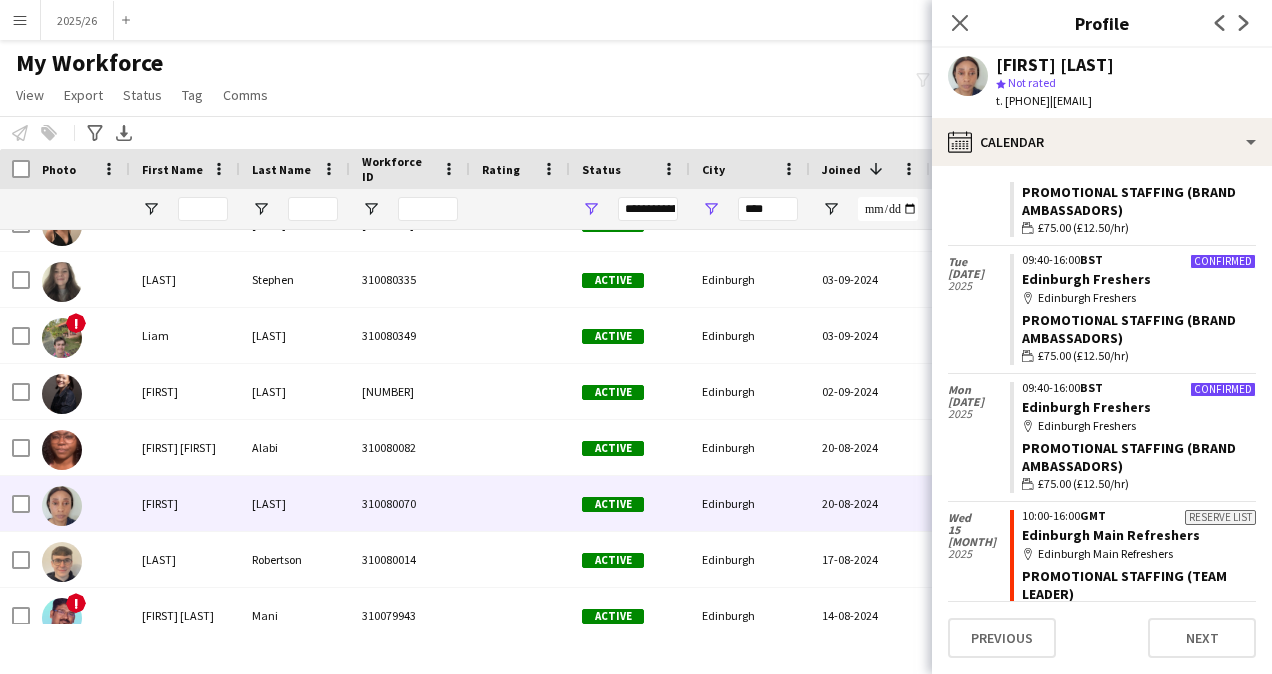 scroll, scrollTop: 130, scrollLeft: 0, axis: vertical 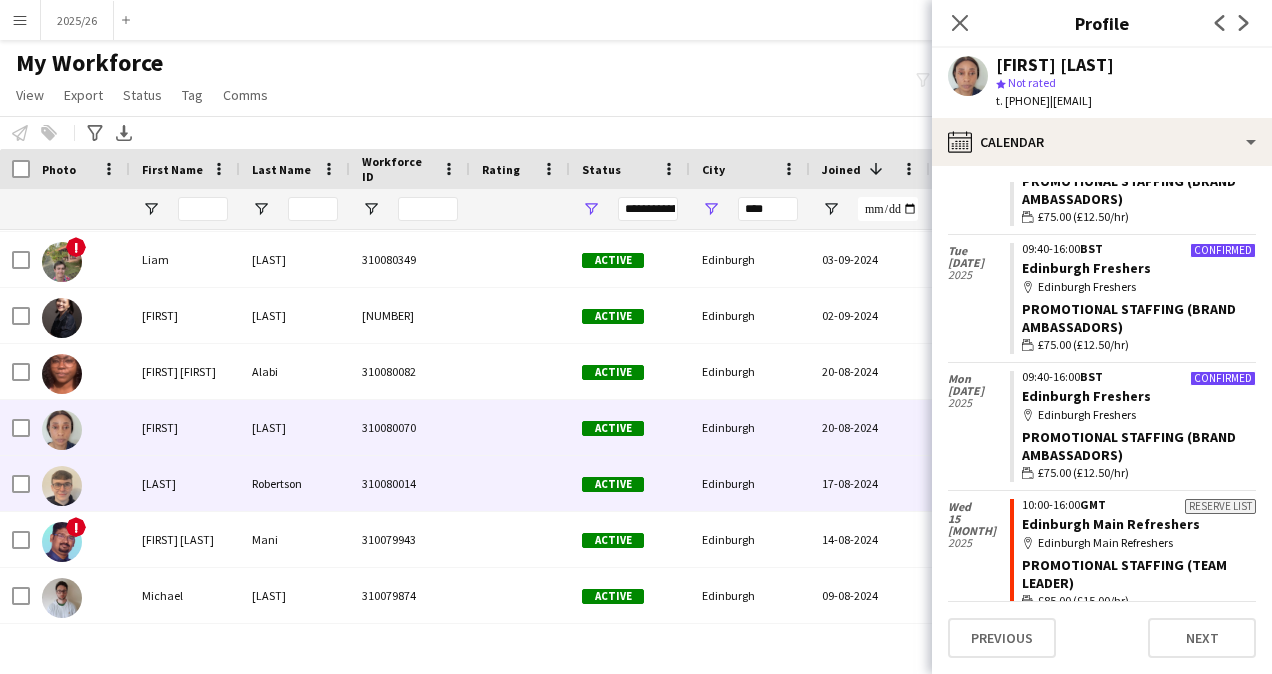 click at bounding box center (520, 483) 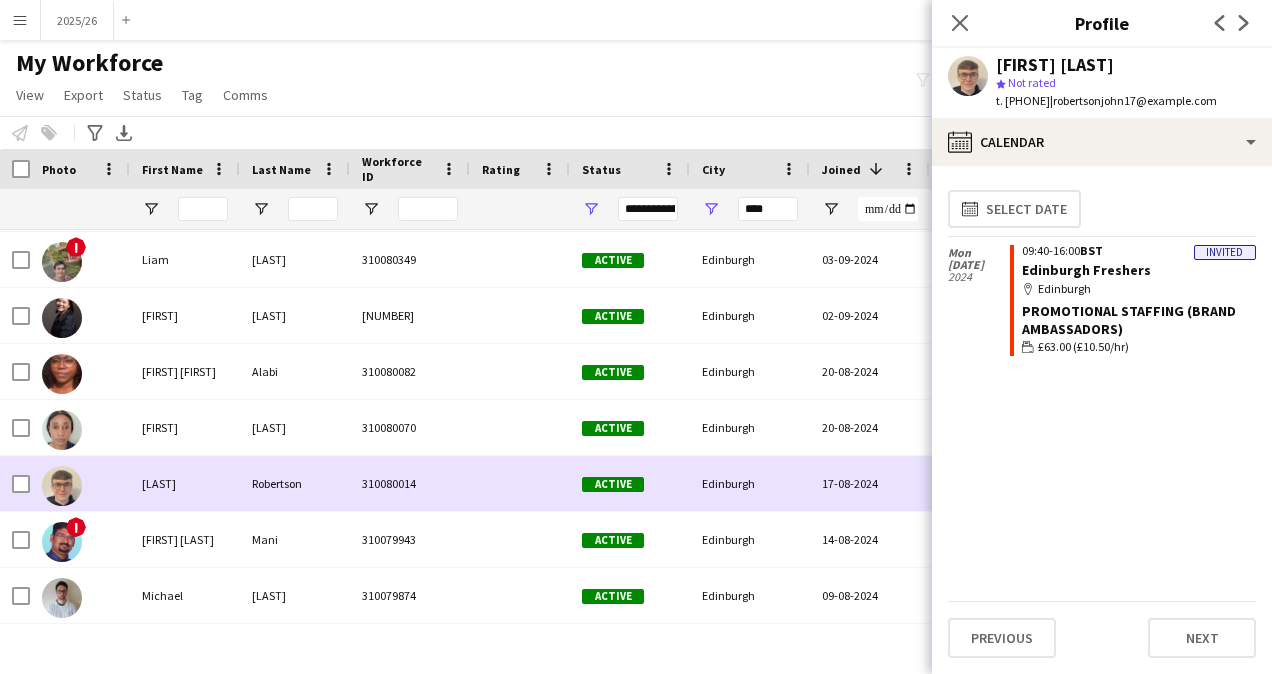 scroll, scrollTop: 2354, scrollLeft: 0, axis: vertical 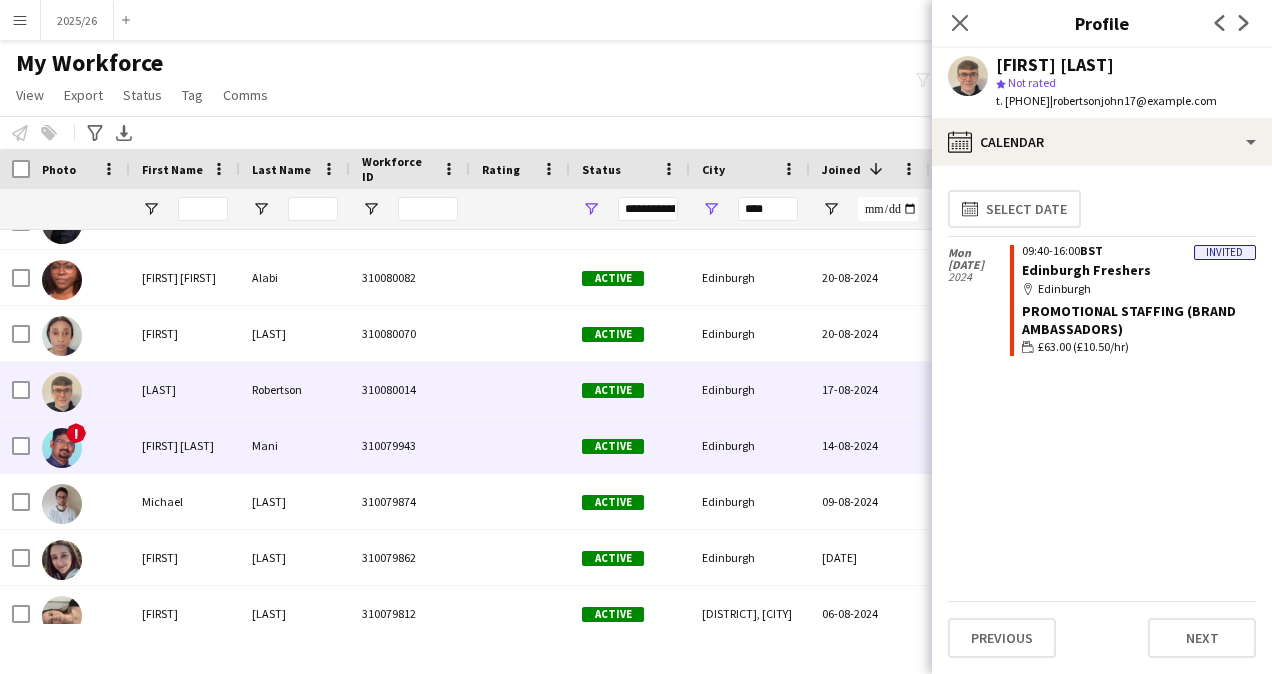 click on "Active" at bounding box center (630, 445) 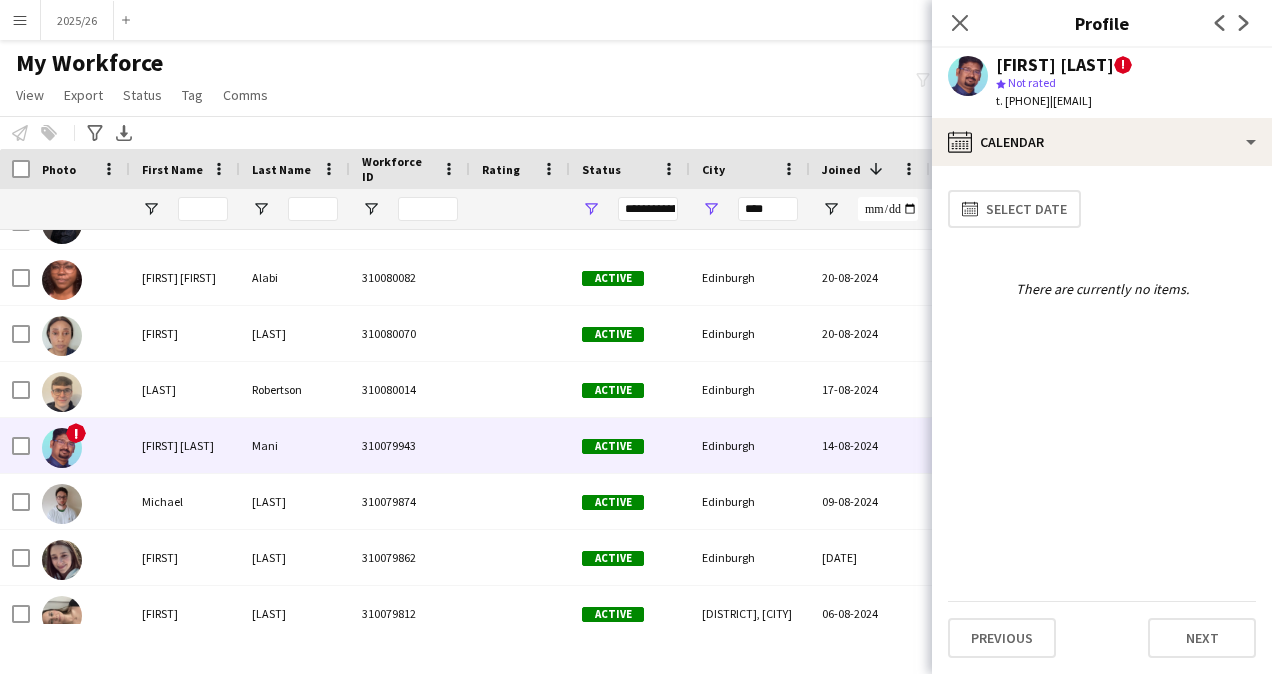 click on "calendar-full
Select date   There are currently no items.   Previous   Next" 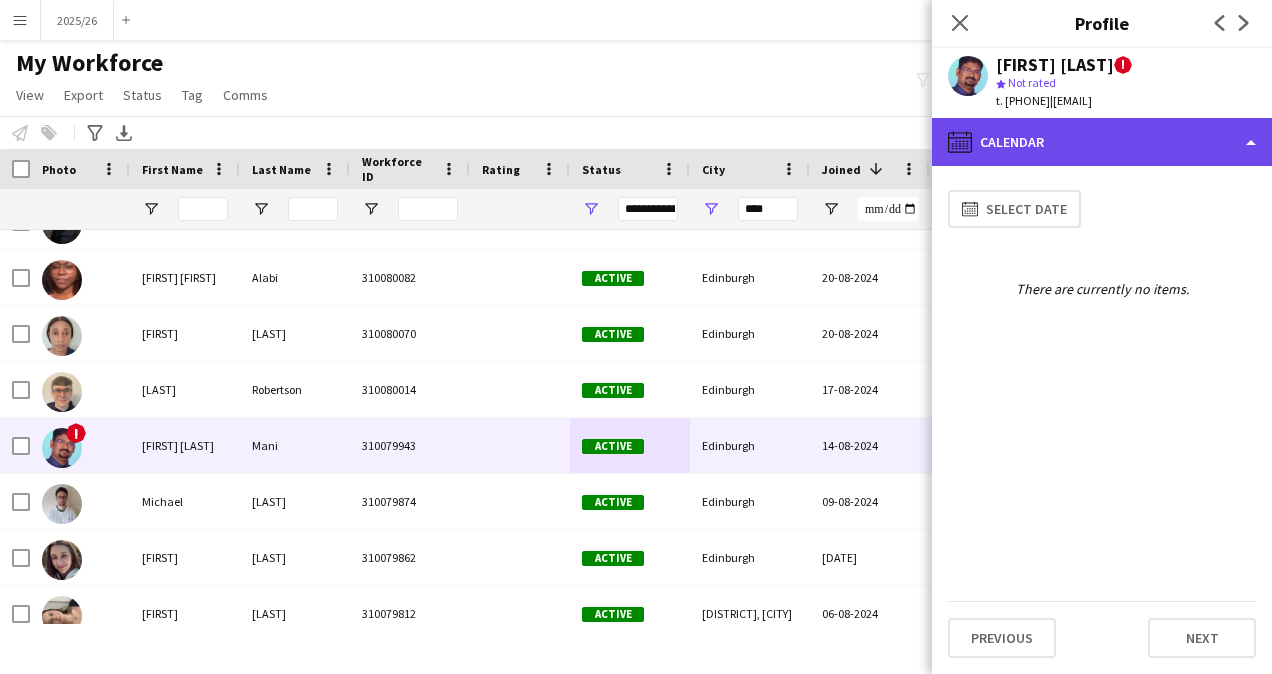 click on "calendar-full
Calendar" 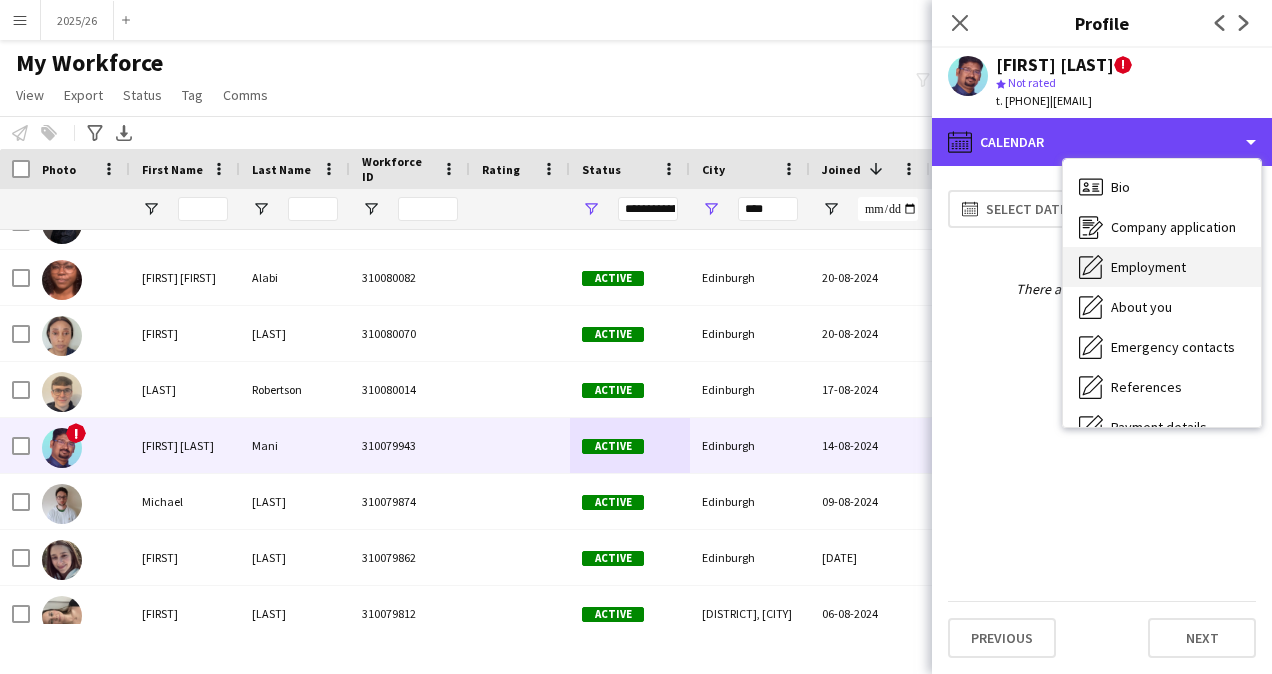 scroll, scrollTop: 228, scrollLeft: 0, axis: vertical 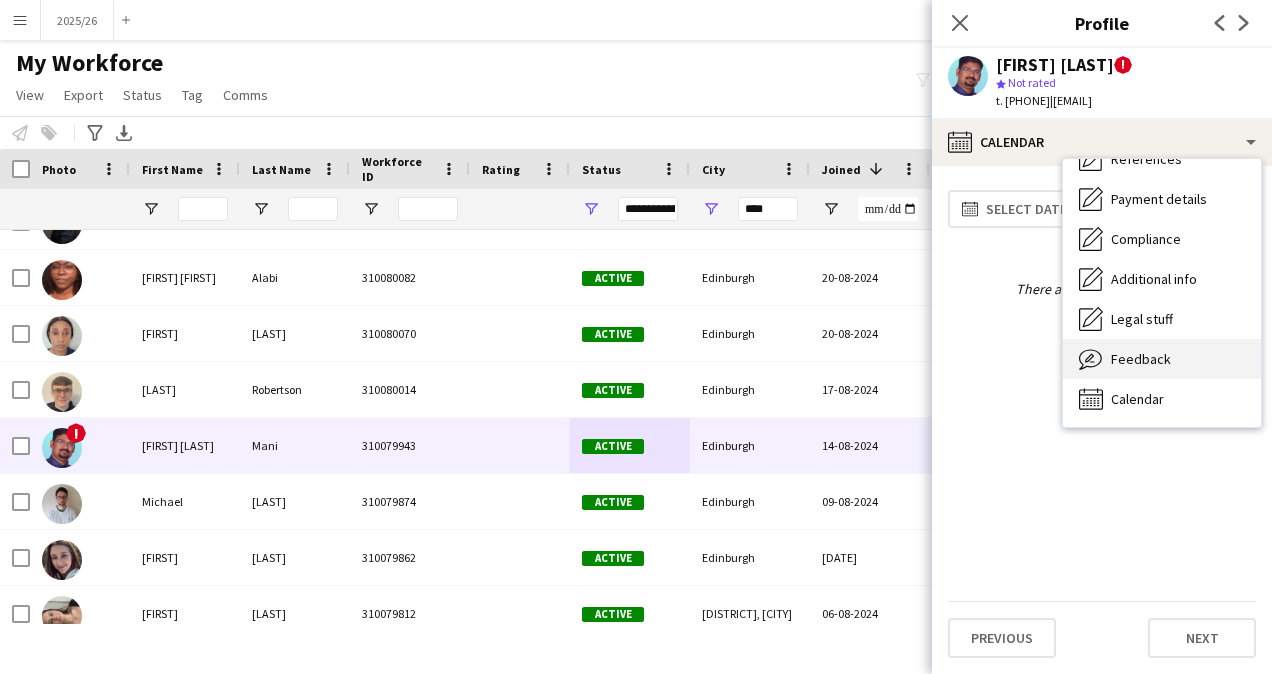 click on "Feedback" at bounding box center (1141, 359) 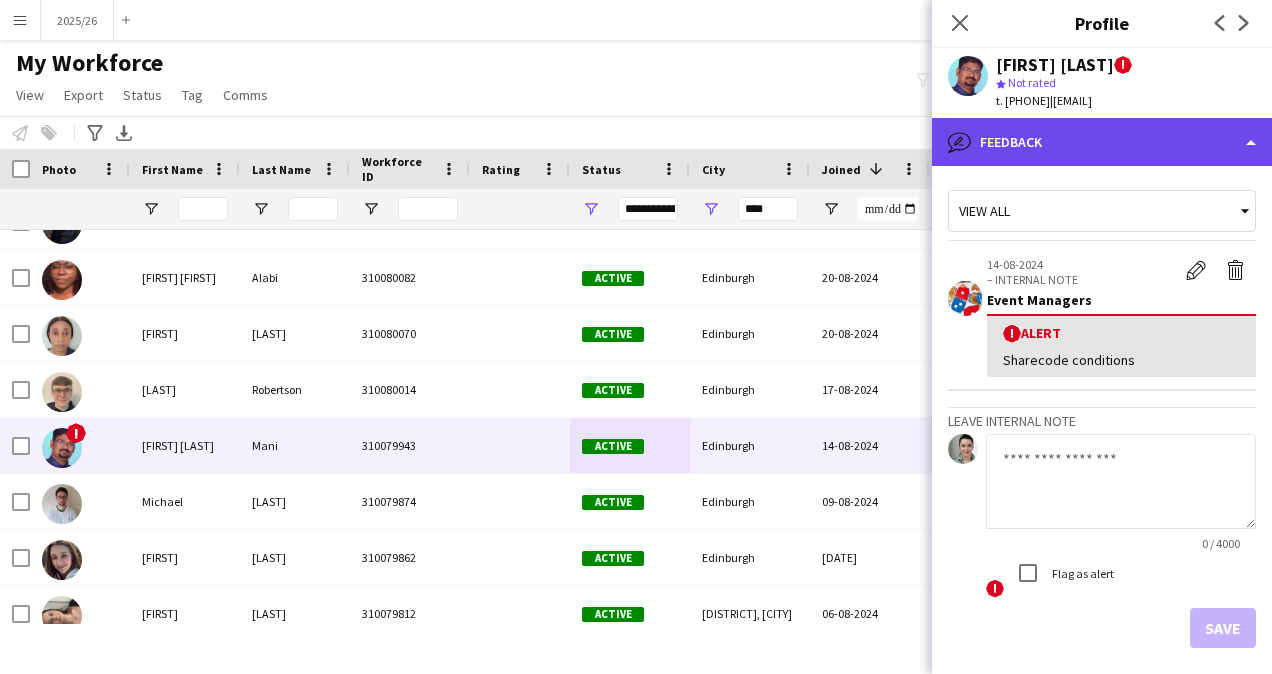 click on "bubble-pencil
Feedback" 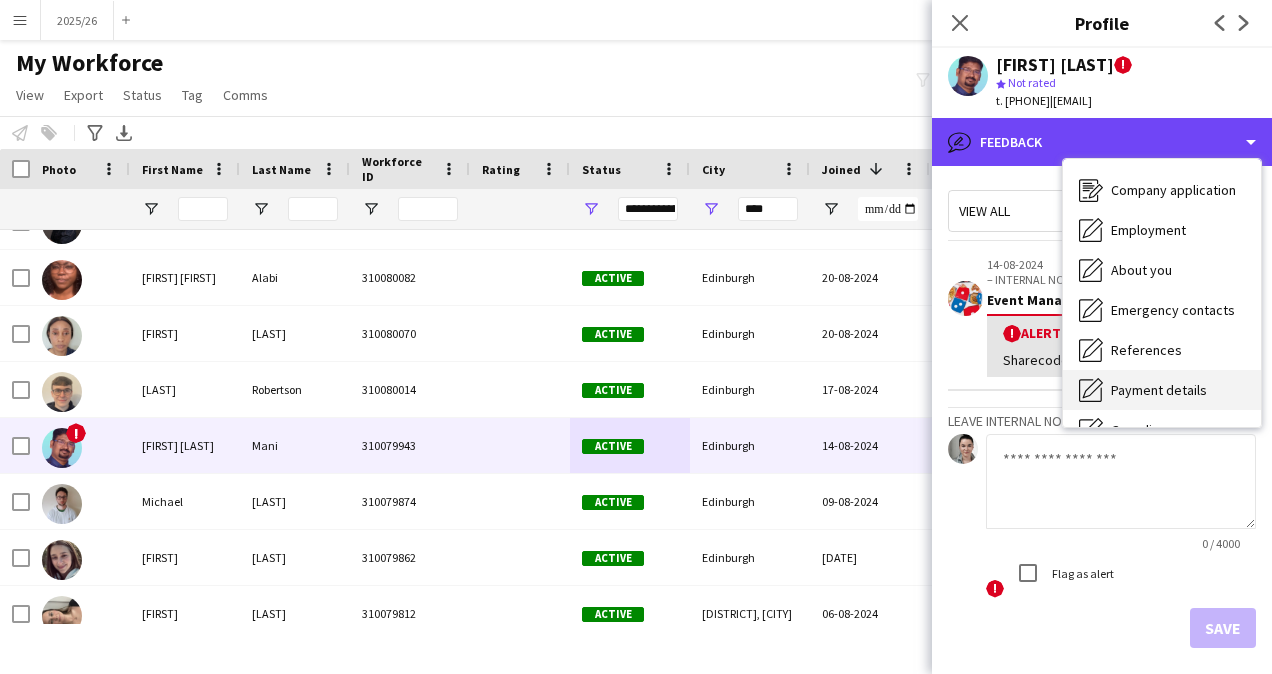 scroll, scrollTop: 0, scrollLeft: 0, axis: both 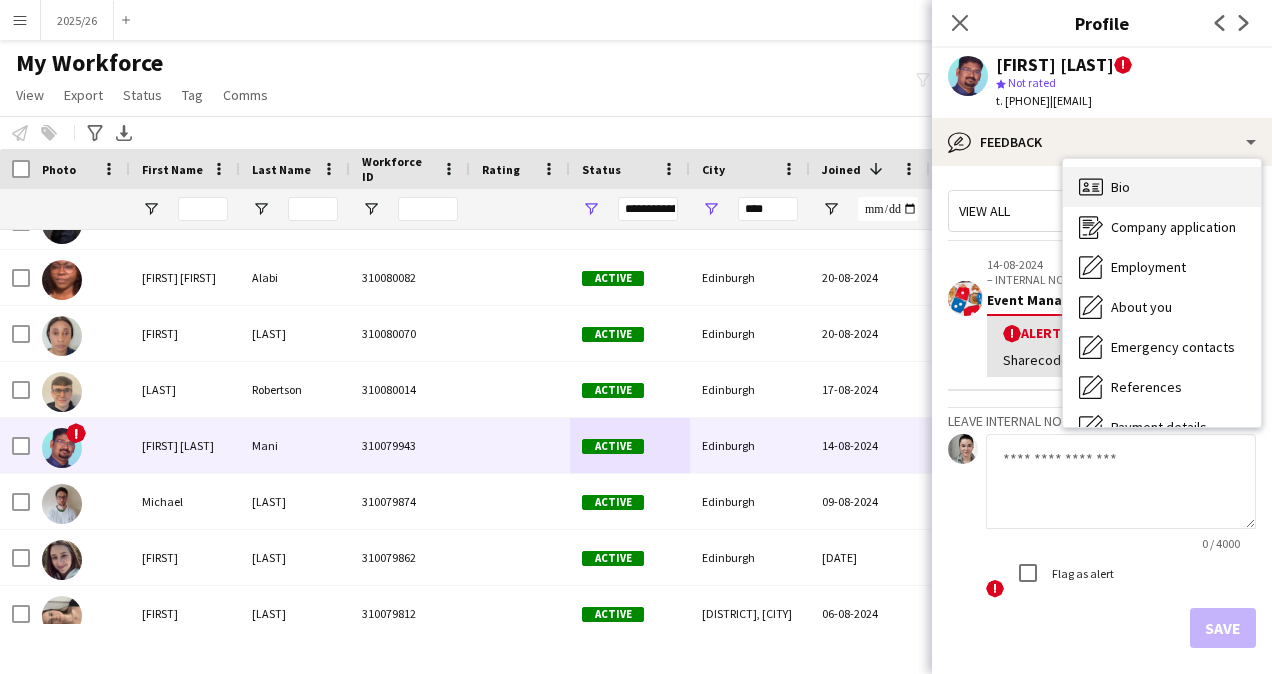 click on "Bio
Bio" at bounding box center [1162, 187] 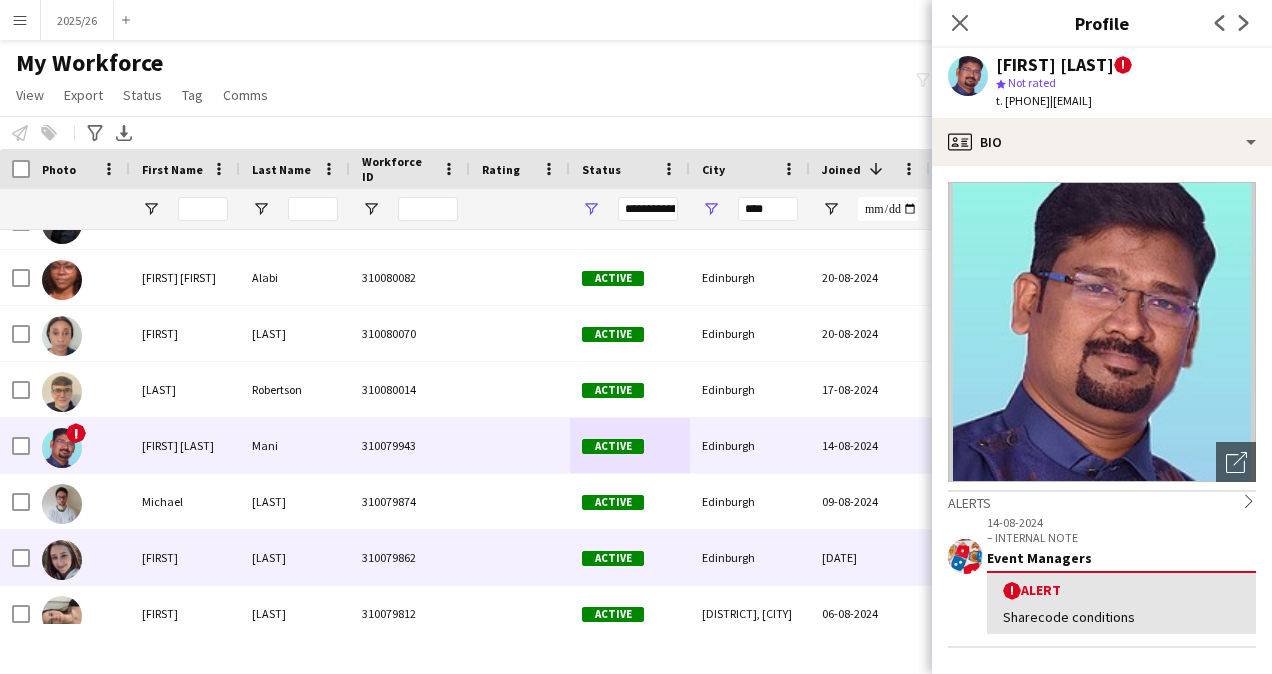 click on "Edinburgh" at bounding box center [750, 501] 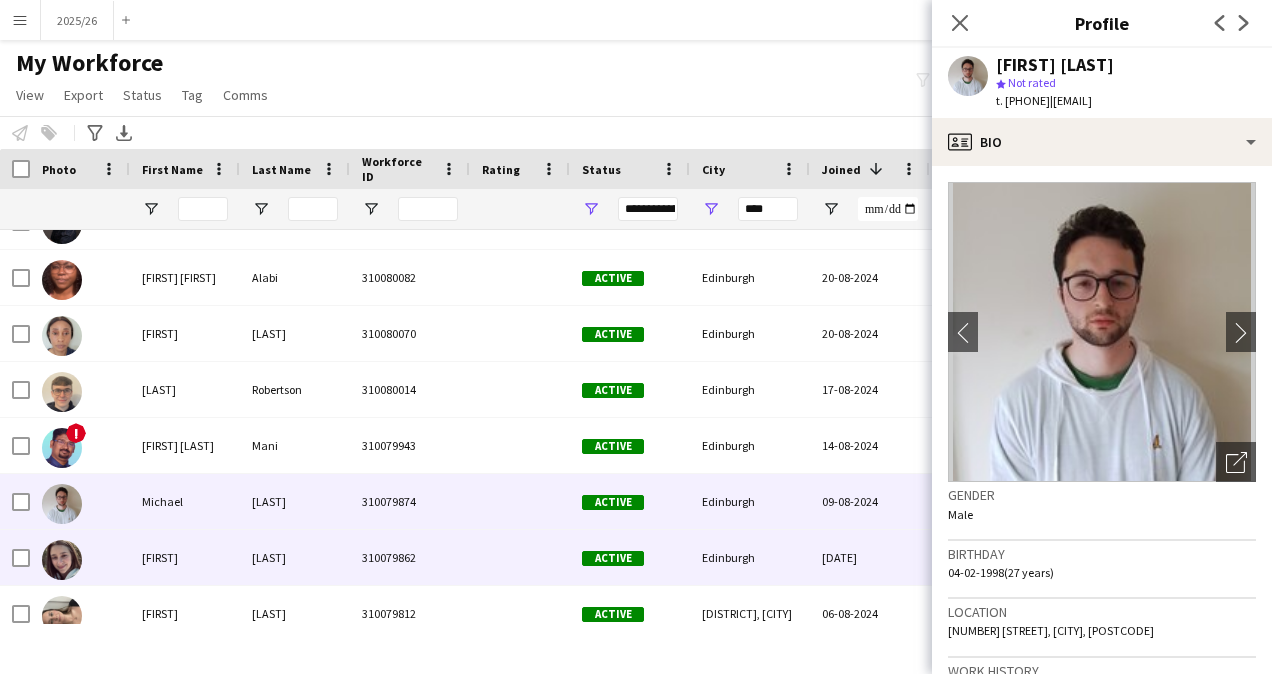 click at bounding box center [520, 557] 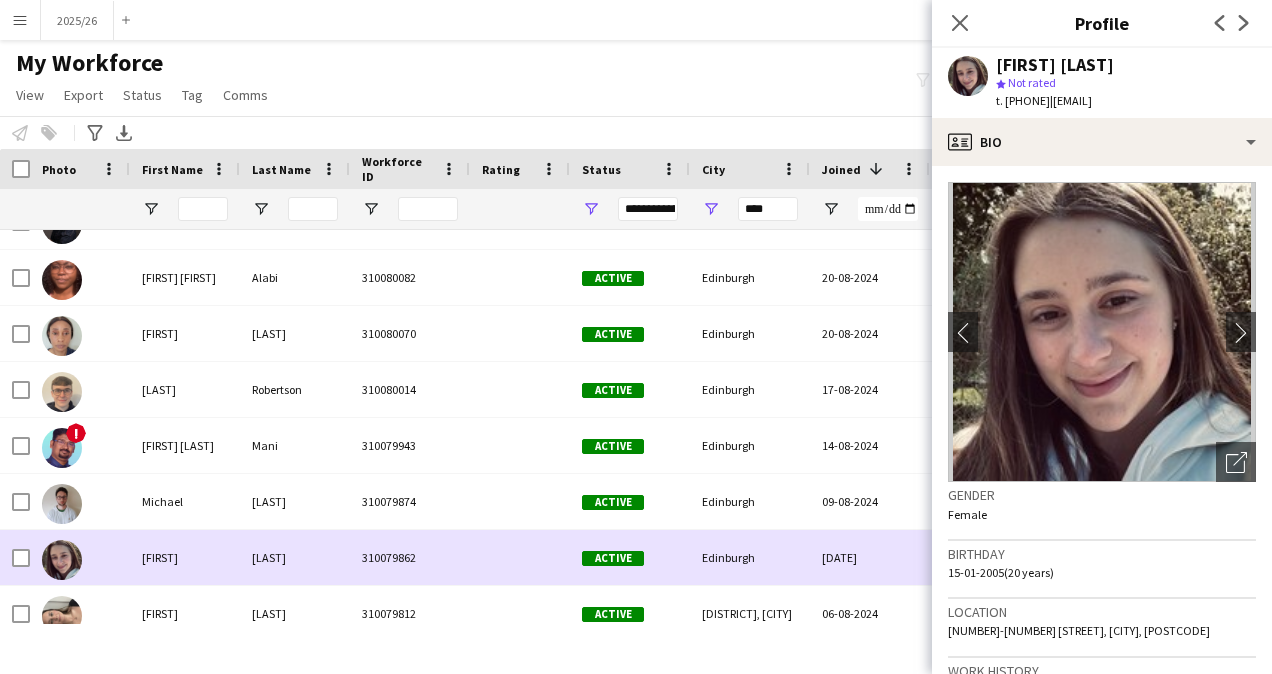 scroll, scrollTop: 2423, scrollLeft: 0, axis: vertical 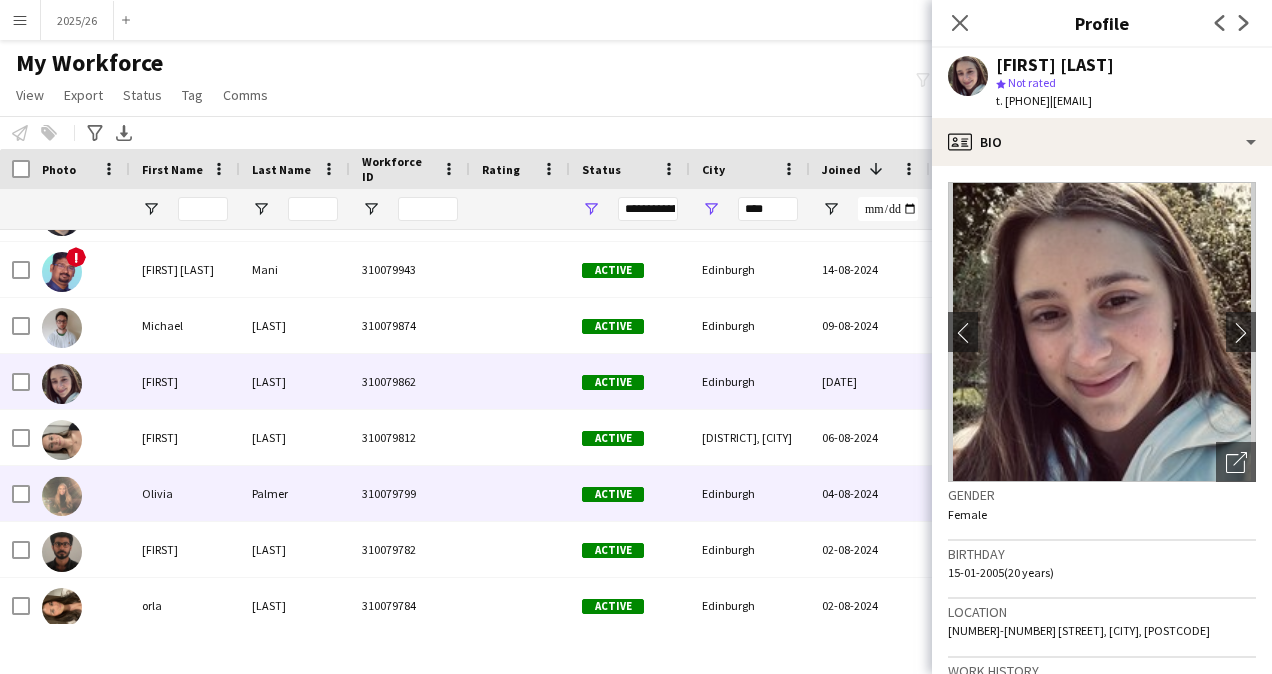click at bounding box center [520, 493] 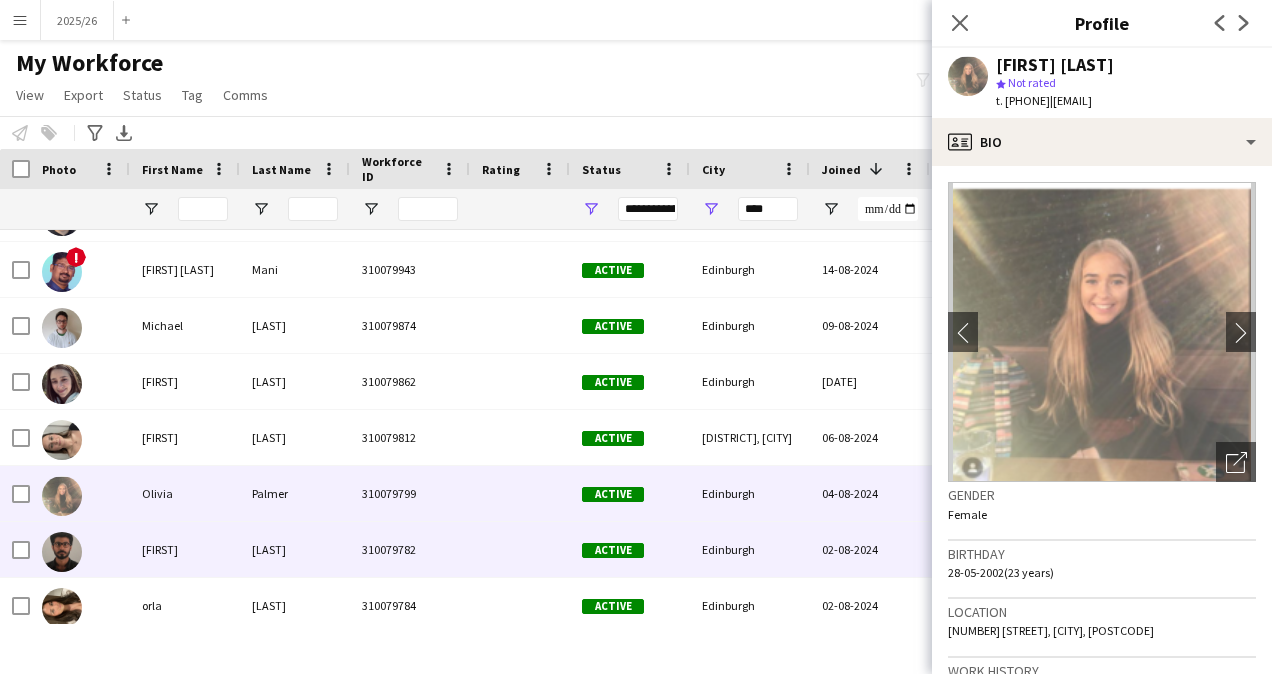 click on "Active" at bounding box center [630, 549] 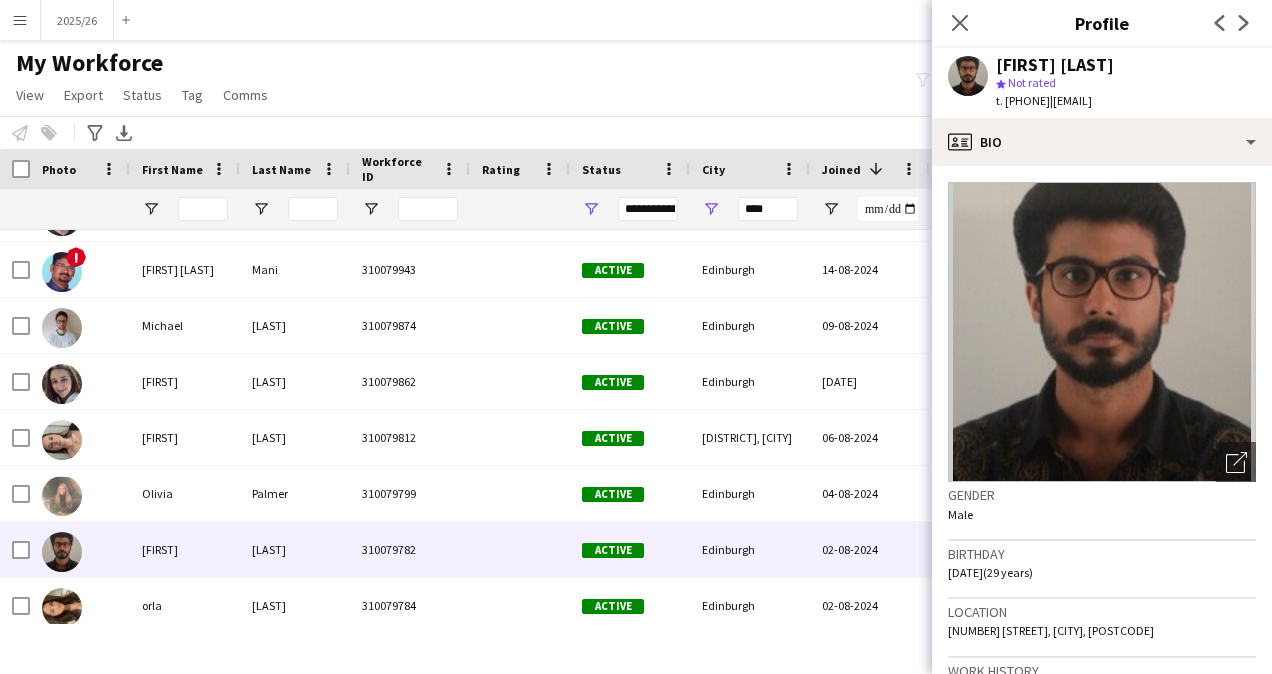 scroll, scrollTop: 2715, scrollLeft: 0, axis: vertical 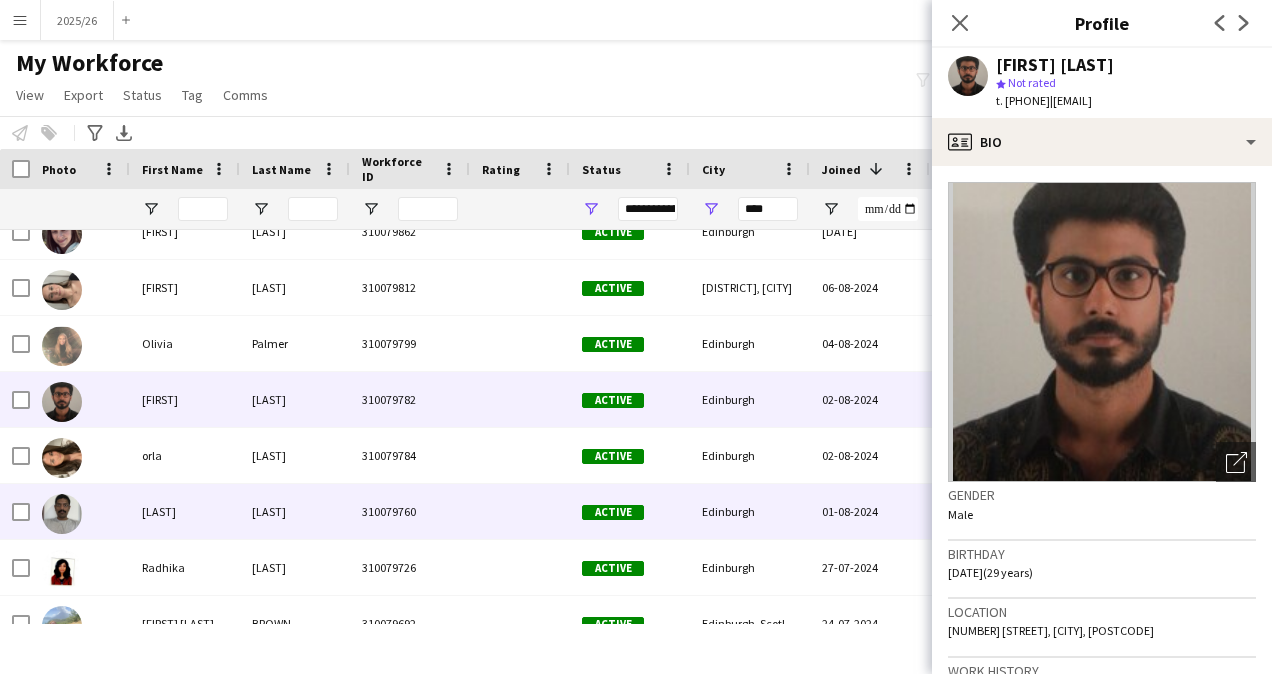 click on "Edinburgh" at bounding box center [750, 511] 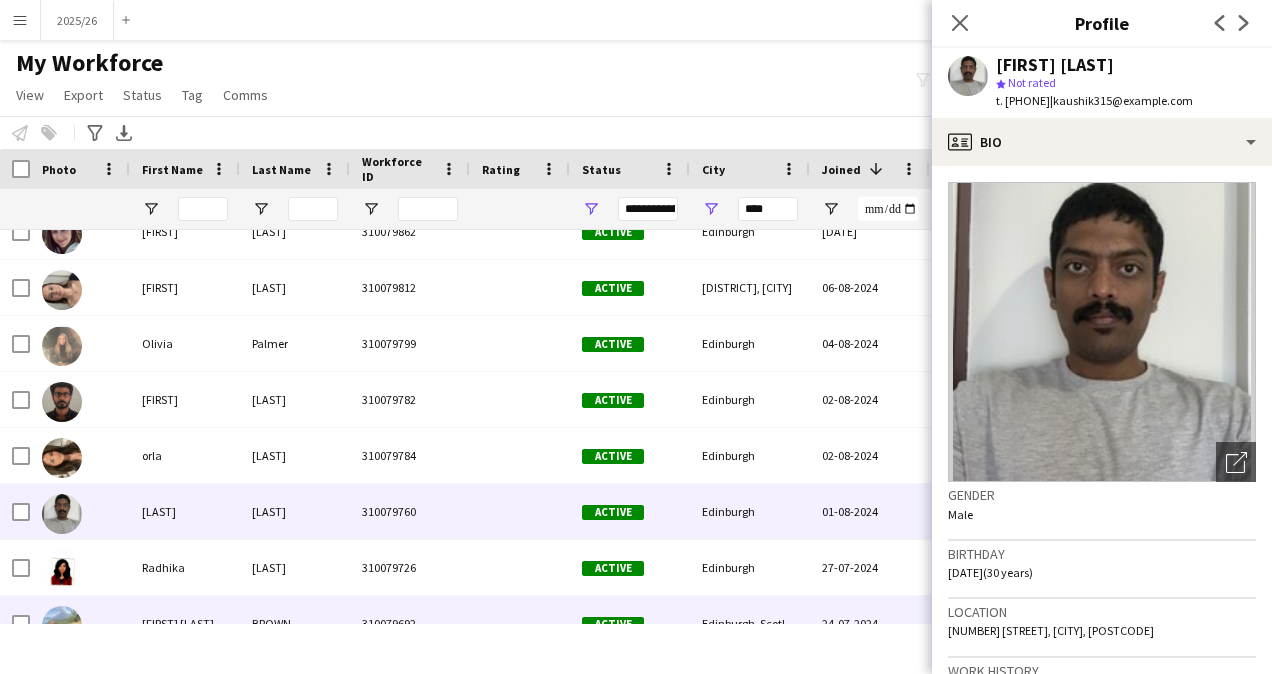 scroll, scrollTop: 2816, scrollLeft: 0, axis: vertical 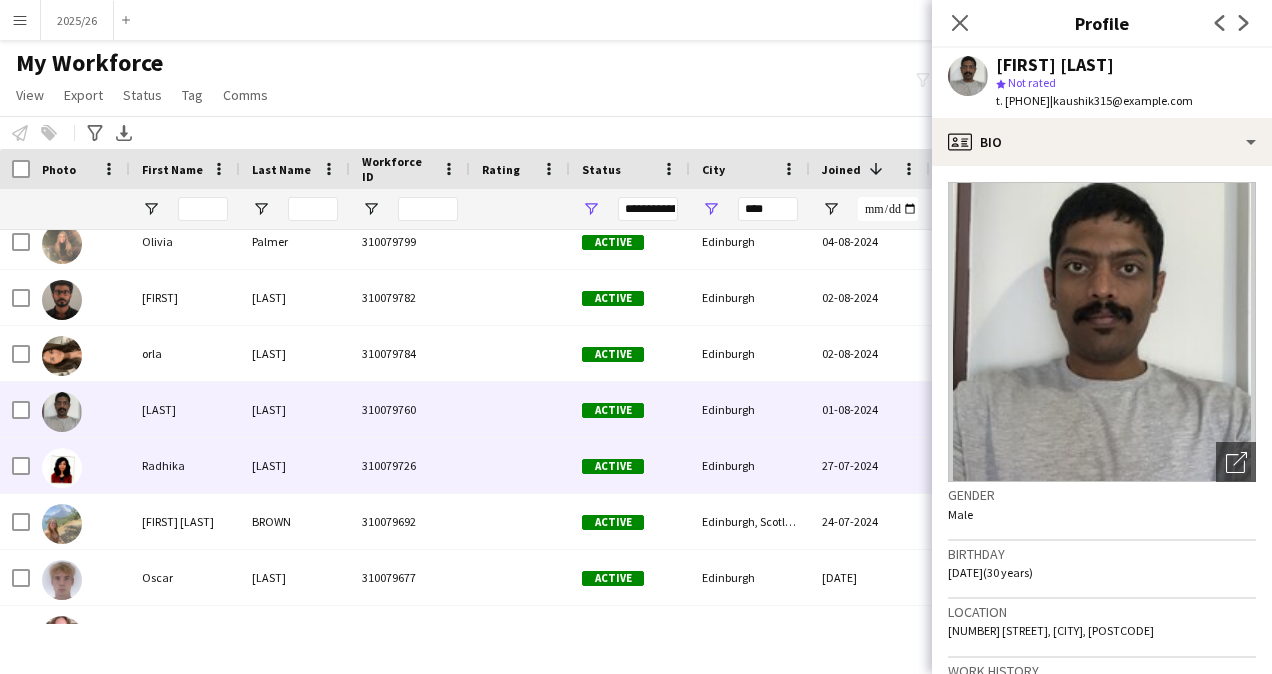 click on "Edinburgh" at bounding box center (750, 465) 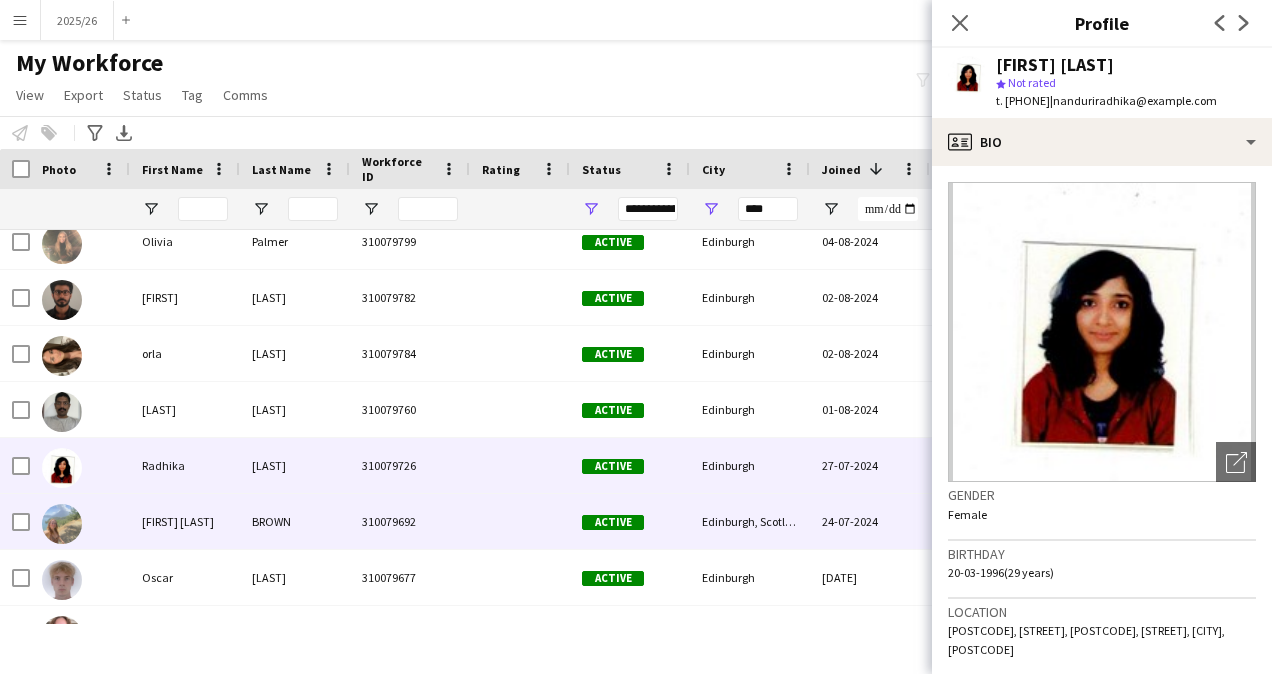click on "Edinburgh, Scotland" at bounding box center (750, 521) 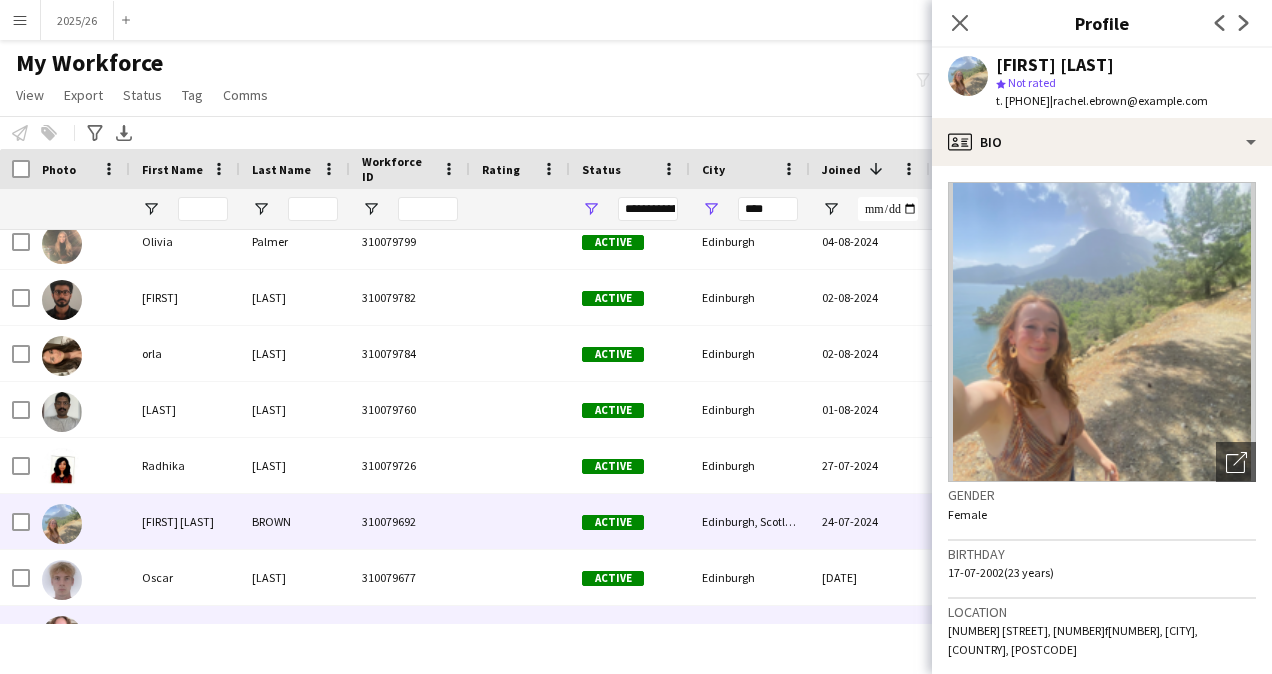 scroll, scrollTop: 2932, scrollLeft: 0, axis: vertical 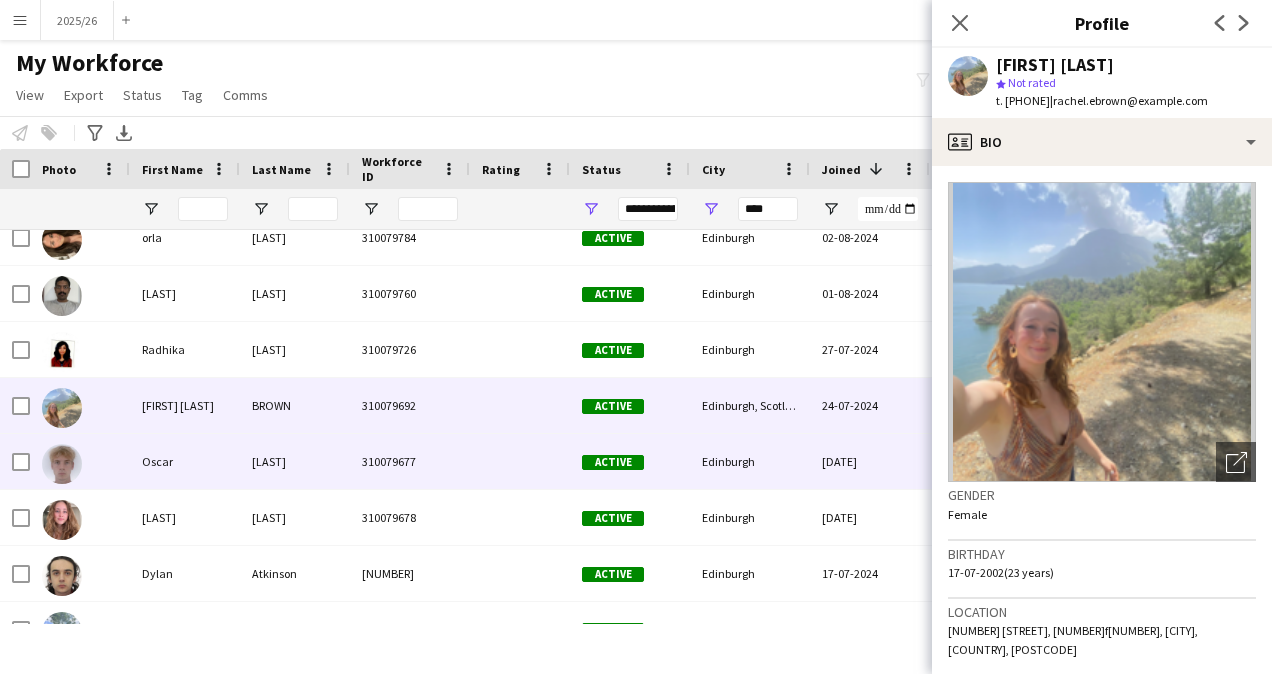 click on "Edinburgh" at bounding box center [750, 461] 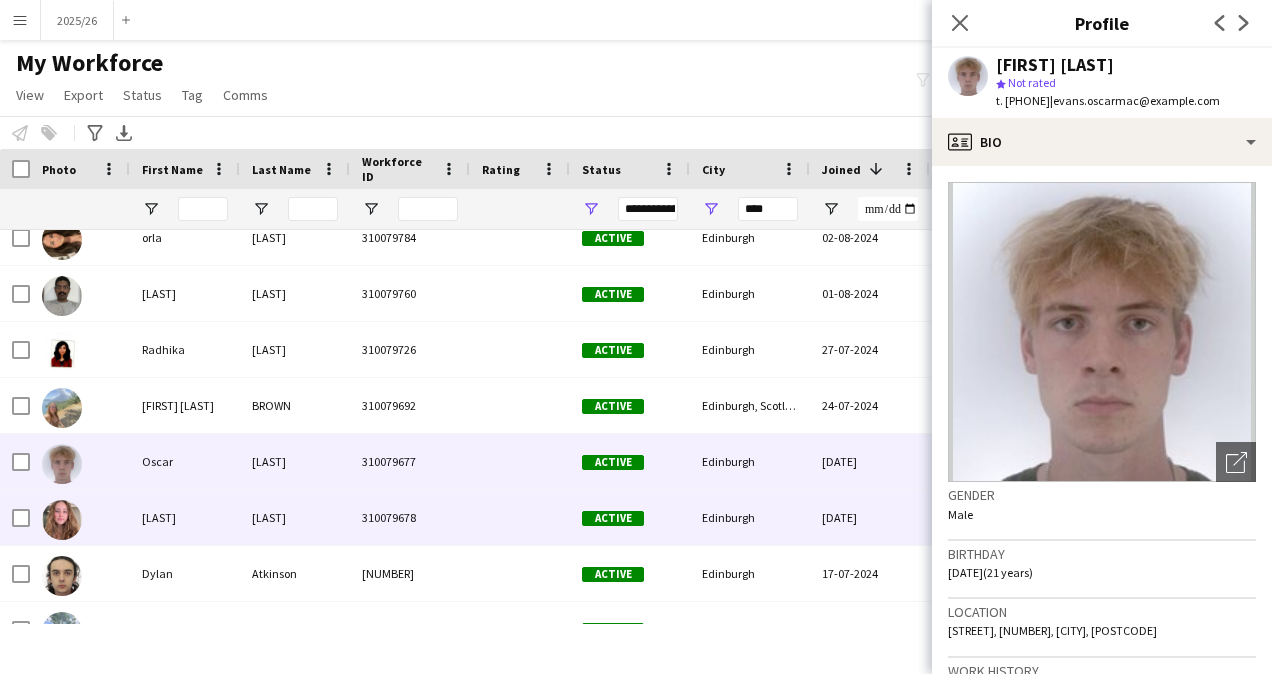 scroll, scrollTop: 2959, scrollLeft: 0, axis: vertical 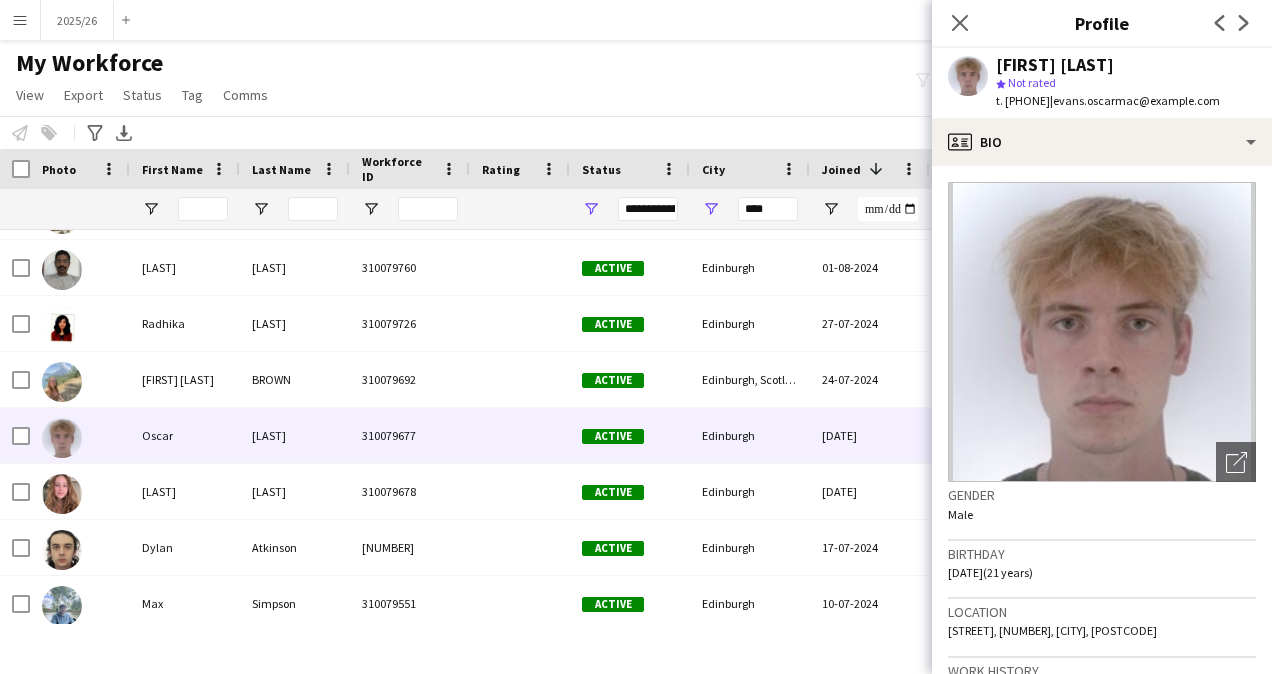 click on "Close pop-in" 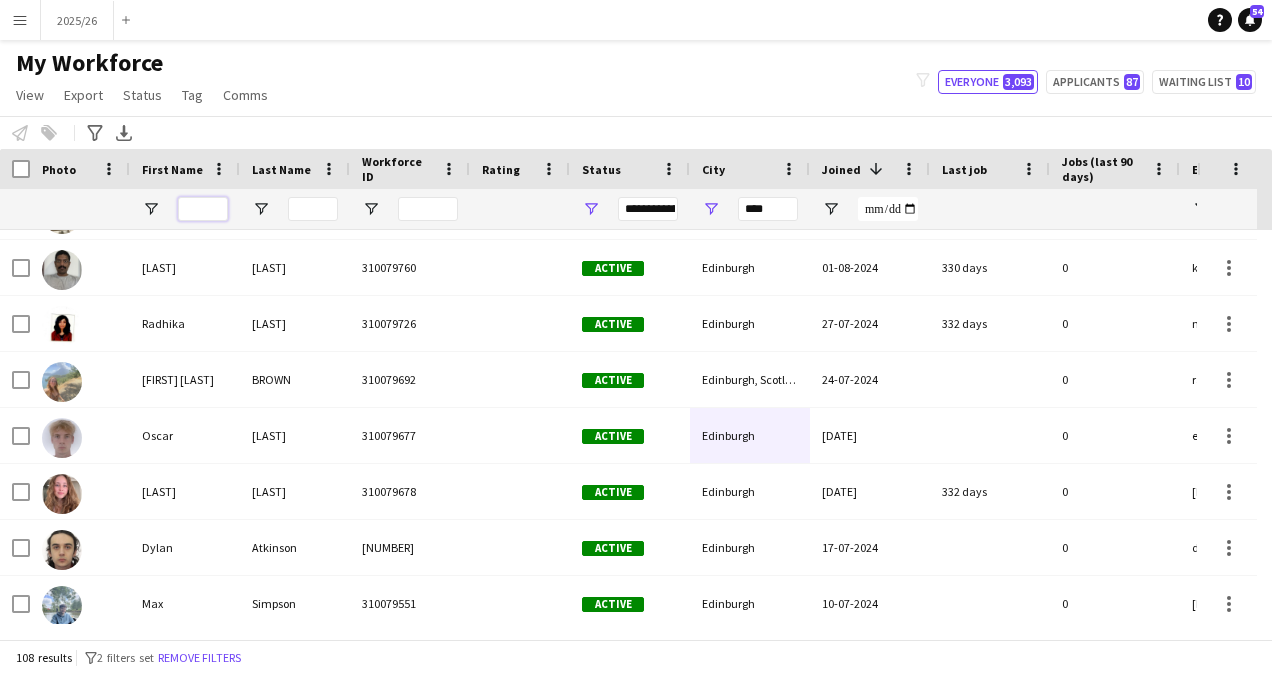 click at bounding box center [203, 209] 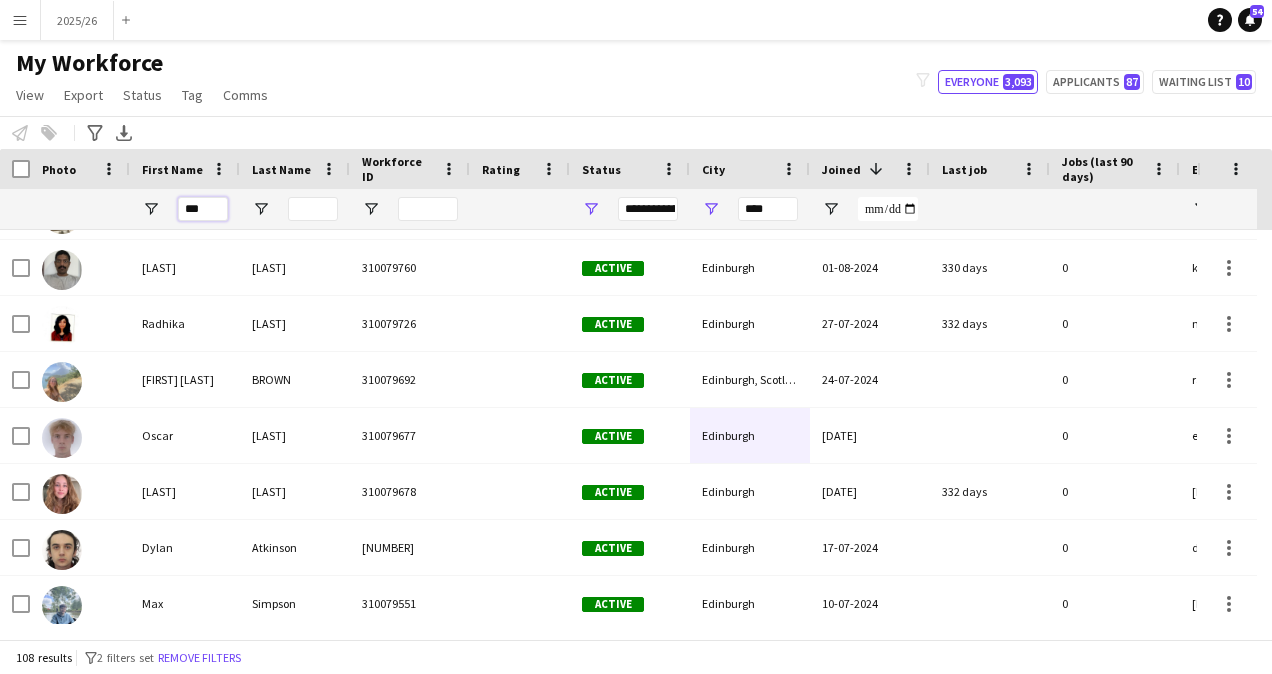 scroll, scrollTop: 390, scrollLeft: 0, axis: vertical 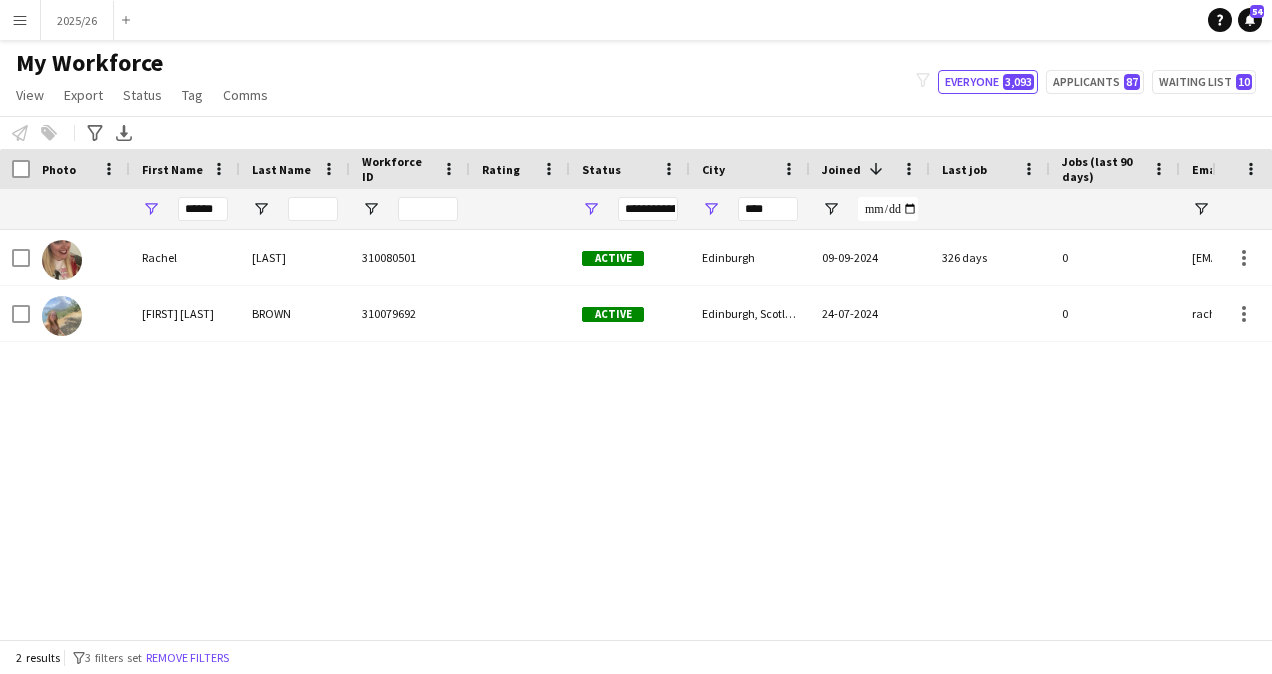 click on "Rachel Jackson 310080501 Active Edinburgh 09-09-2024 326 days 0 rachelkjackson87@icloud.com
RACHEL ELIZABETH BROWN 310079692 Active Edinburgh, Scotland 24-07-2024 0 rachel.ebrown@outlook.com" at bounding box center [606, 427] 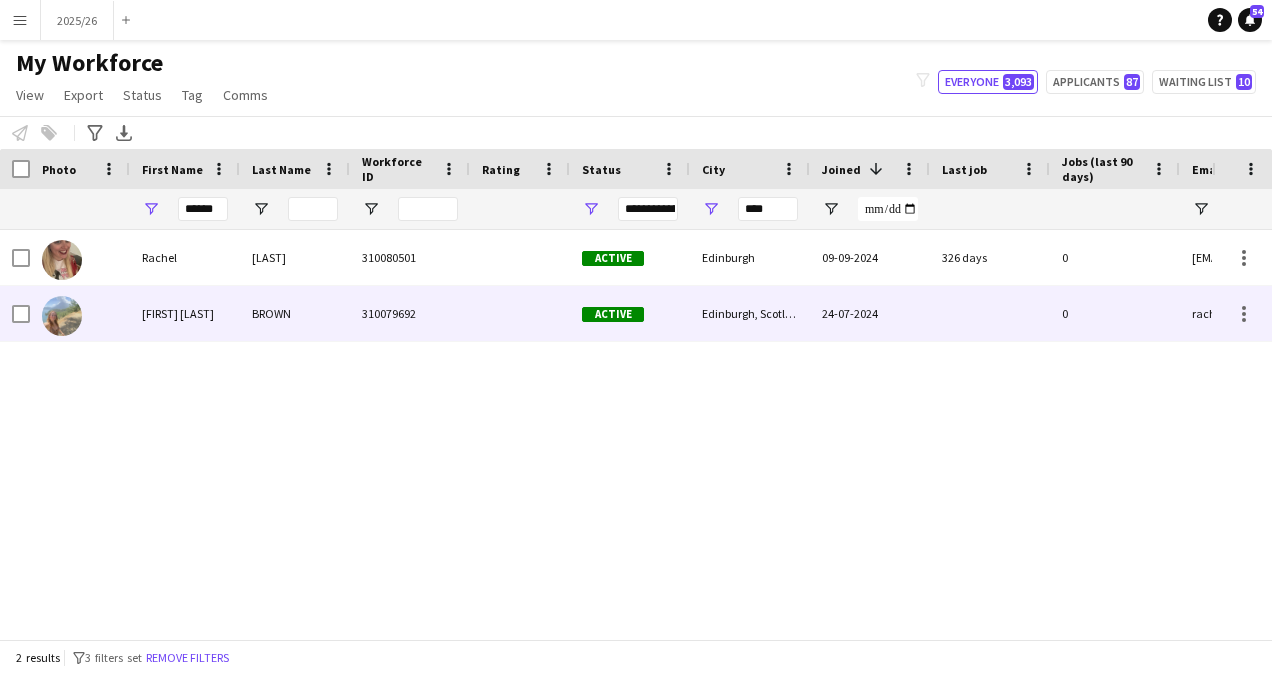click at bounding box center [520, 313] 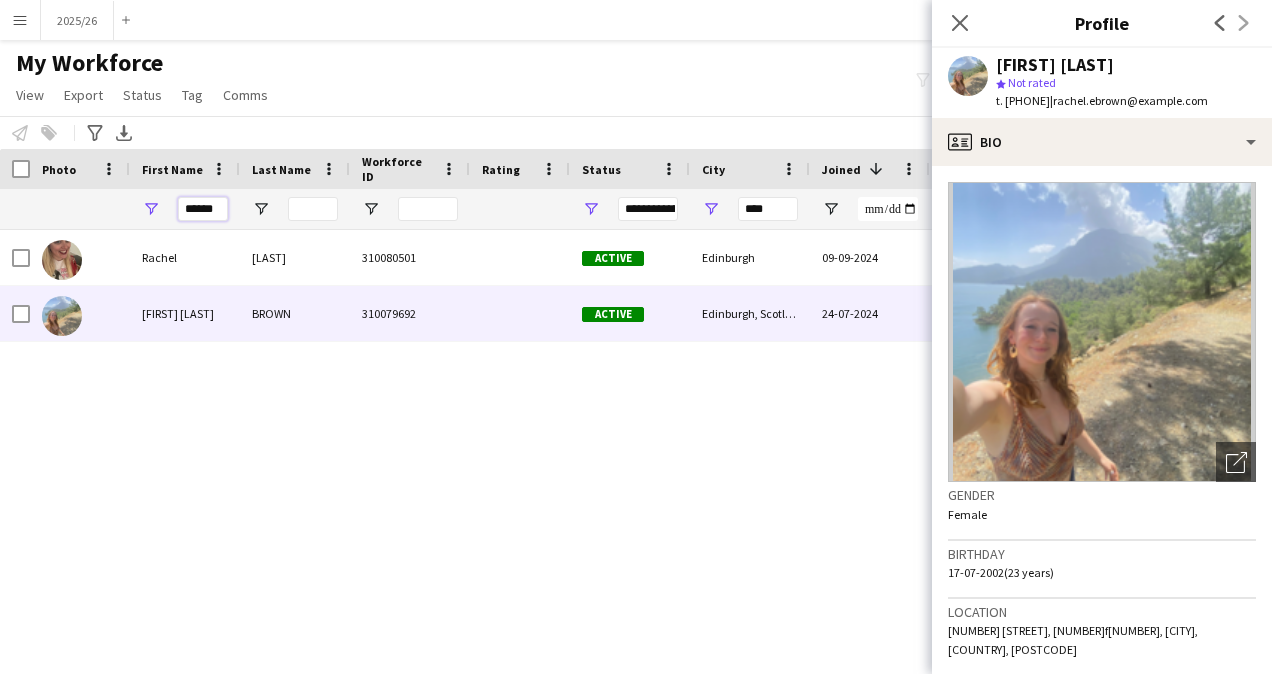 click on "******" at bounding box center (203, 209) 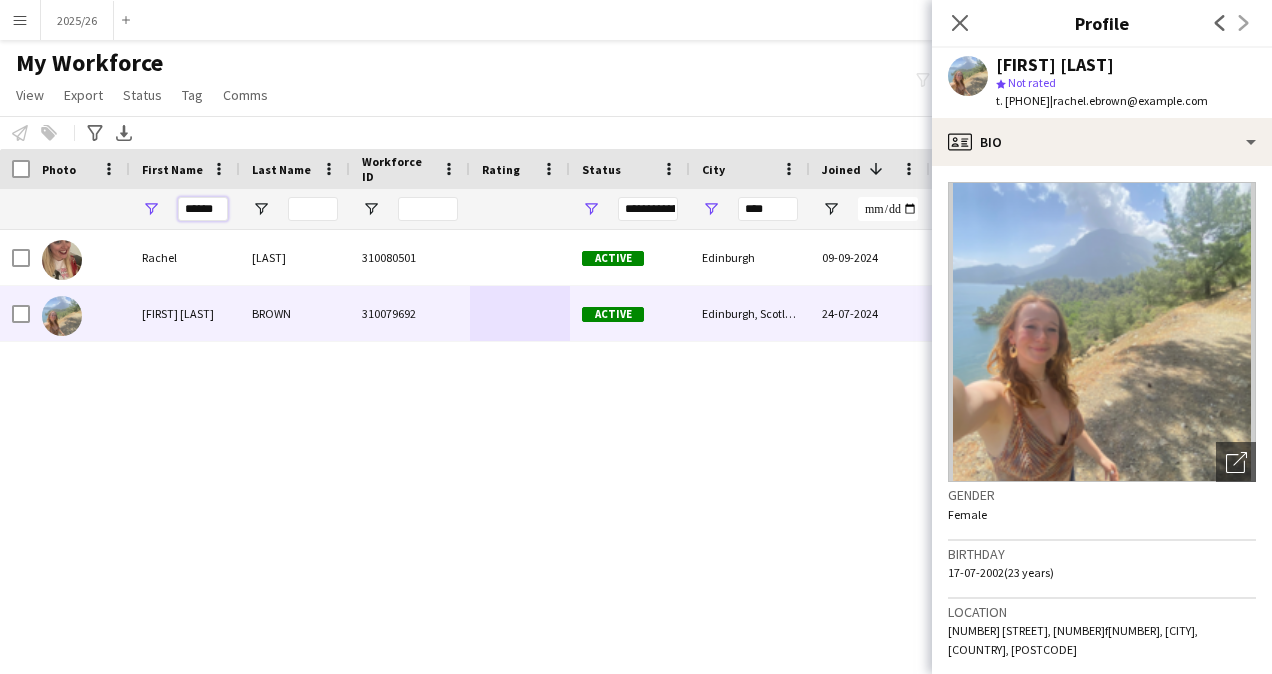 click on "******" at bounding box center (203, 209) 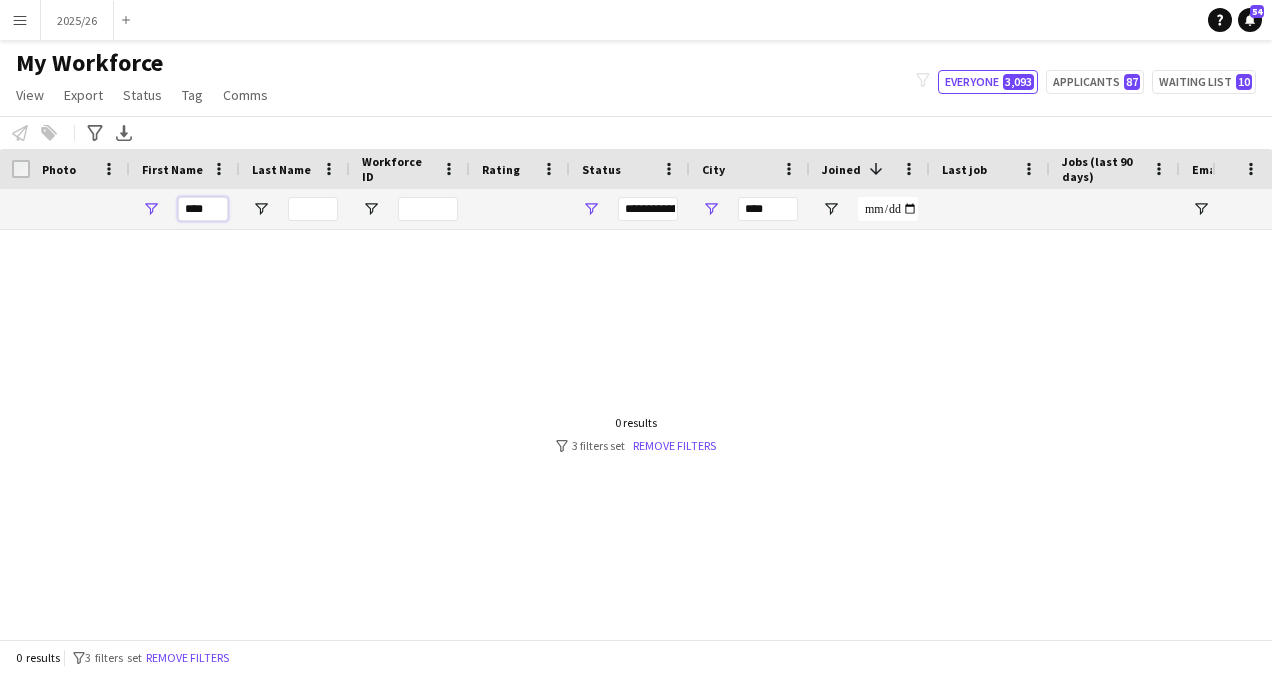 click on "****" at bounding box center (203, 209) 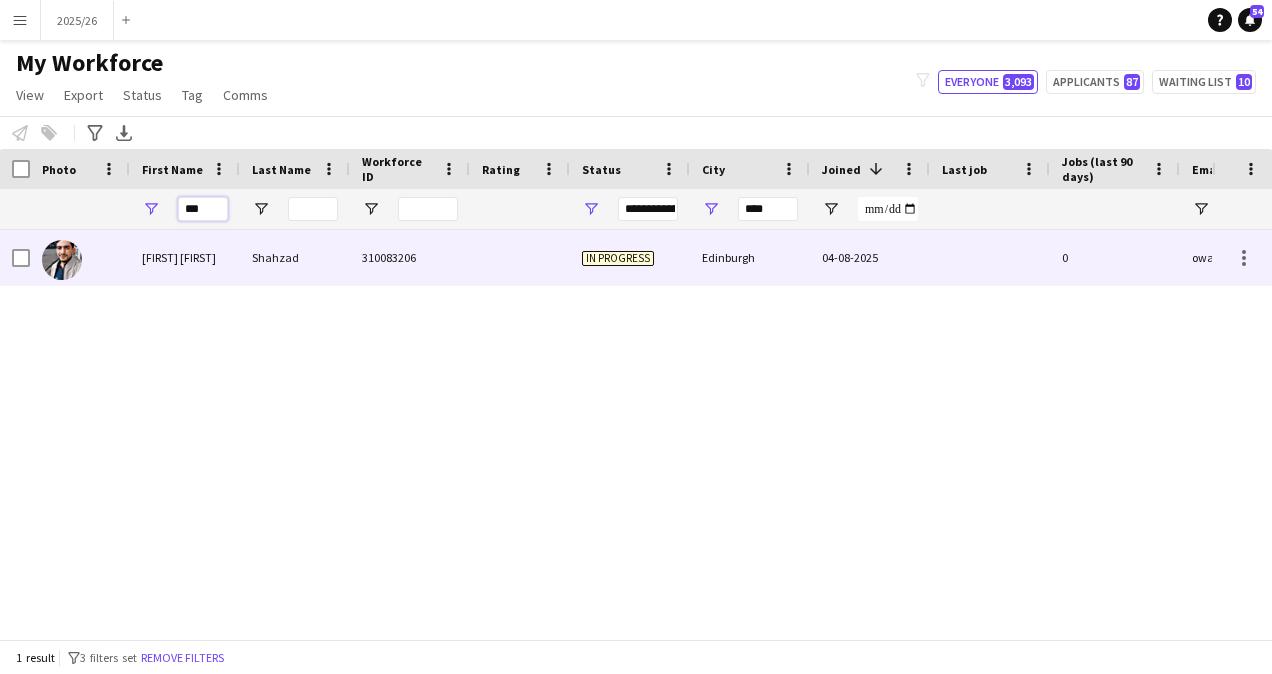 type on "***" 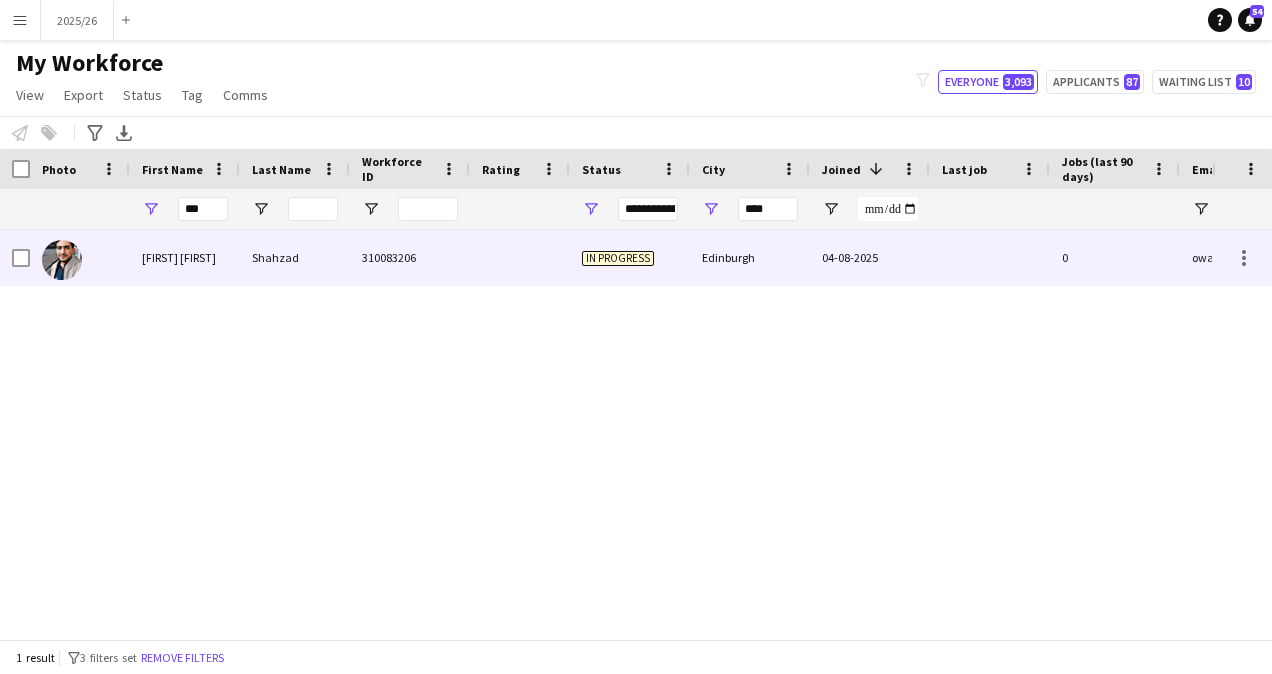 click at bounding box center (520, 257) 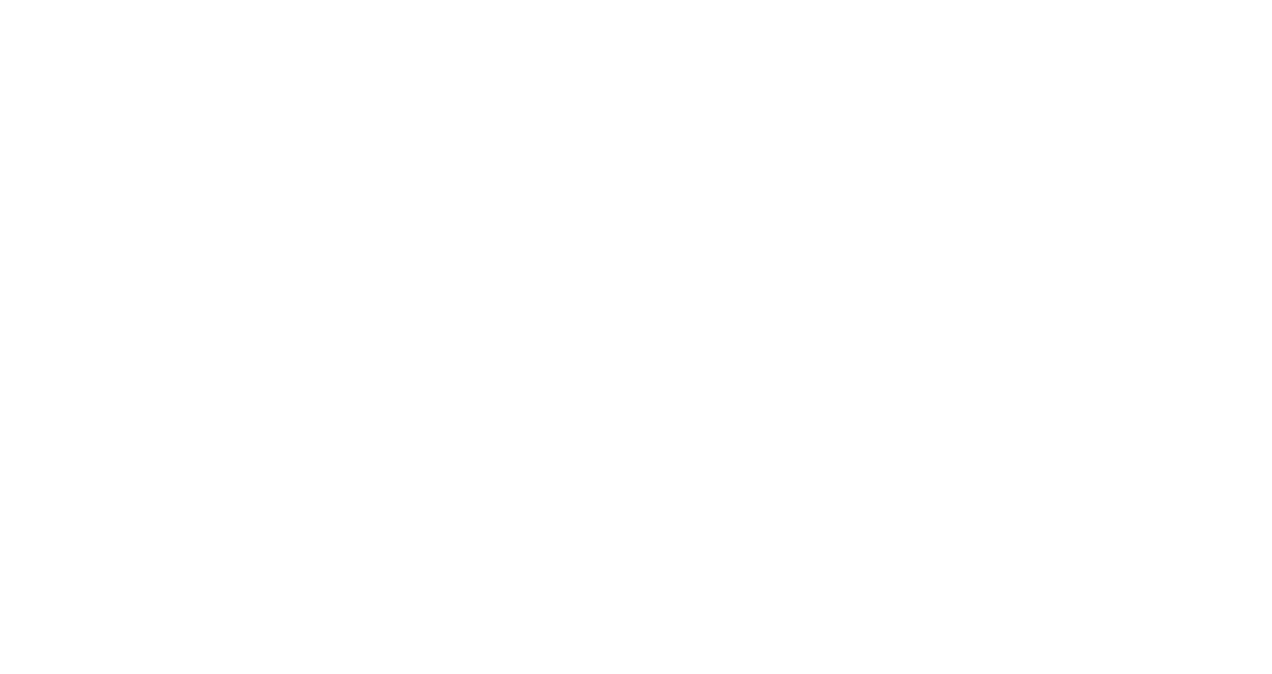 scroll, scrollTop: 0, scrollLeft: 0, axis: both 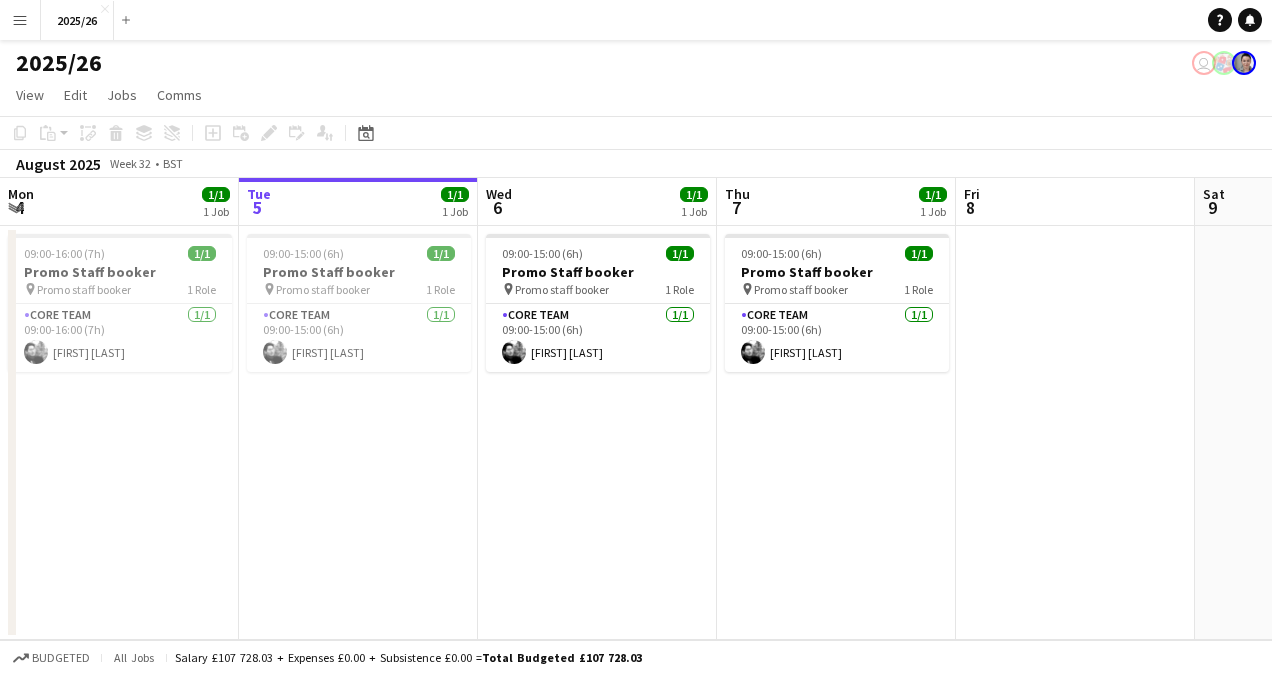 click on "Menu" at bounding box center (20, 20) 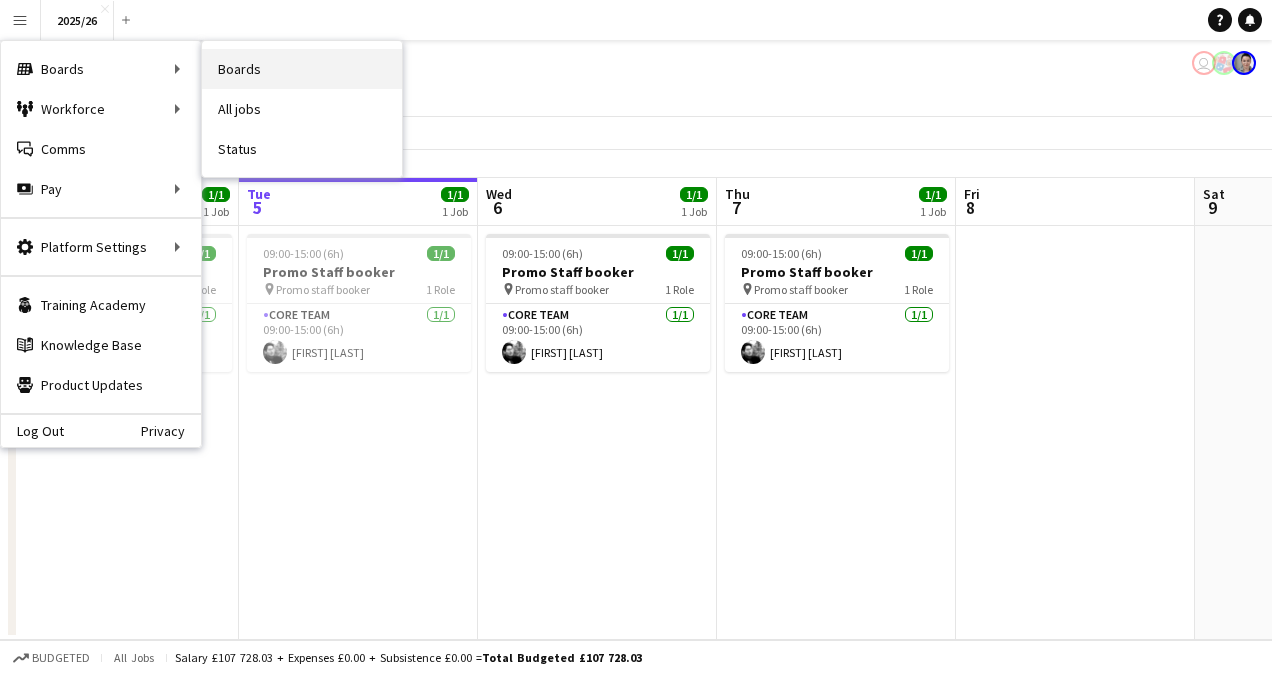 click on "Boards" at bounding box center [302, 69] 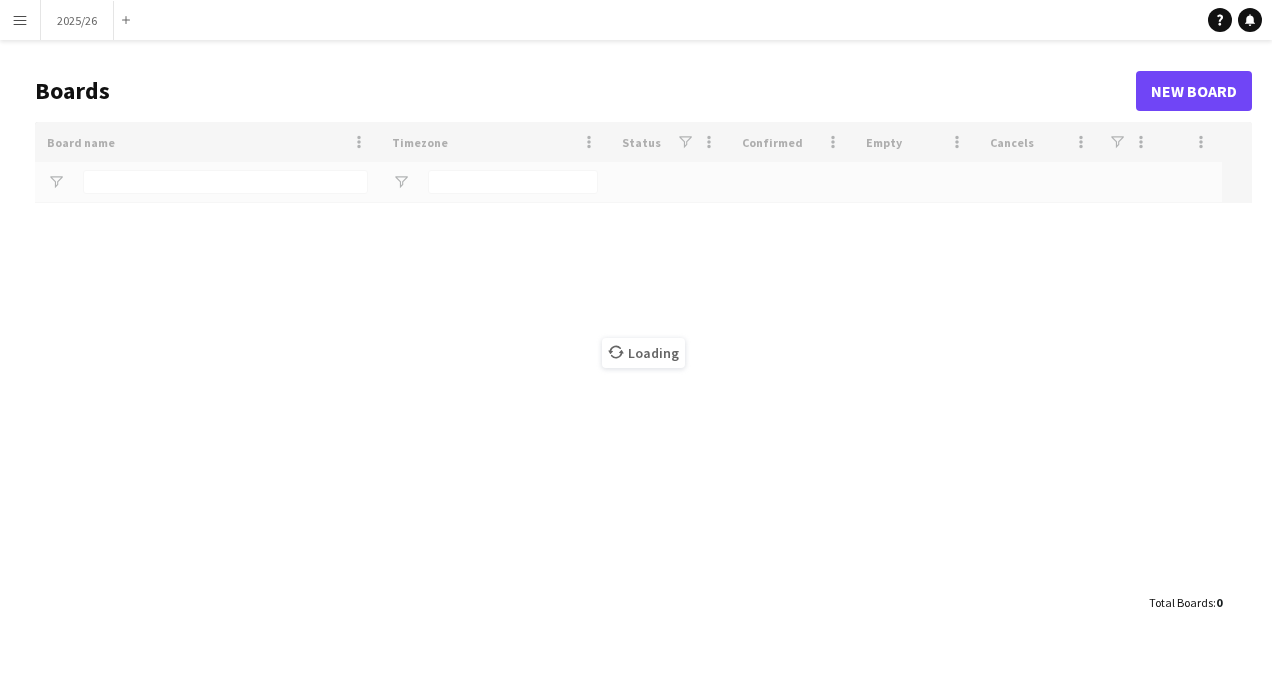 scroll, scrollTop: 0, scrollLeft: 0, axis: both 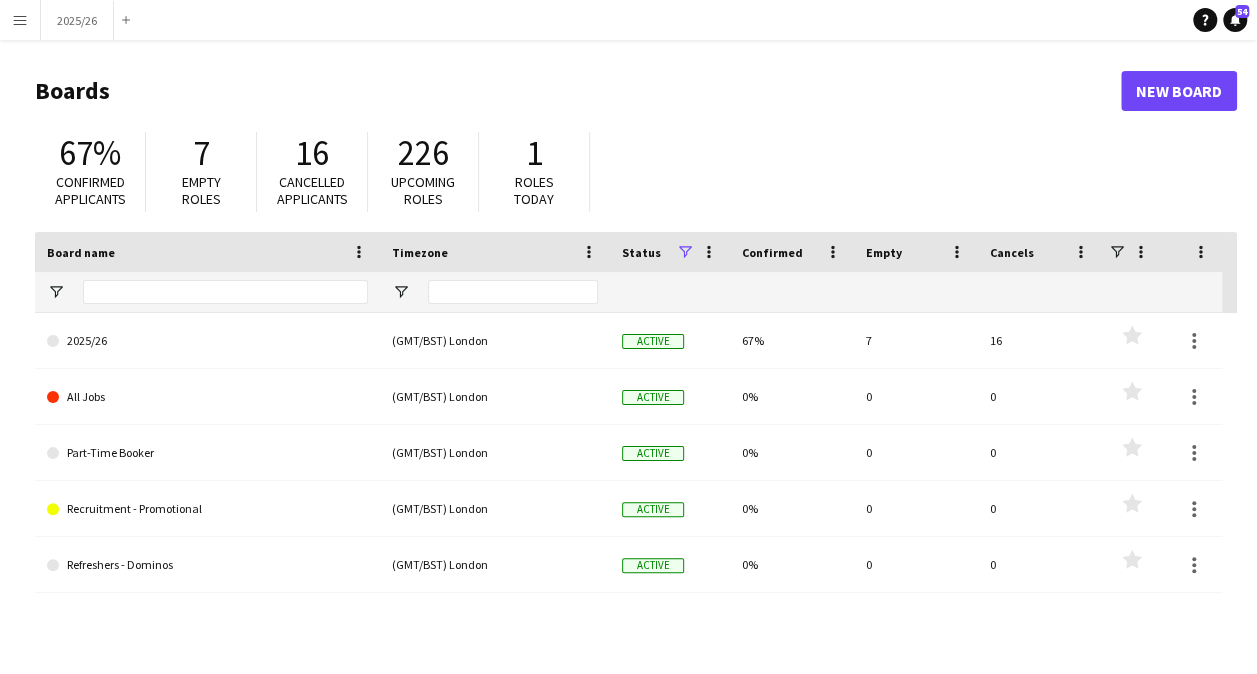 click on "Menu" at bounding box center [20, 20] 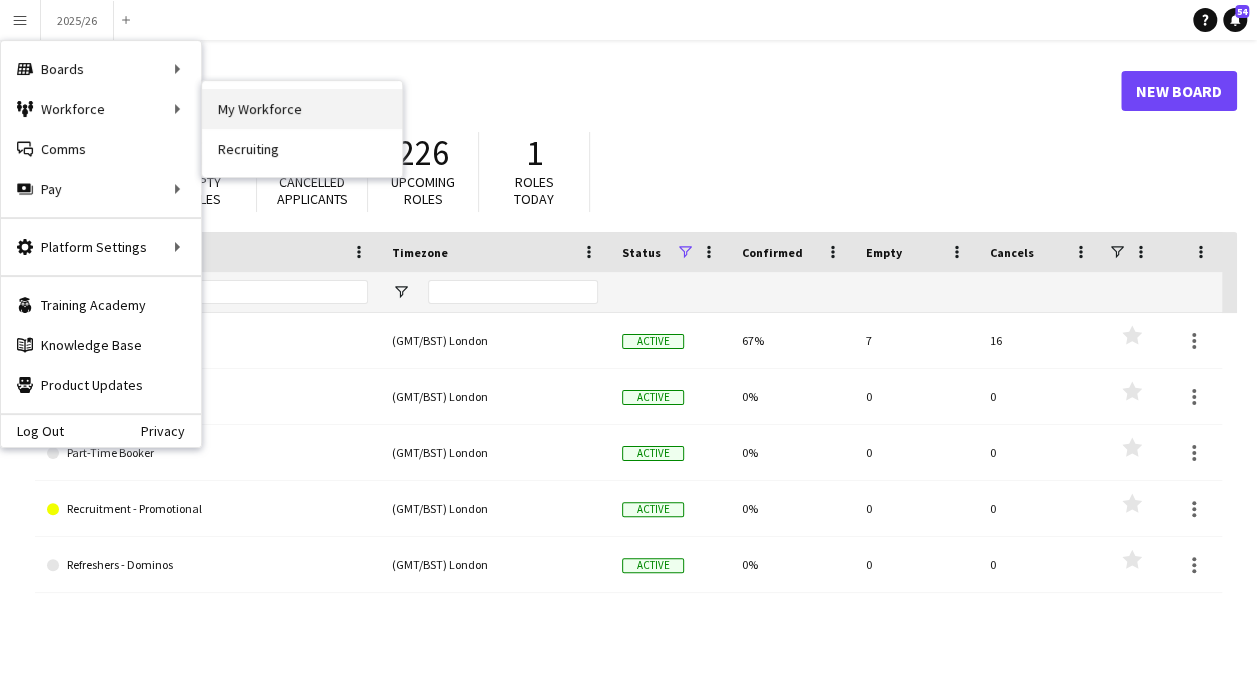click on "My Workforce" at bounding box center (302, 109) 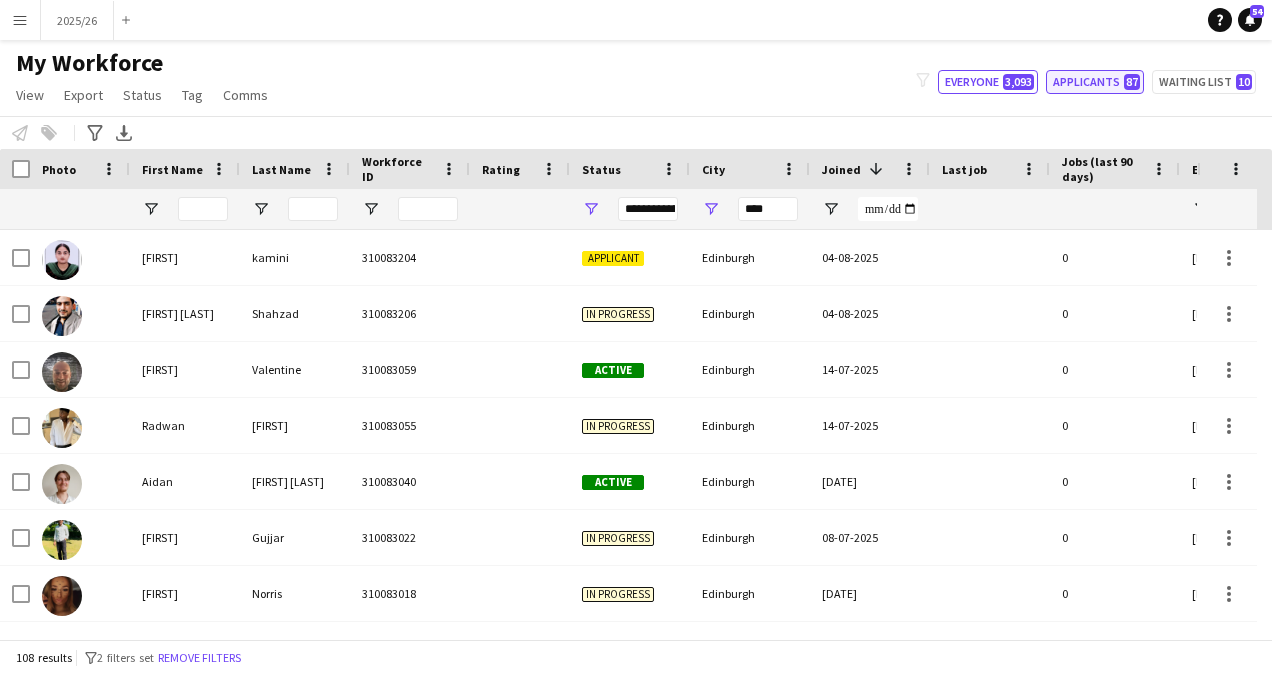 click on "Applicants   87" 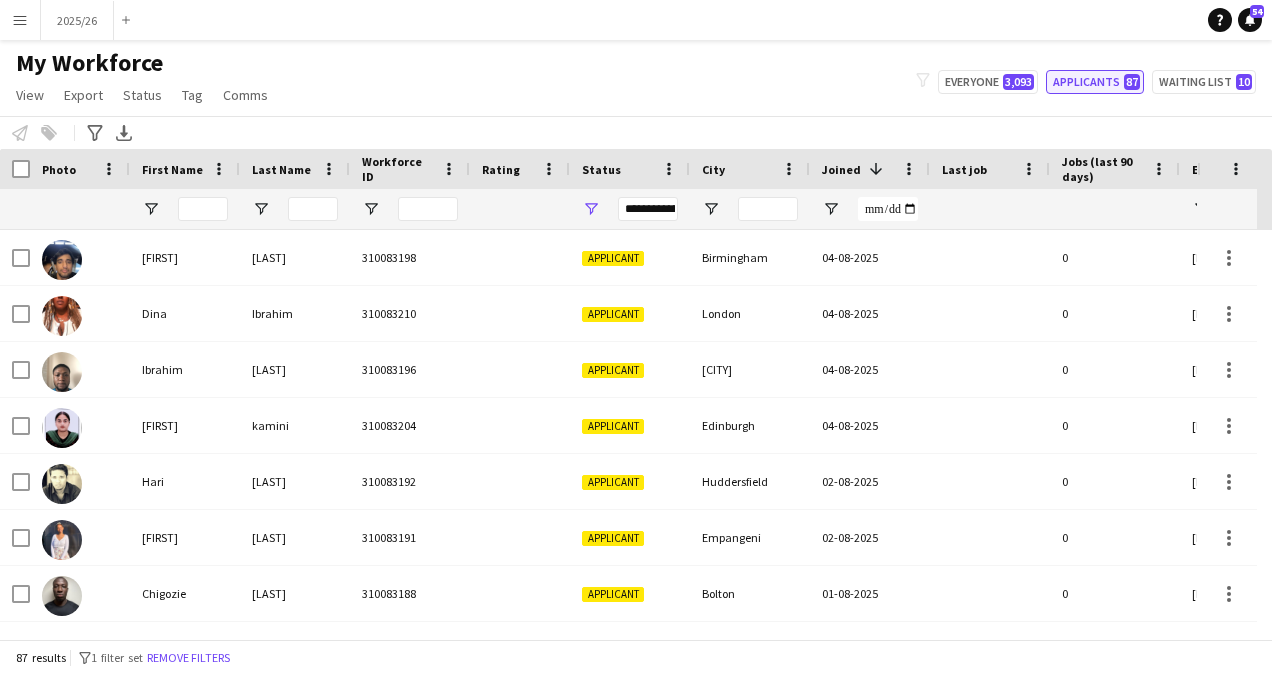click on "Applicants   87" 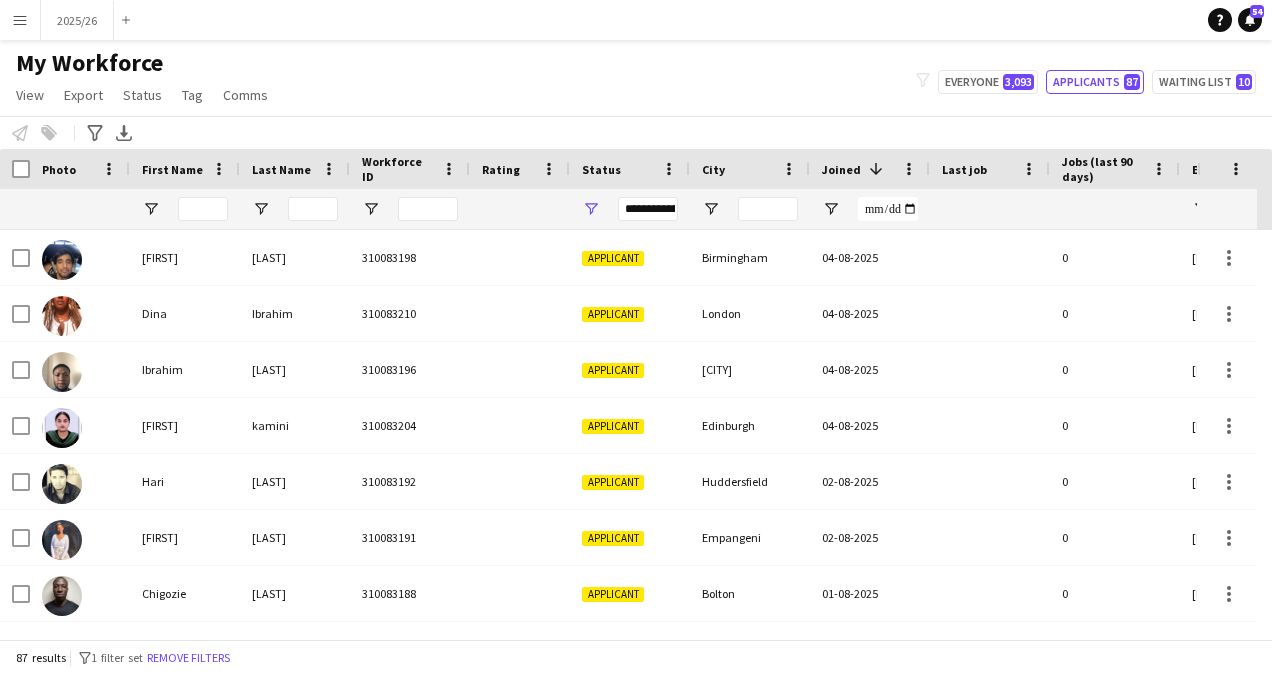click at bounding box center (203, 209) 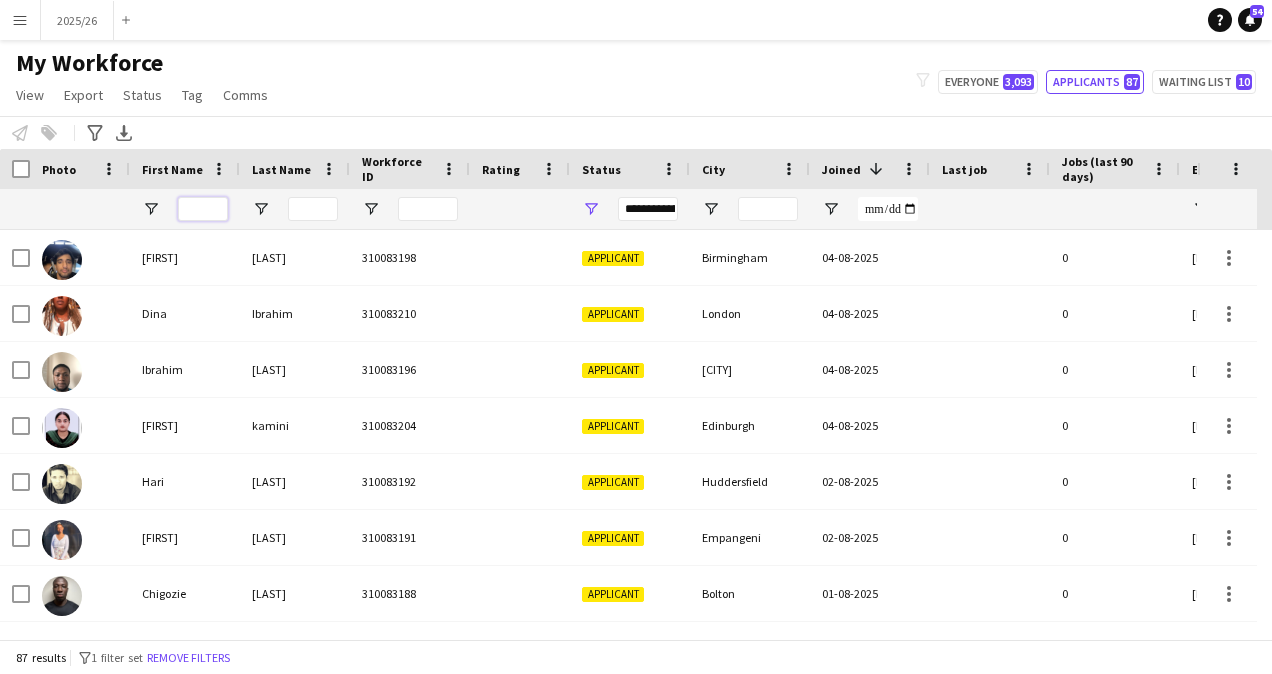 click at bounding box center [203, 209] 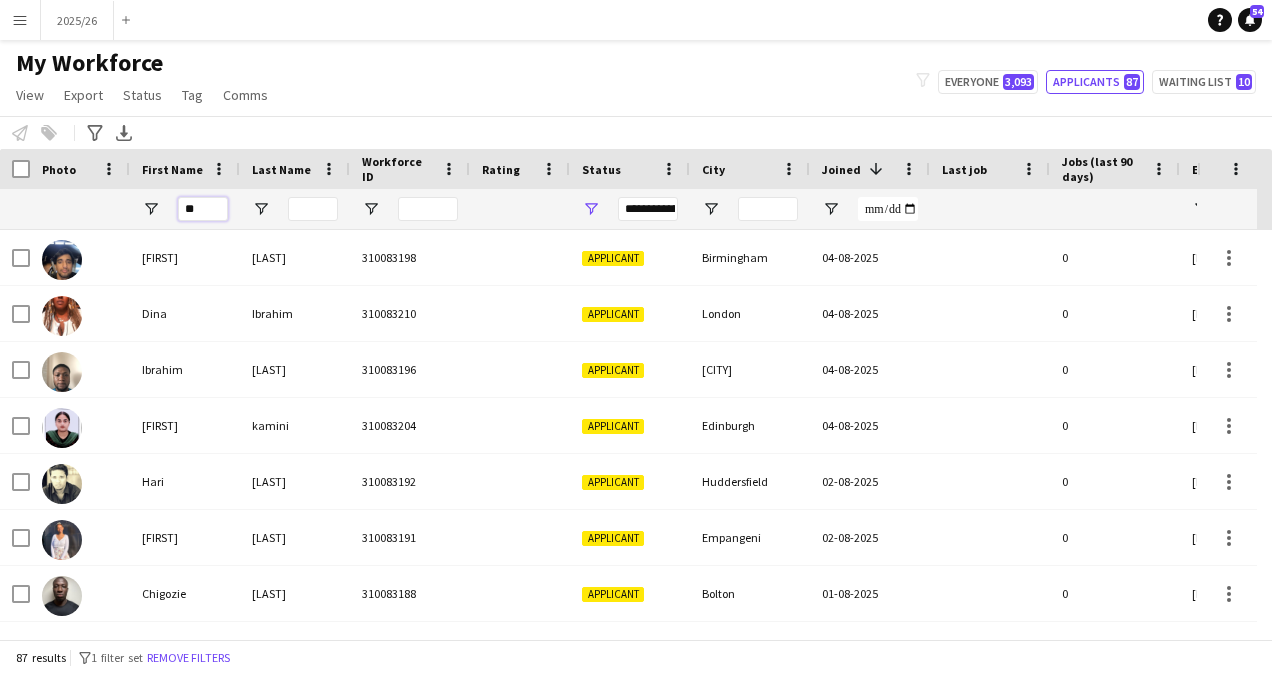 type on "***" 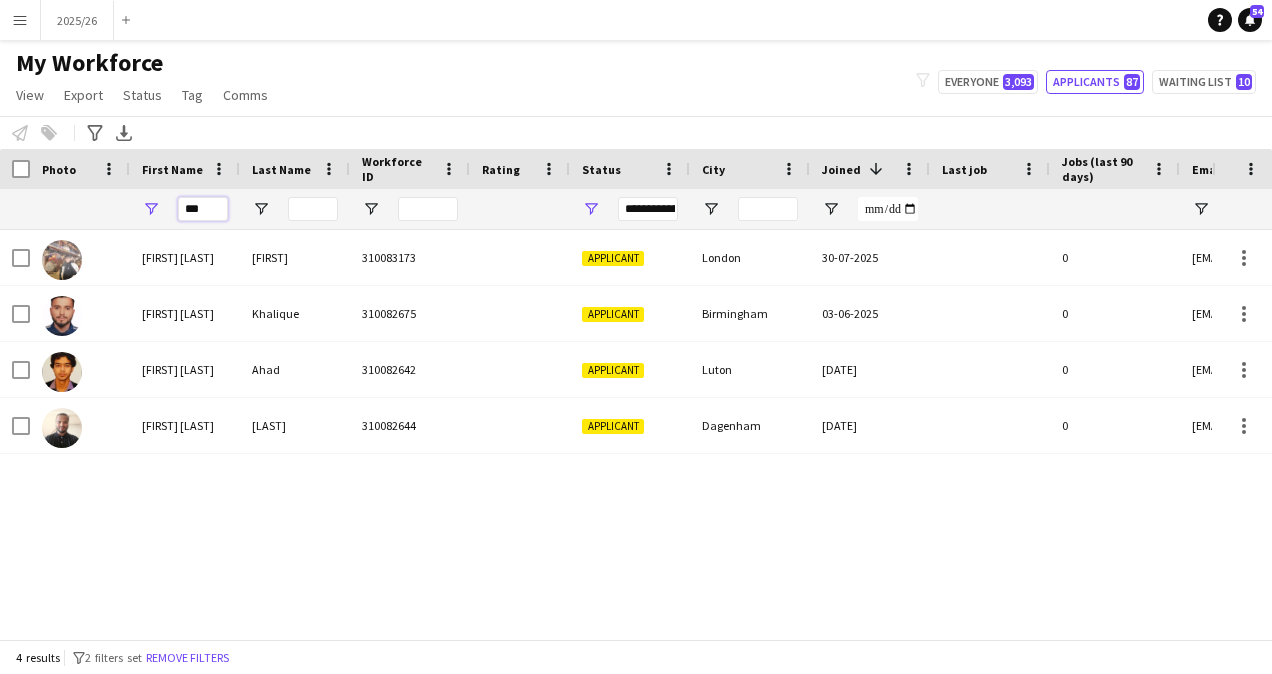 click on "***" at bounding box center (203, 209) 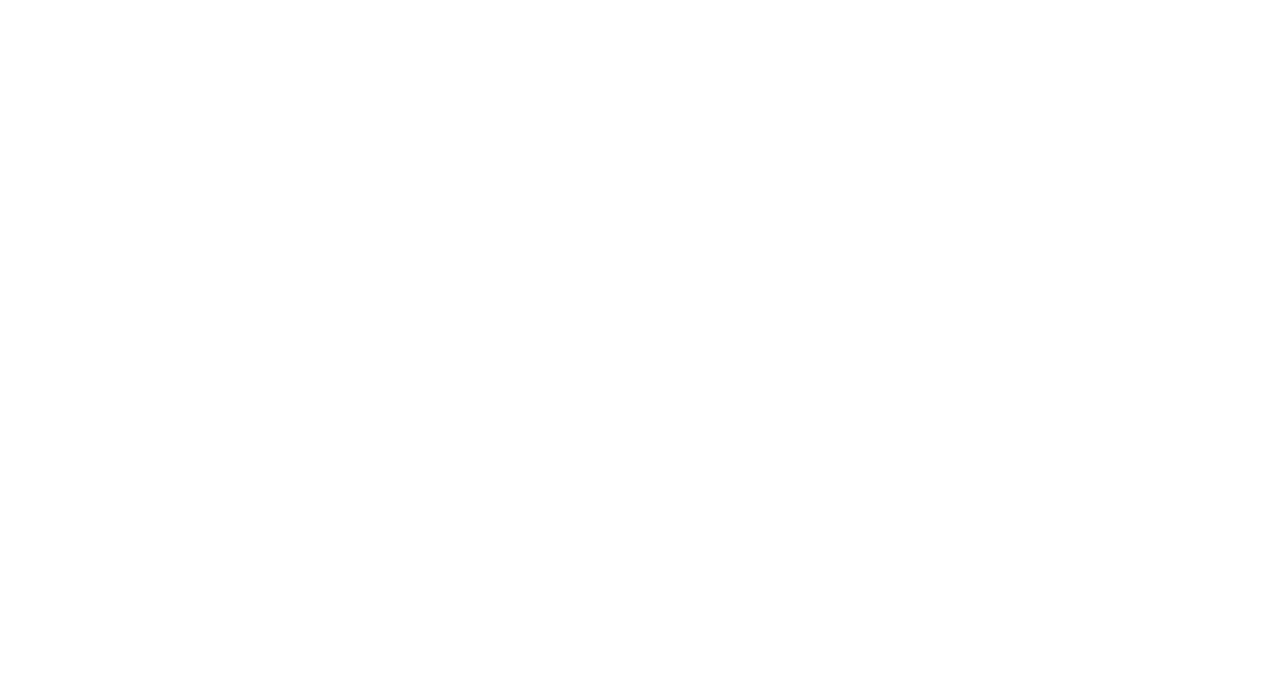 scroll, scrollTop: 0, scrollLeft: 0, axis: both 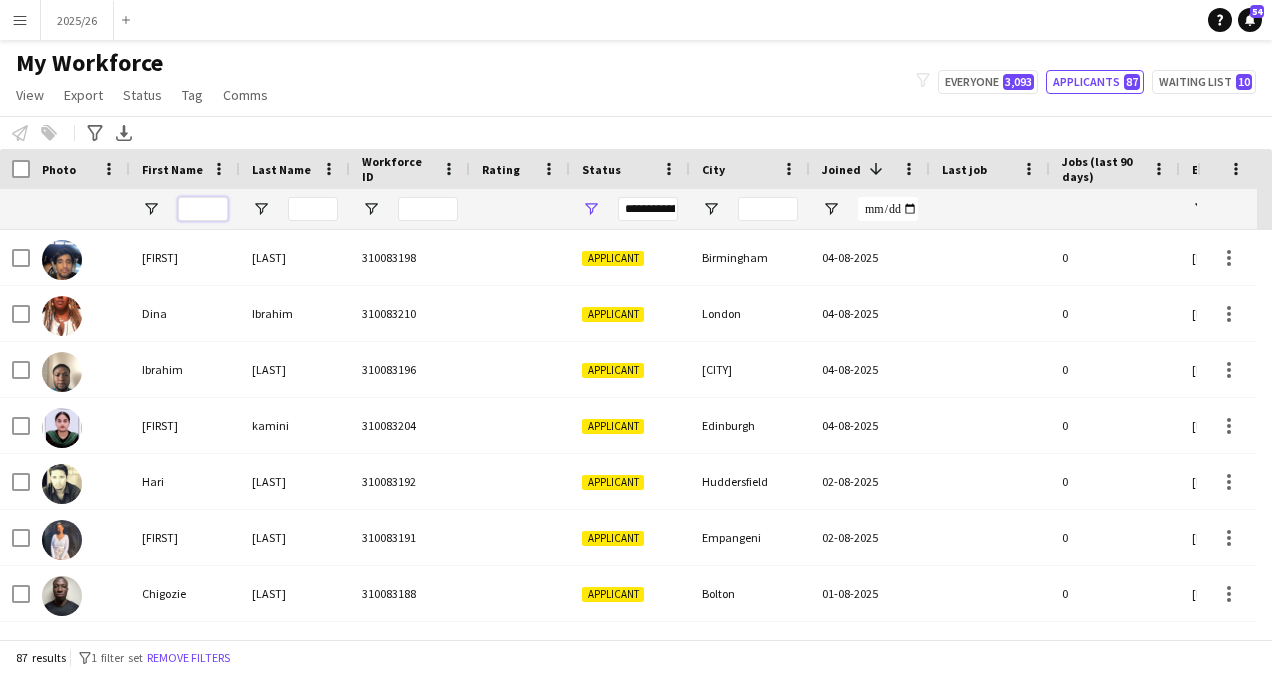 click at bounding box center (203, 209) 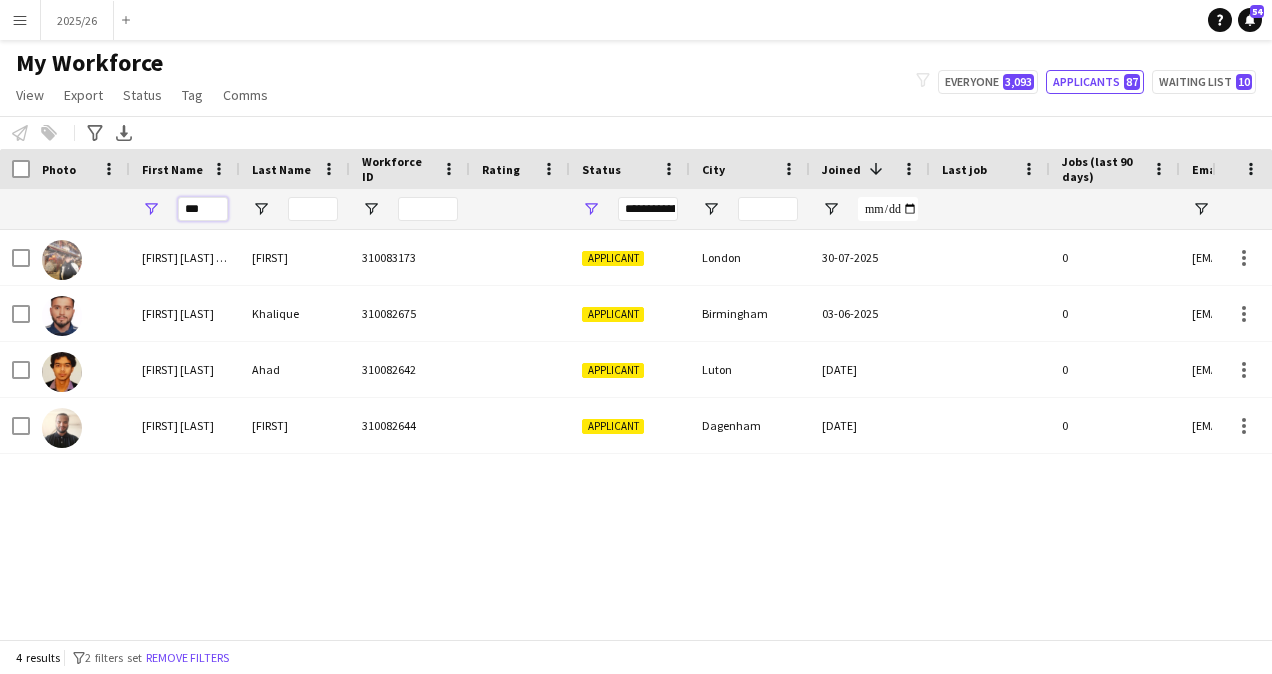 type on "***" 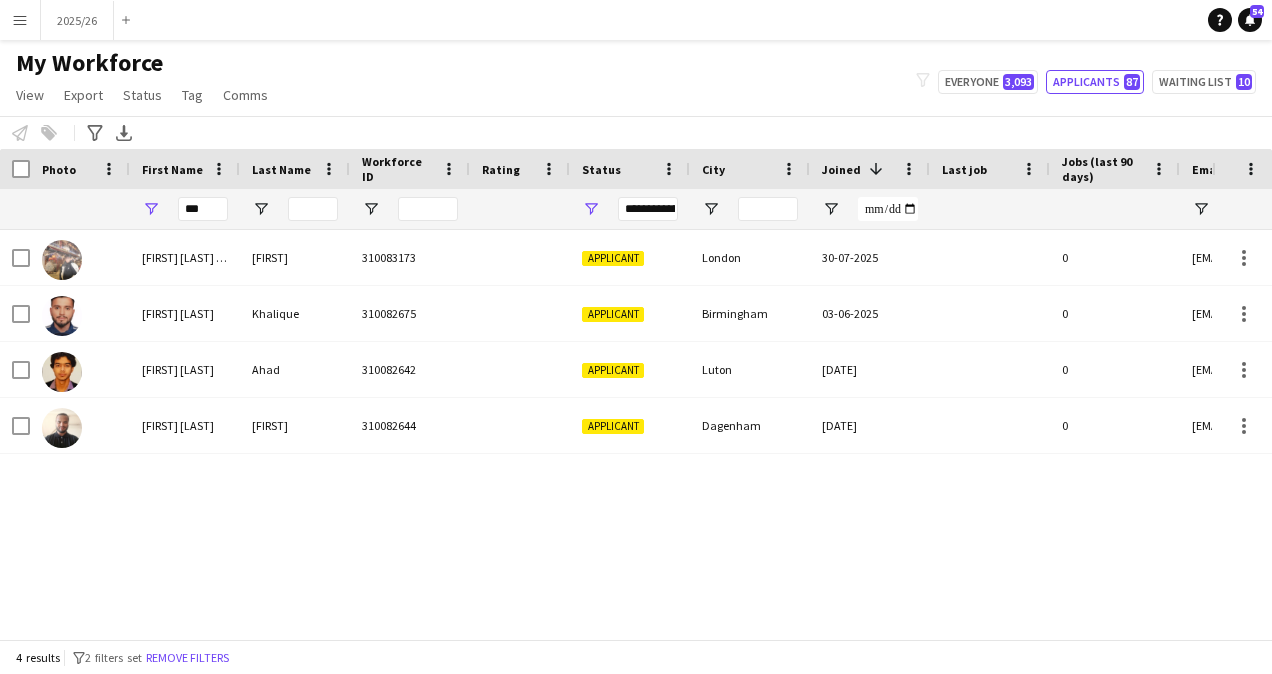 click on "**********" at bounding box center (648, 209) 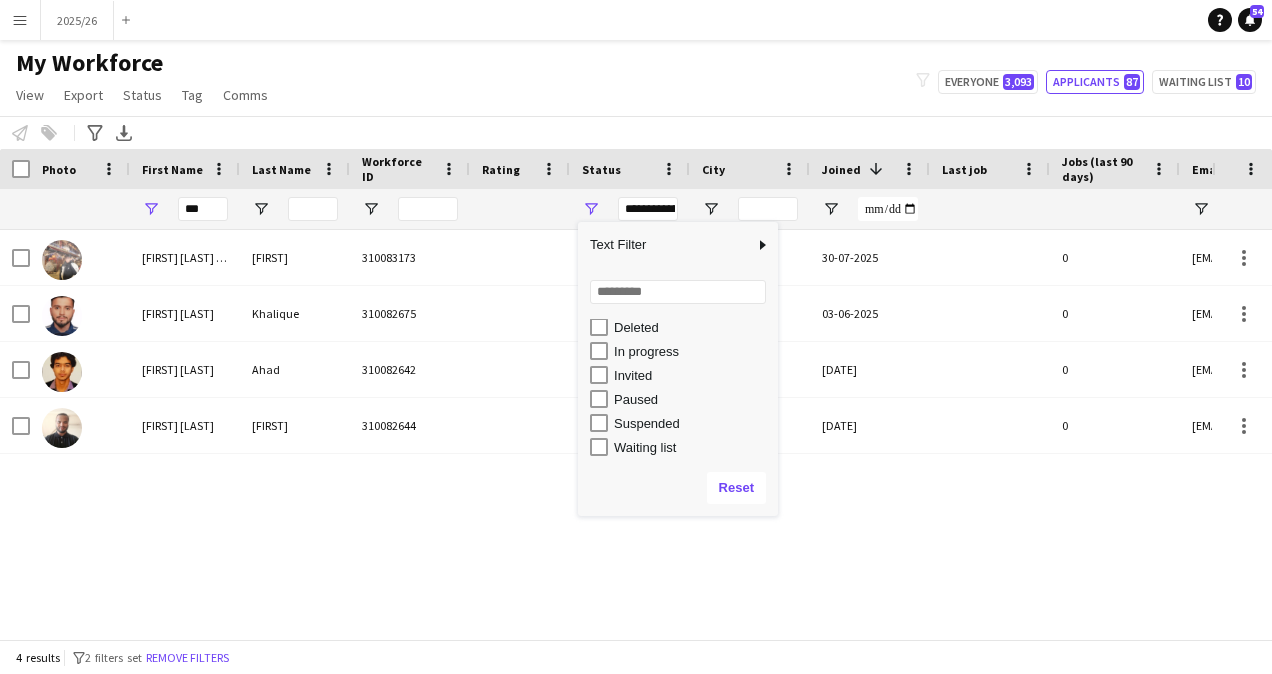 scroll, scrollTop: 126, scrollLeft: 0, axis: vertical 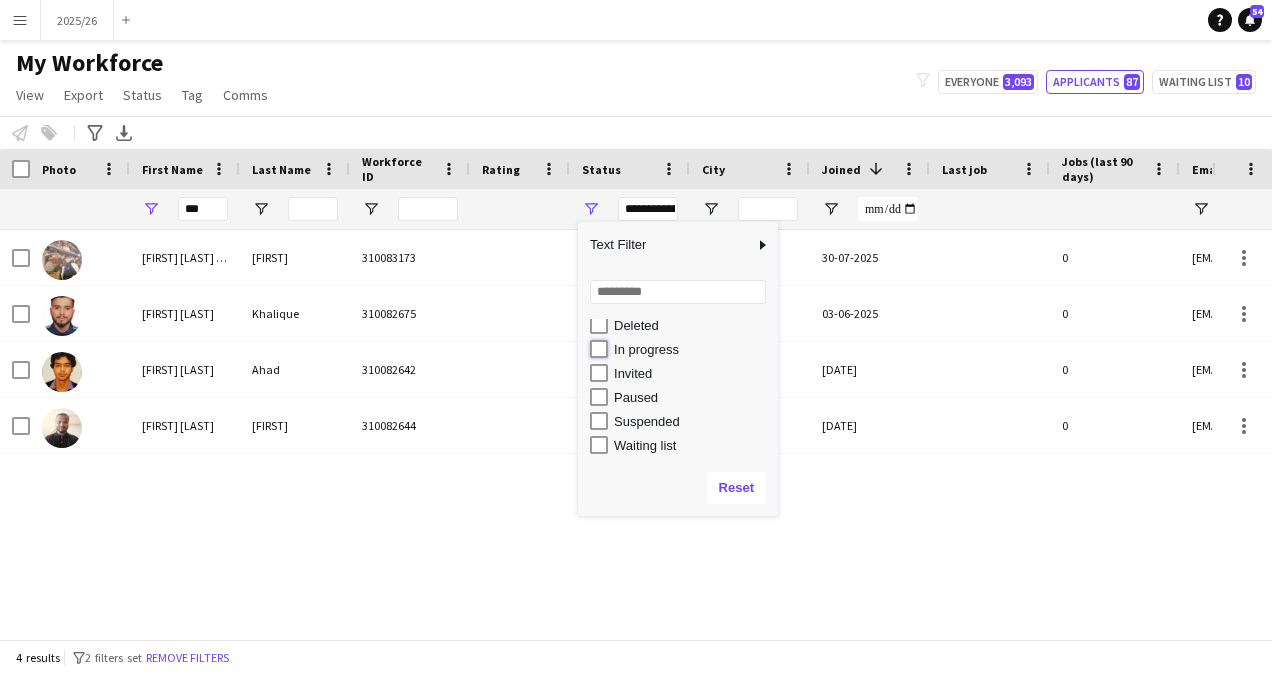 type on "**********" 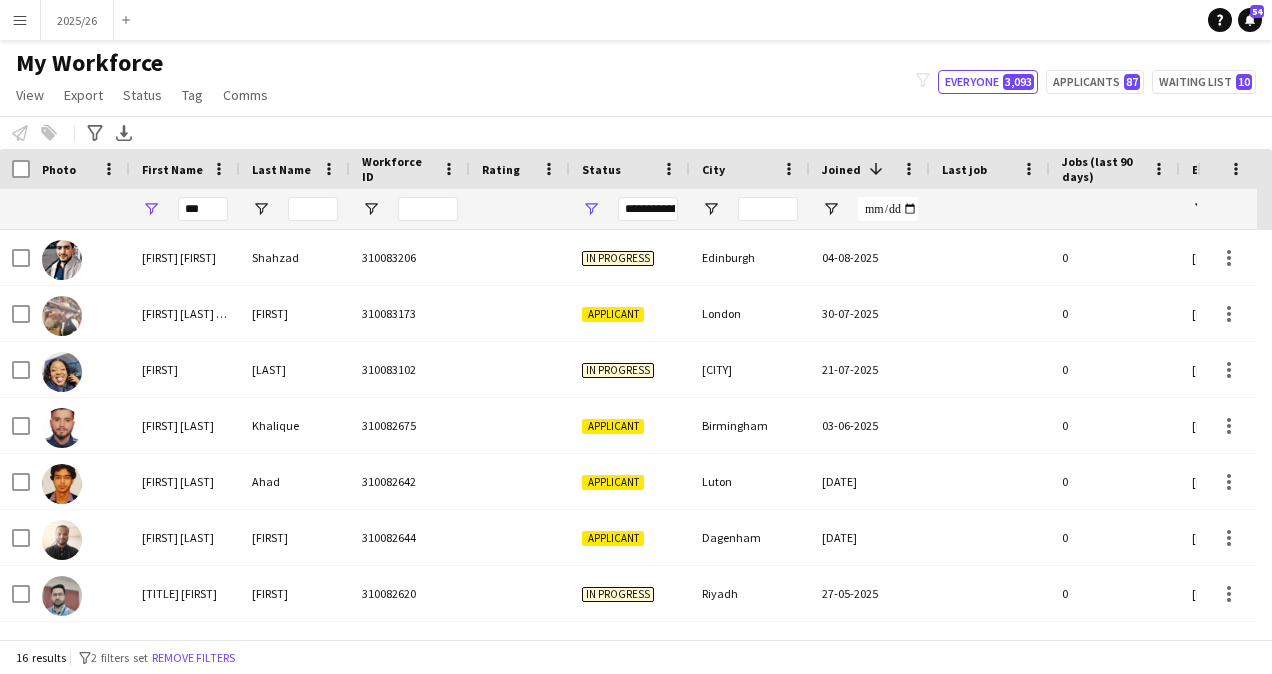 click on "Notify workforce
Add to tag
Select at least one crew to tag him or her.
Advanced filters
Advanced filters   Availability   Start Time   End Time   Skills   Role types   Worked with these clients...   Address
Address
Distance from address (km)   Clear   View results
Export XLSX" 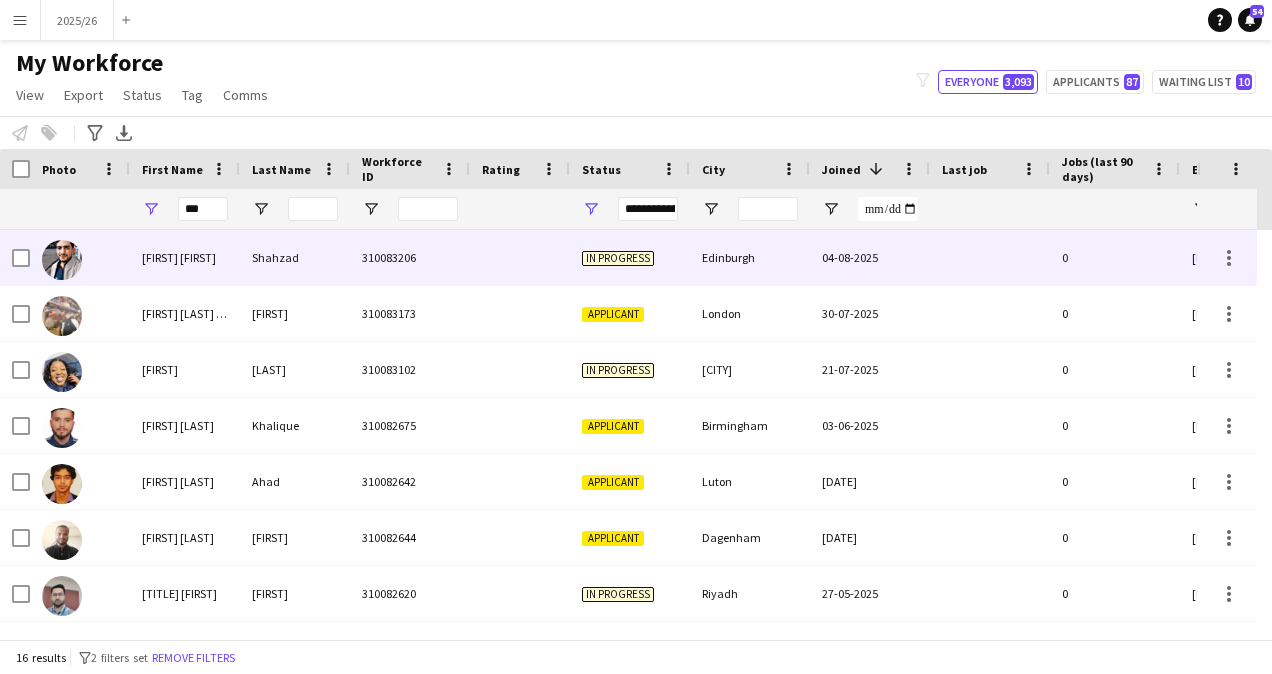 click on "In progress" at bounding box center [630, 257] 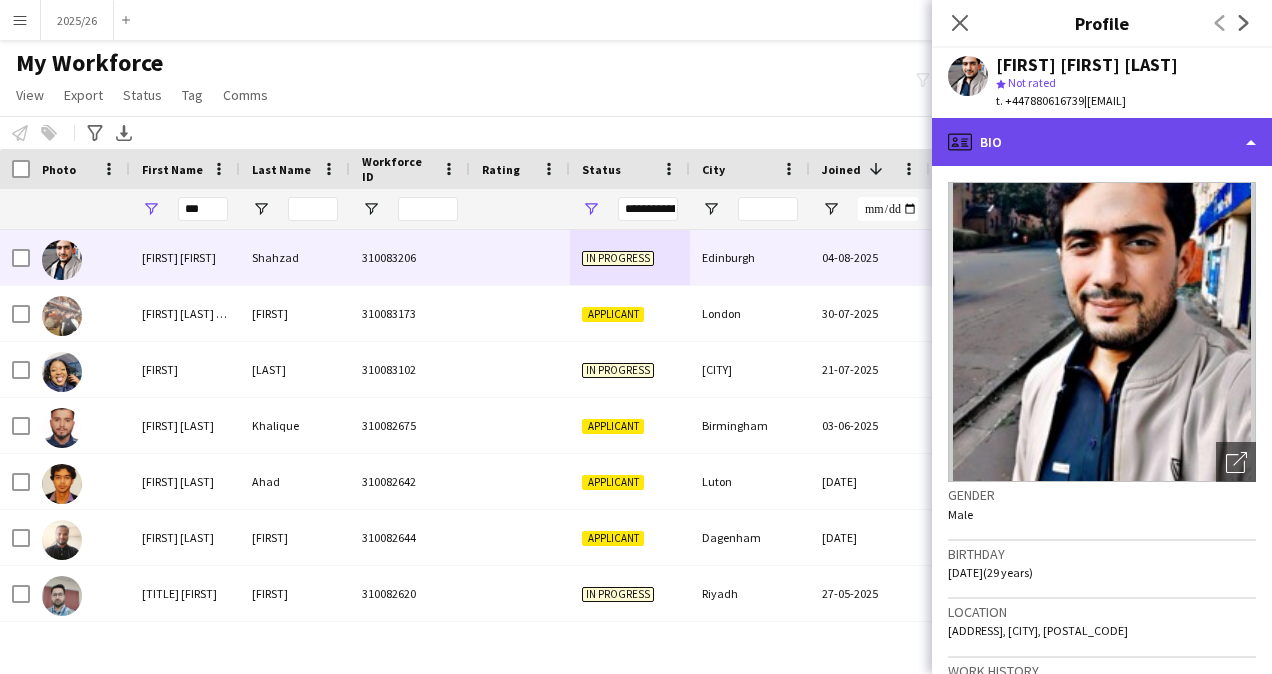 click on "profile
Bio" 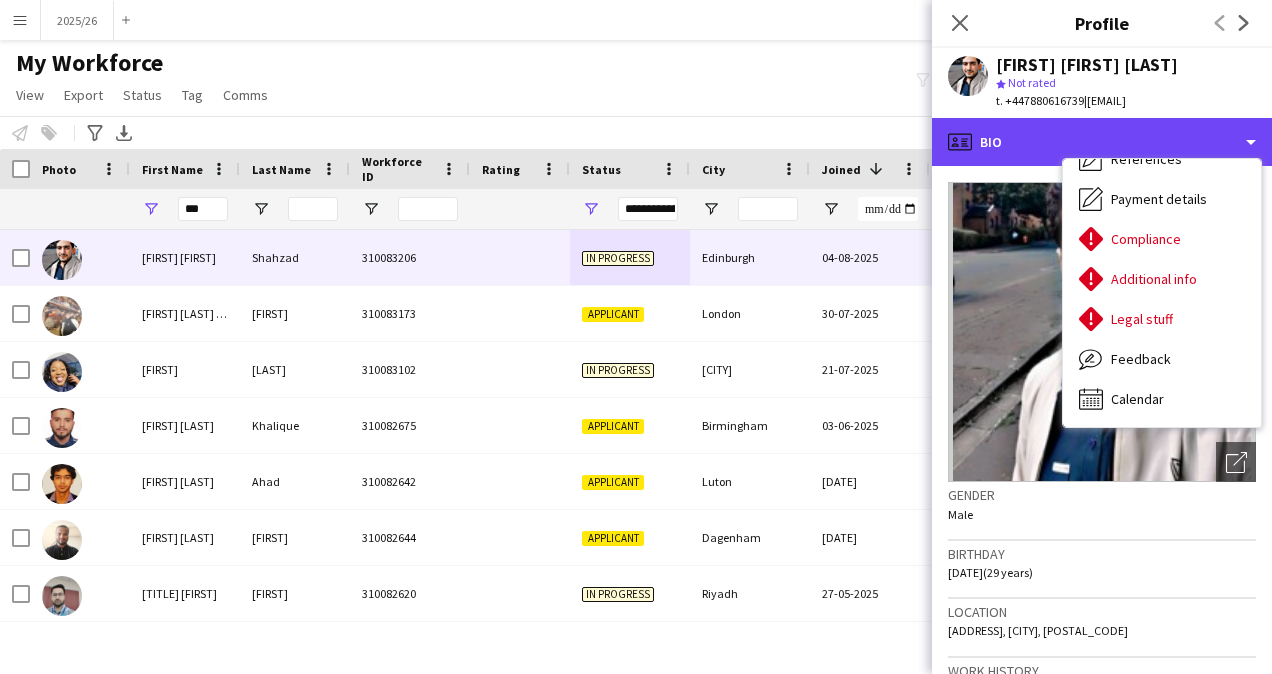 scroll, scrollTop: 228, scrollLeft: 0, axis: vertical 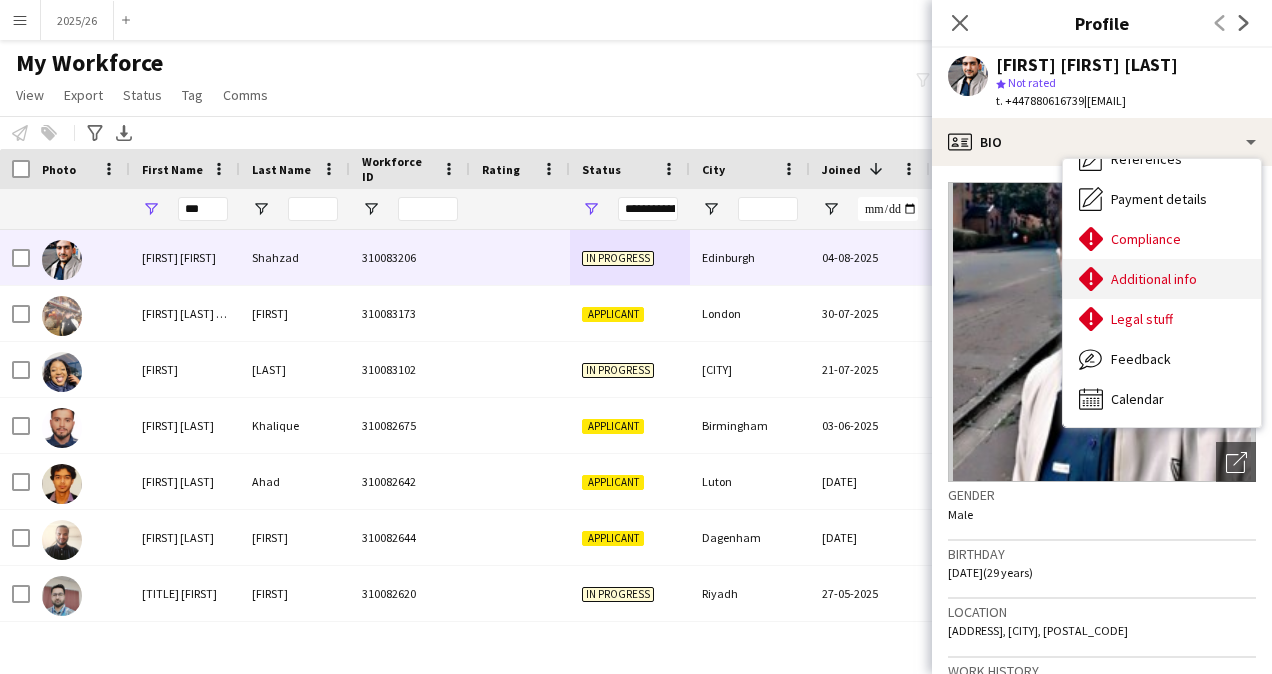 click on "Additional info" at bounding box center (1154, 279) 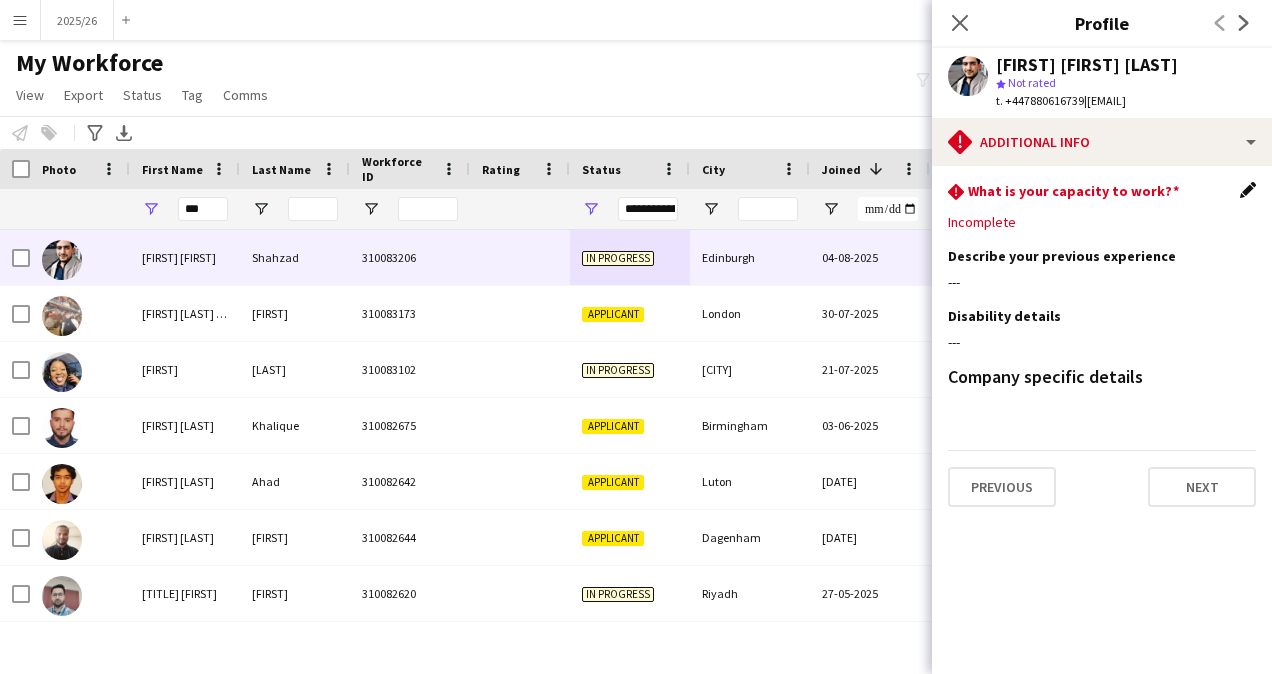 click on "Edit this field" 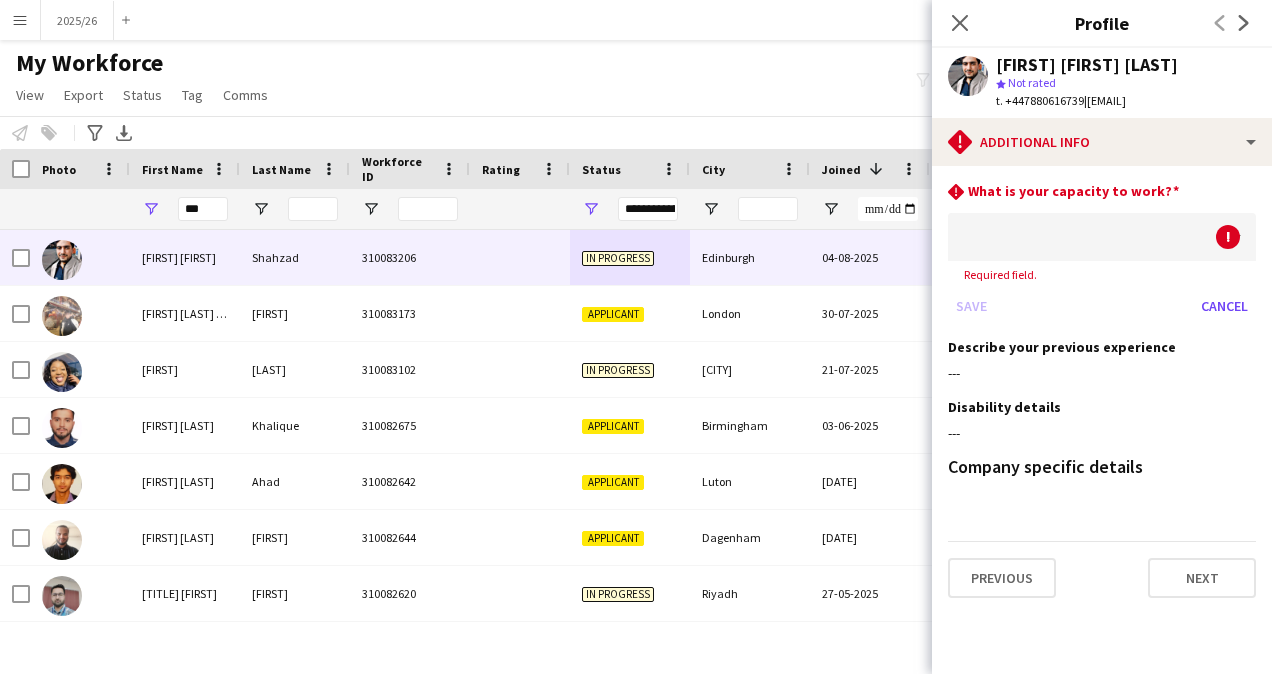 click at bounding box center (1082, 237) 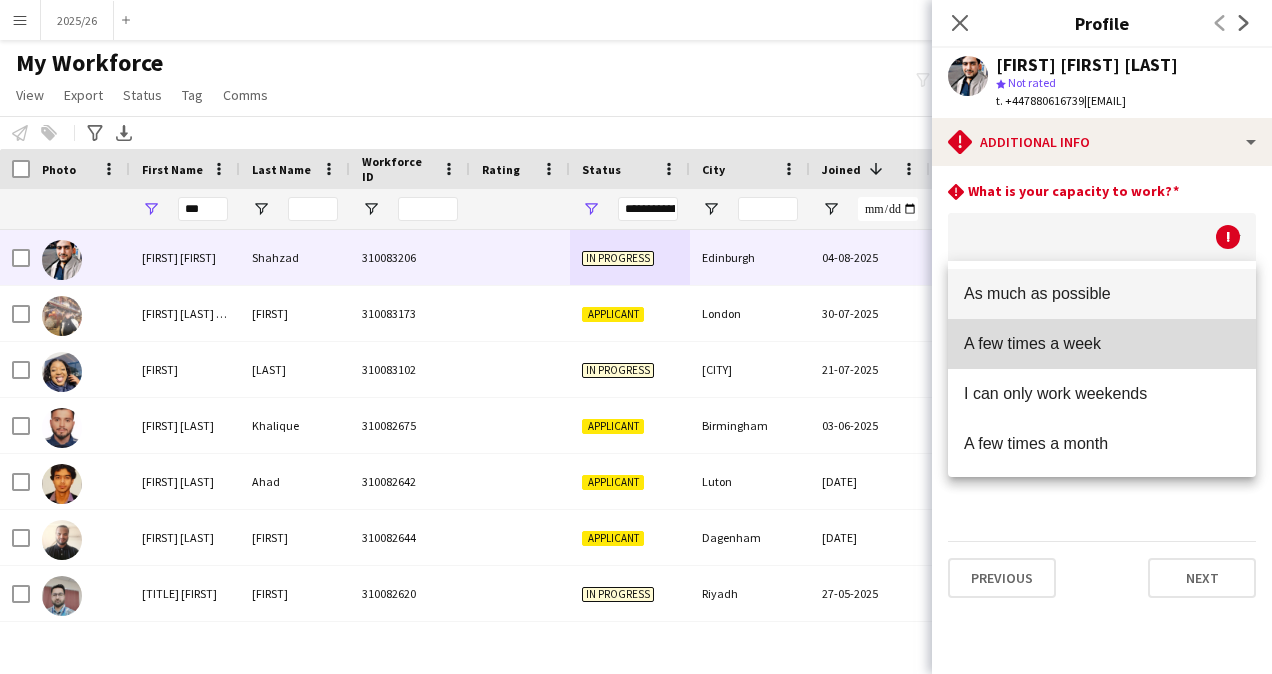 click on "A few times a week" at bounding box center (1102, 344) 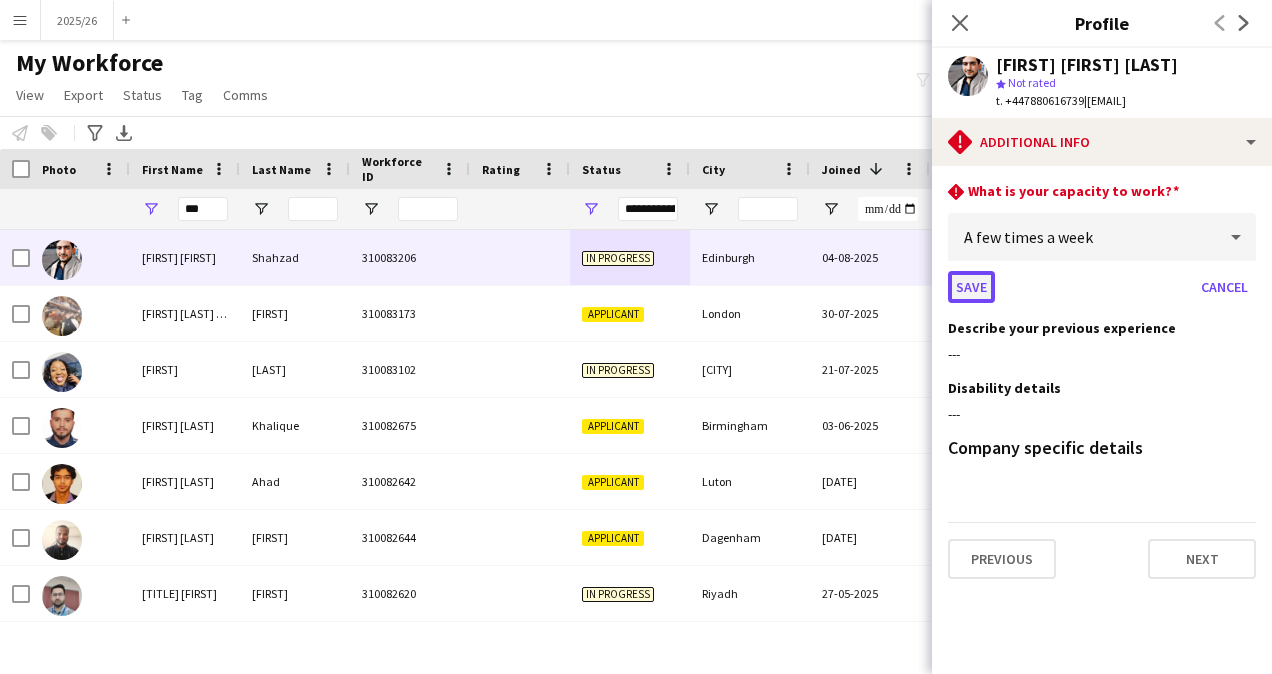 click on "Save" 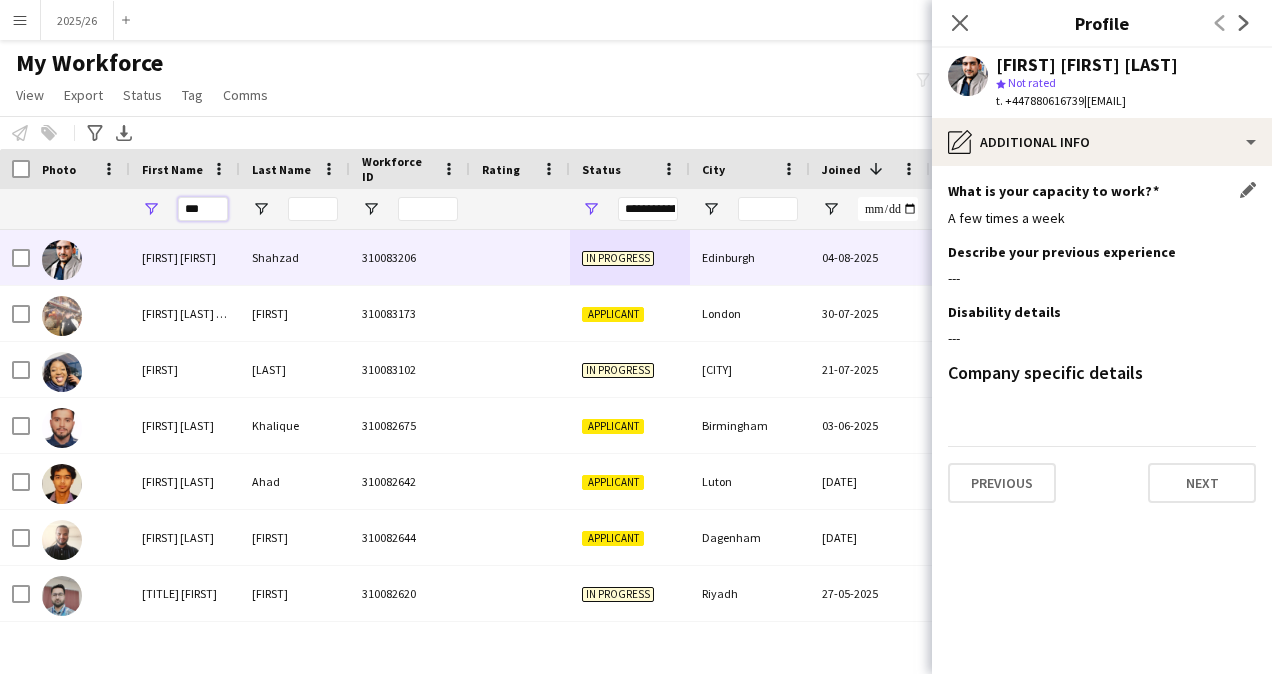click on "***" at bounding box center [203, 209] 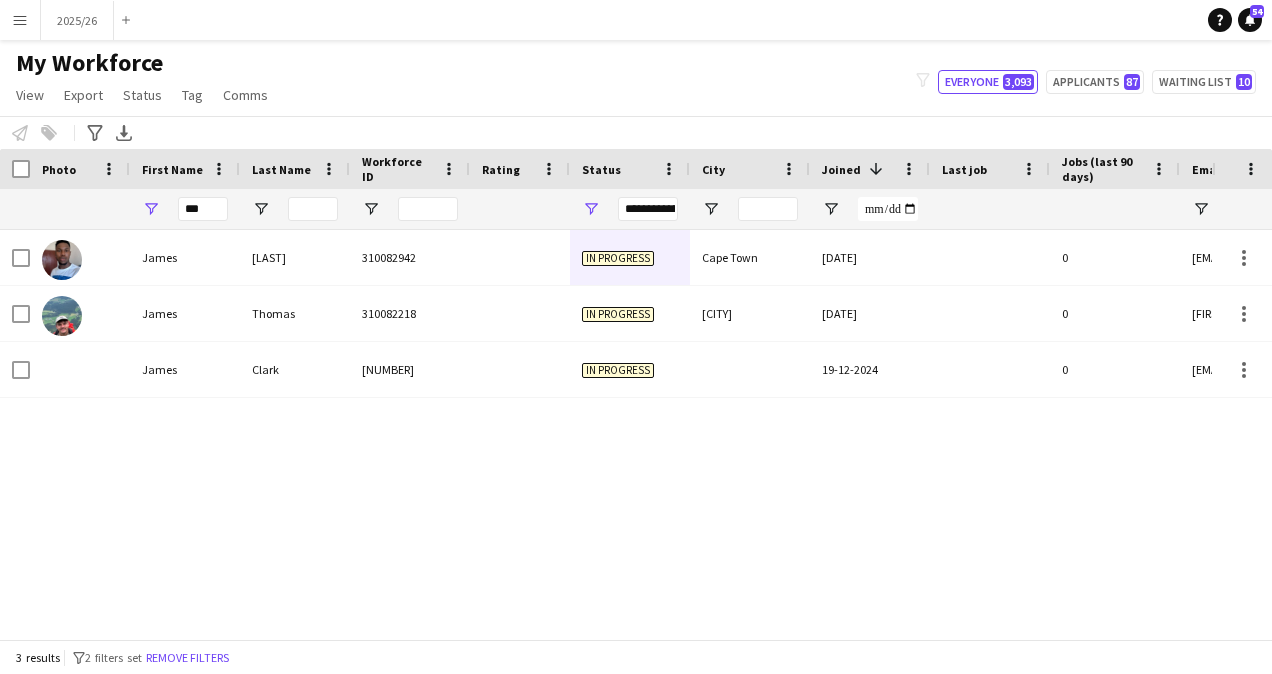 click on "**********" at bounding box center [648, 209] 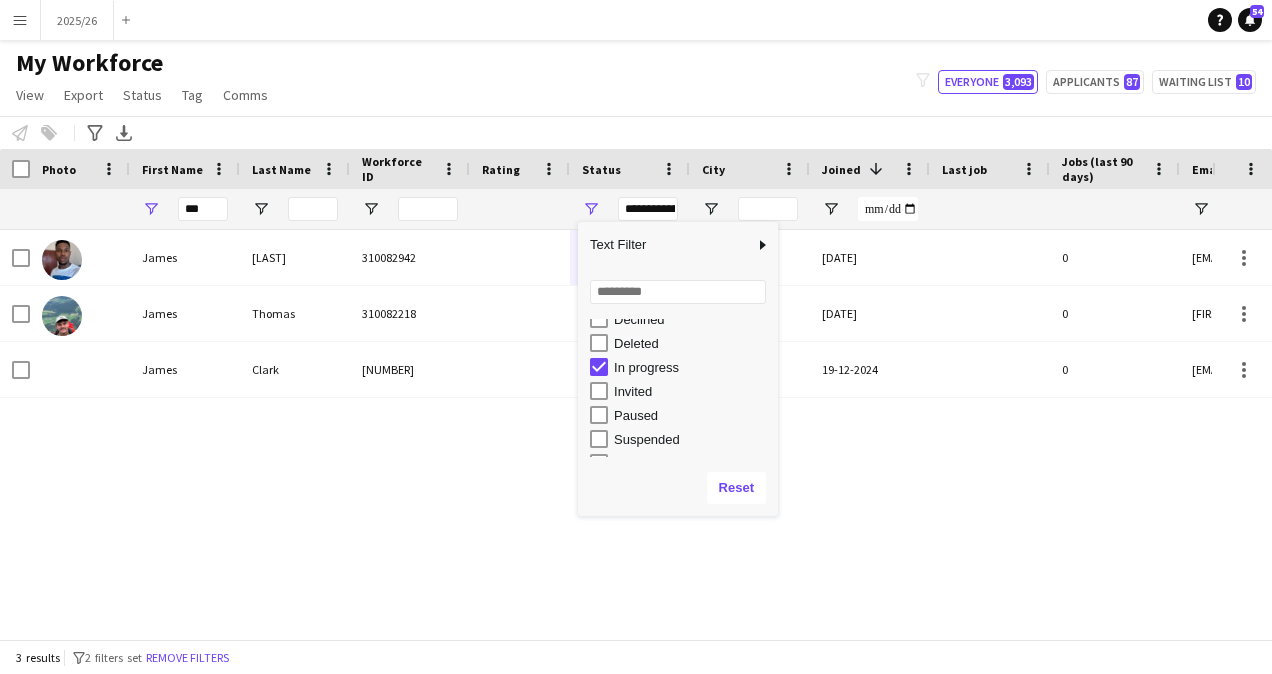 scroll, scrollTop: 126, scrollLeft: 0, axis: vertical 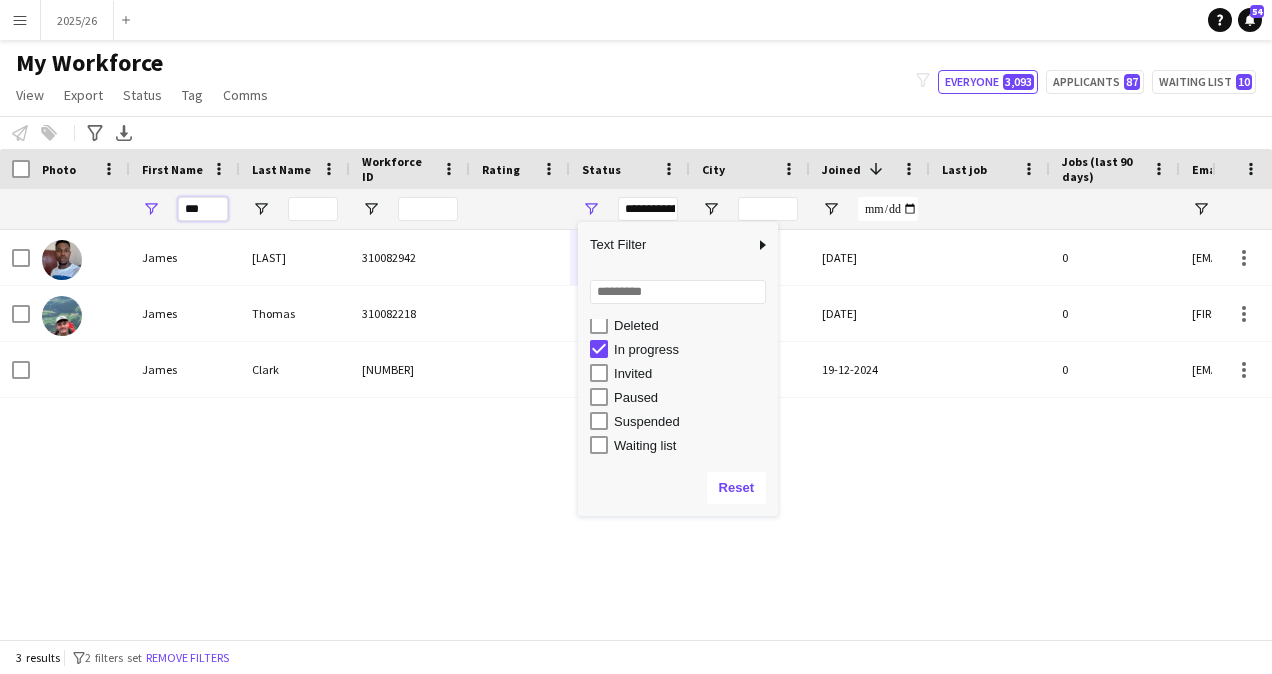 click on "***" at bounding box center (203, 209) 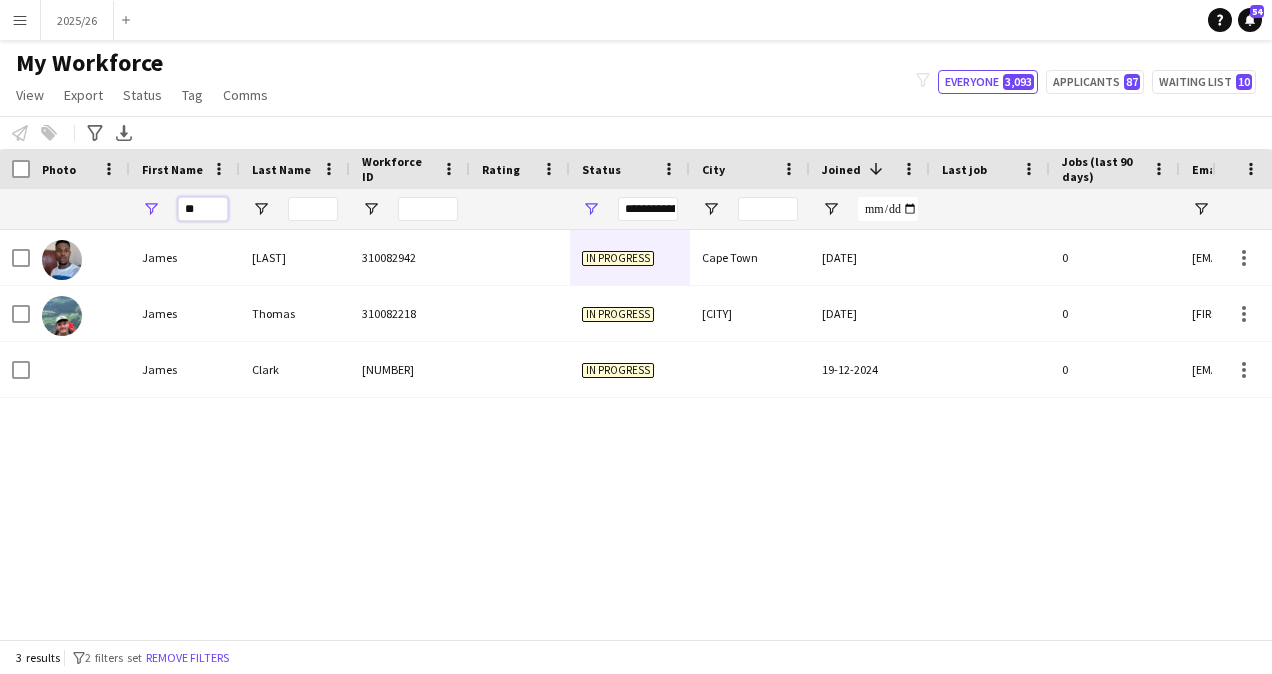 type on "***" 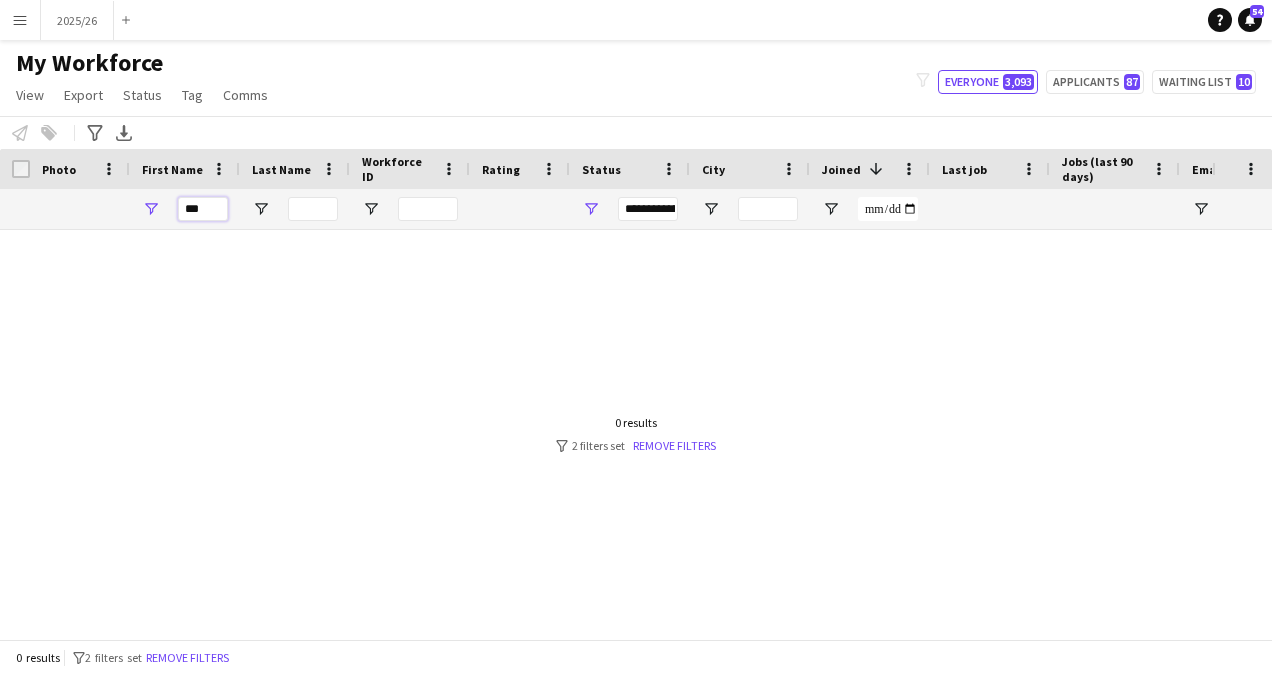 click on "***" at bounding box center (203, 209) 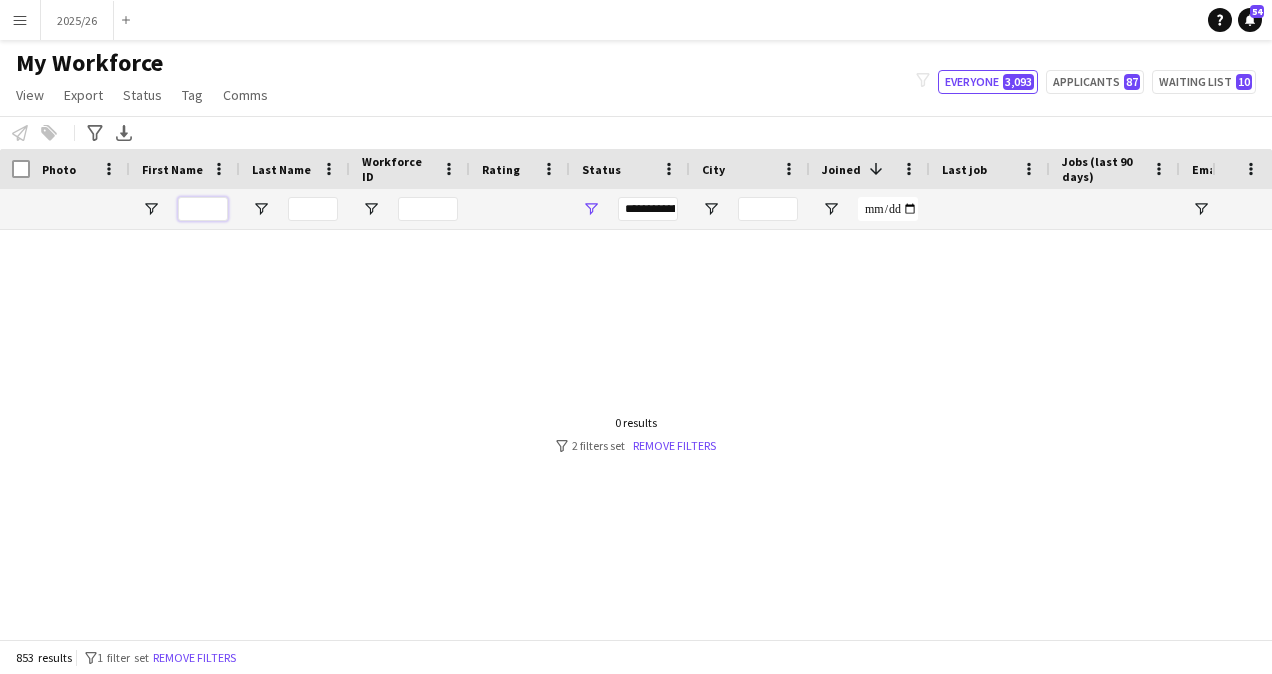 type 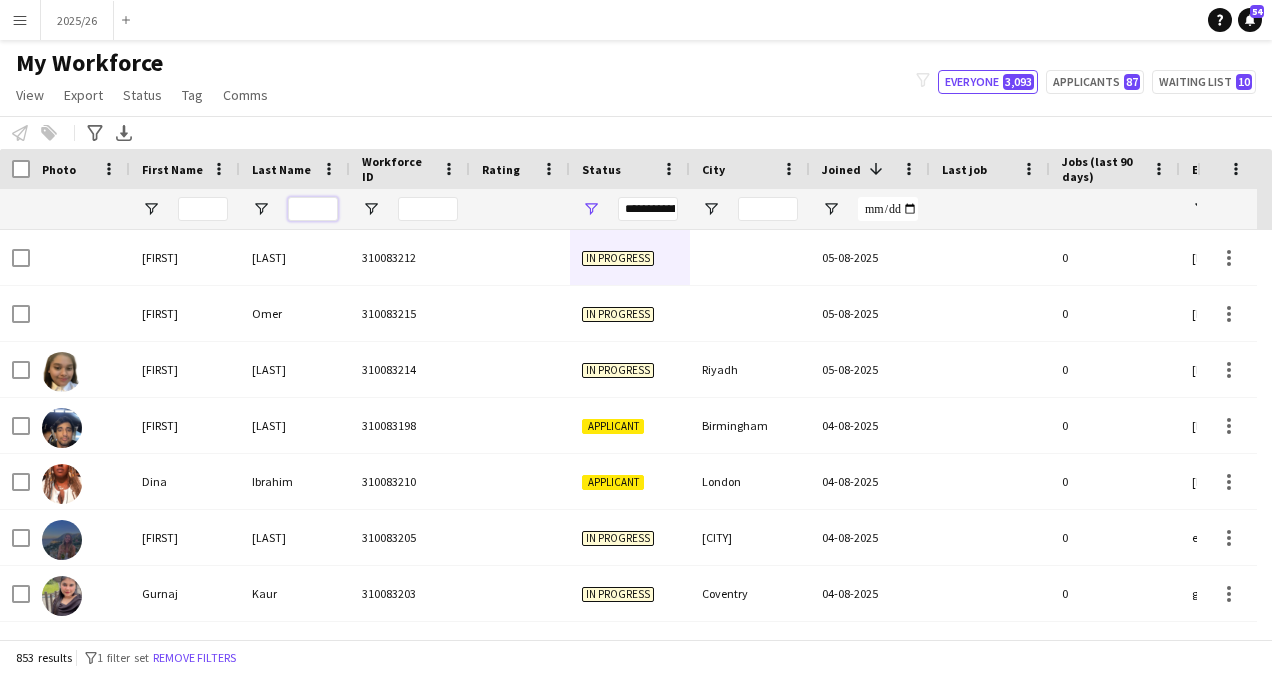 click at bounding box center (313, 209) 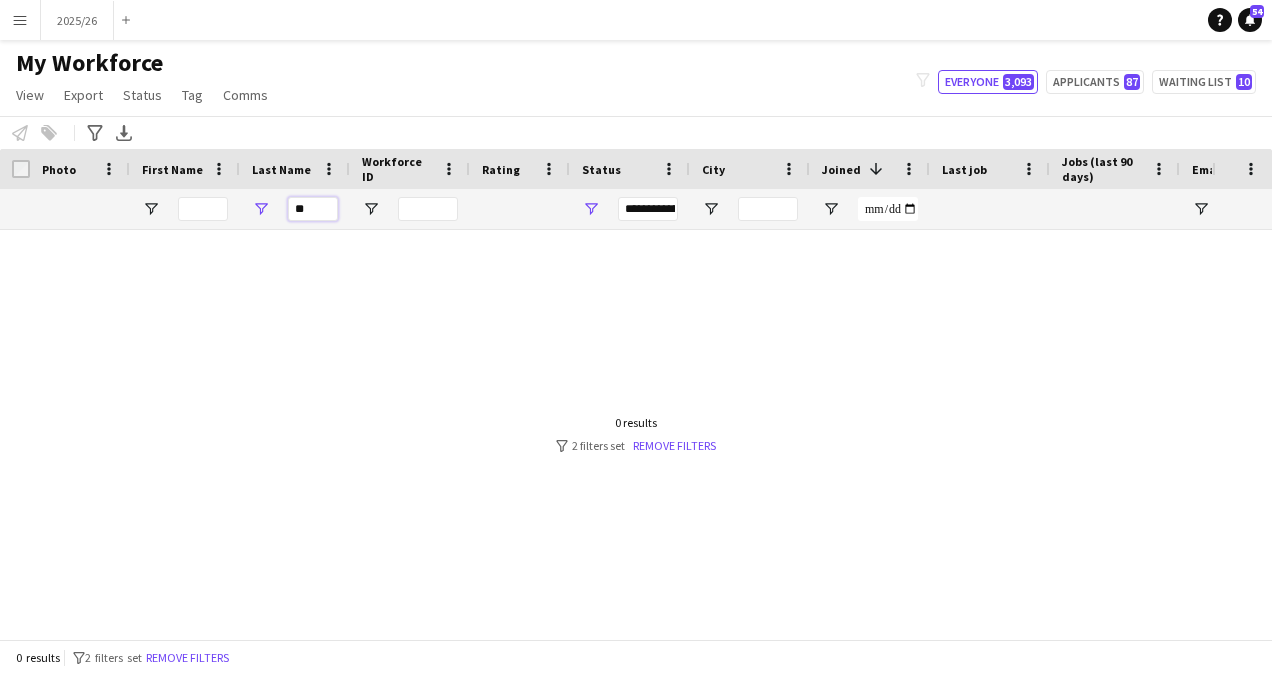 type on "*" 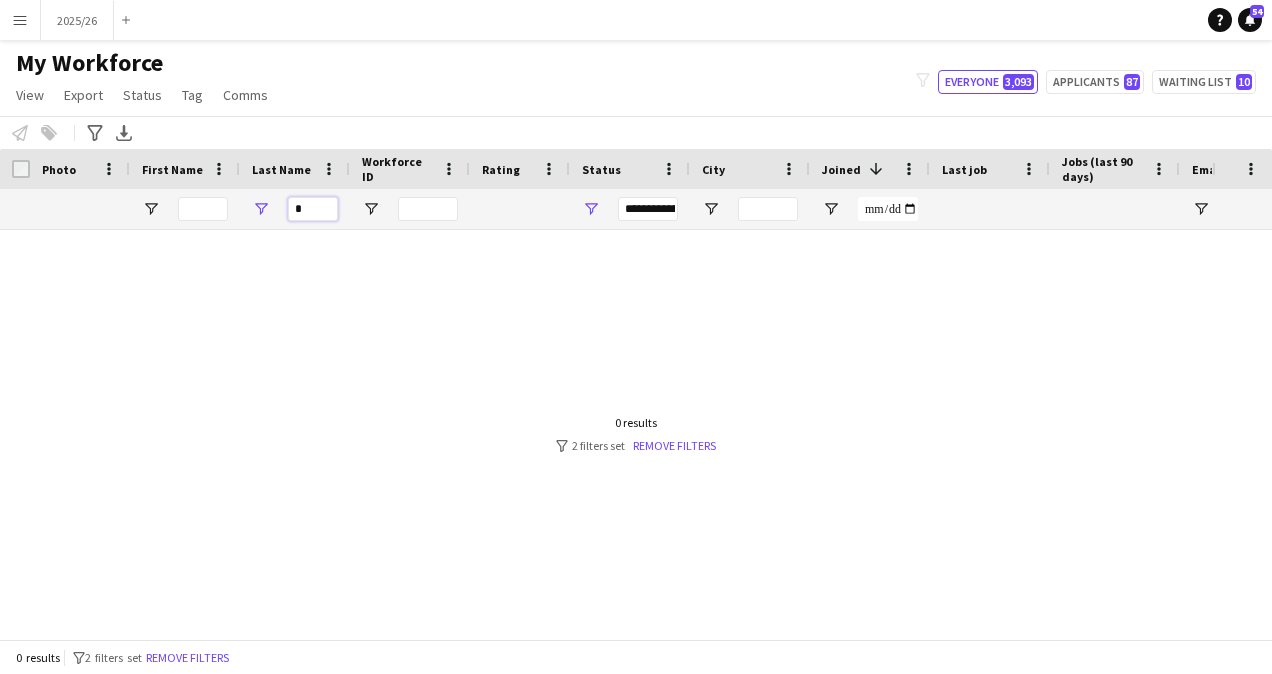 type 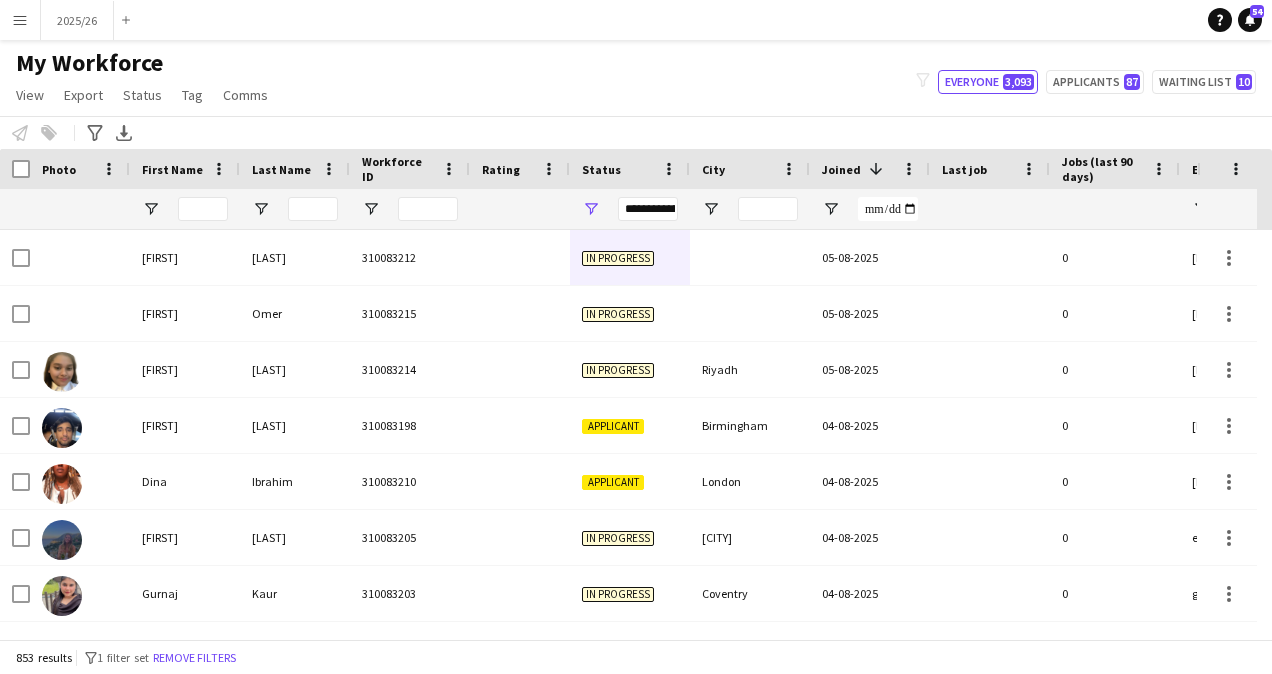 click on "**********" at bounding box center (648, 209) 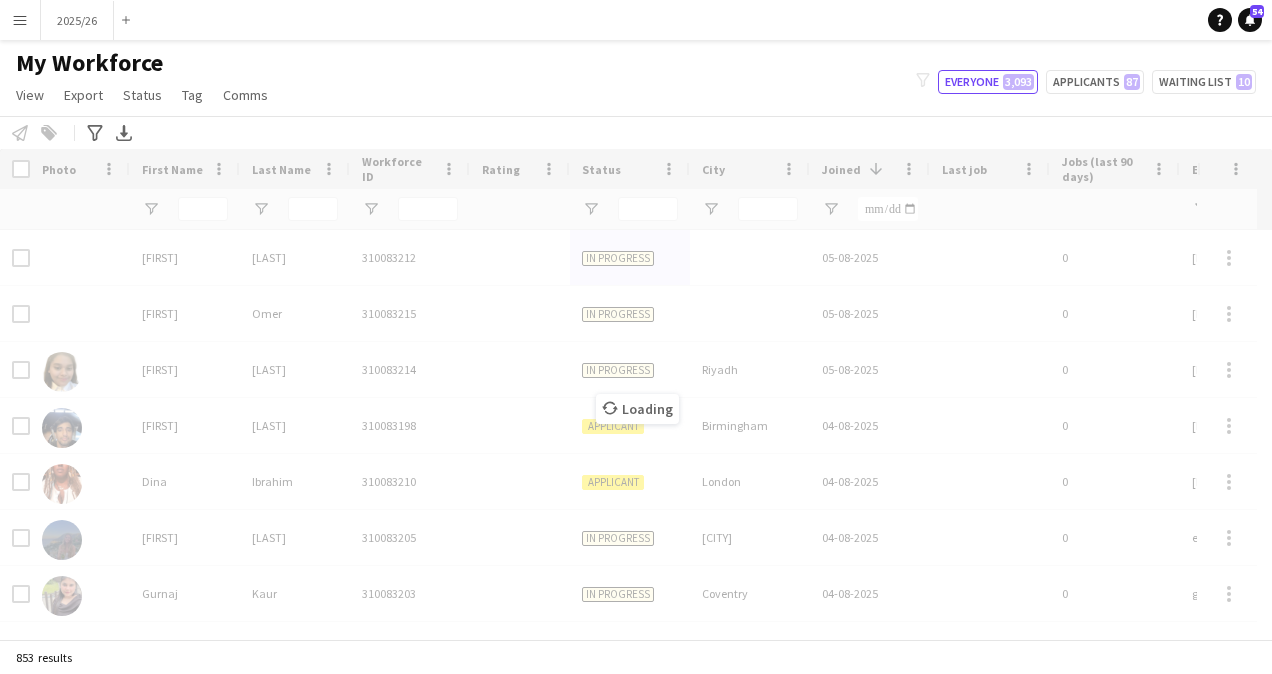 click on "My Workforce   View   Views  Default view New view Update view Delete view Edit name Customise view Customise filters Reset Filters Reset View Reset All  Export  New starters report Export as XLSX Export as PDF  Status  Edit  Tag  New tag  Edit tag  .Team Leaders (1) NO RTW docs (0) Not an EM/TL (0) Reading (1) RTW docs included (6) RTW Evidence in Folder  (0) TH Cumbernauld (0)  Add to tag  .Team Leaders (1) NO RTW docs (0) Not an EM/TL (0) Reading (1) RTW docs included (6) RTW Evidence in Folder  (0) TH Cumbernauld (0)  Untag  .Team Leaders (1) NO RTW docs (0) Not an EM/TL (0) Reading (1) RTW docs included (6) RTW Evidence in Folder  (0) TH Cumbernauld (0)  Tag chat  .Team Leaders (1) NO RTW docs (0) Not an EM/TL (0) Reading (1) RTW docs included (6) RTW Evidence in Folder  (0) TH Cumbernauld (0)  Tag share page  .Team Leaders (1) NO RTW docs (0) Not an EM/TL (0) Reading (1) RTW docs included (6) RTW Evidence in Folder  (0) TH Cumbernauld (0)  Comms  Send notification
filter-1" 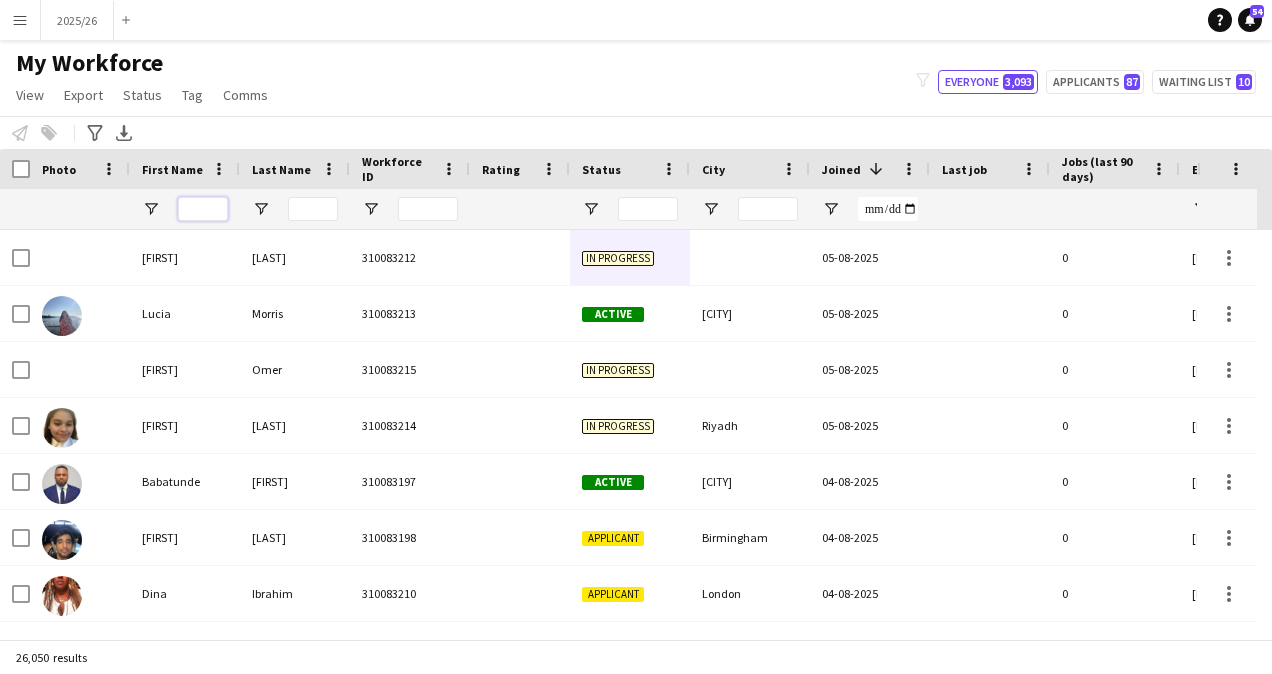 click at bounding box center (203, 209) 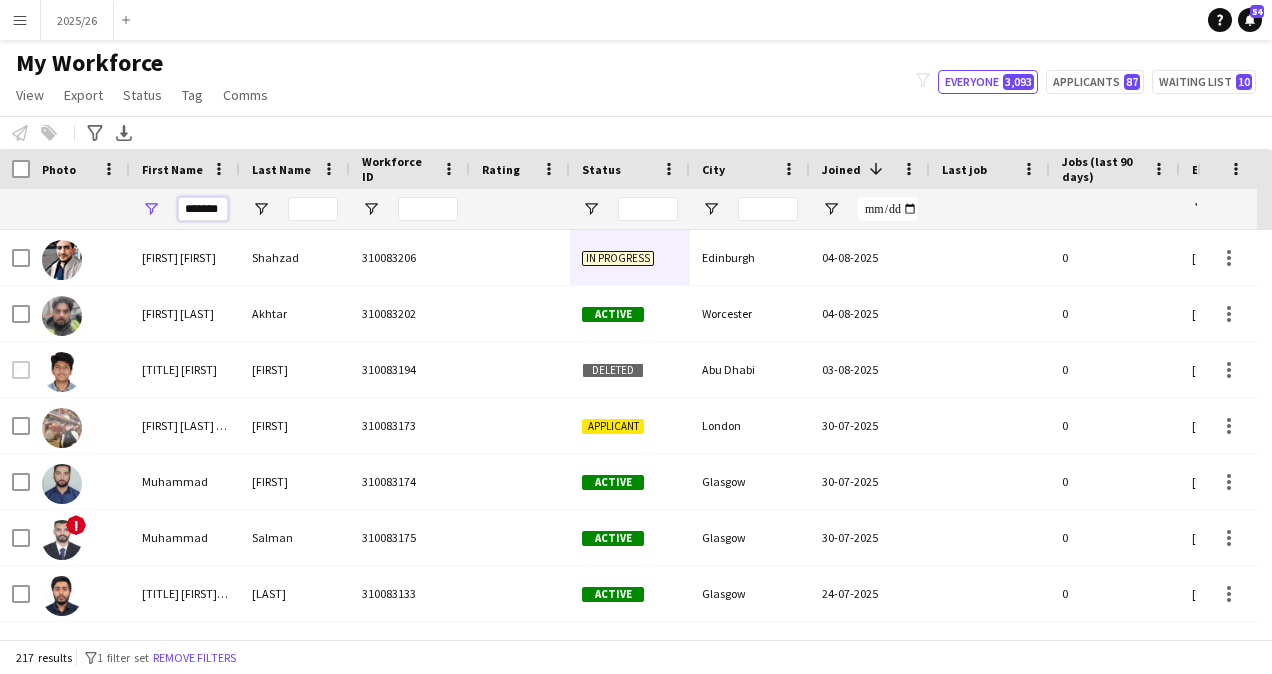 scroll, scrollTop: 0, scrollLeft: 14, axis: horizontal 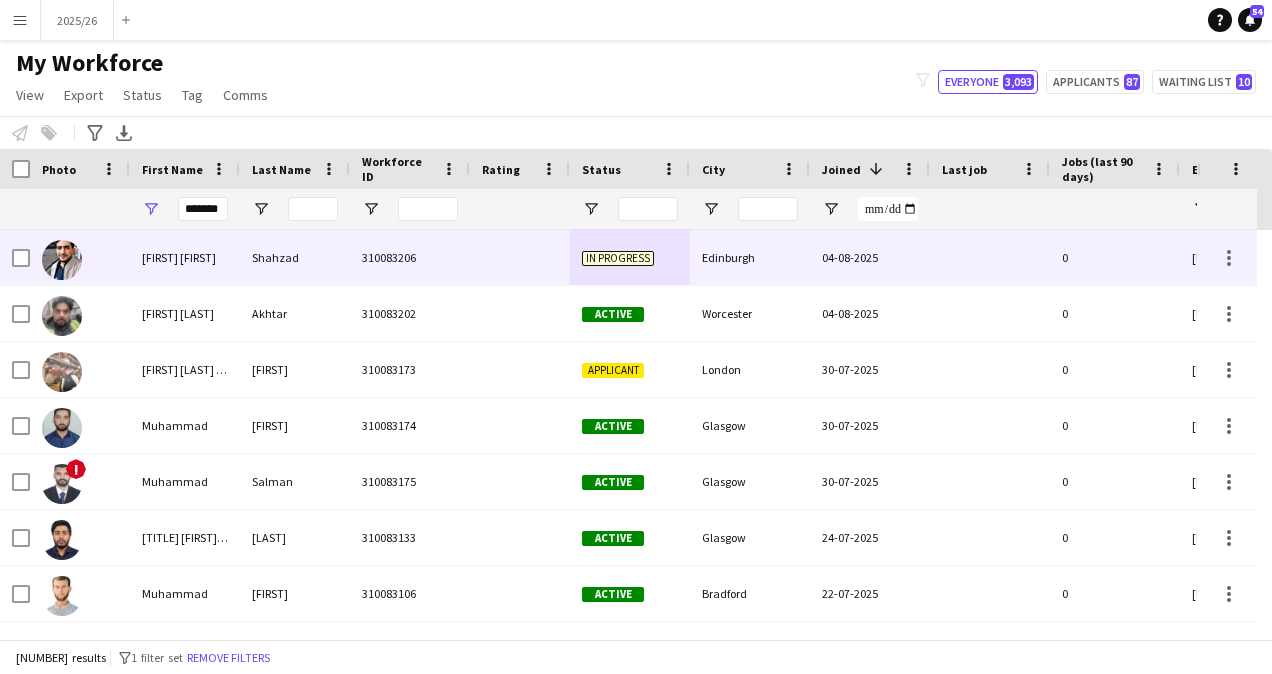 click on "310083206" at bounding box center [410, 257] 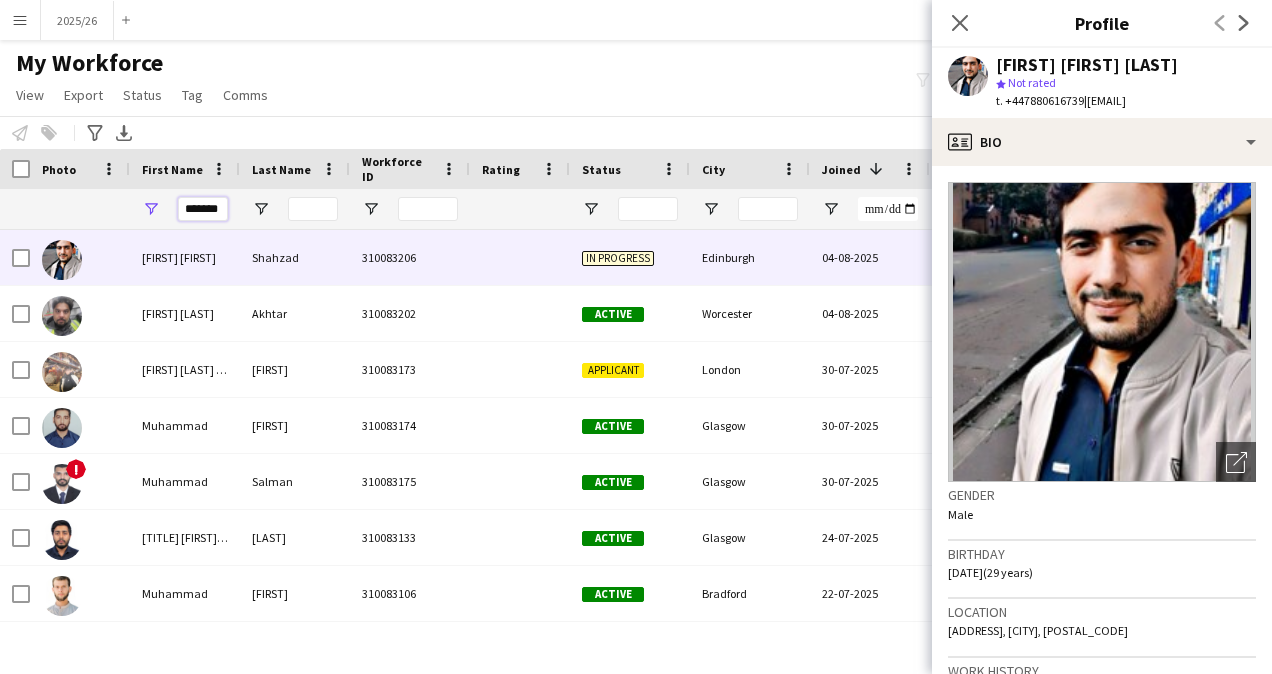 click on "*******" at bounding box center (203, 209) 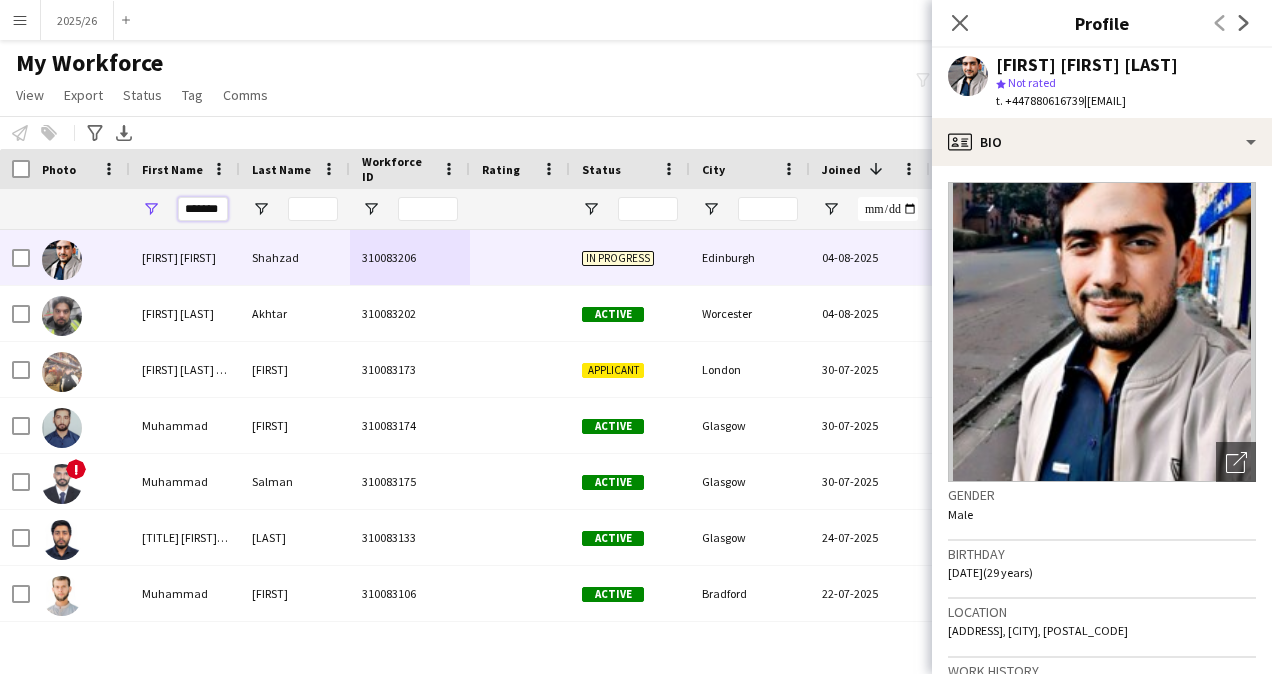 click on "*******" at bounding box center (203, 209) 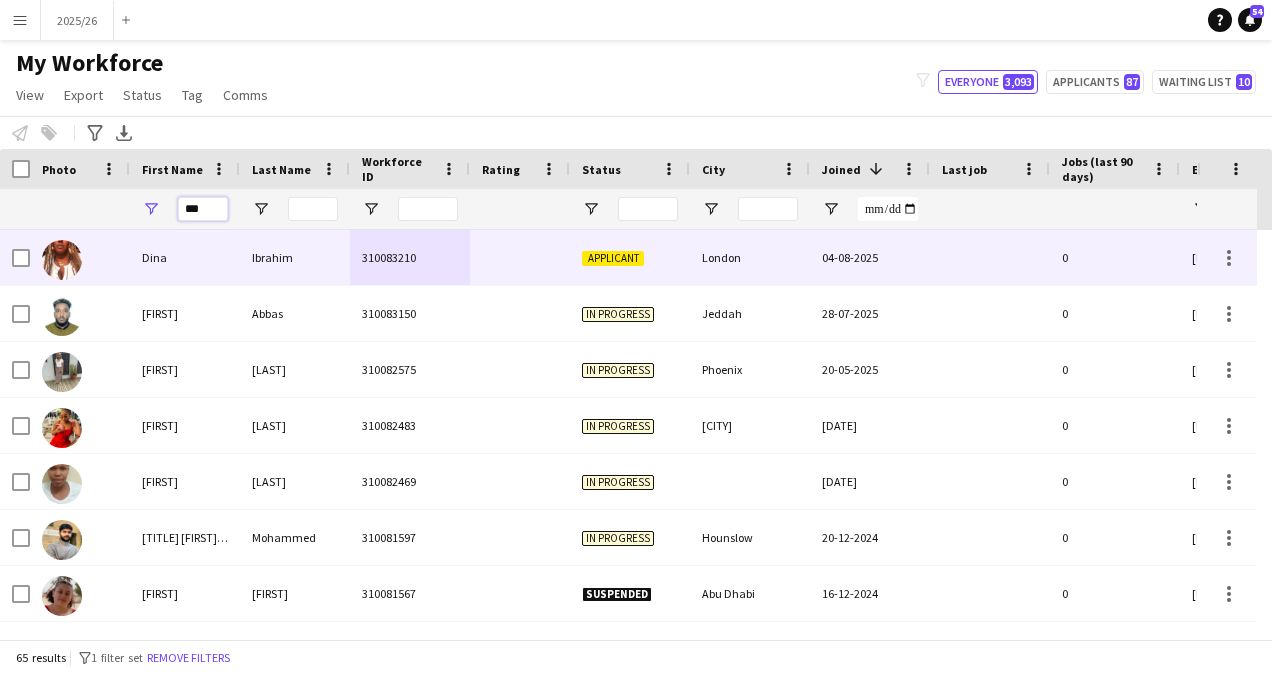type on "***" 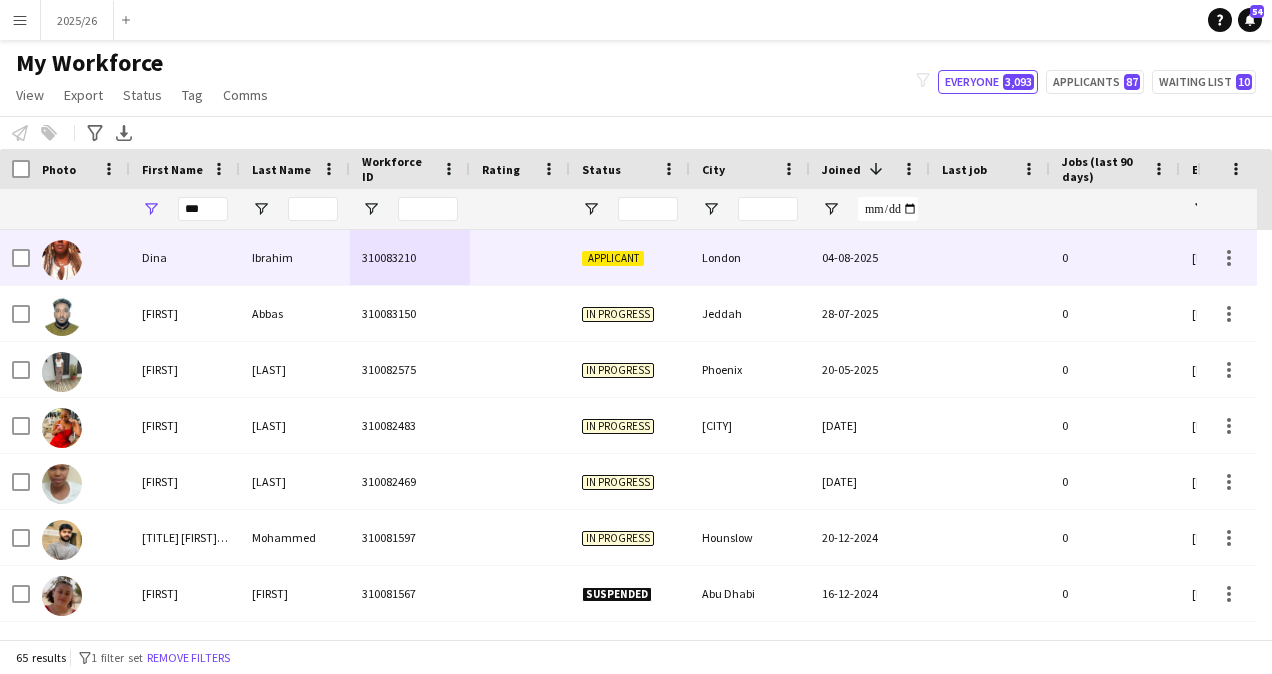 click on "Ibrahim" at bounding box center [295, 257] 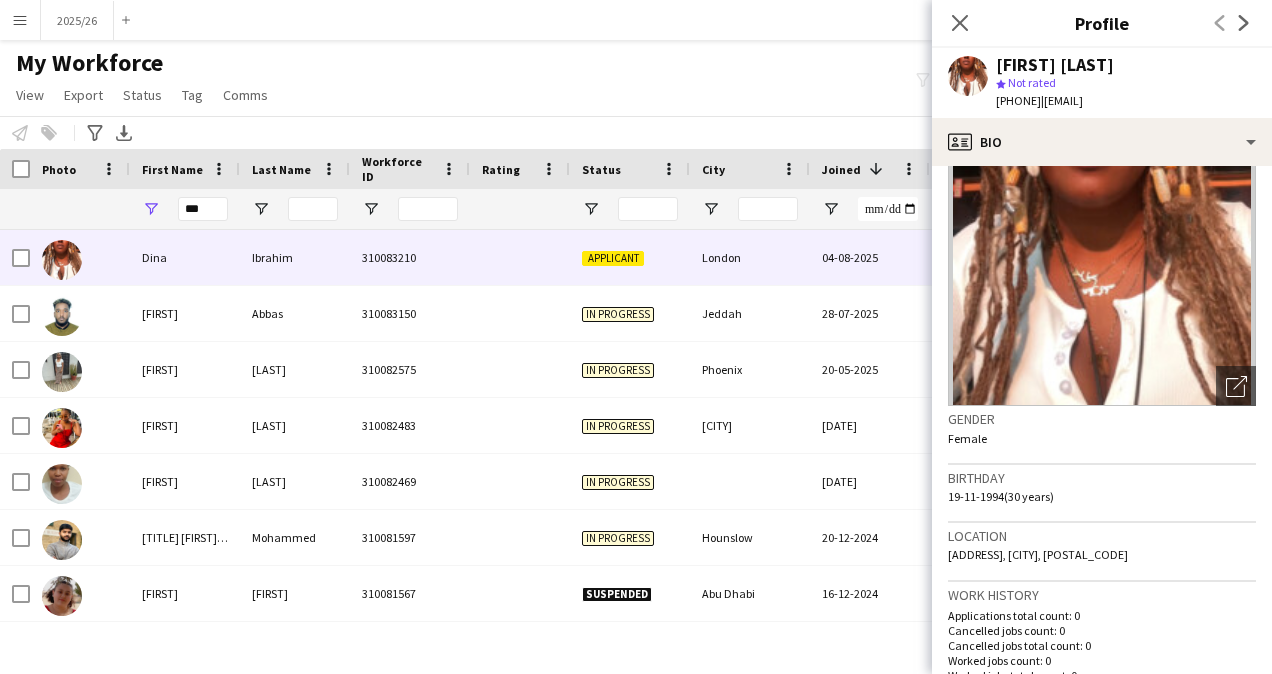 scroll, scrollTop: 0, scrollLeft: 0, axis: both 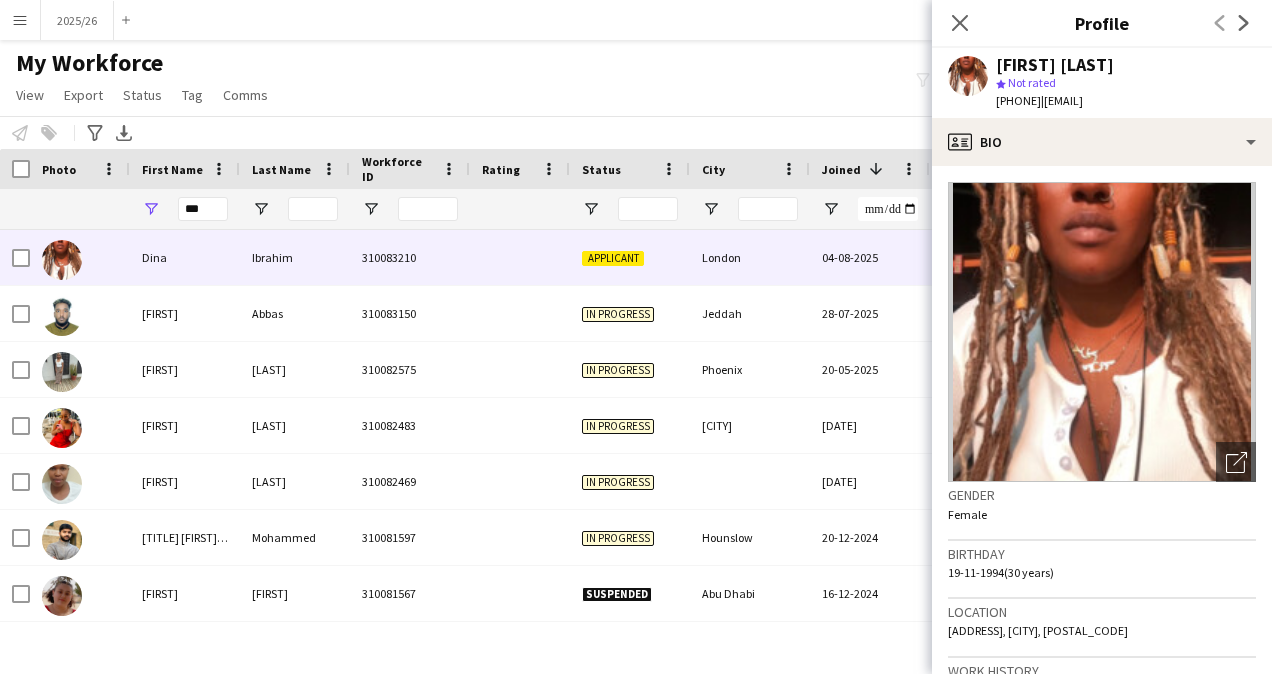 click 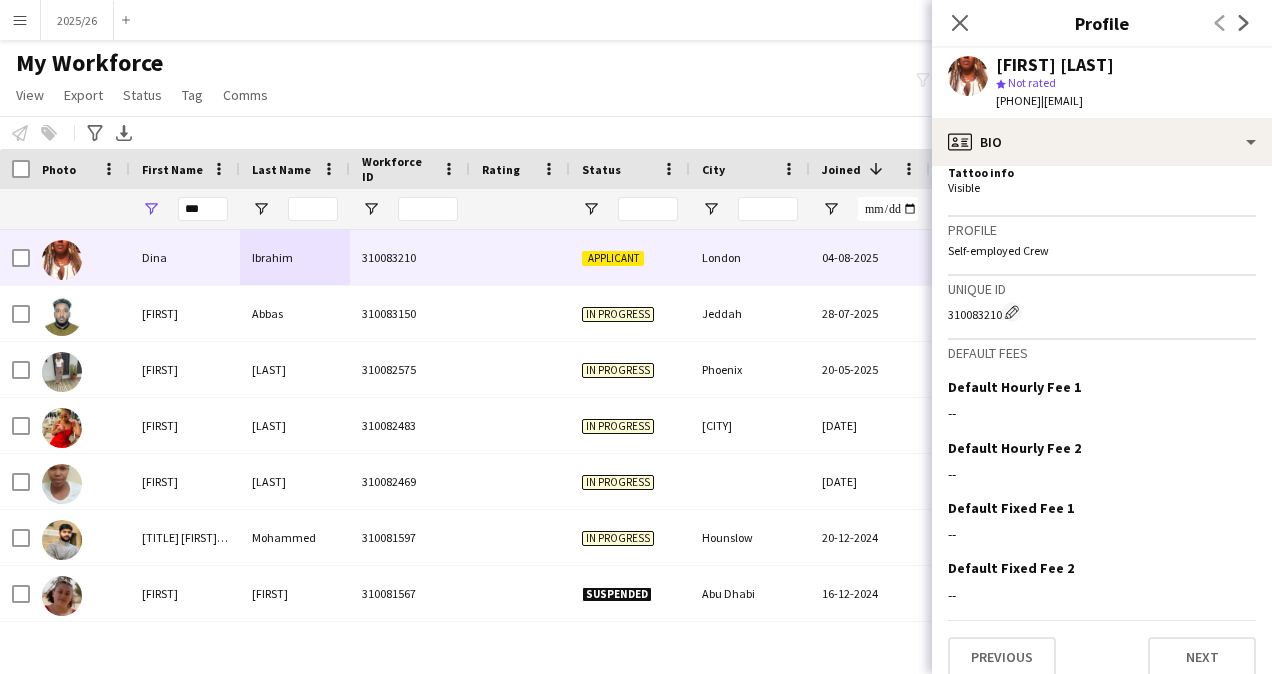 scroll, scrollTop: 1064, scrollLeft: 0, axis: vertical 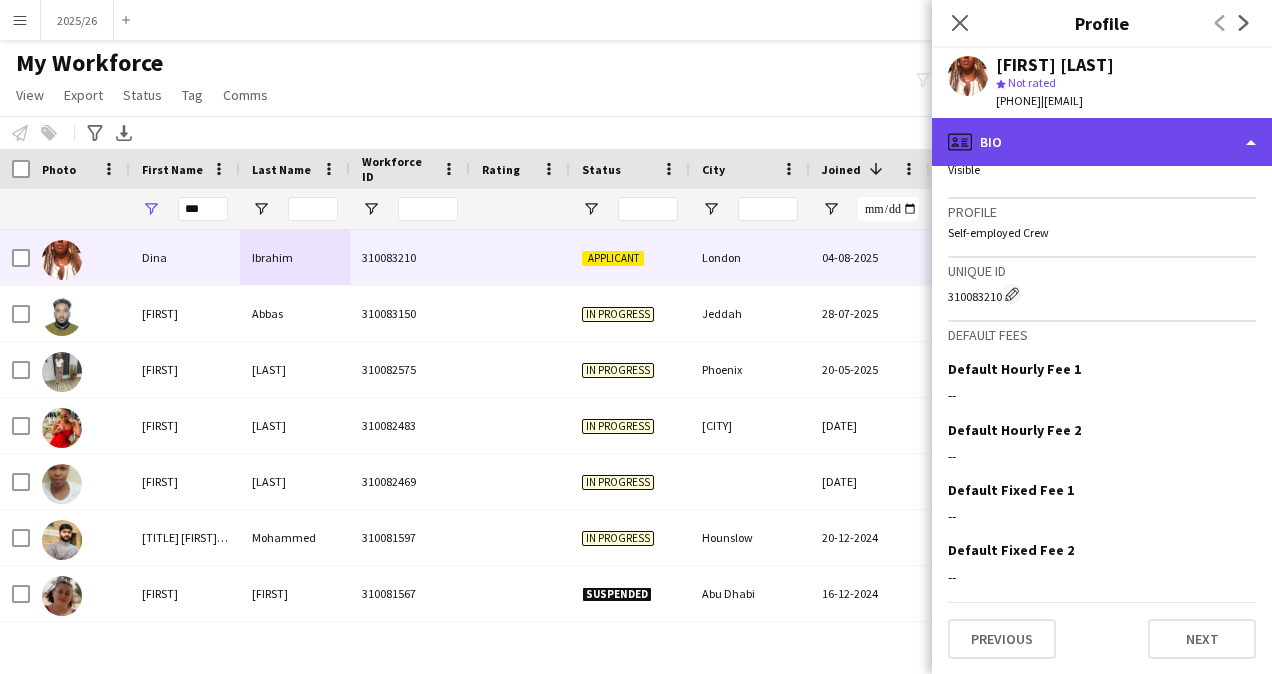click on "profile
Bio" 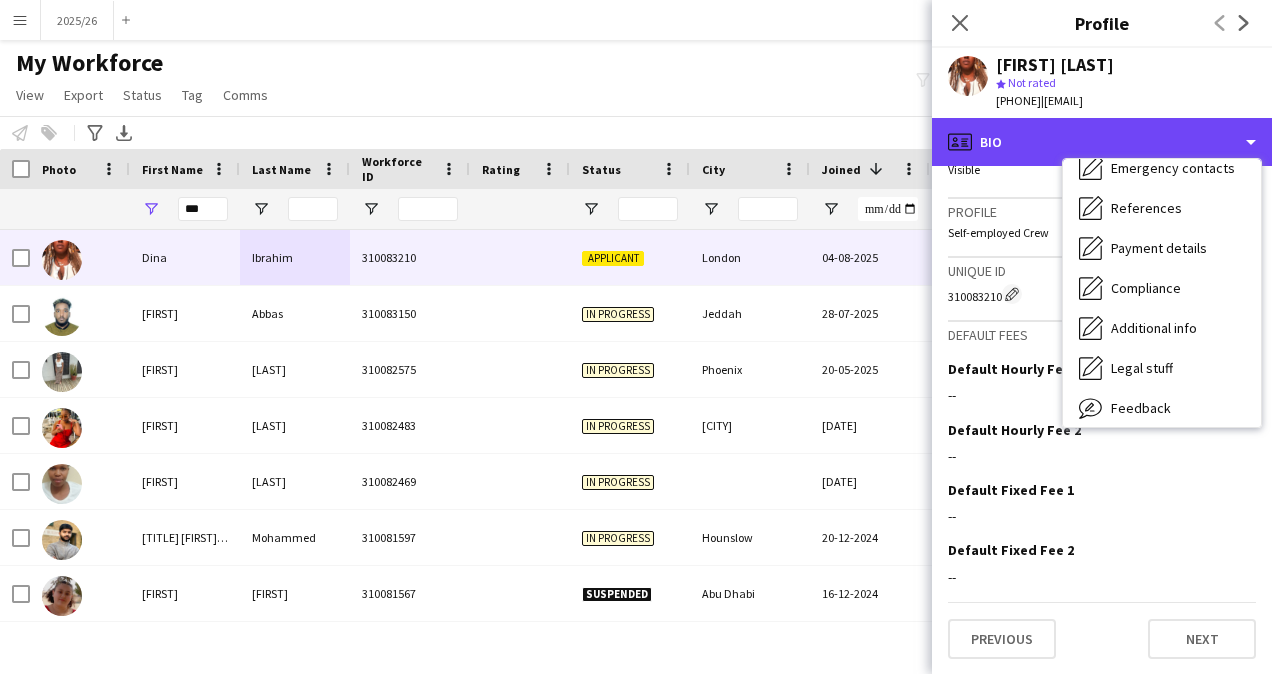 scroll, scrollTop: 180, scrollLeft: 0, axis: vertical 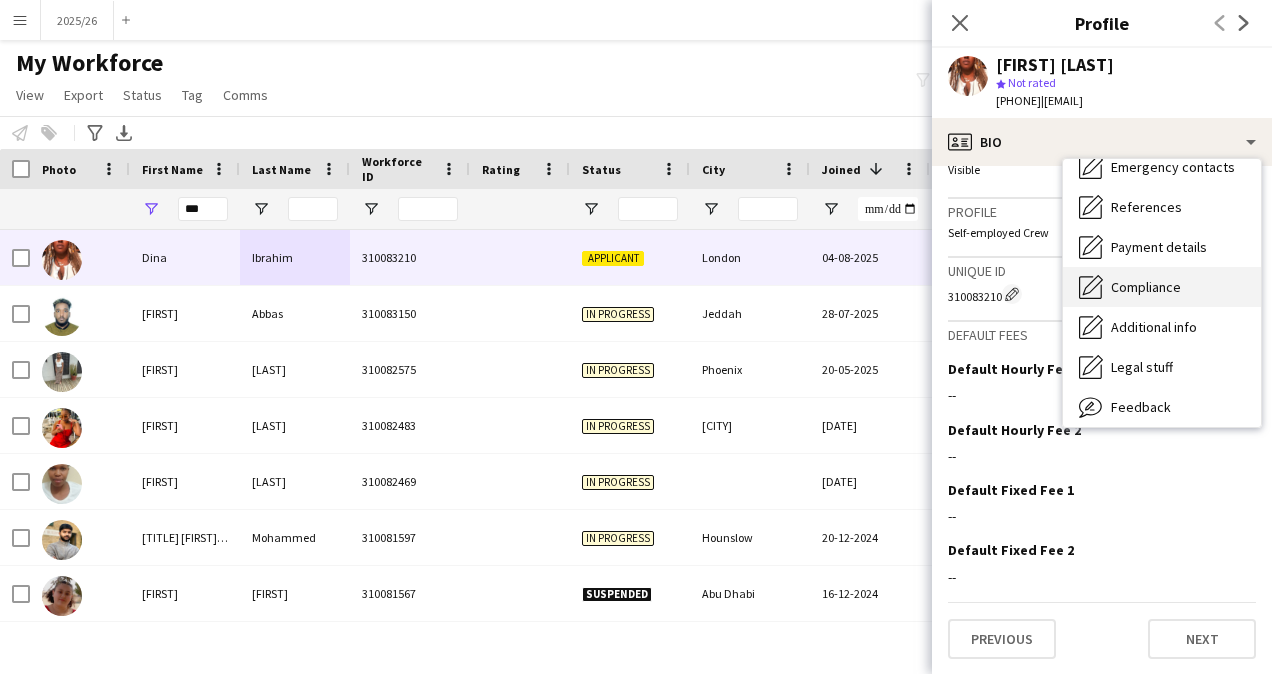 click on "Compliance
Compliance" at bounding box center [1162, 287] 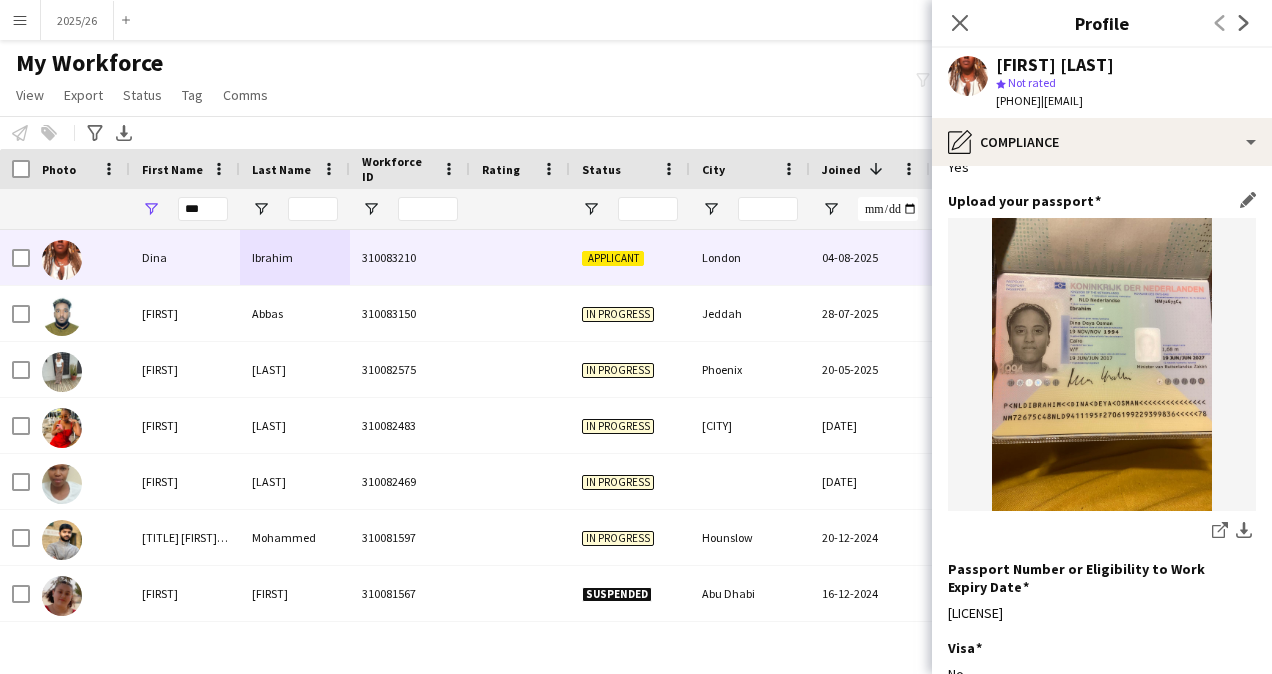scroll, scrollTop: 110, scrollLeft: 0, axis: vertical 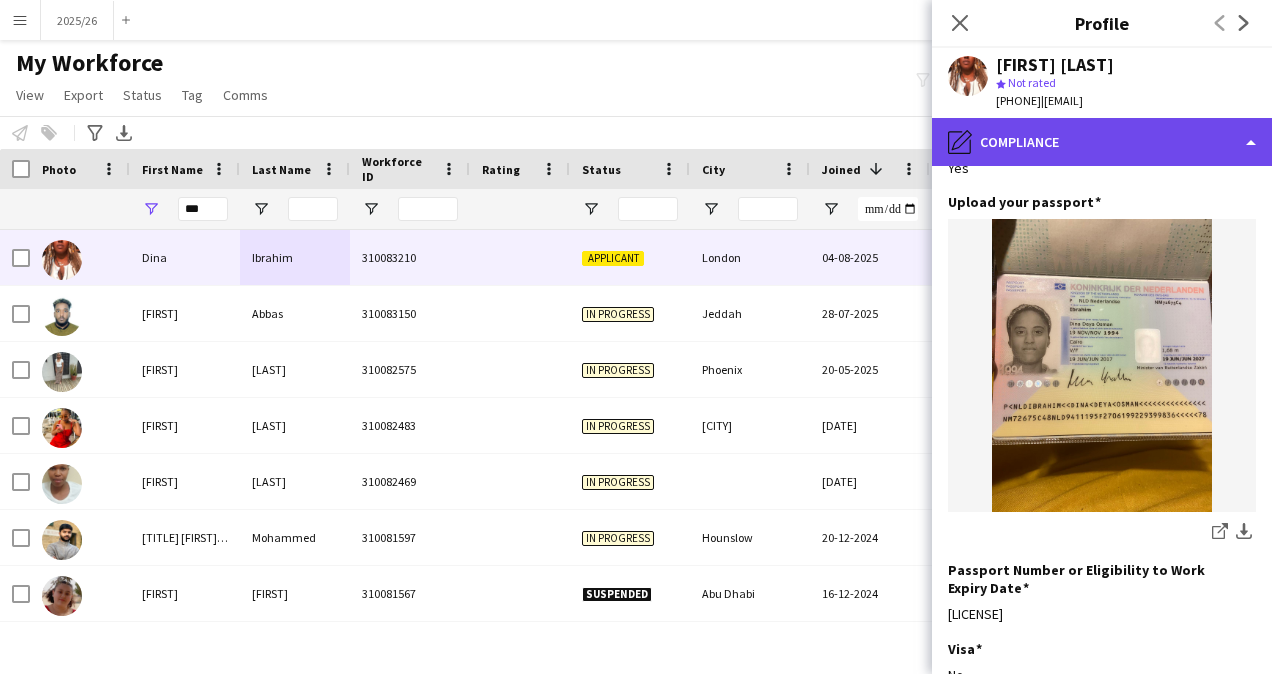 click on "pencil4
Compliance" 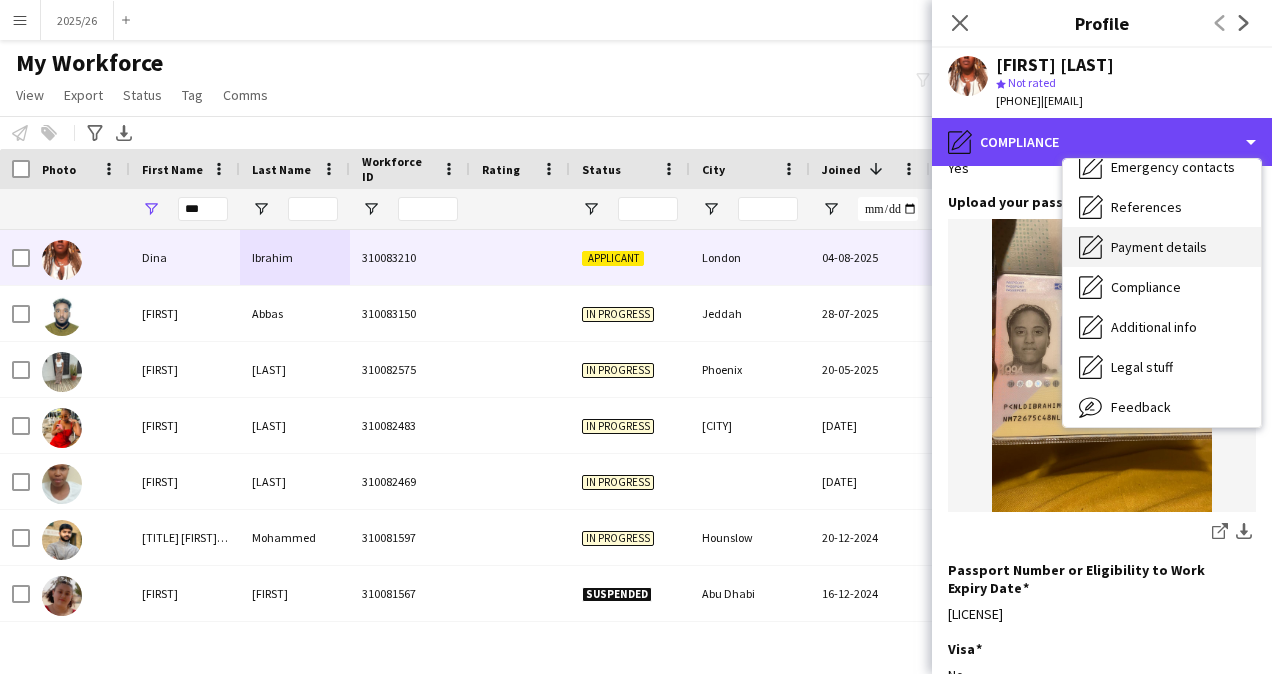 scroll, scrollTop: 0, scrollLeft: 0, axis: both 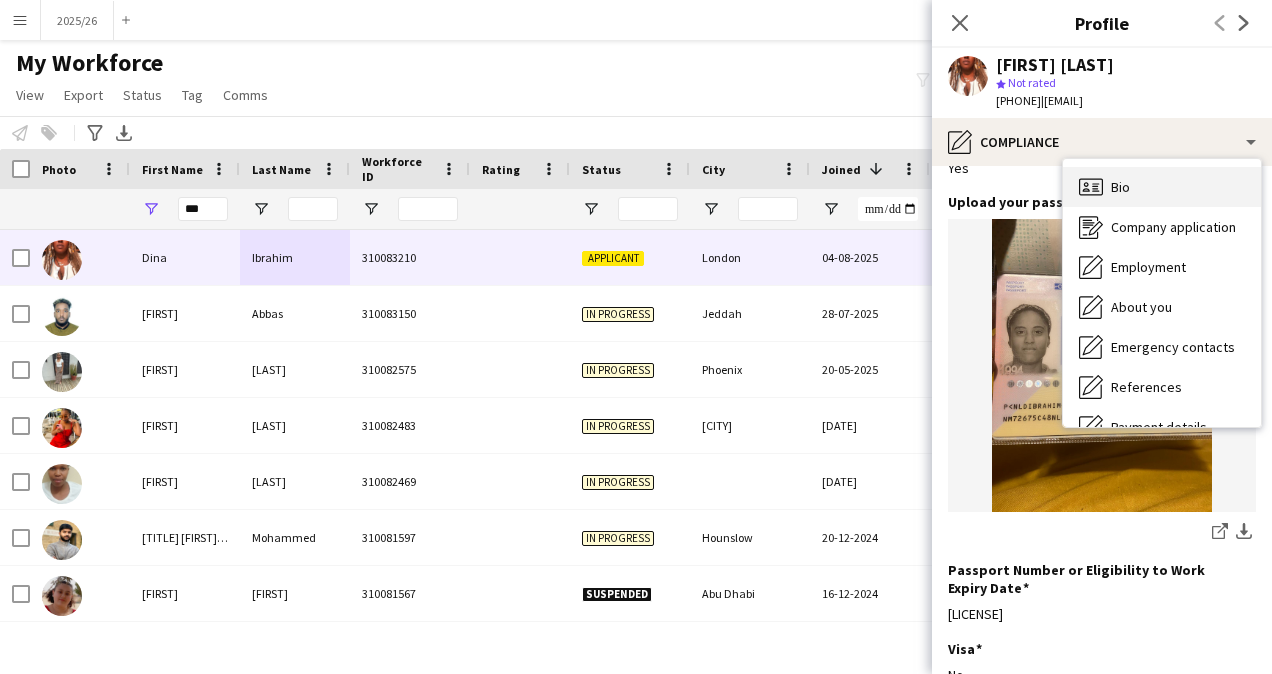 click on "Bio
Bio" at bounding box center [1162, 187] 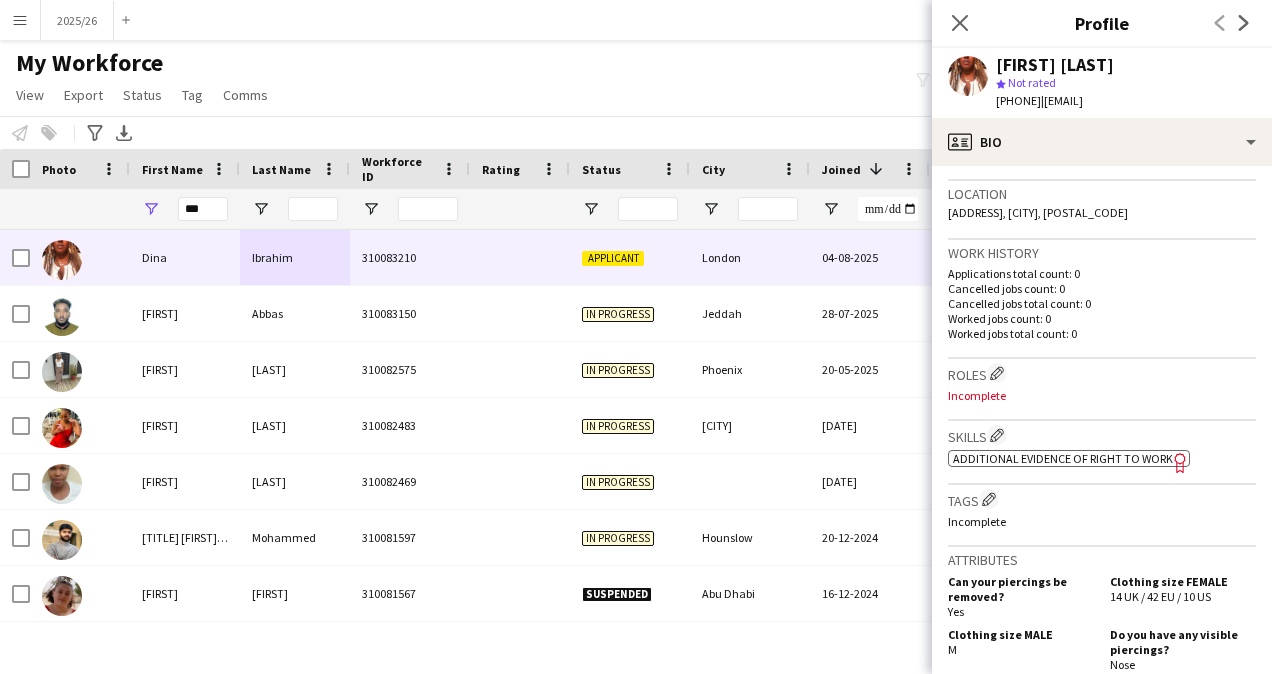 scroll, scrollTop: 419, scrollLeft: 0, axis: vertical 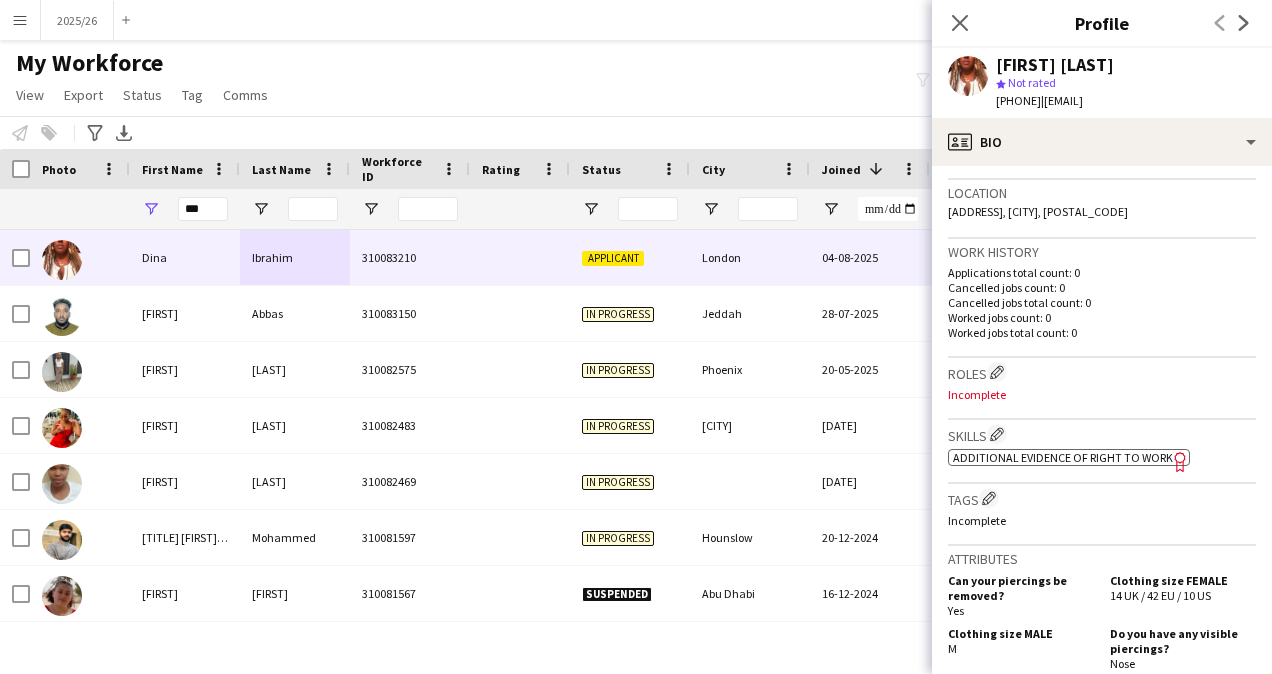 click on "Additional evidence of Right to Work" 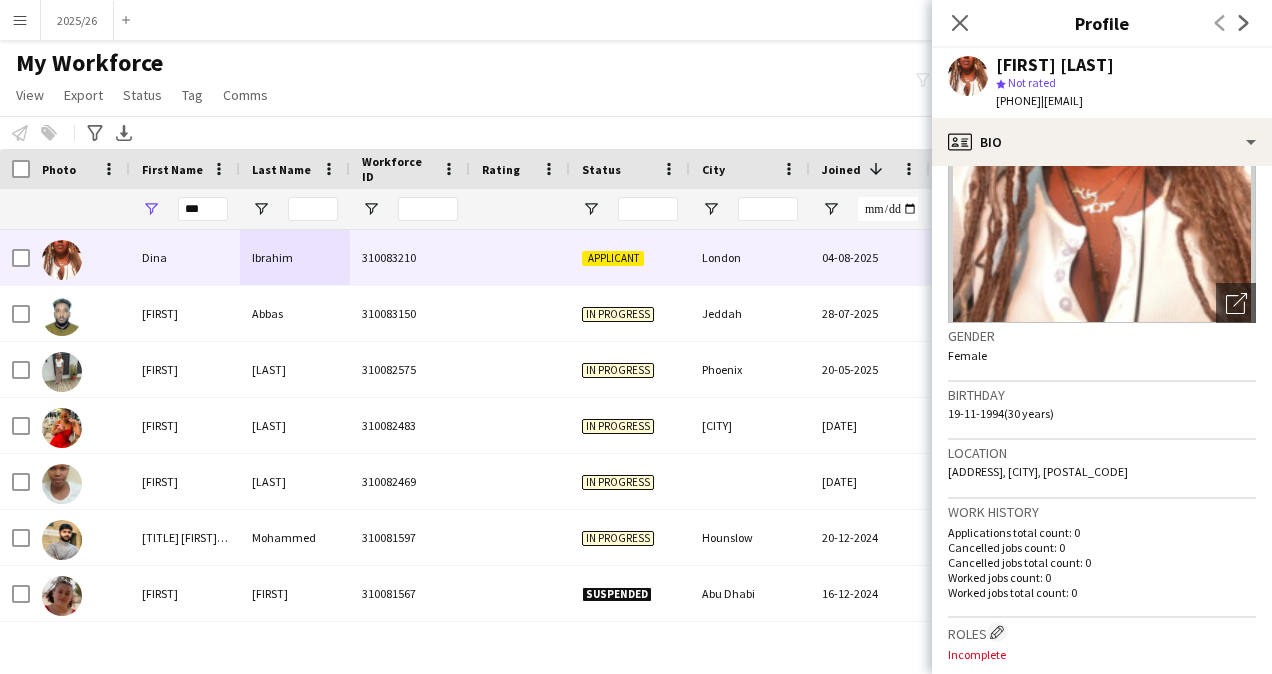 drag, startPoint x: 988, startPoint y: 402, endPoint x: 1065, endPoint y: 366, distance: 85 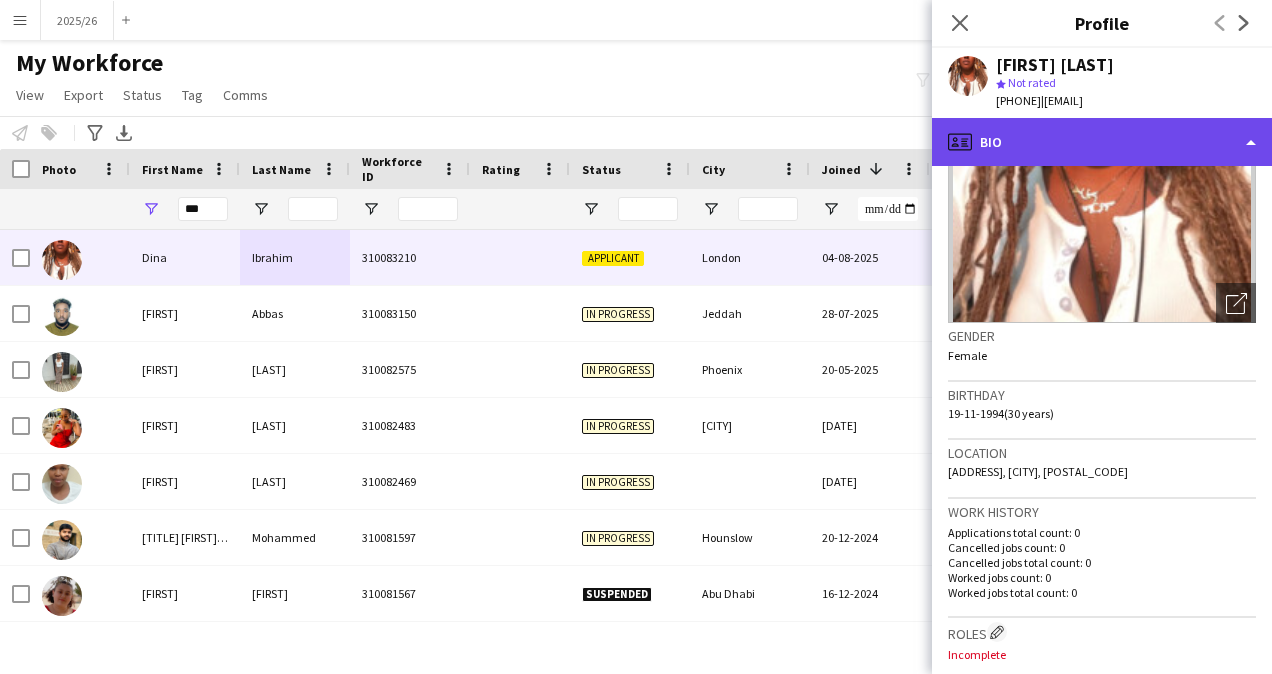 click on "profile
Bio" 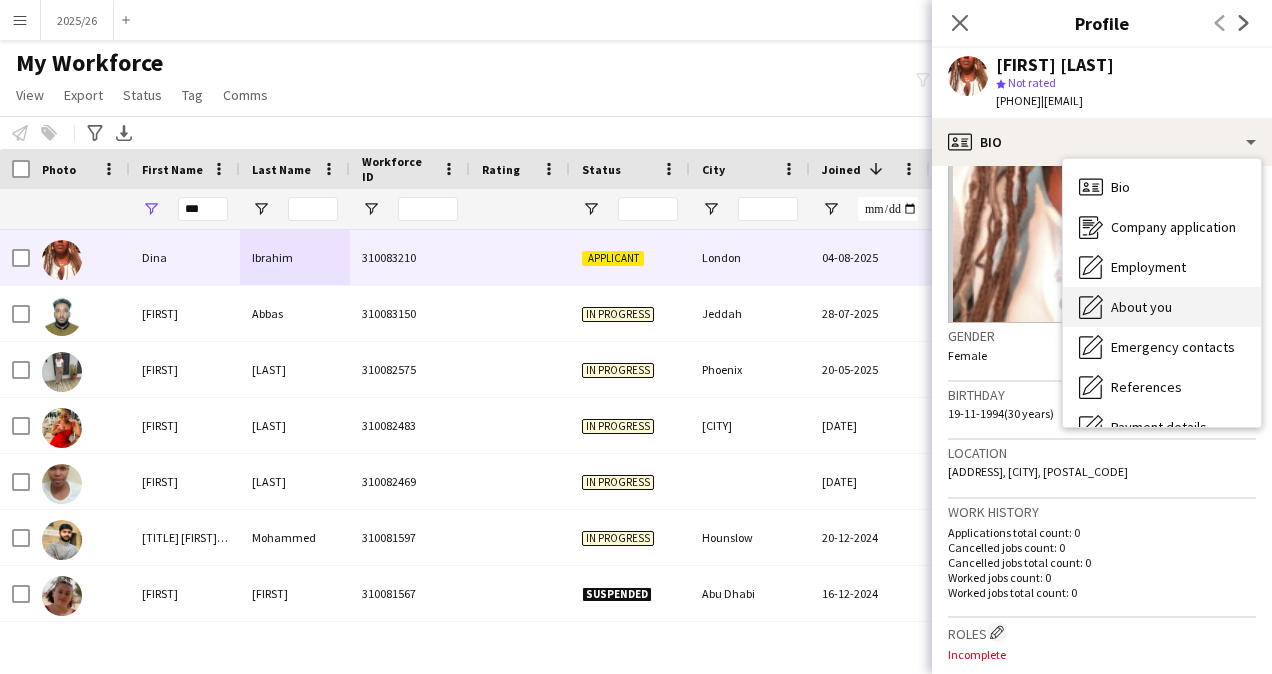 click on "About you" at bounding box center (1141, 307) 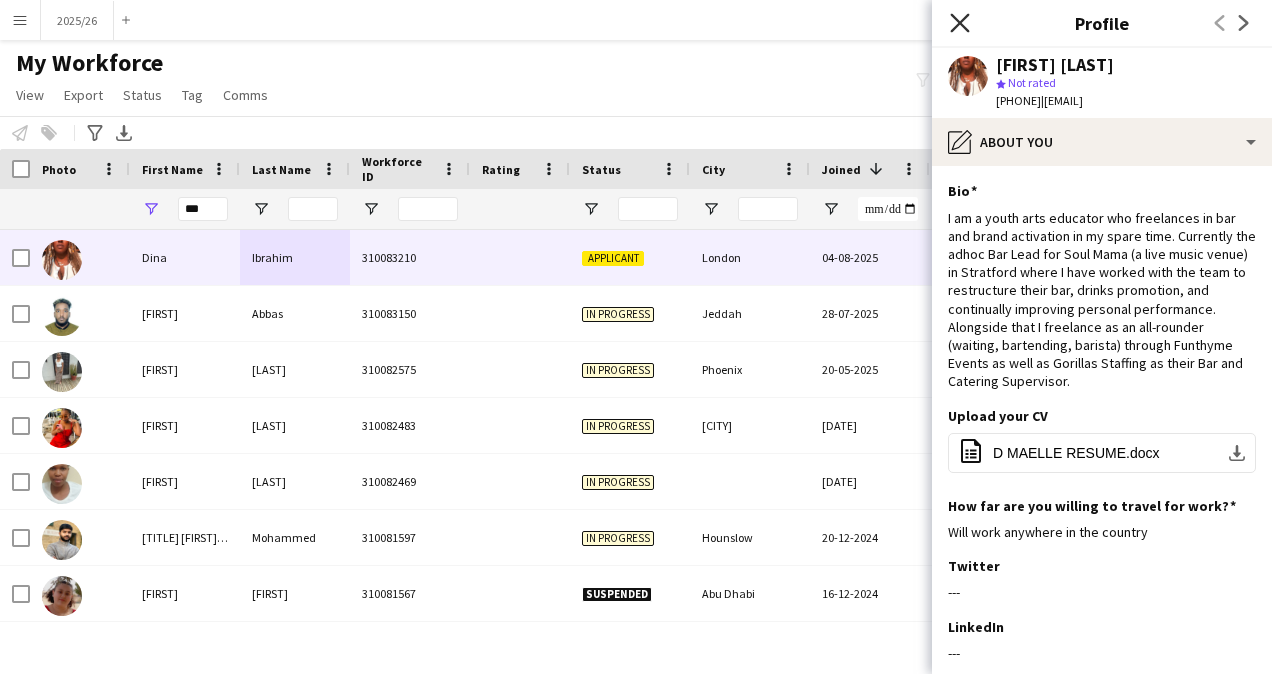 click on "Close pop-in" 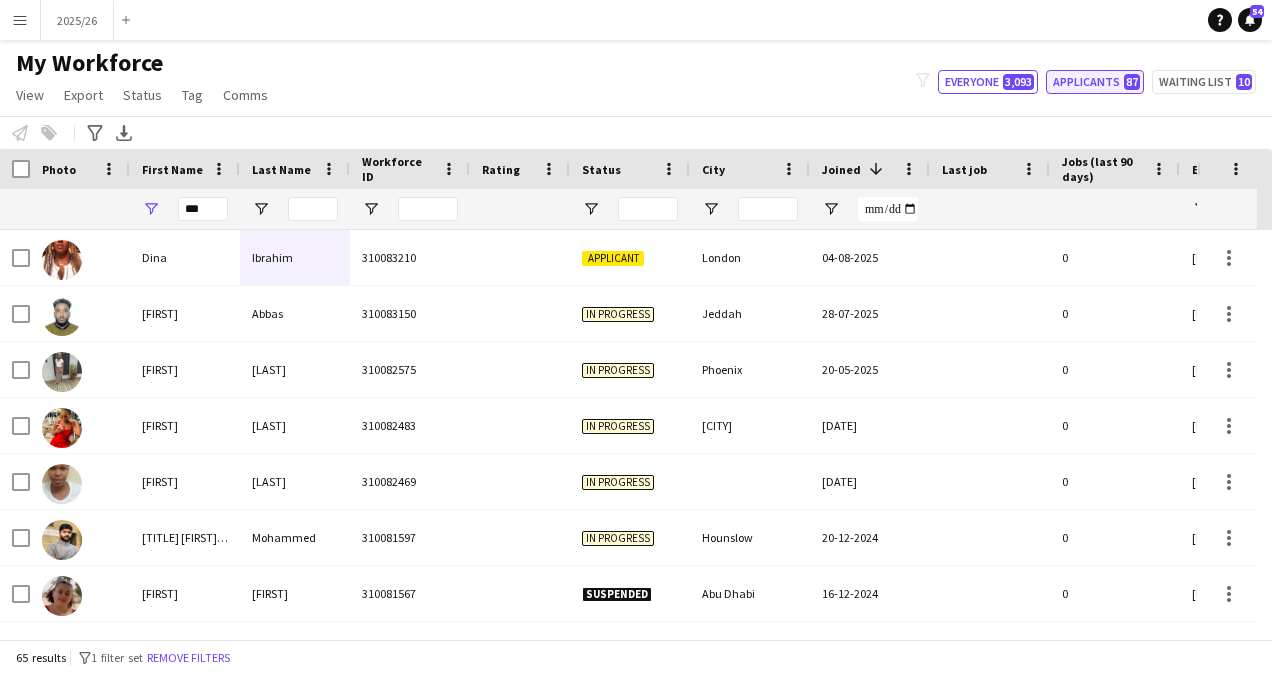 click on "87" 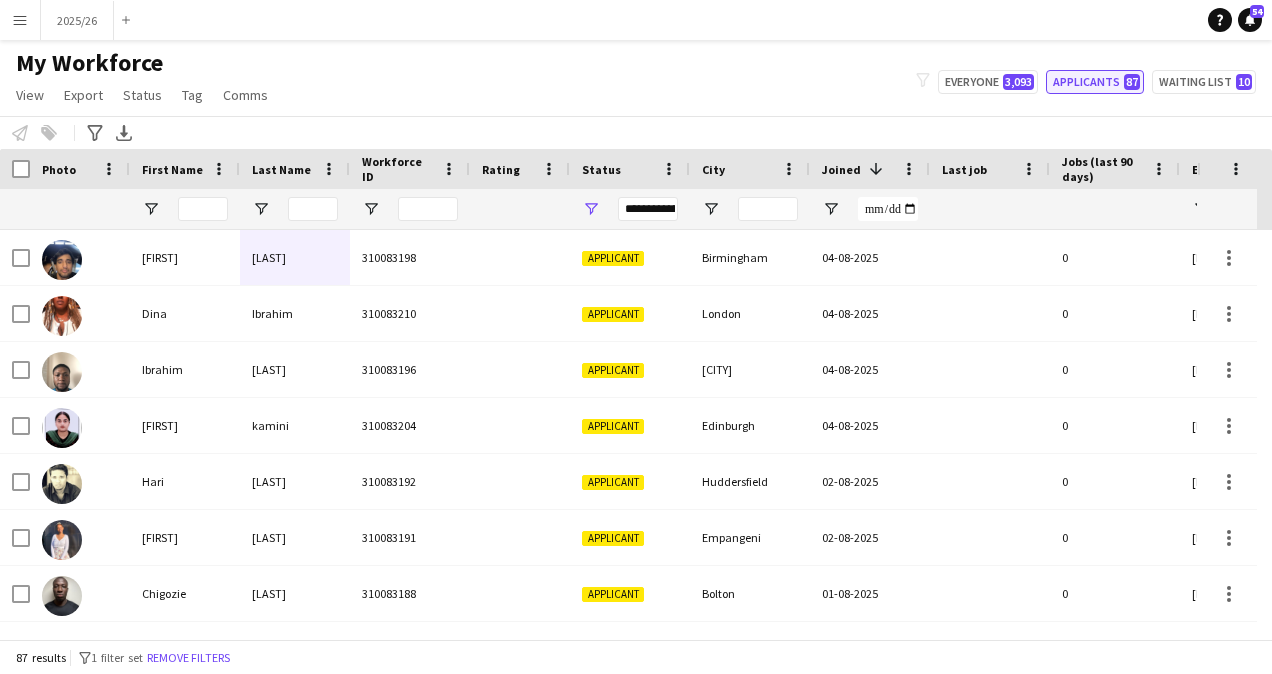 click on "Applicants   87" 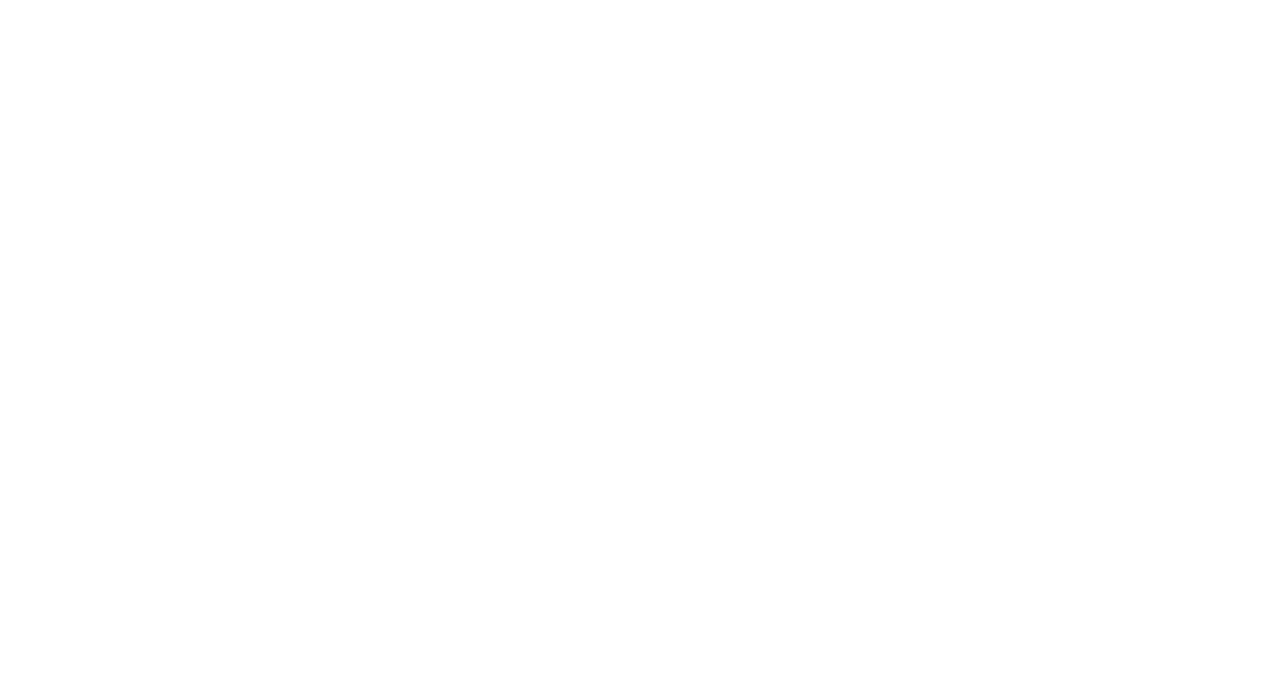 scroll, scrollTop: 0, scrollLeft: 0, axis: both 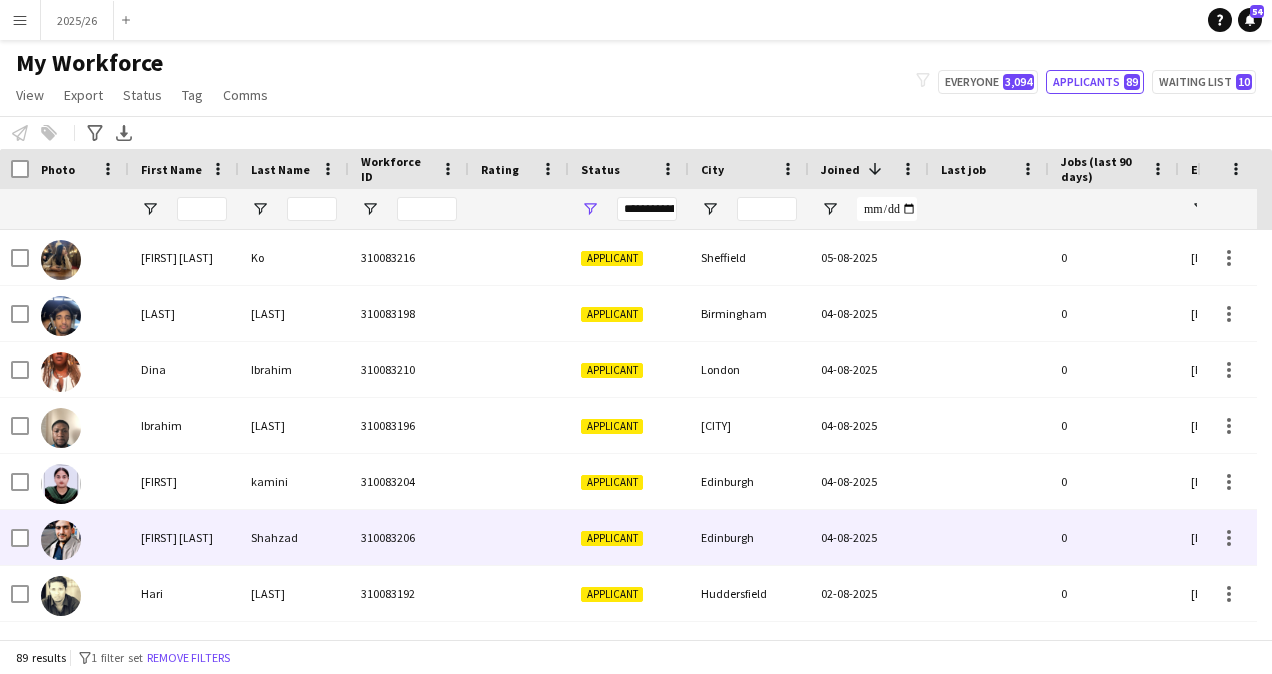 click at bounding box center (519, 537) 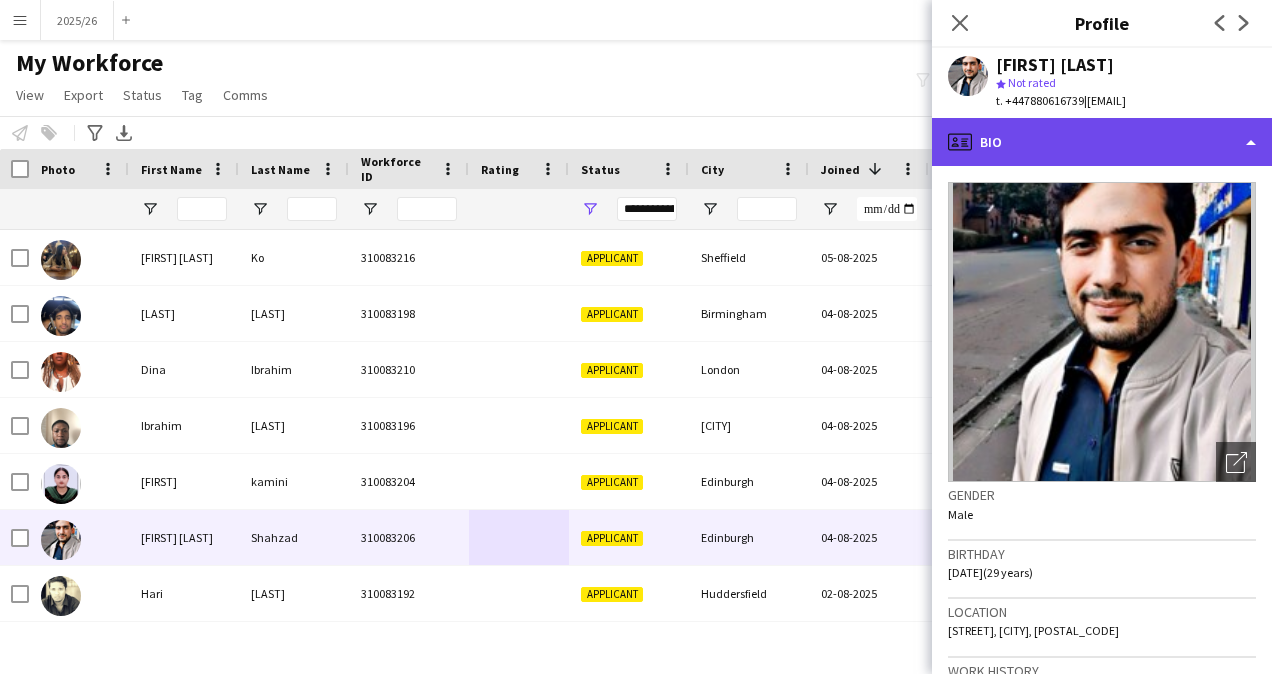 click on "profile
Bio" 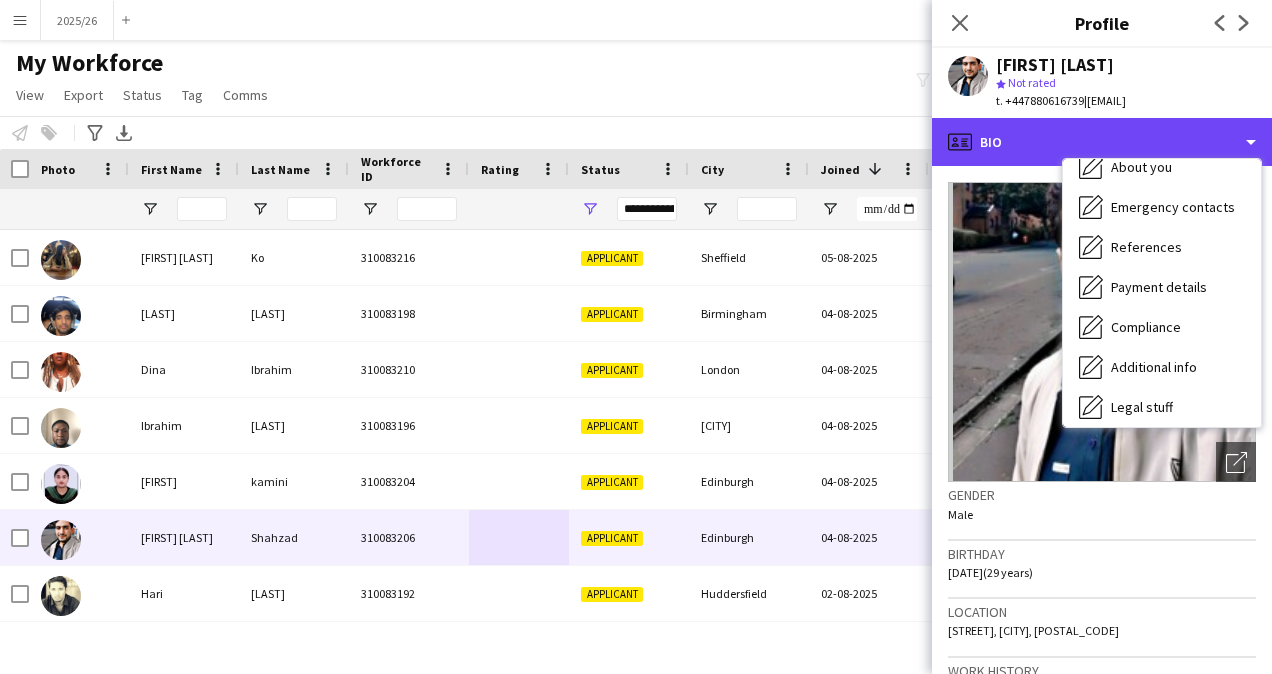 scroll, scrollTop: 150, scrollLeft: 0, axis: vertical 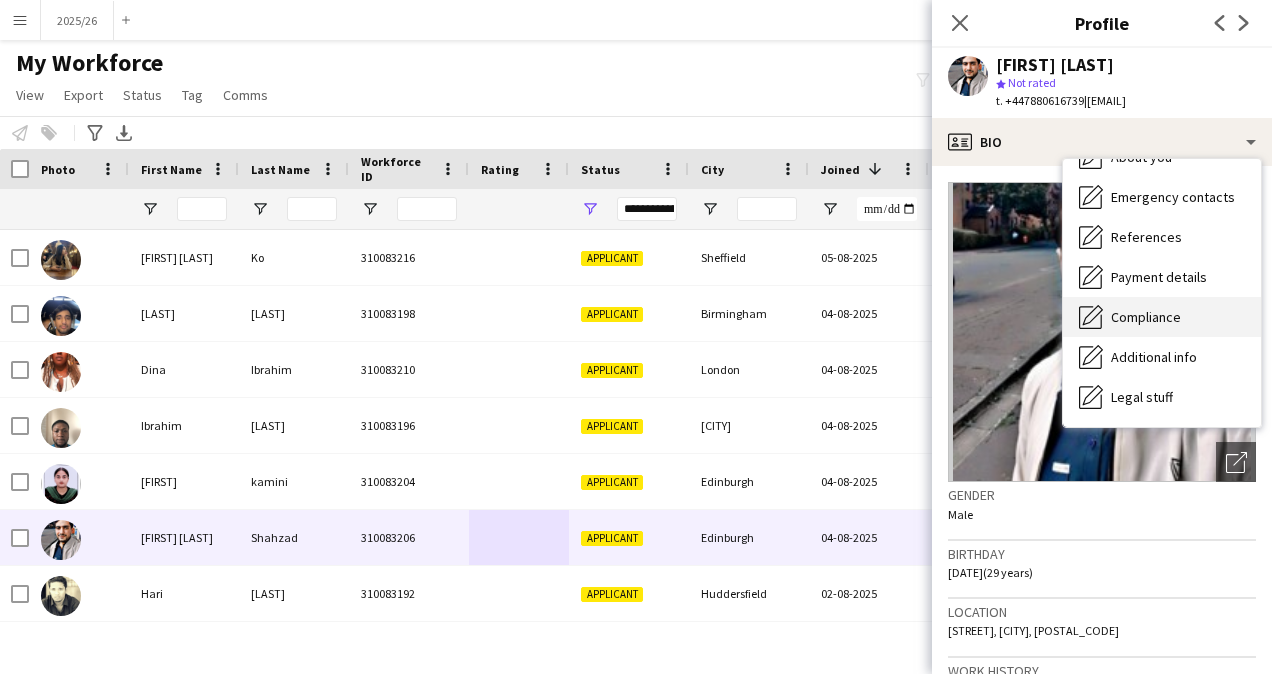 click on "Compliance" at bounding box center (1146, 317) 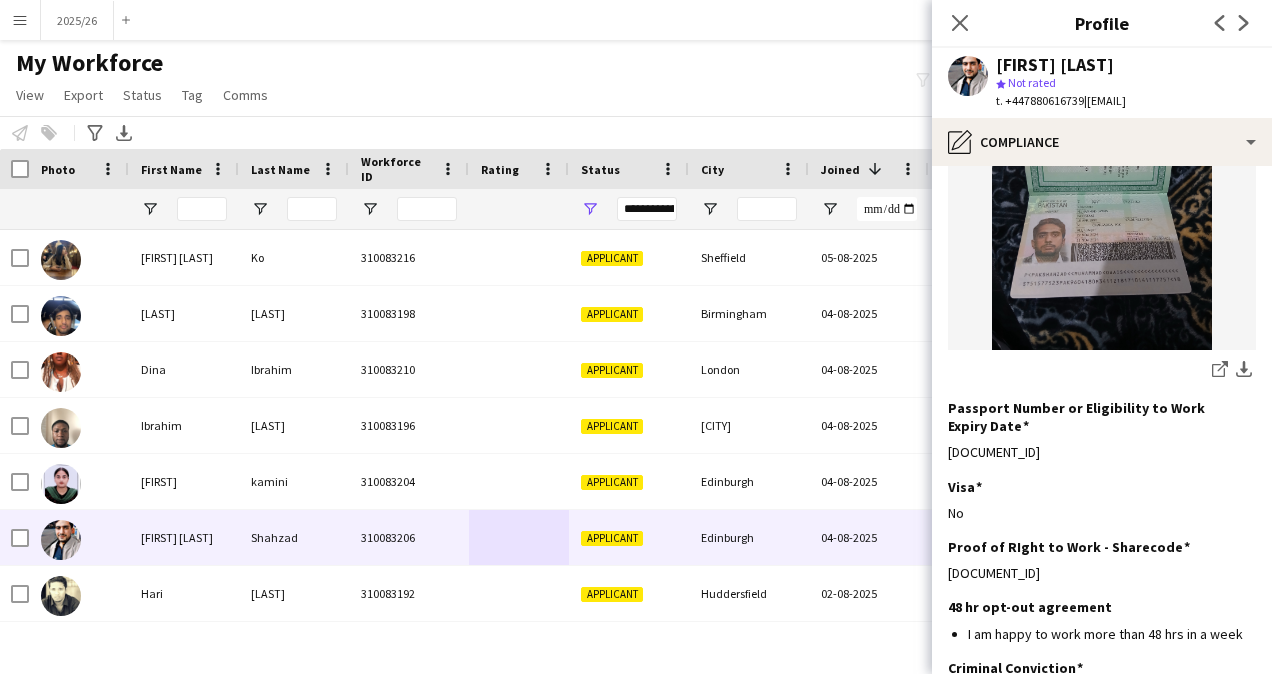 scroll, scrollTop: 272, scrollLeft: 0, axis: vertical 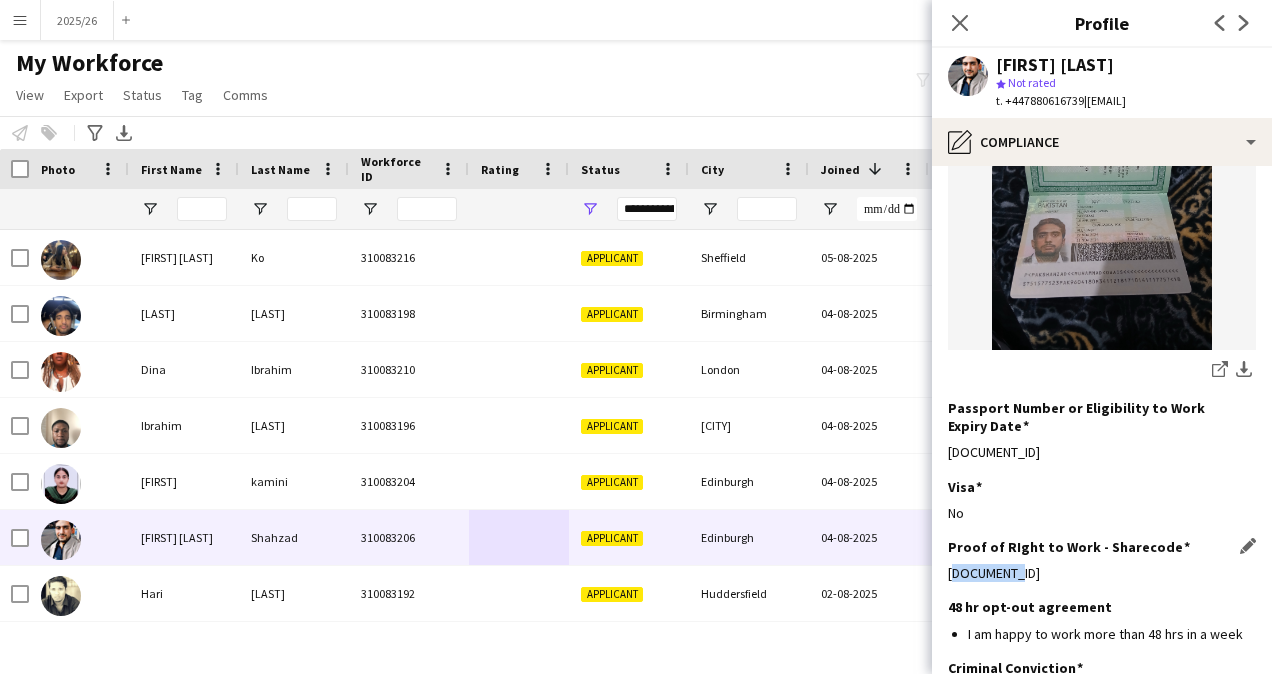 drag, startPoint x: 1030, startPoint y: 573, endPoint x: 950, endPoint y: 570, distance: 80.05623 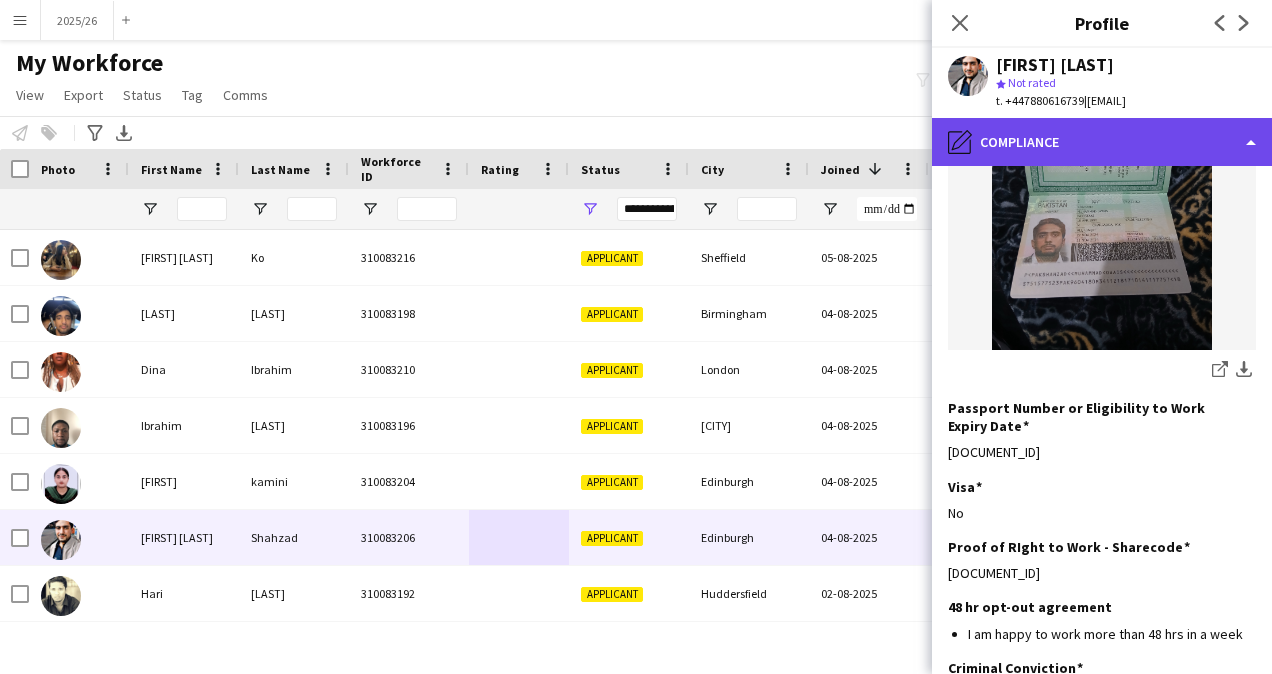 click on "pencil4
Compliance" 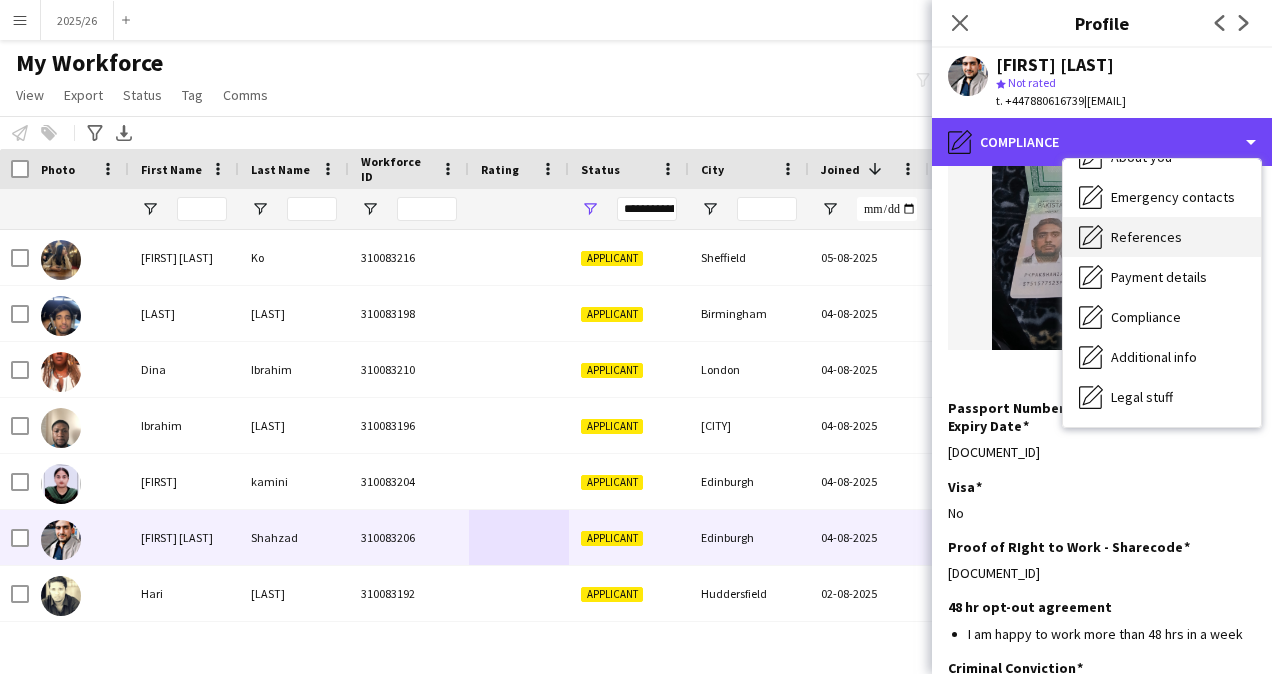 scroll, scrollTop: 0, scrollLeft: 0, axis: both 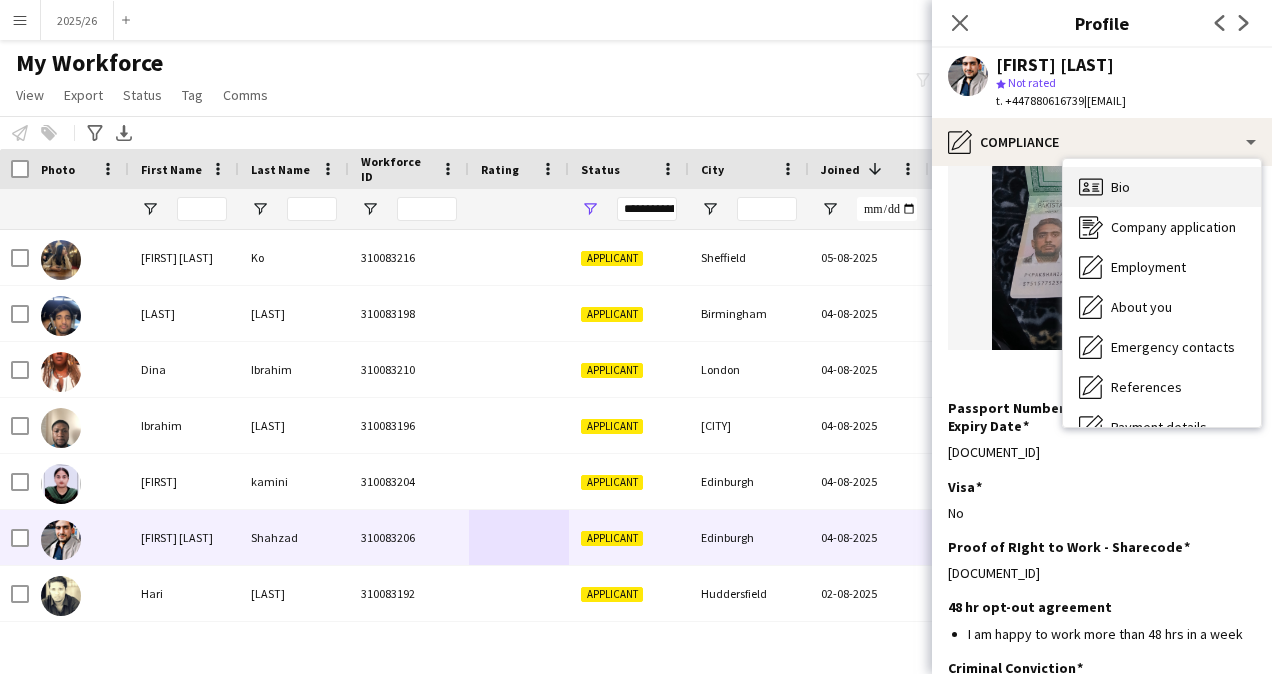 click on "Bio" at bounding box center (1120, 187) 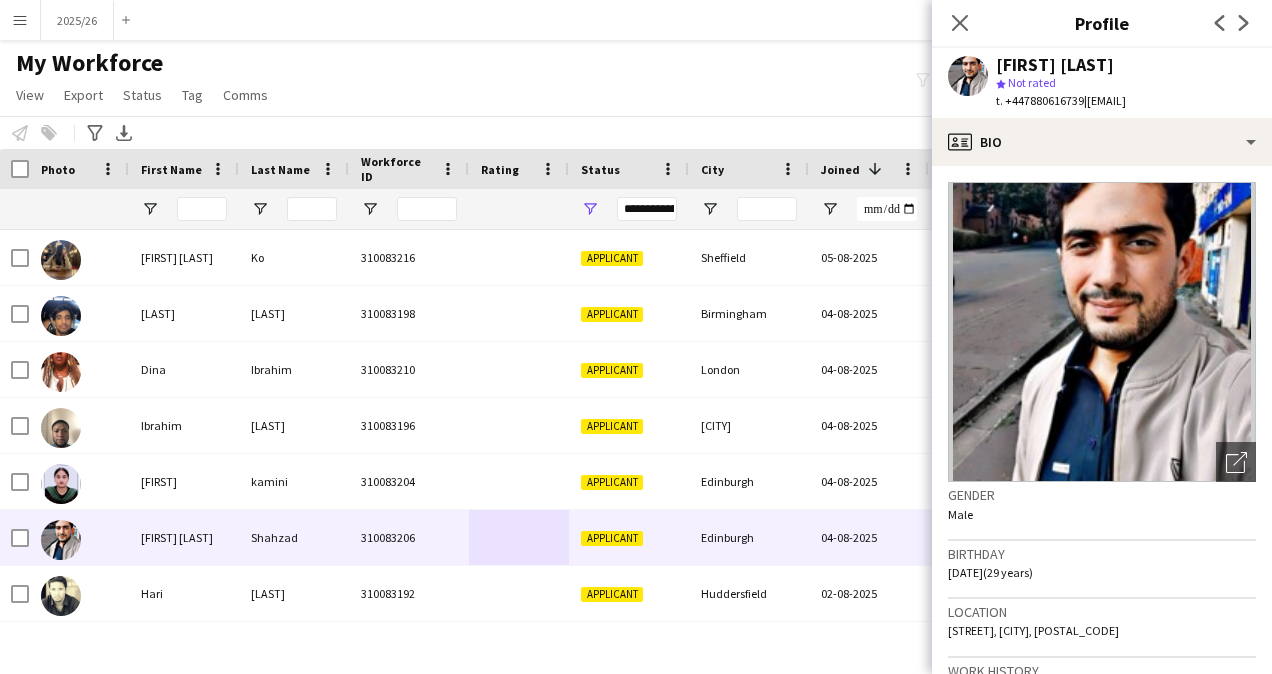 scroll, scrollTop: 405, scrollLeft: 0, axis: vertical 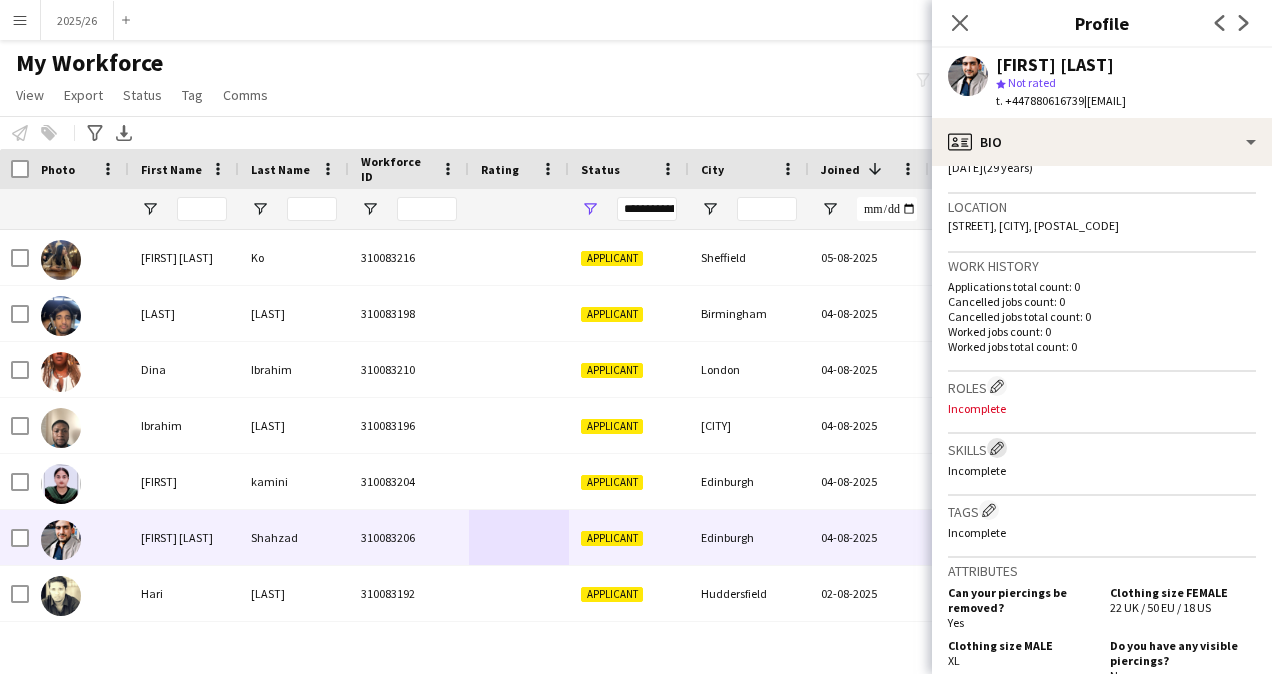 click on "Edit crew company skills" 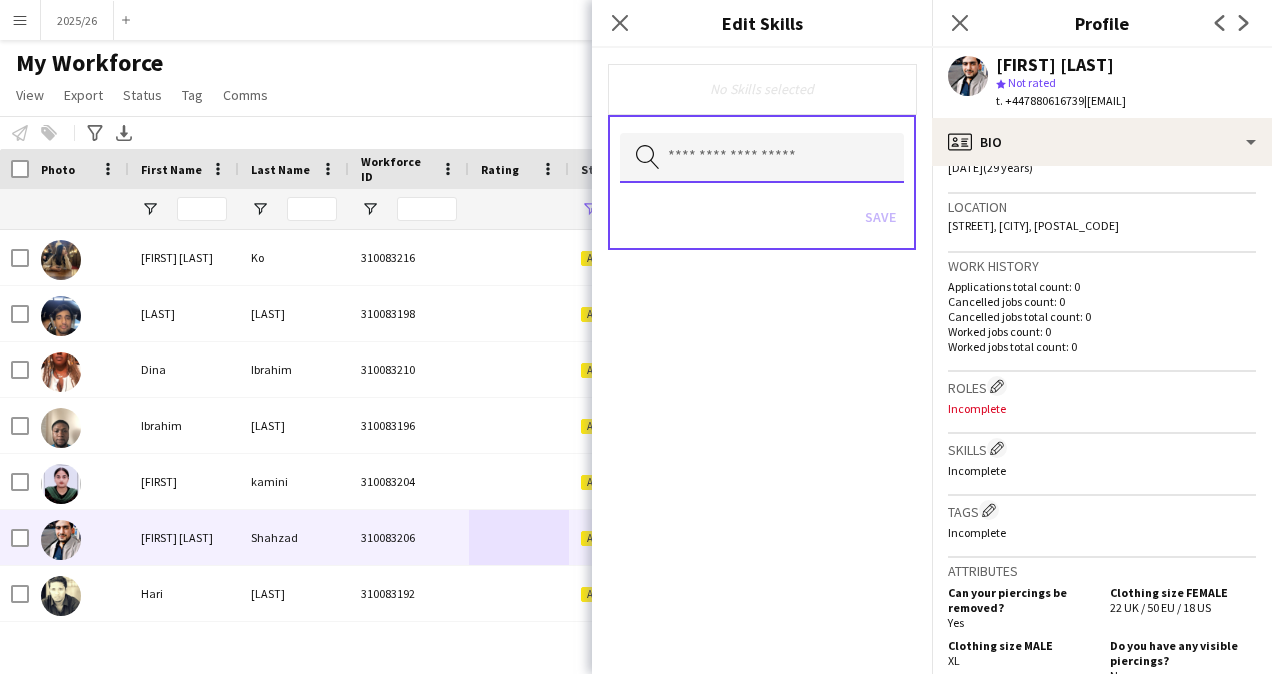 click at bounding box center (762, 158) 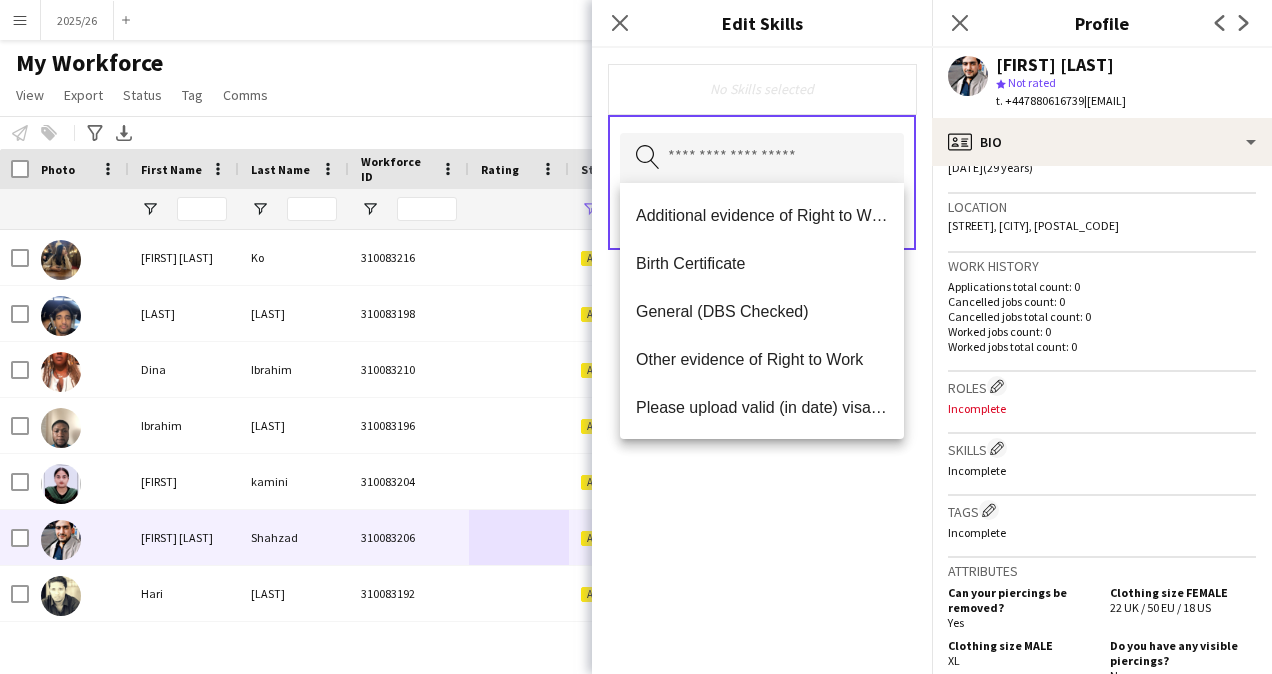 click on "Menu
Boards
Boards   Boards   All jobs   Status
Workforce
Workforce   My Workforce   Recruiting
Comms
Comms
Pay
Pay   Approvals   Payments   Reports
Platform Settings
Platform Settings   App settings   Your settings   Profiles
Training Academy
Training Academy
Knowledge Base
Knowledge Base
Product Updates
Product Updates   Log Out   Privacy   2025/26
Close
Add
Help
Notifications
54   My Workforce   View   Views  Default view New view Update view Delete view Edit name Customise view Customise filters Reset Filters Reset View Edit" at bounding box center (636, 337) 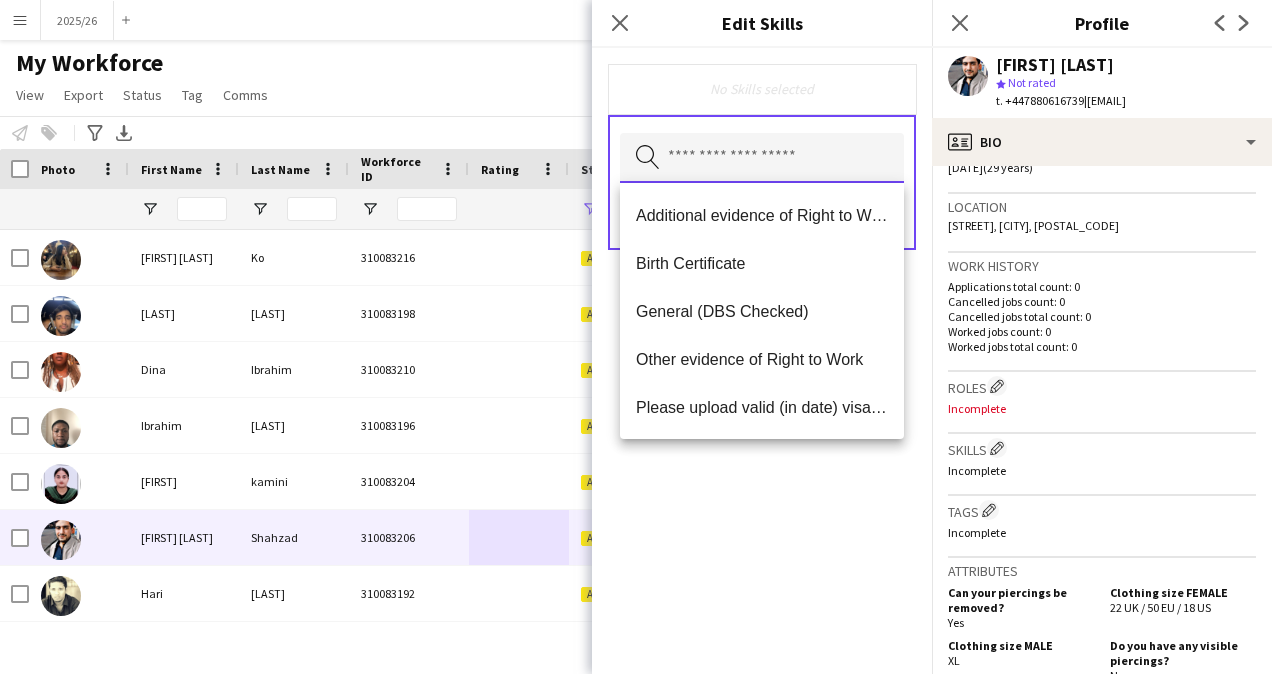 click at bounding box center [762, 158] 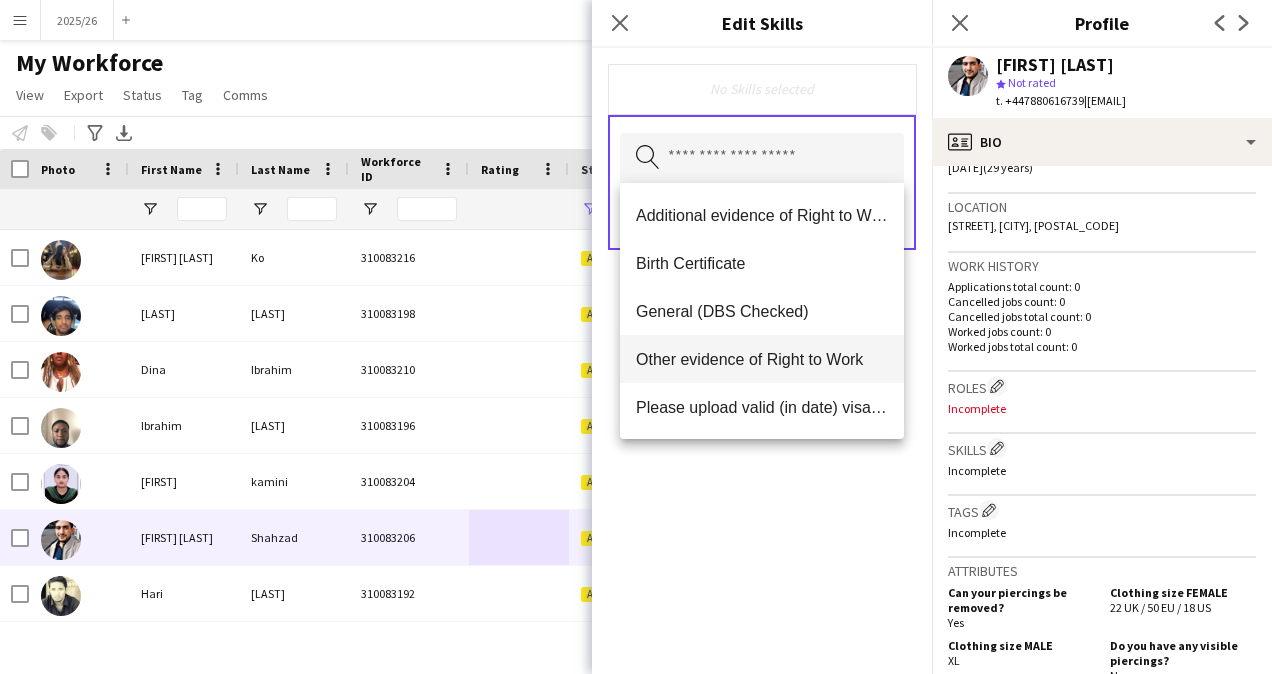 click on "Other evidence of Right to Work" at bounding box center (762, 359) 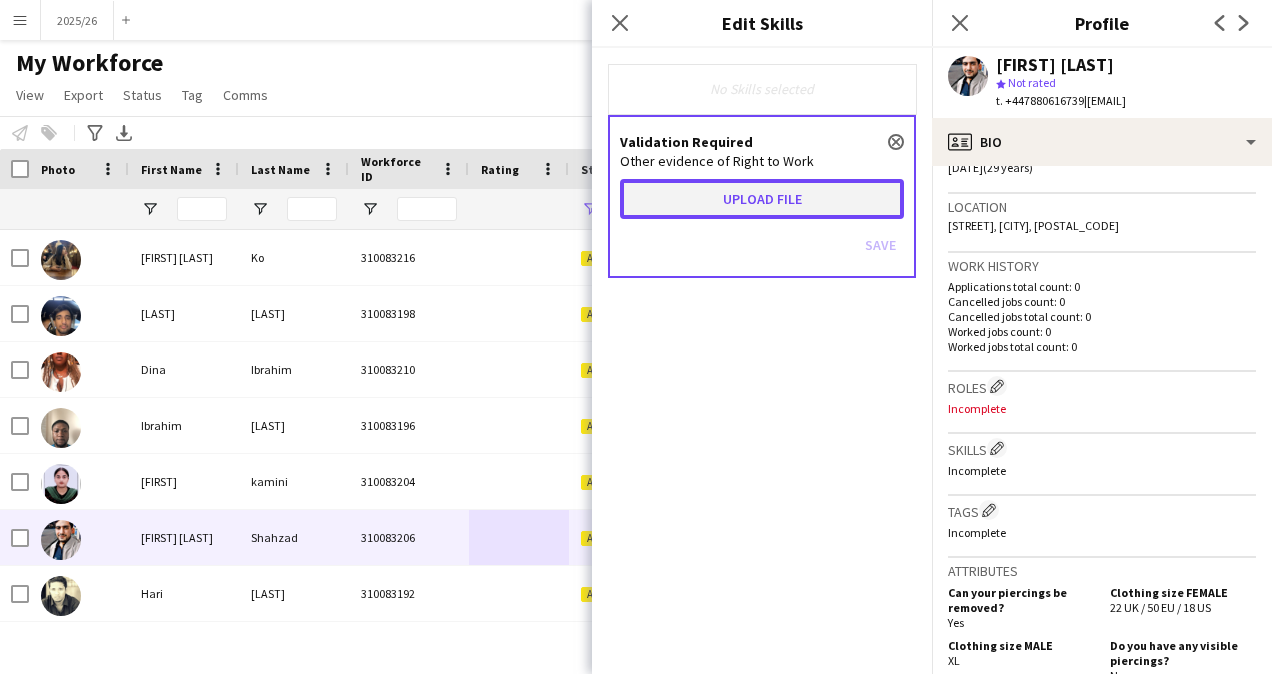click on "Upload file" 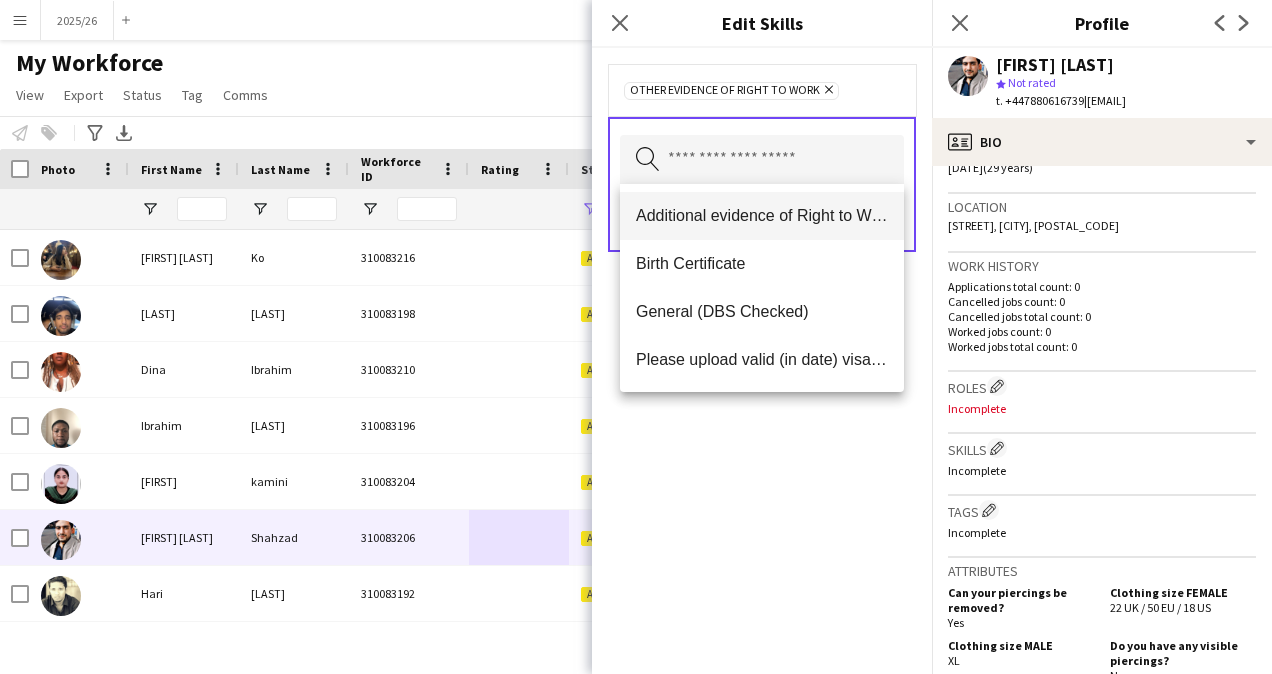 click on "Additional evidence of Right to Work" at bounding box center [762, 215] 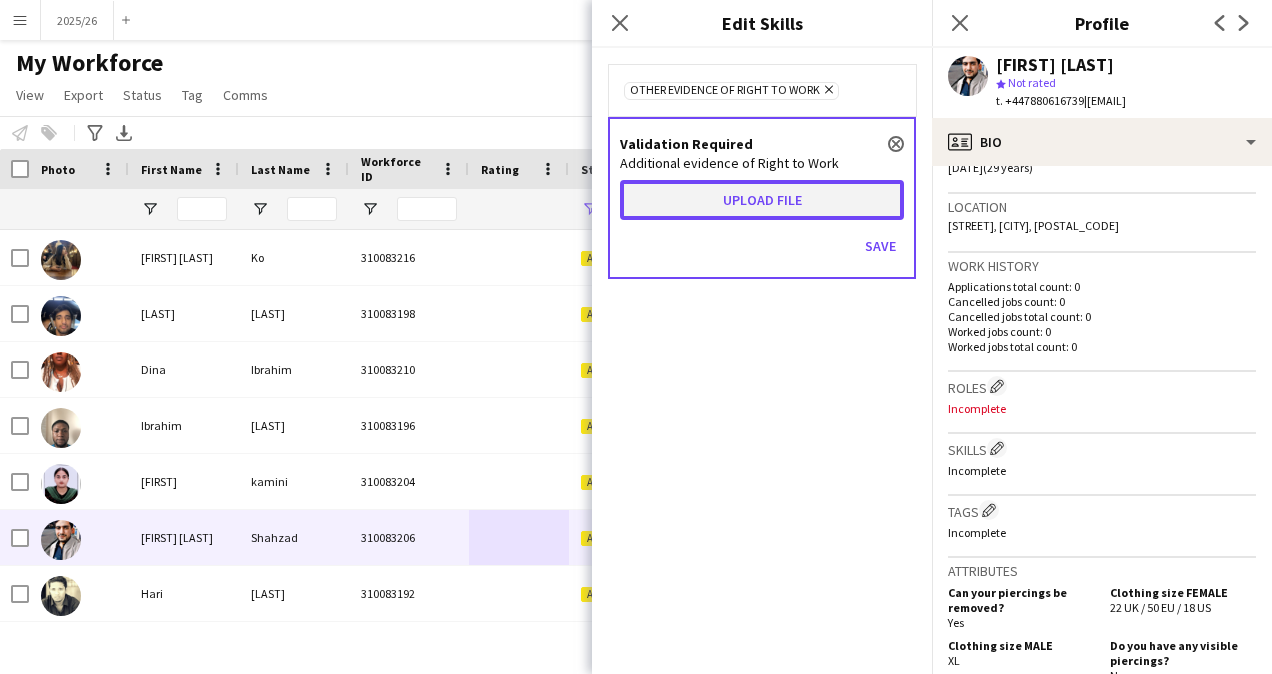 click on "Upload file" 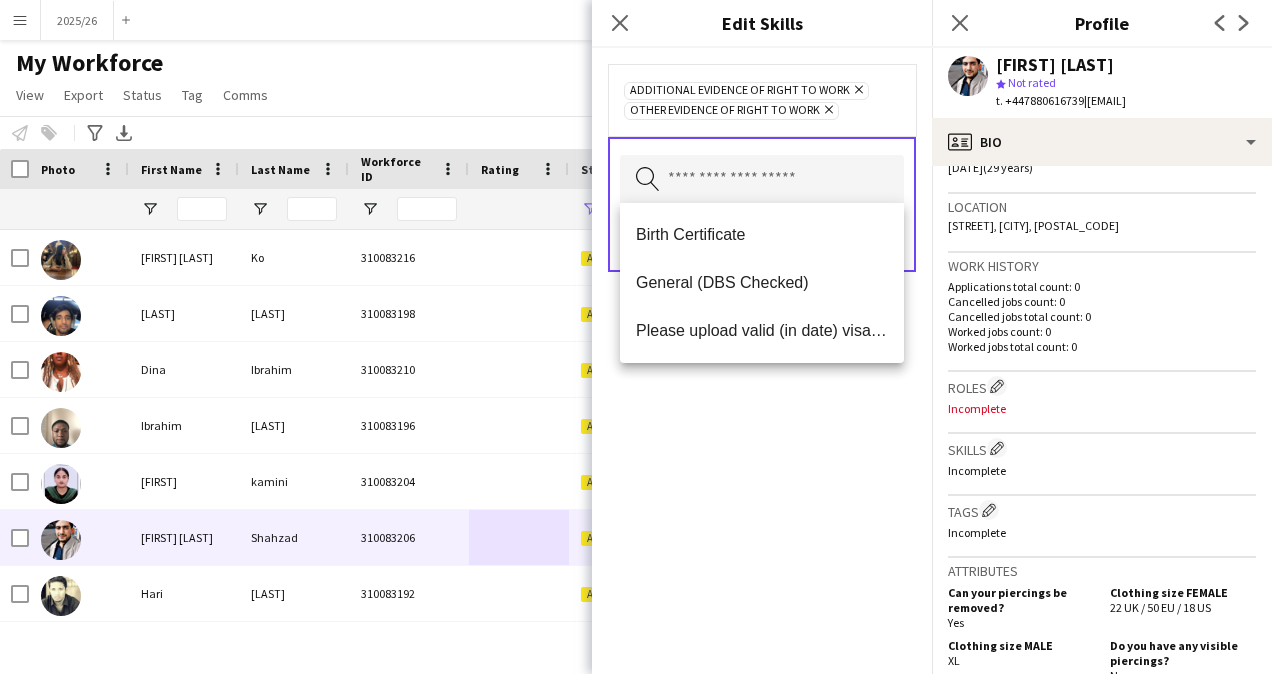 click on "Additional evidence of Right to Work
Remove
Other evidence of Right to Work
Remove
Search by skill name
Save" 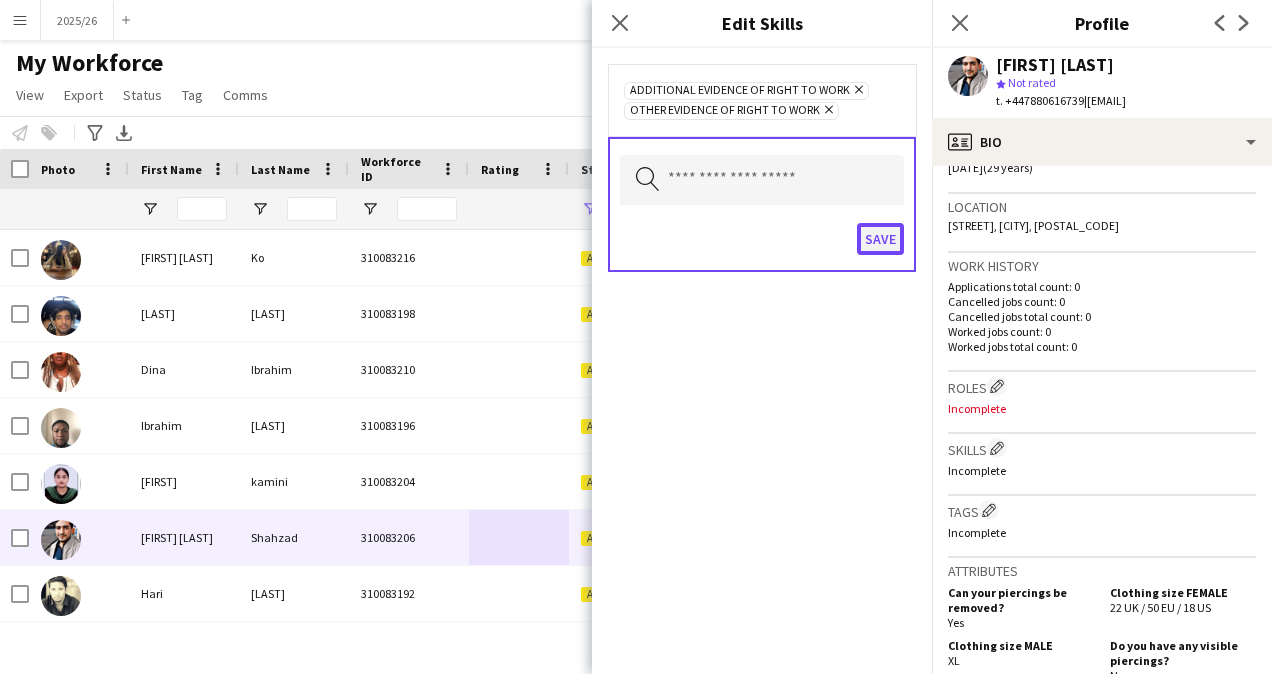 click on "Save" 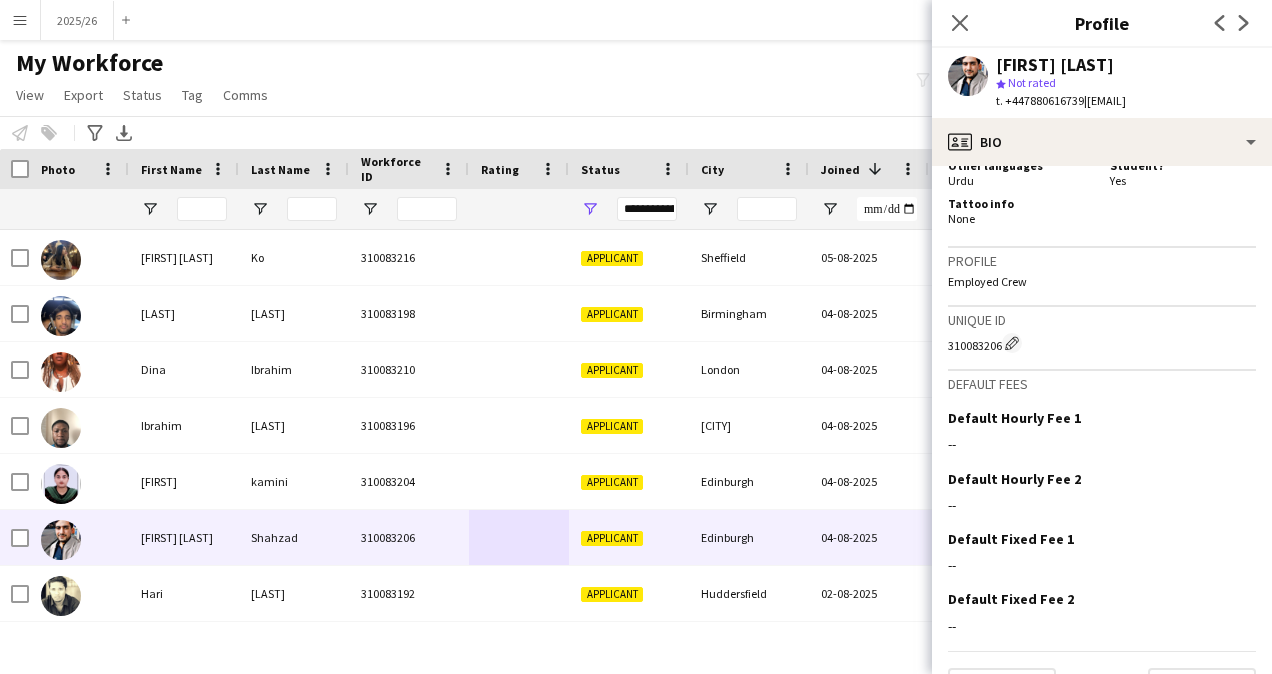 scroll, scrollTop: 1000, scrollLeft: 0, axis: vertical 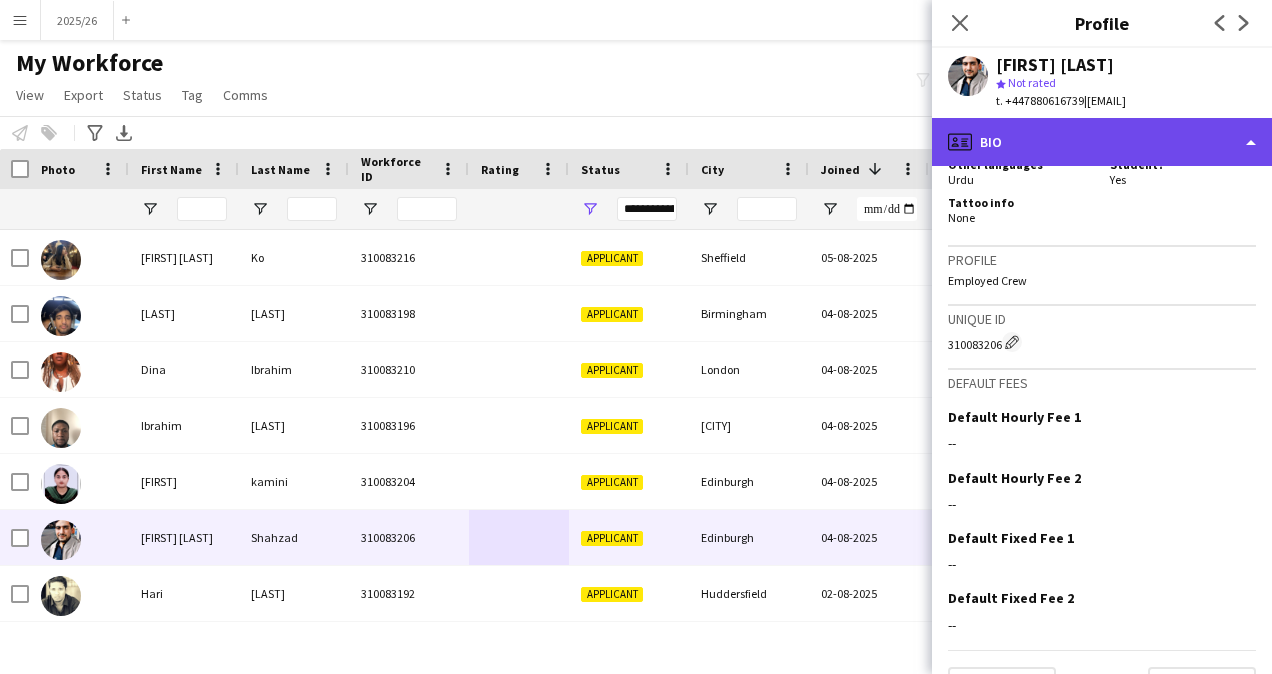 click on "profile
Bio" 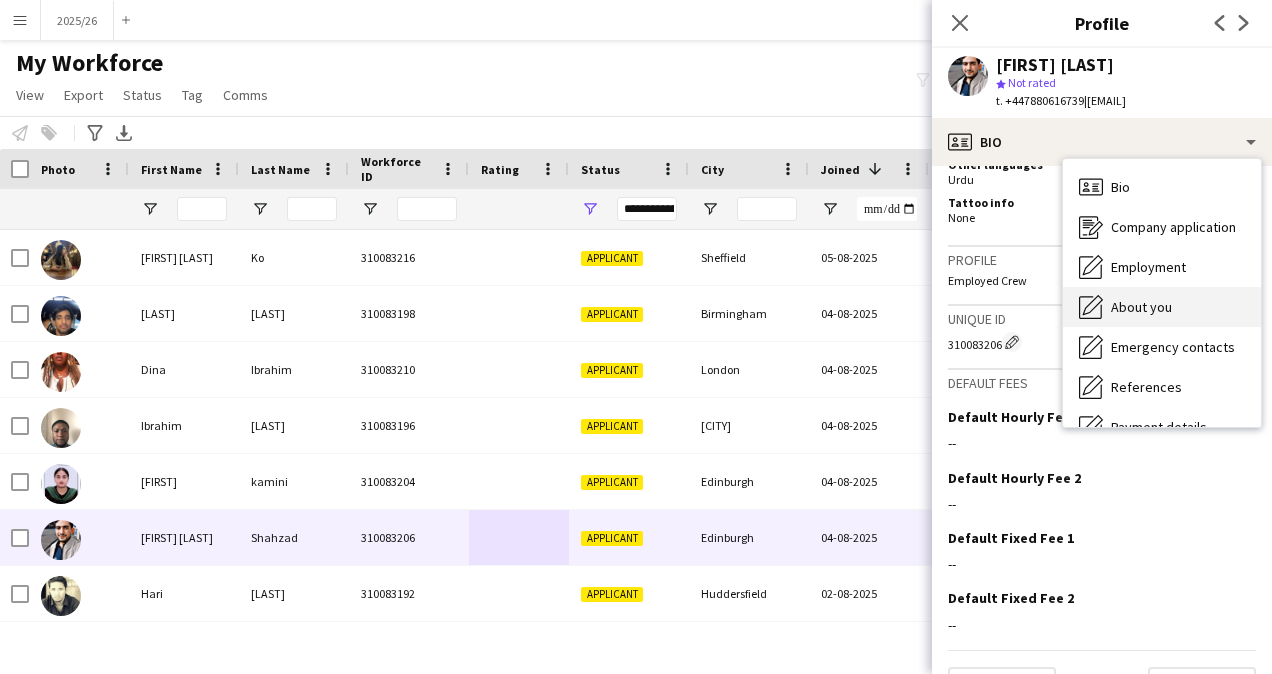 click on "About you" at bounding box center [1141, 307] 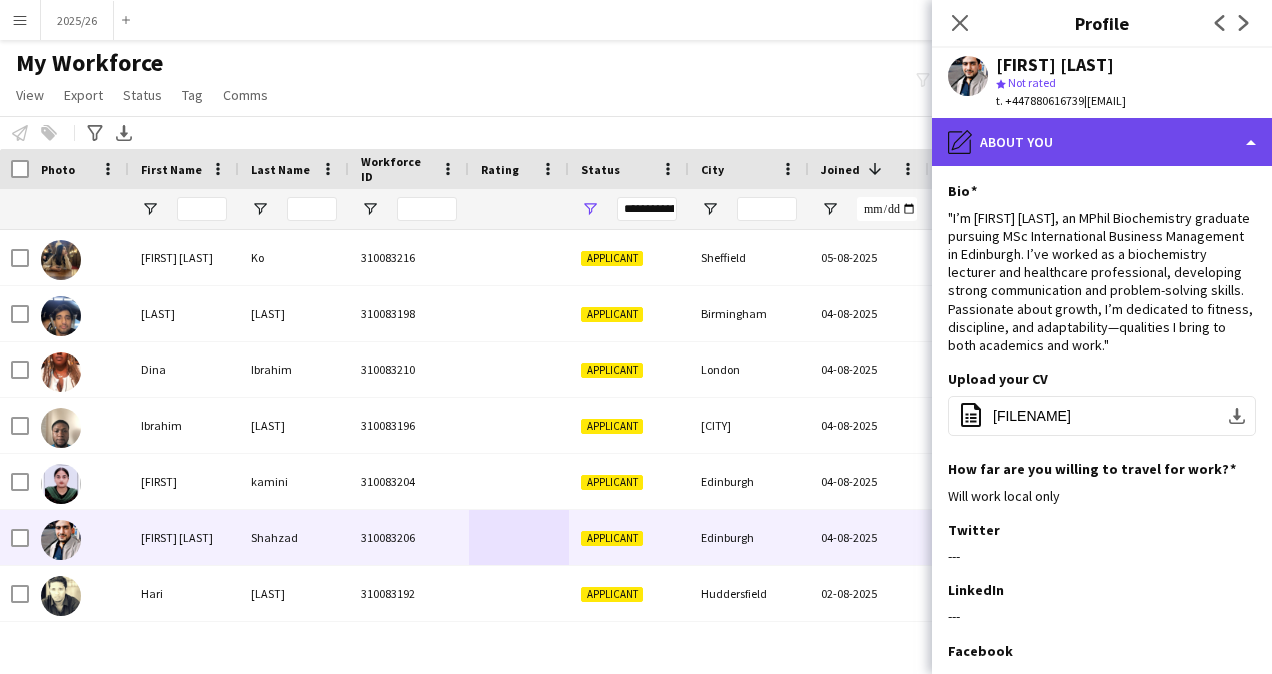 click on "pencil4
About you" 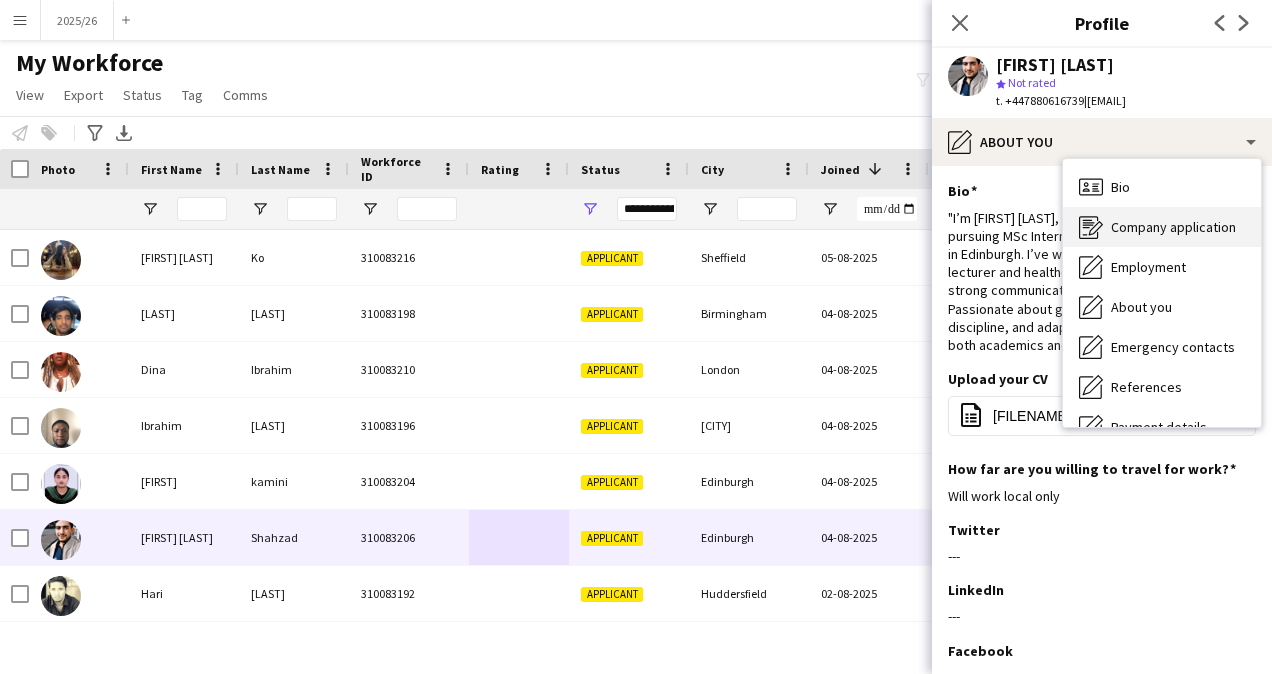click on "Company application
Company application" at bounding box center (1162, 227) 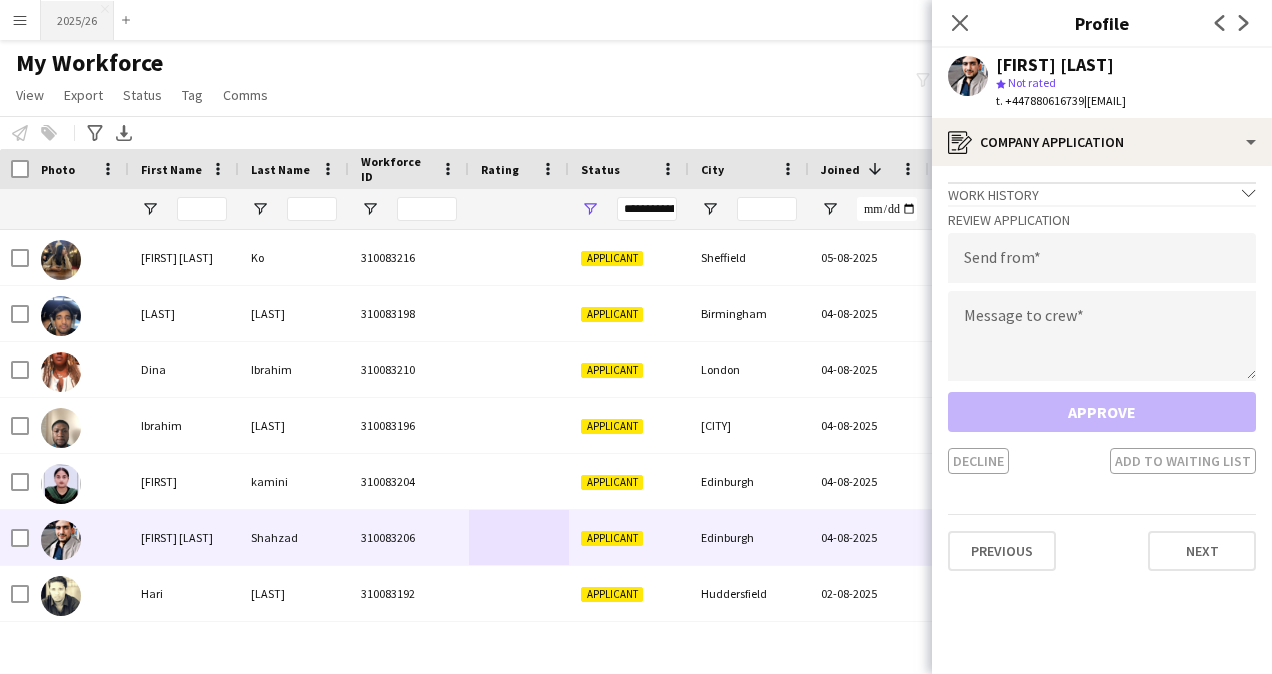 drag, startPoint x: 80, startPoint y: 7, endPoint x: 61, endPoint y: 24, distance: 25.495098 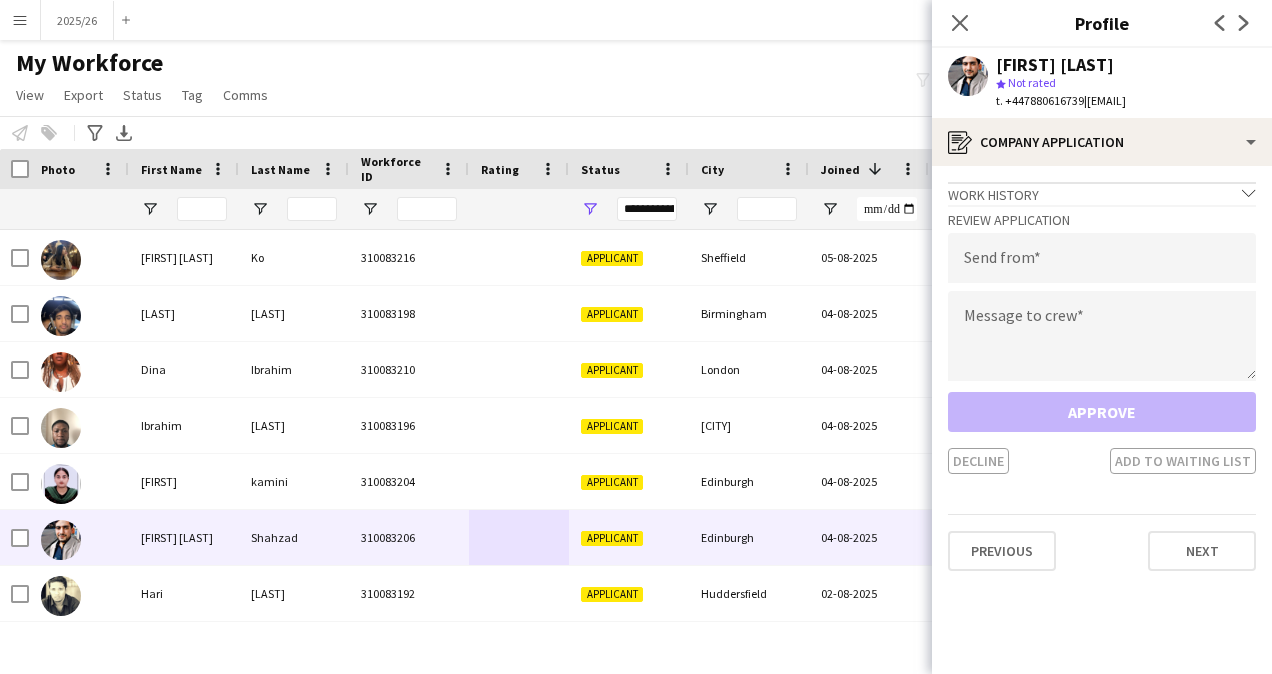 drag, startPoint x: 61, startPoint y: 24, endPoint x: 483, endPoint y: 78, distance: 425.44095 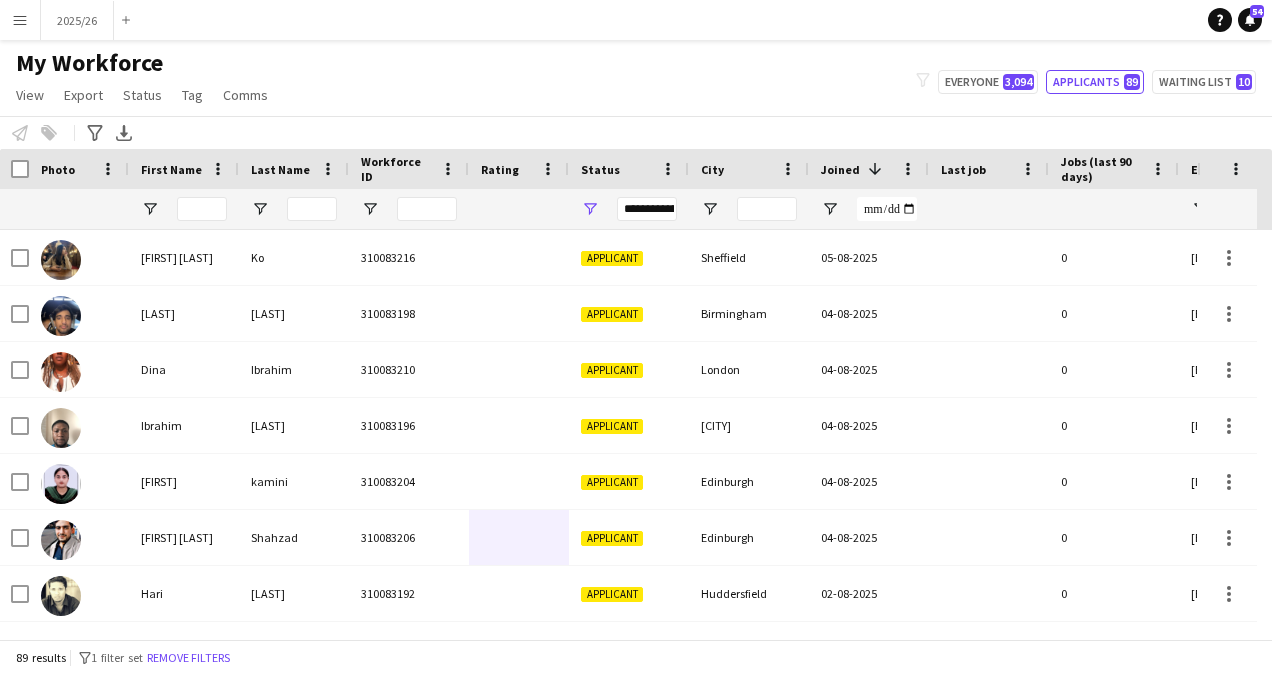 click on "Menu" at bounding box center [20, 20] 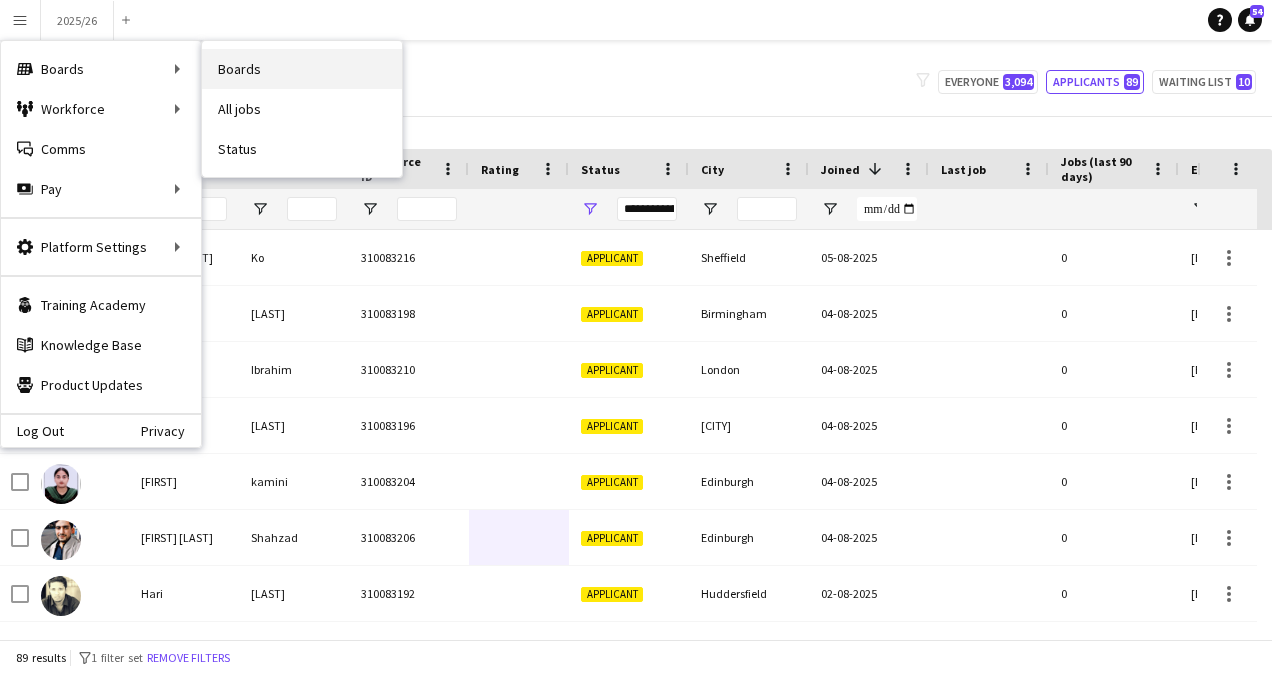 click on "Boards" at bounding box center [302, 69] 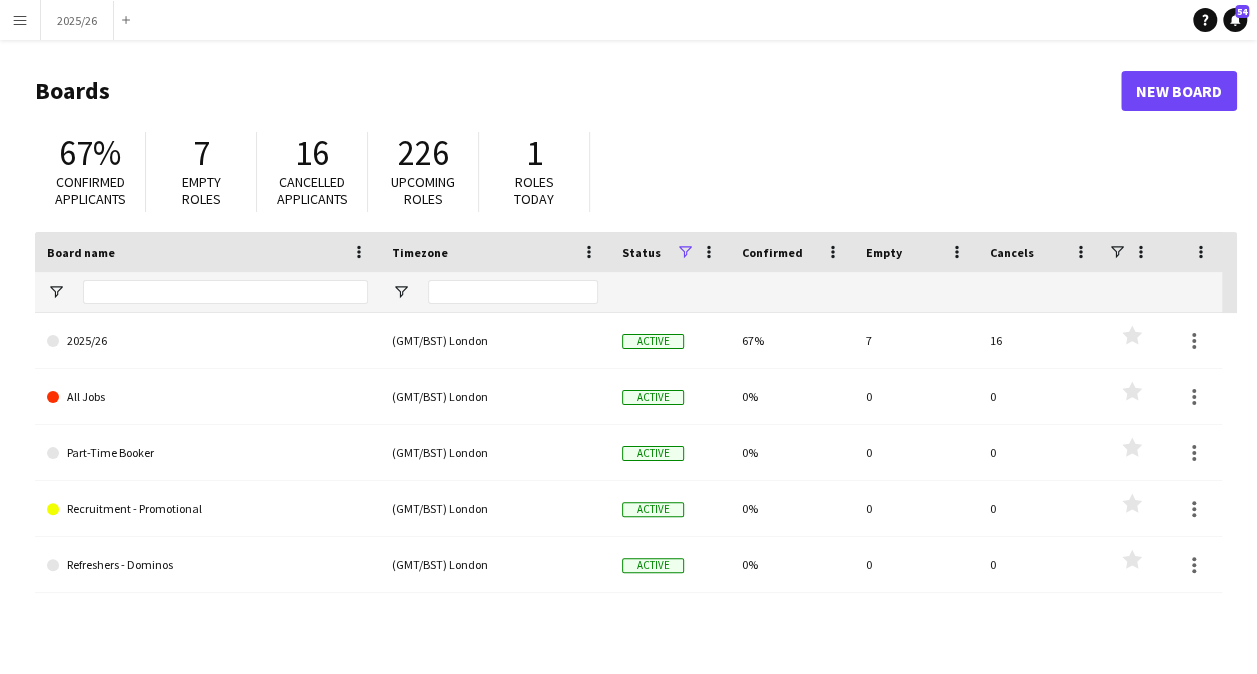 click on "Boards" 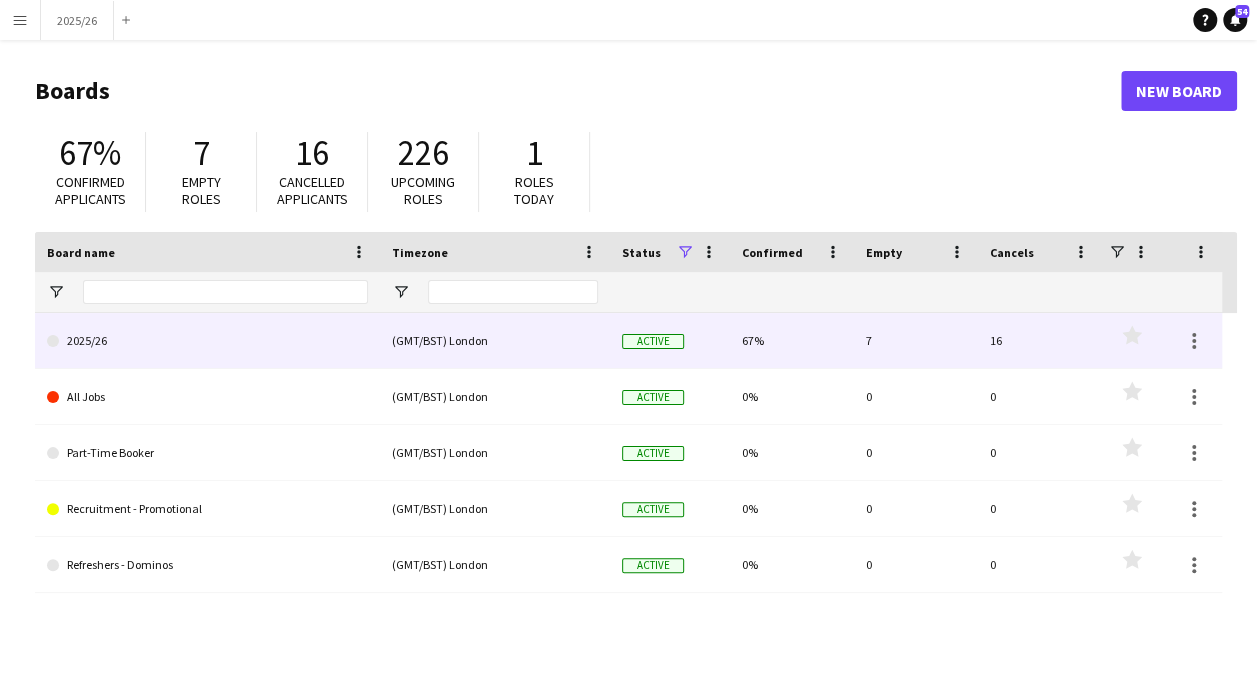 click on "2025/26" 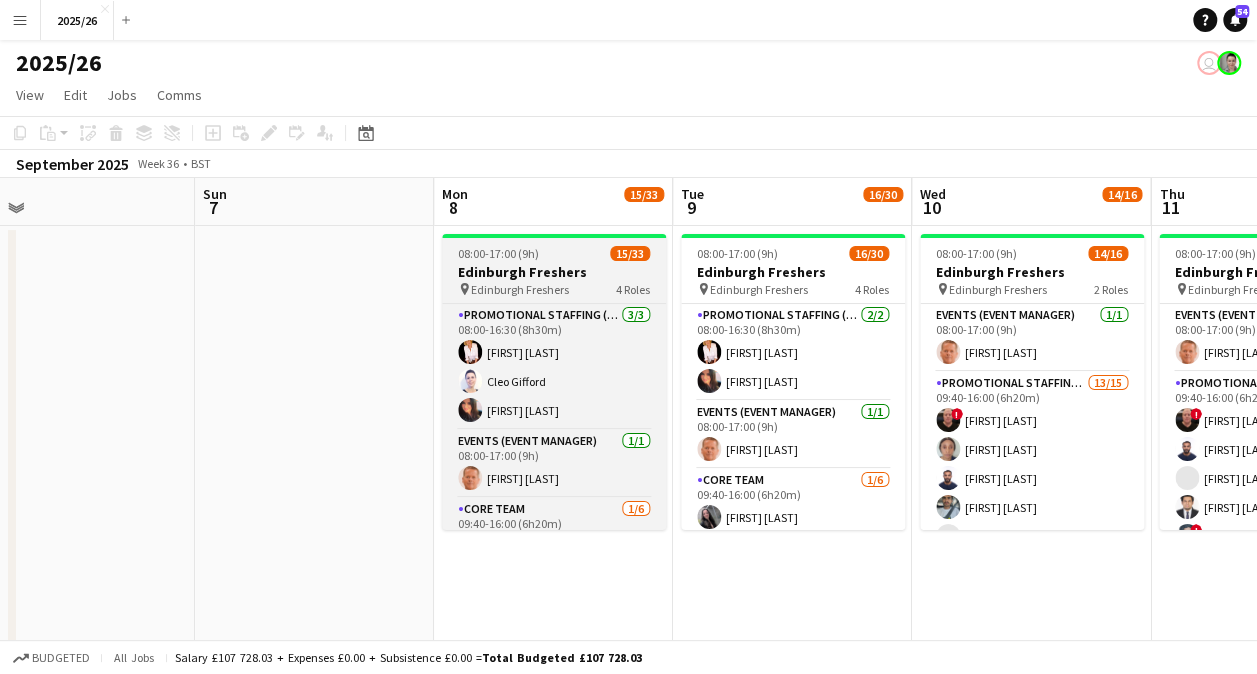 scroll, scrollTop: 0, scrollLeft: 777, axis: horizontal 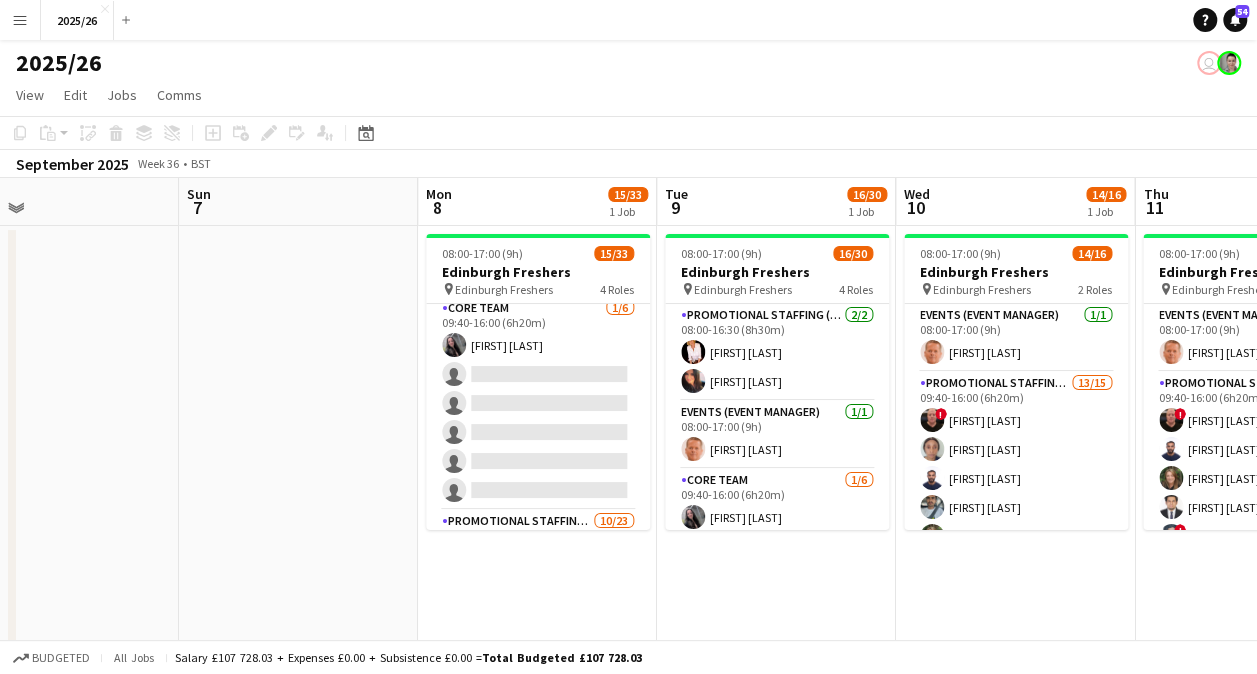 click on "Core Team   1/6   09:40-16:00 (6h20m)
Charlotte Newell
single-neutral-actions
single-neutral-actions
single-neutral-actions
single-neutral-actions
single-neutral-actions" at bounding box center (538, 403) 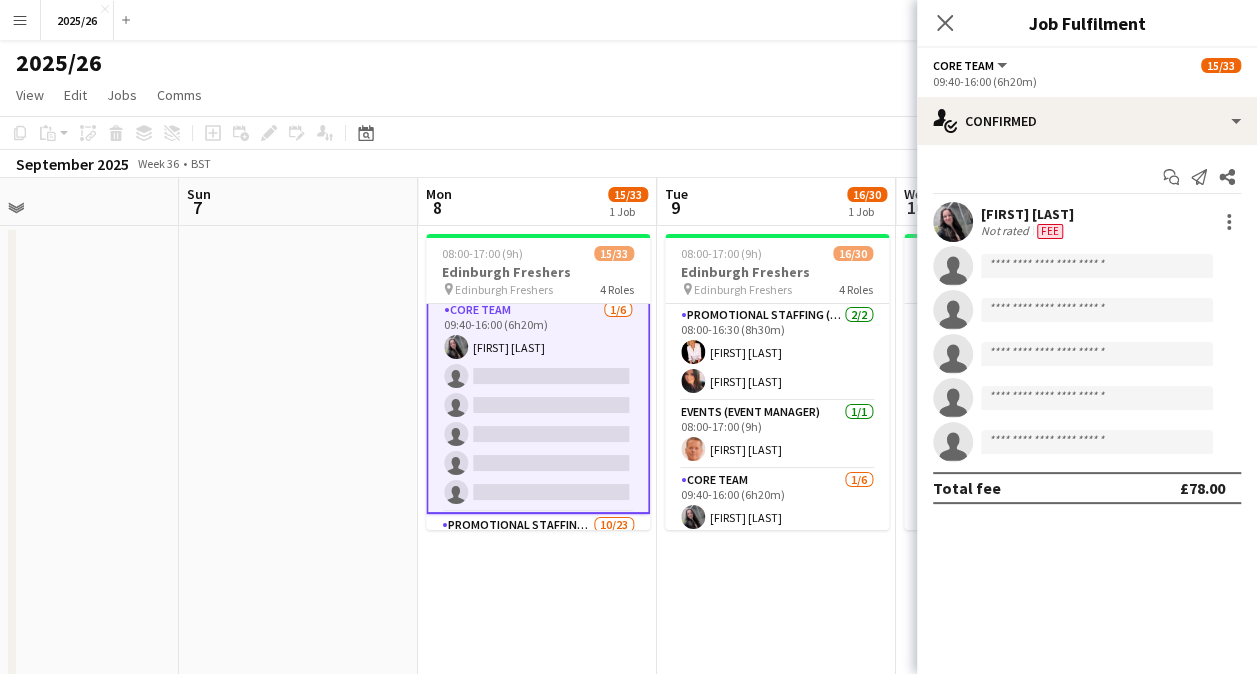 scroll, scrollTop: 203, scrollLeft: 0, axis: vertical 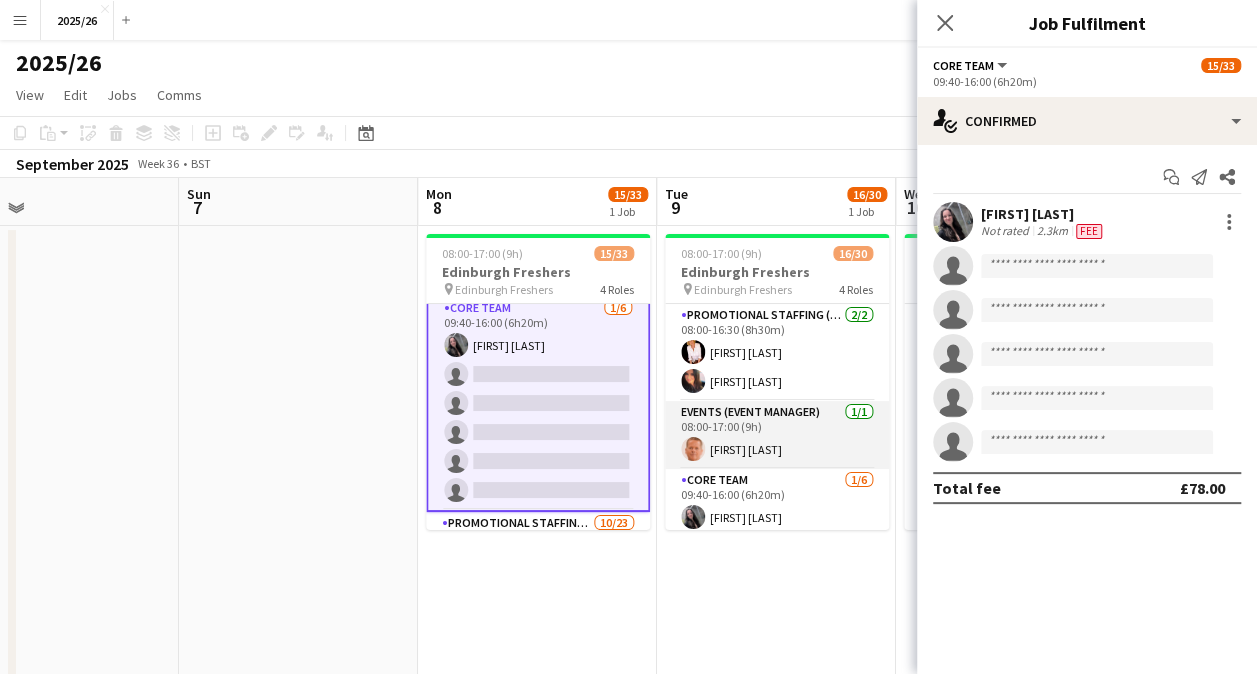 click on "Events (Event Manager)   1/1   08:00-17:00 (9h)
Michael Sutton" at bounding box center (777, 435) 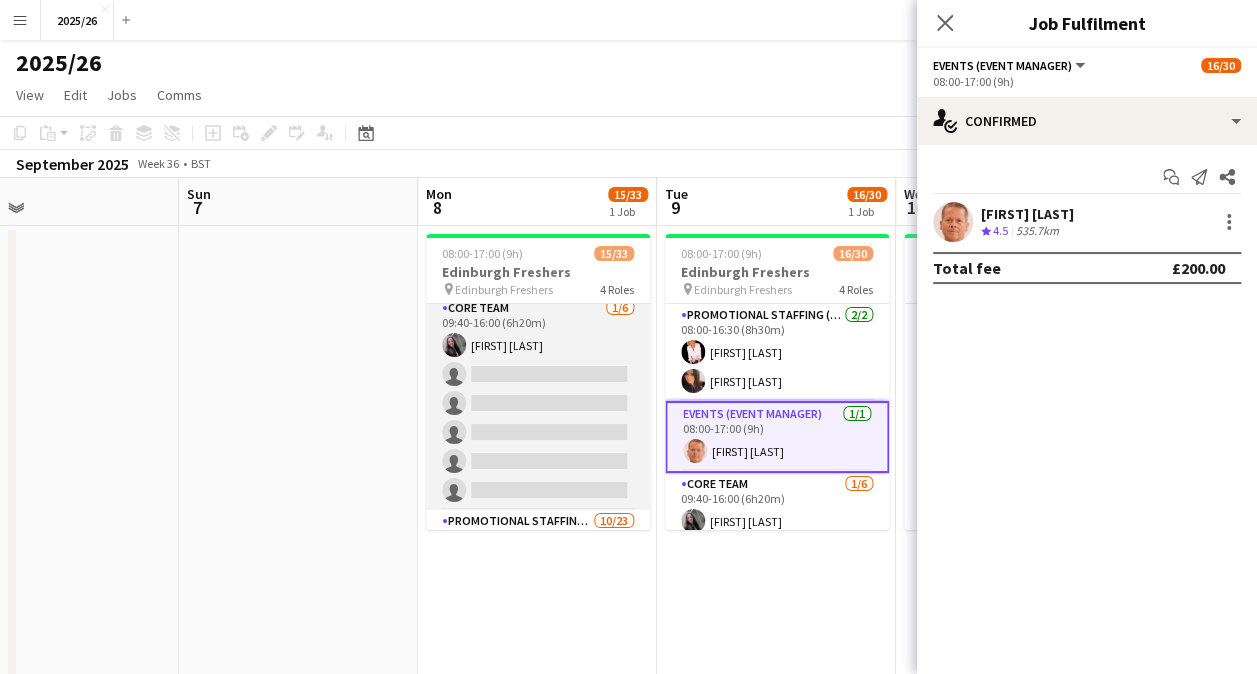 click on "Core Team   1/6   09:40-16:00 (6h20m)
Charlotte Newell
single-neutral-actions
single-neutral-actions
single-neutral-actions
single-neutral-actions
single-neutral-actions" at bounding box center [538, 403] 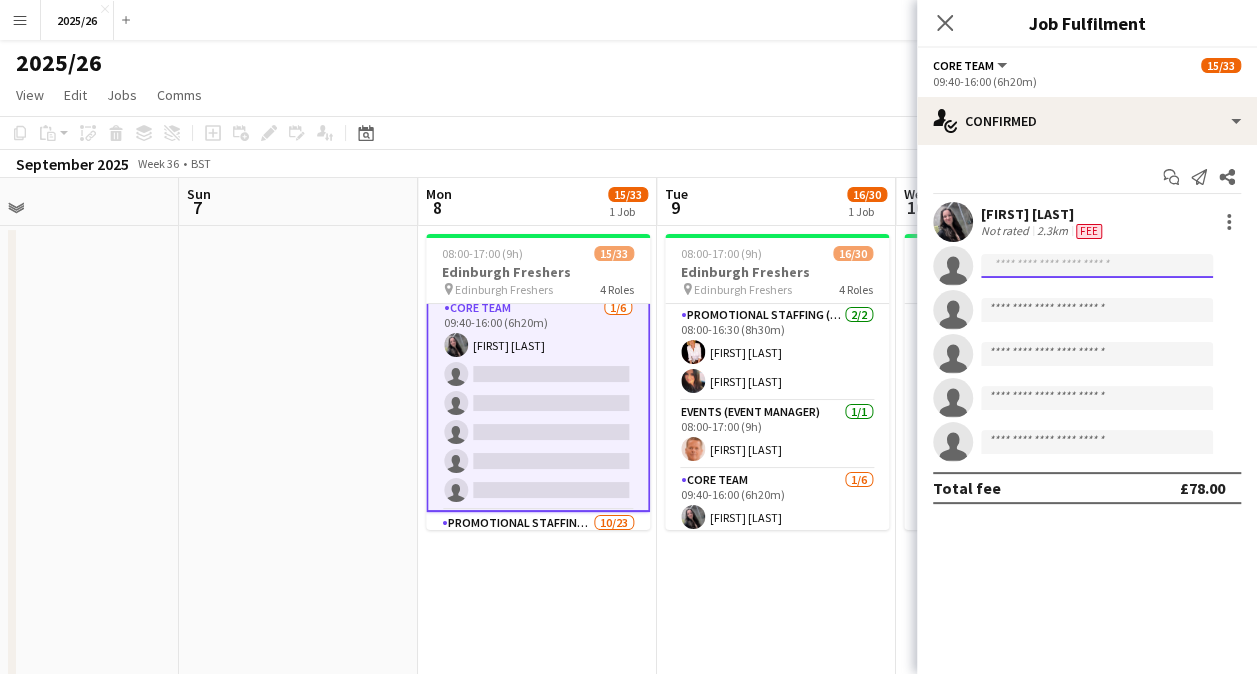 click at bounding box center (1097, 310) 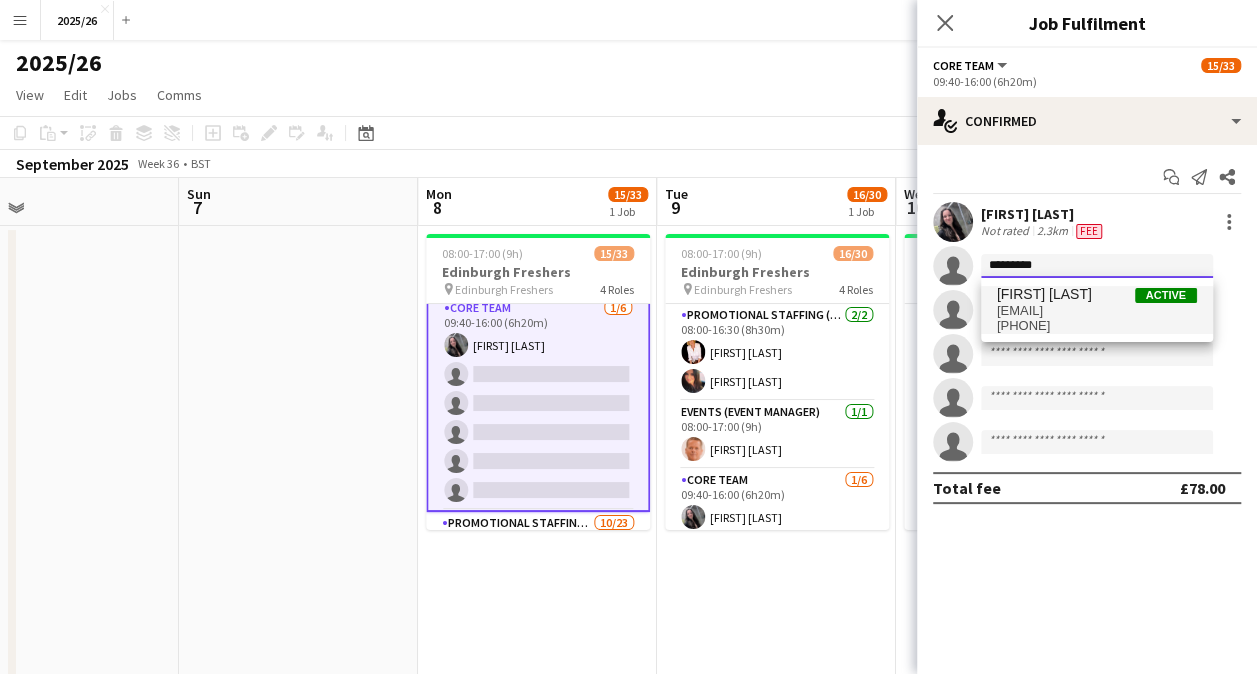 type on "*********" 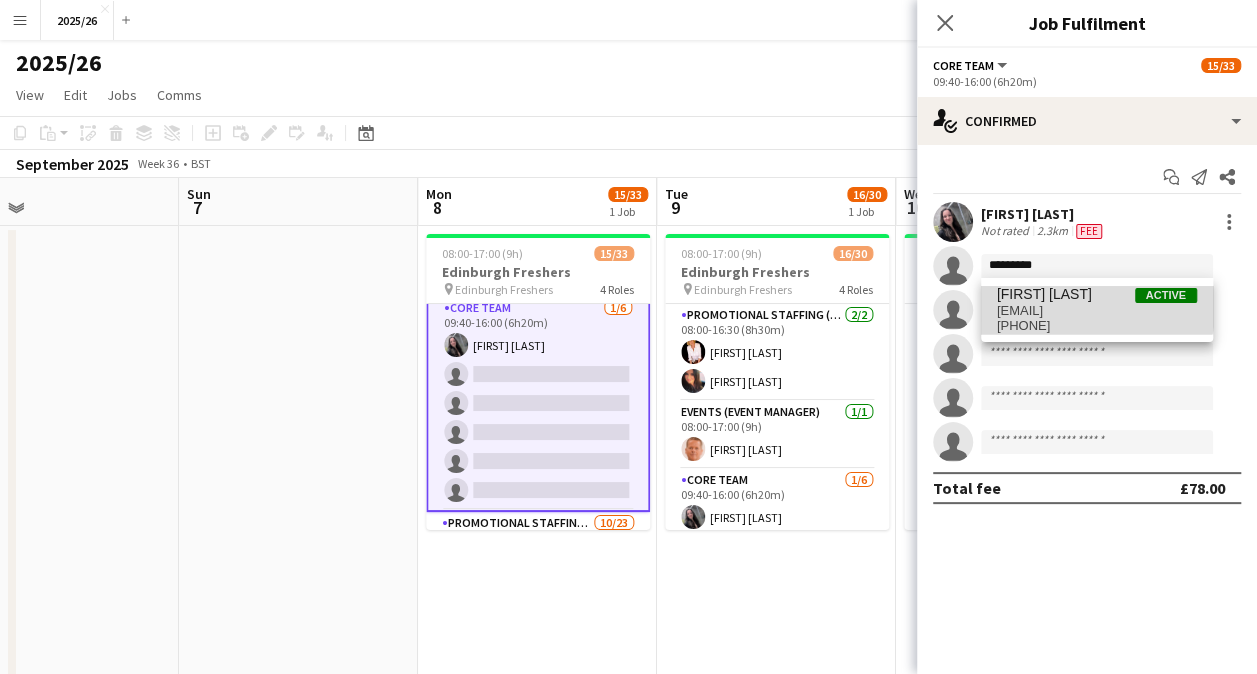 click on "rachelkjackson87@icloud.com" at bounding box center [1097, 311] 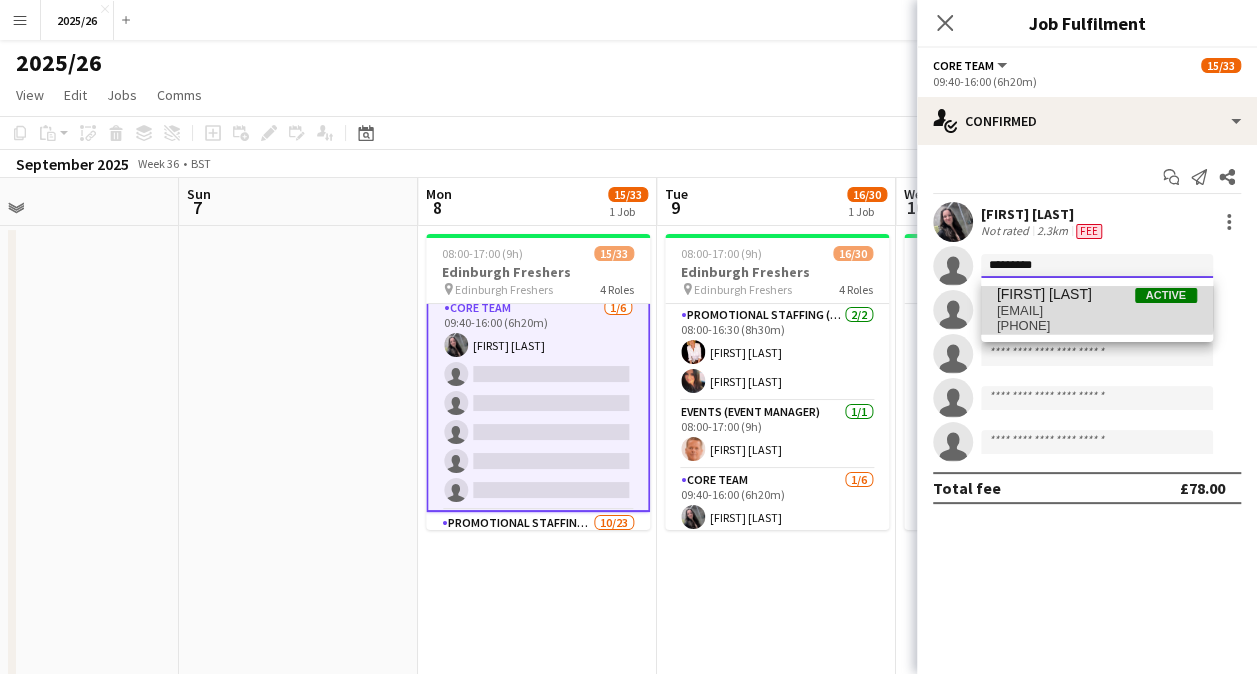 type 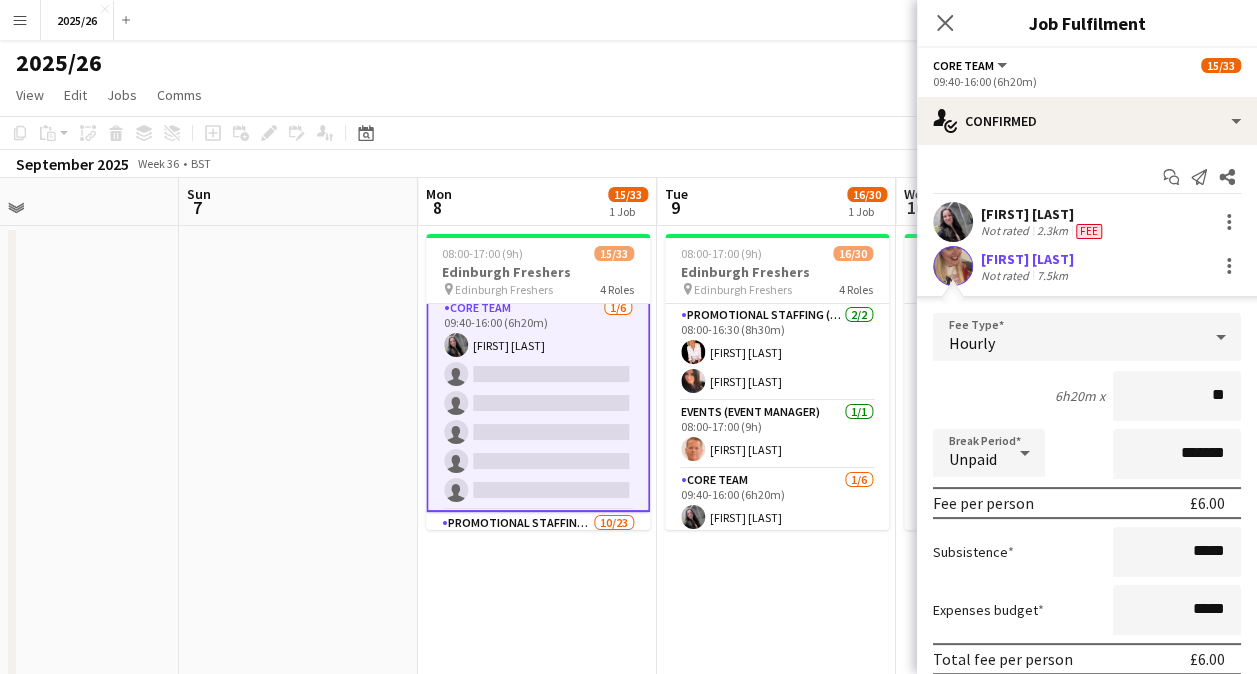 type on "***" 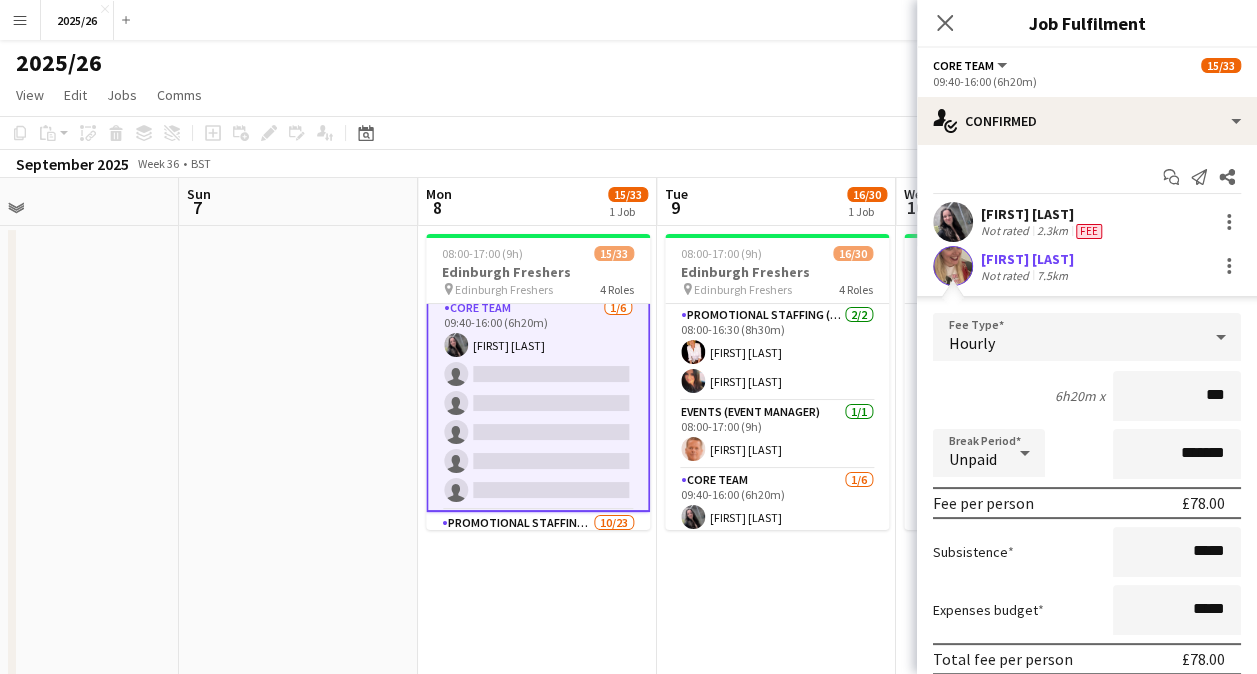 click on "Confirm" at bounding box center (1122, 703) 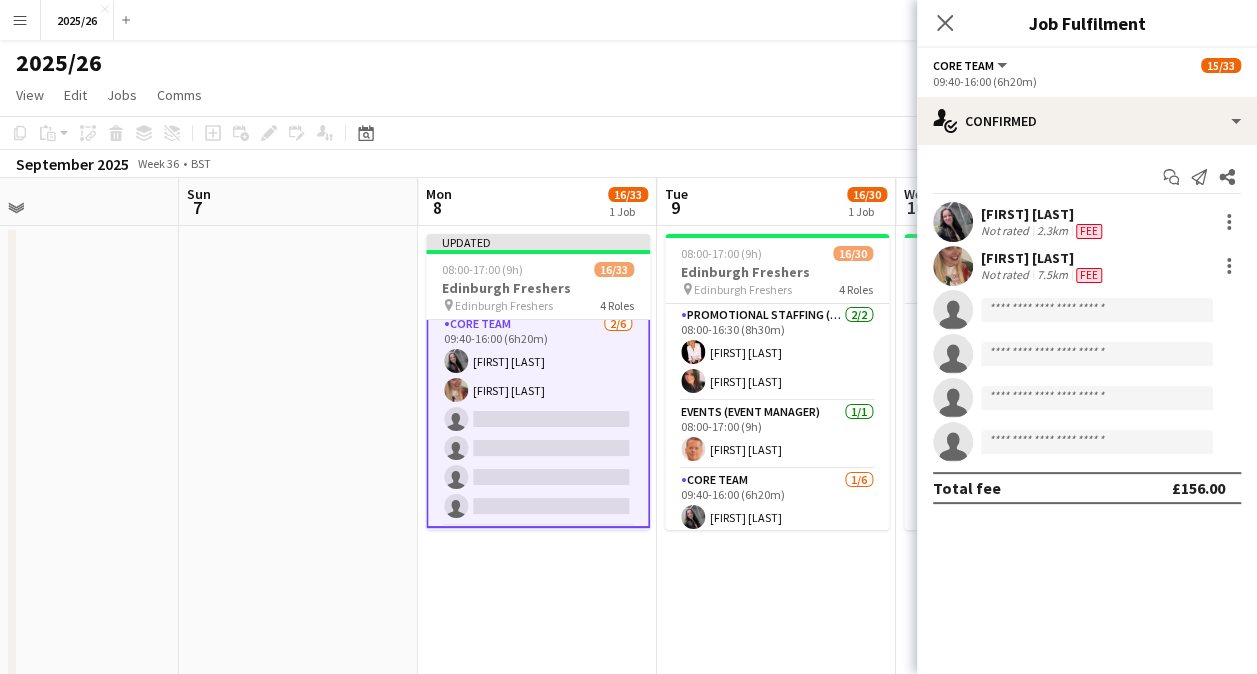 click at bounding box center (953, 266) 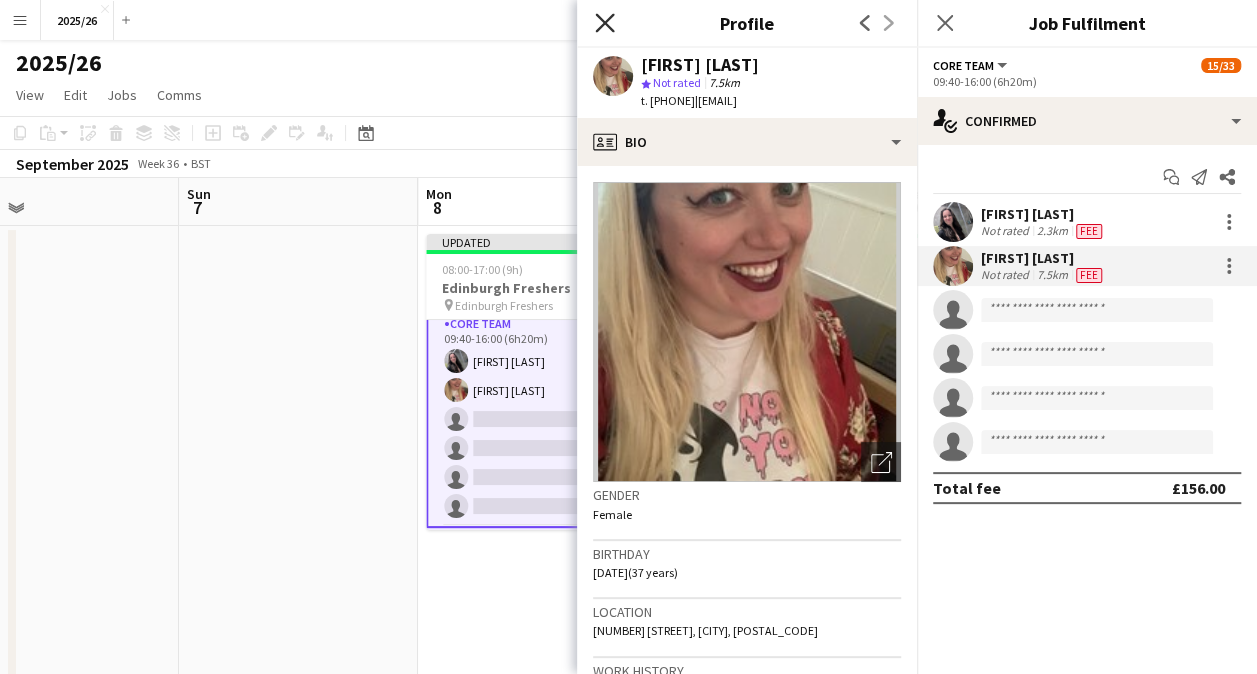 click 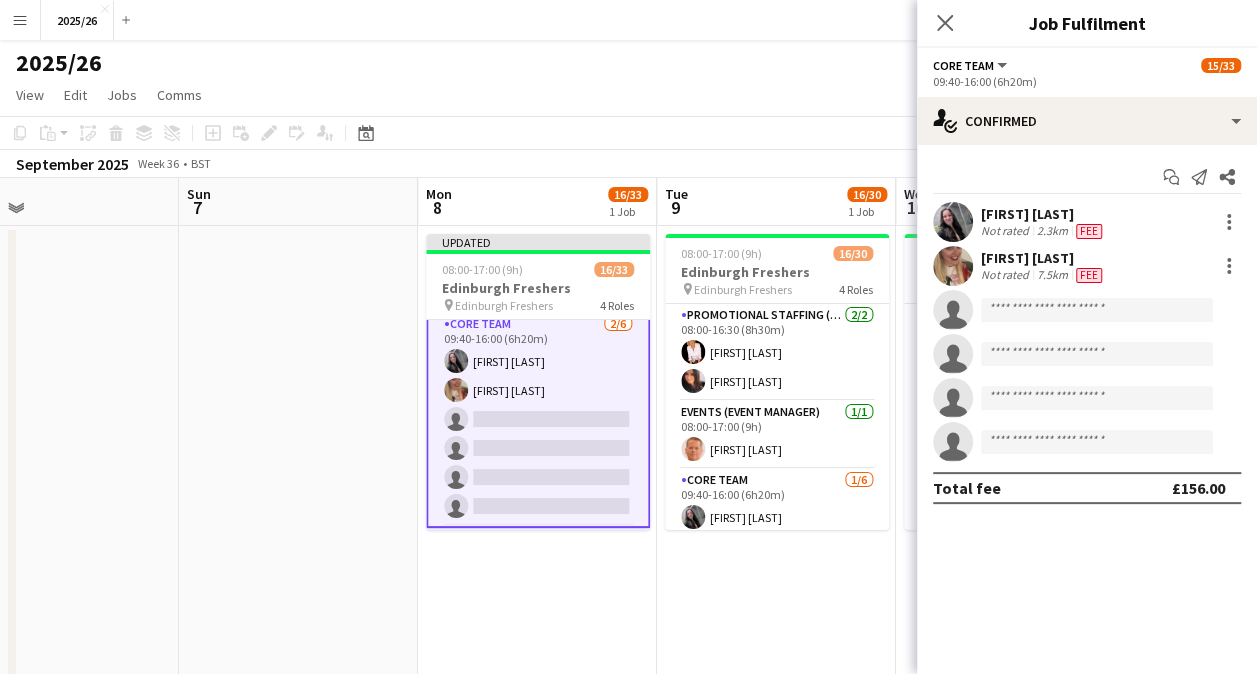 click on "Core Team   2/6   09:40-16:00 (6h20m)
Charlotte Newell Rachel Jackson
single-neutral-actions
single-neutral-actions
single-neutral-actions
single-neutral-actions" at bounding box center [538, 419] 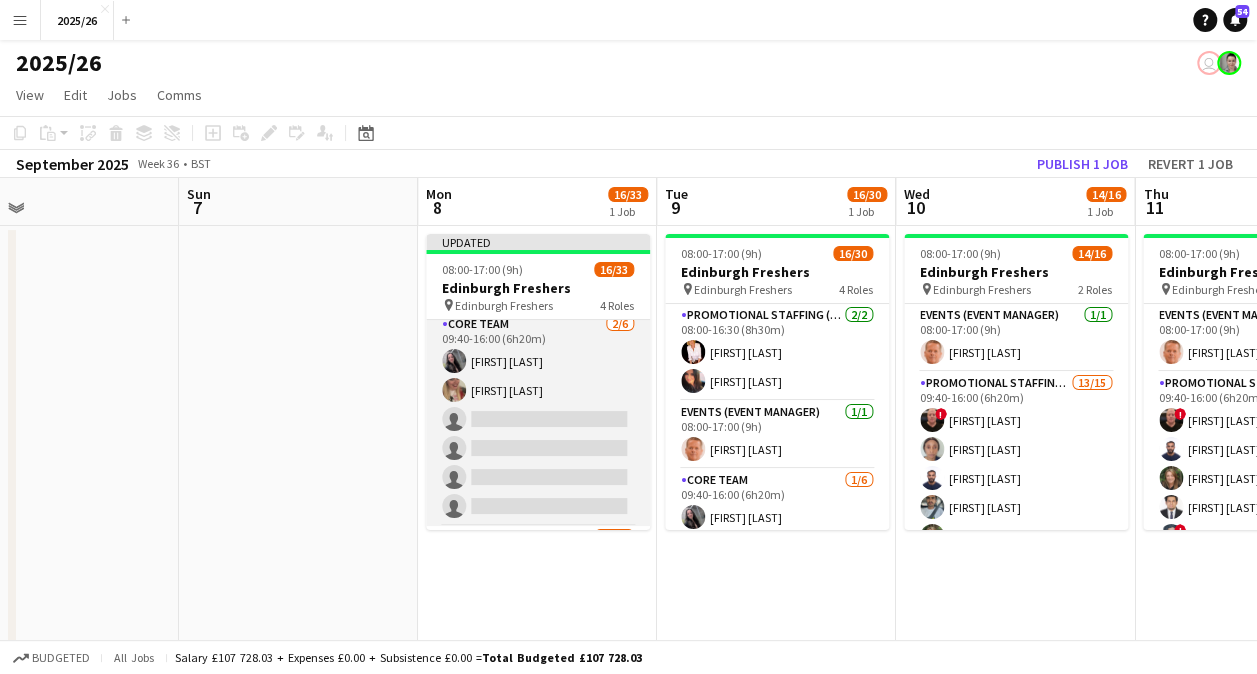 click on "Core Team   2/6   09:40-16:00 (6h20m)
Charlotte Newell Rachel Jackson
single-neutral-actions
single-neutral-actions
single-neutral-actions
single-neutral-actions" at bounding box center (538, 419) 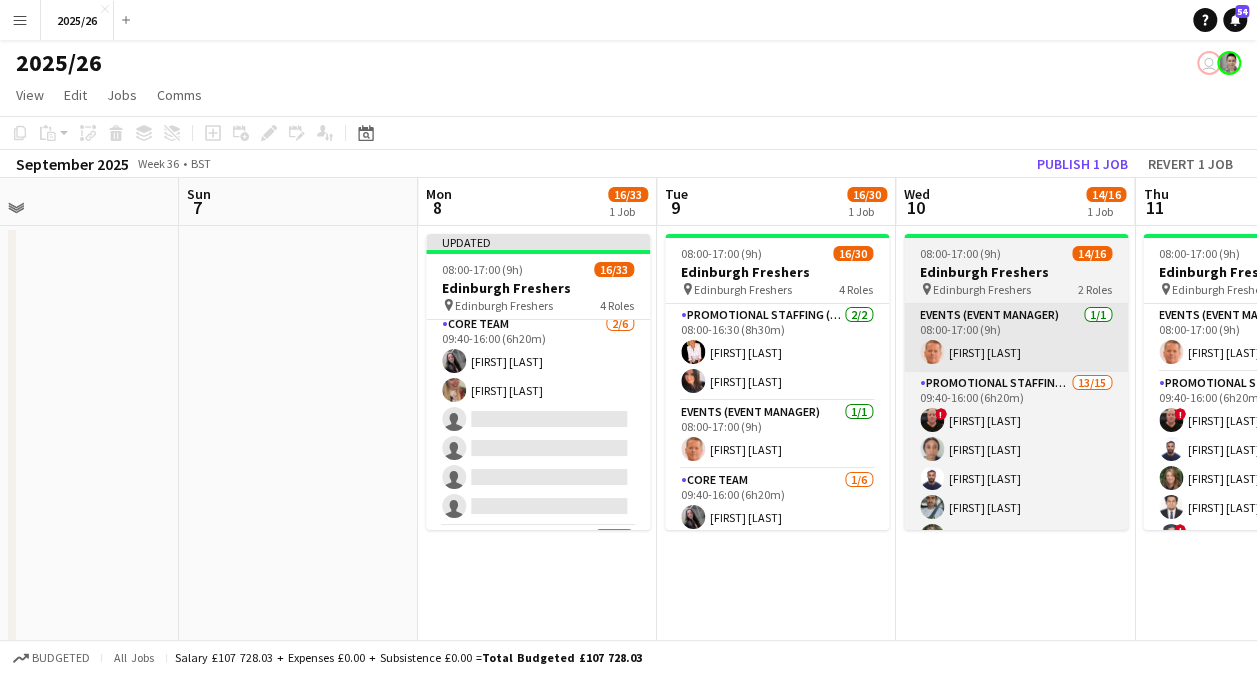 scroll, scrollTop: 203, scrollLeft: 0, axis: vertical 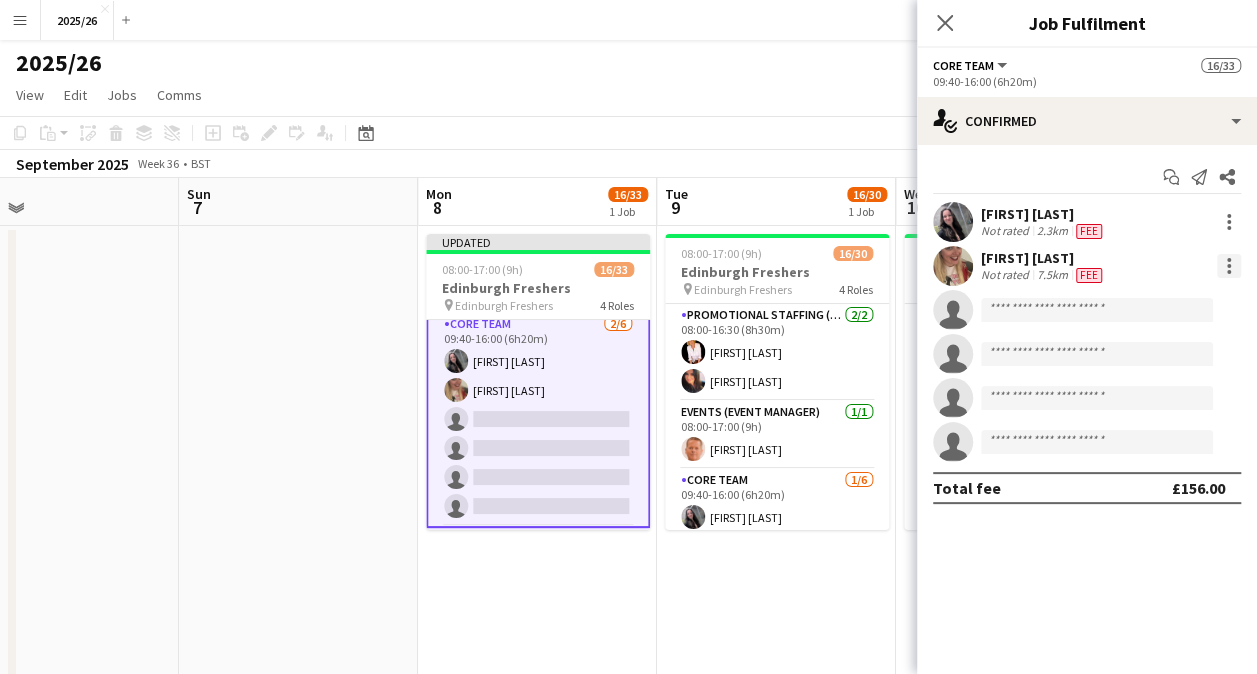 click at bounding box center [1229, 266] 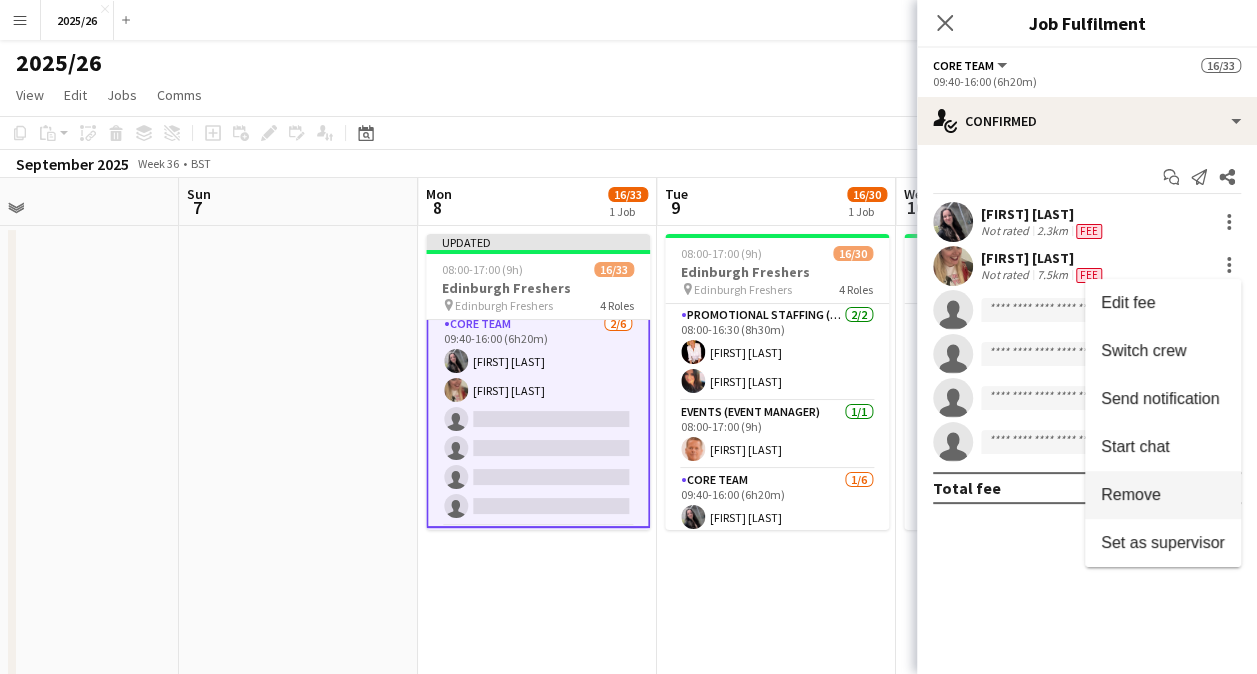 click on "Remove" at bounding box center [1131, 494] 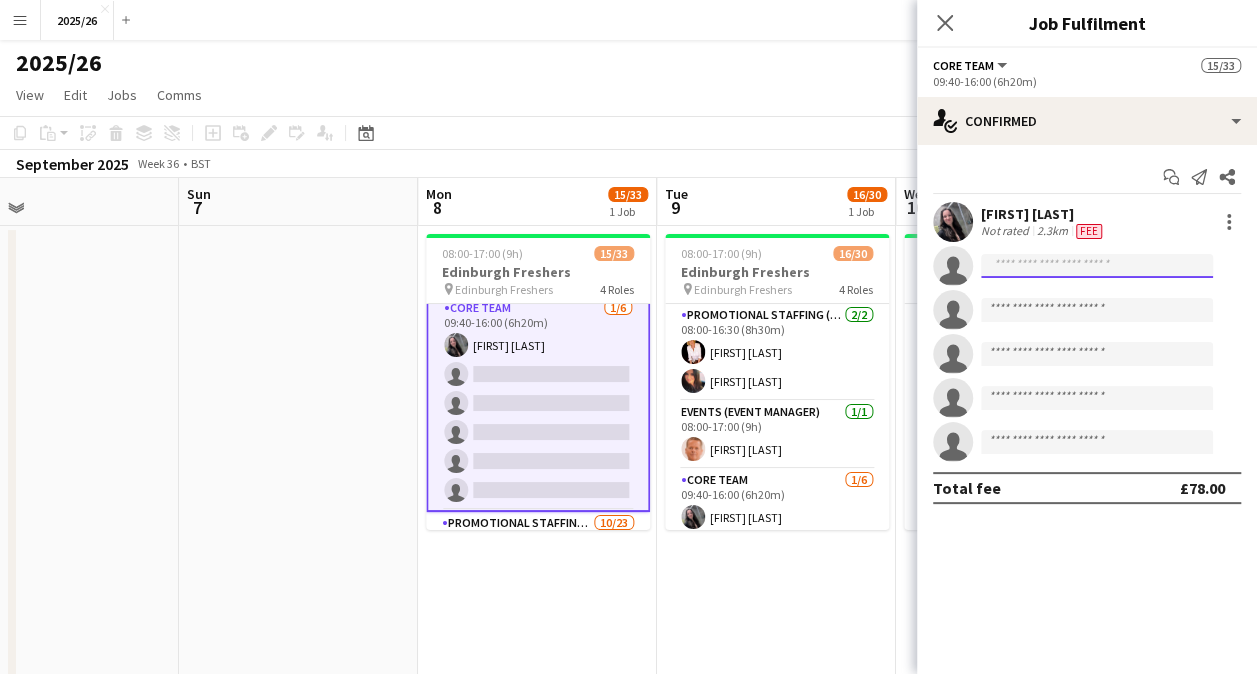 click at bounding box center (1097, 310) 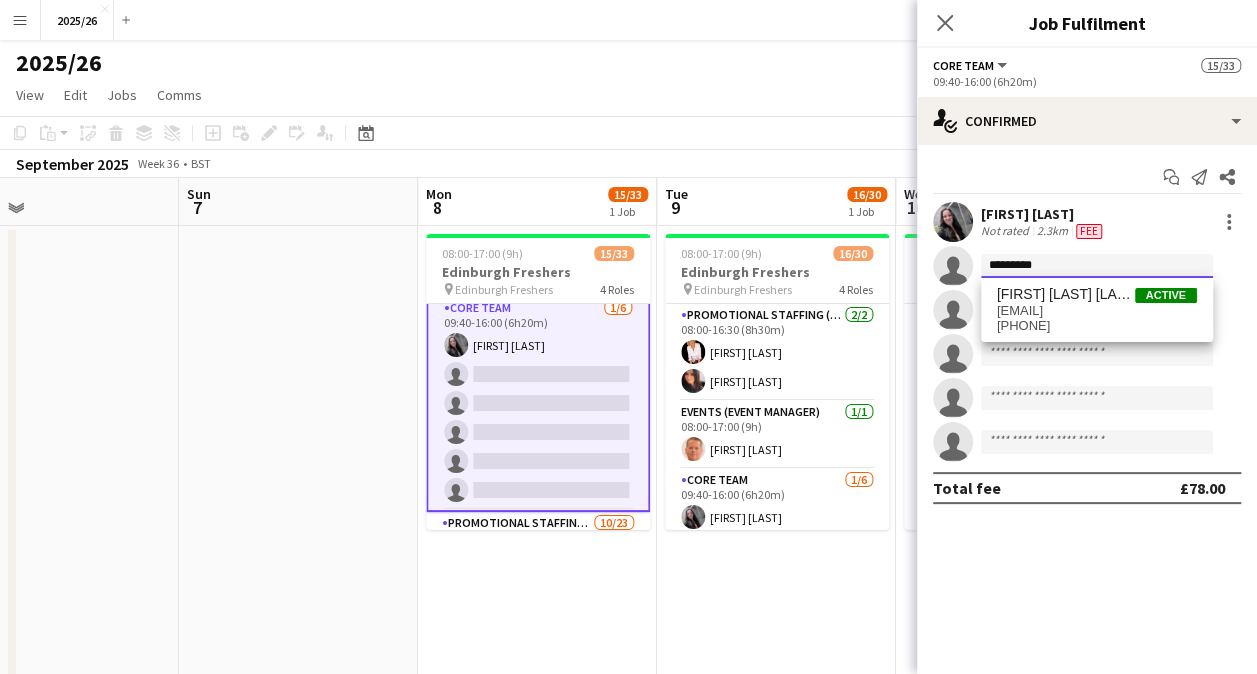 type on "*********" 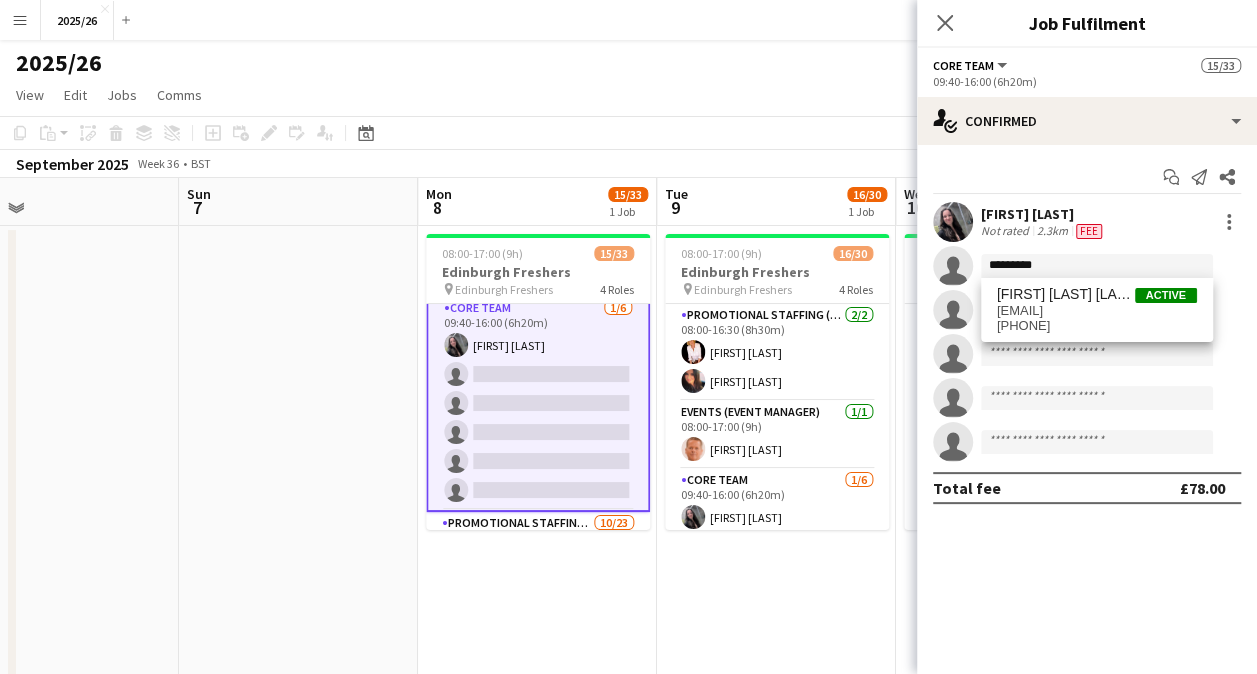 click on "rachel.ebrown@outlook.com" at bounding box center [1097, 311] 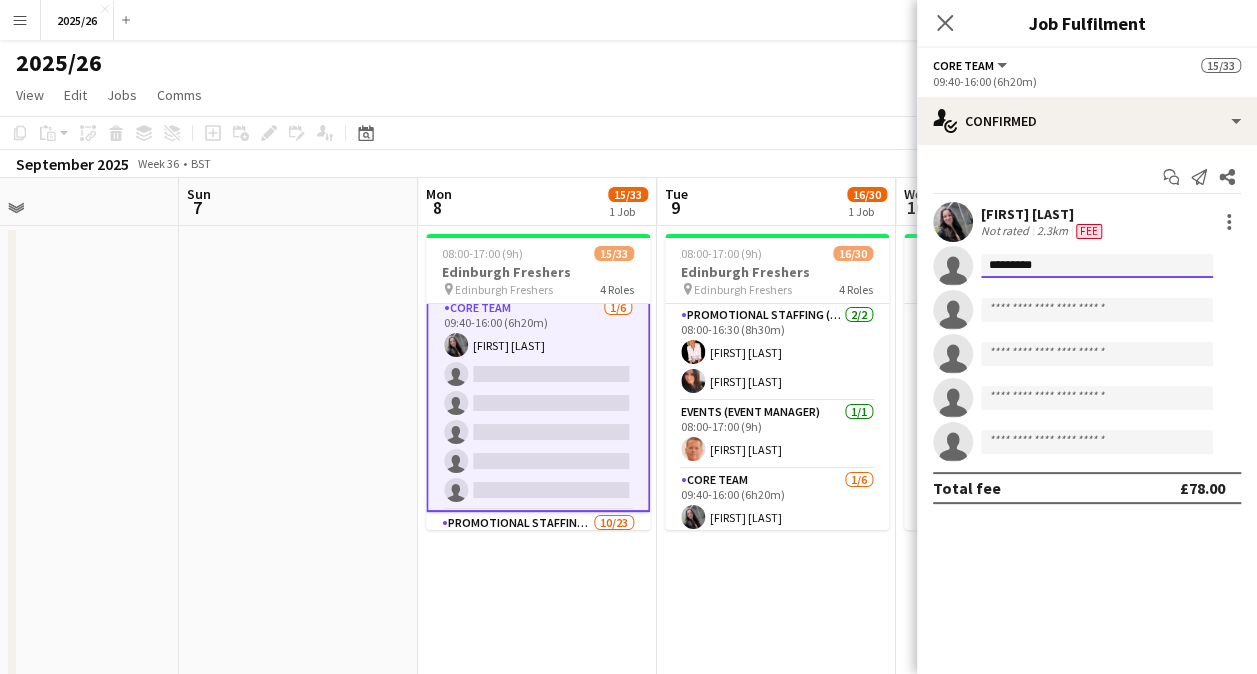 type 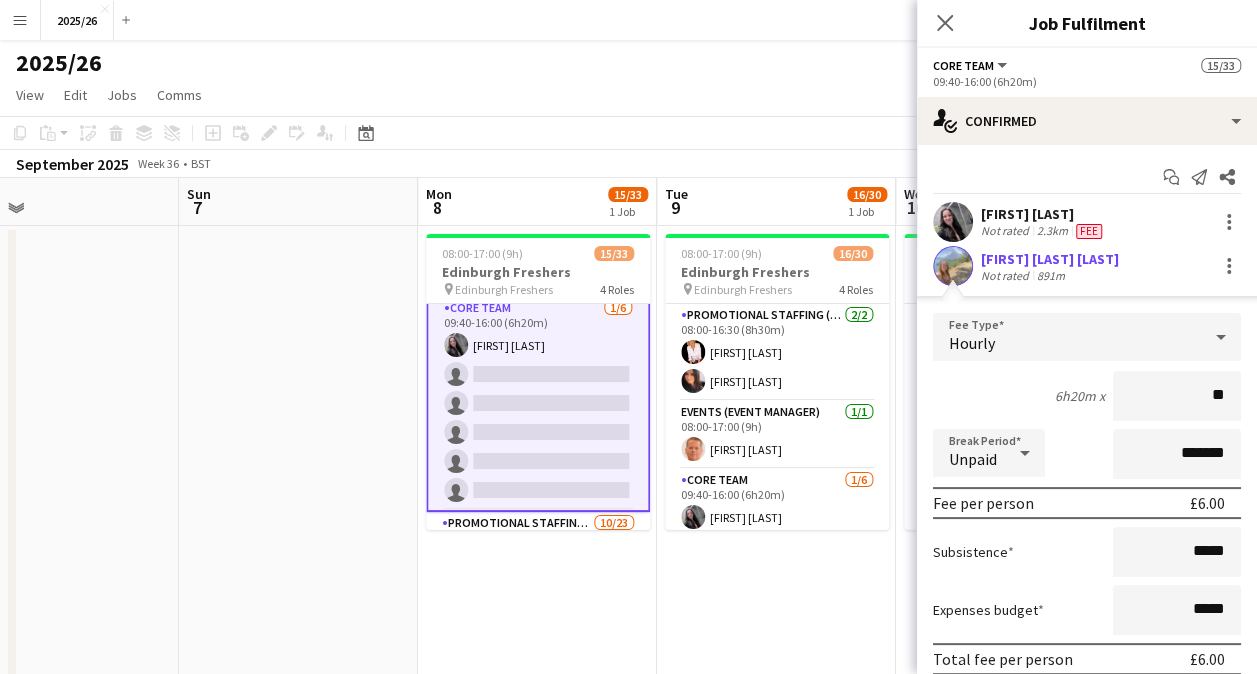 type on "***" 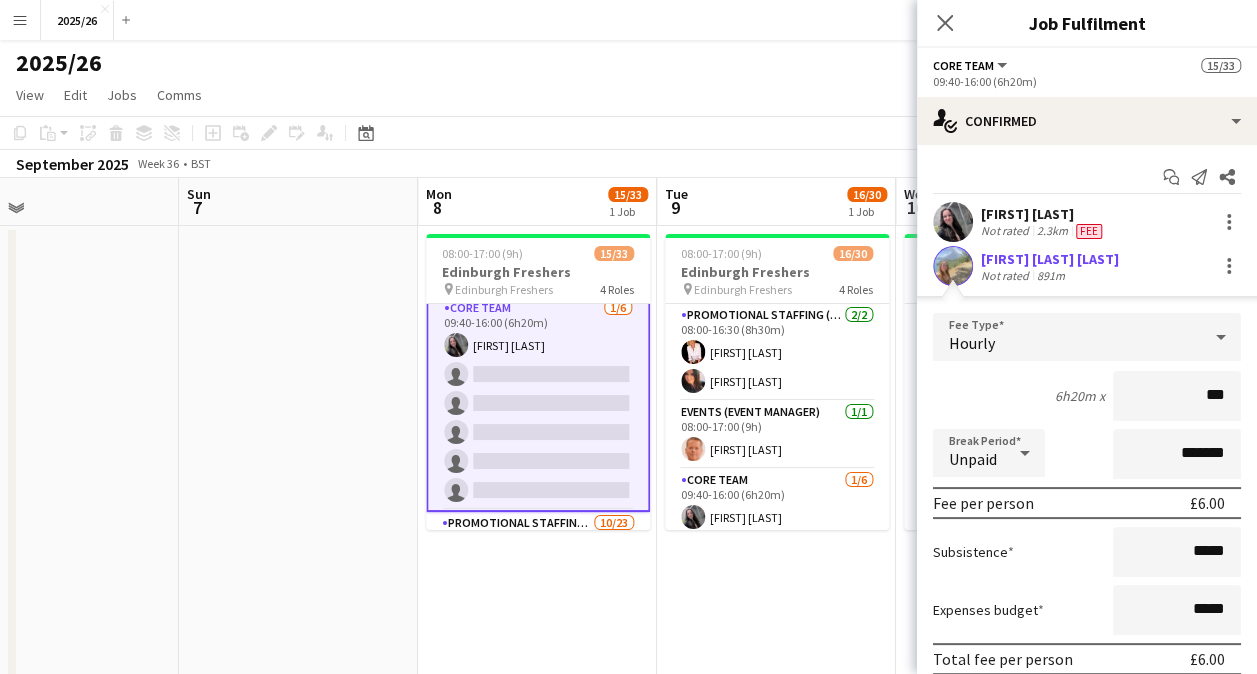 click on "Confirm" at bounding box center (1122, 703) 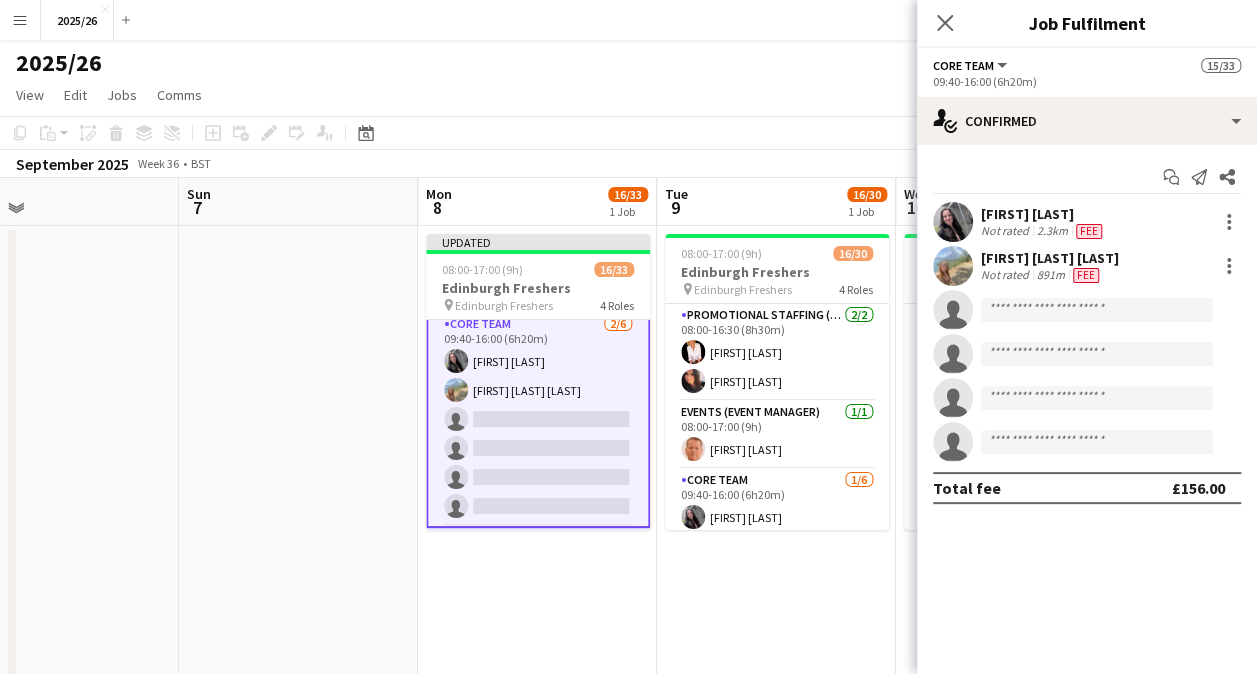 click at bounding box center (953, 266) 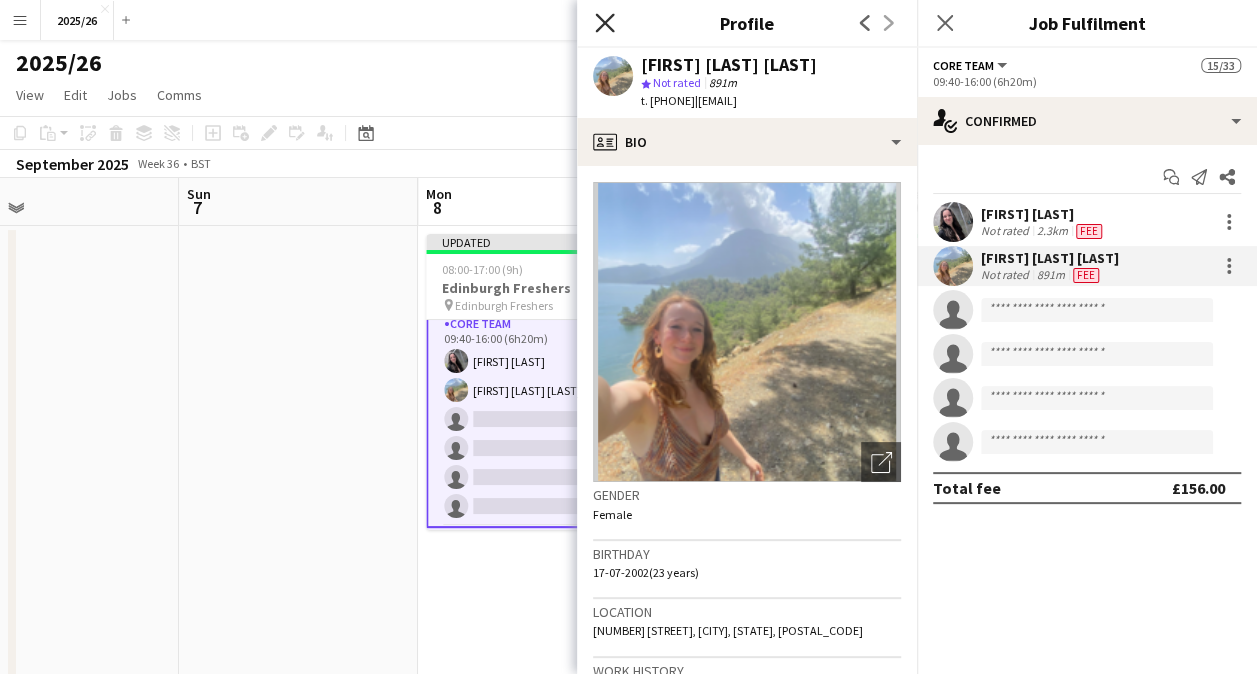 click on "Close pop-in" 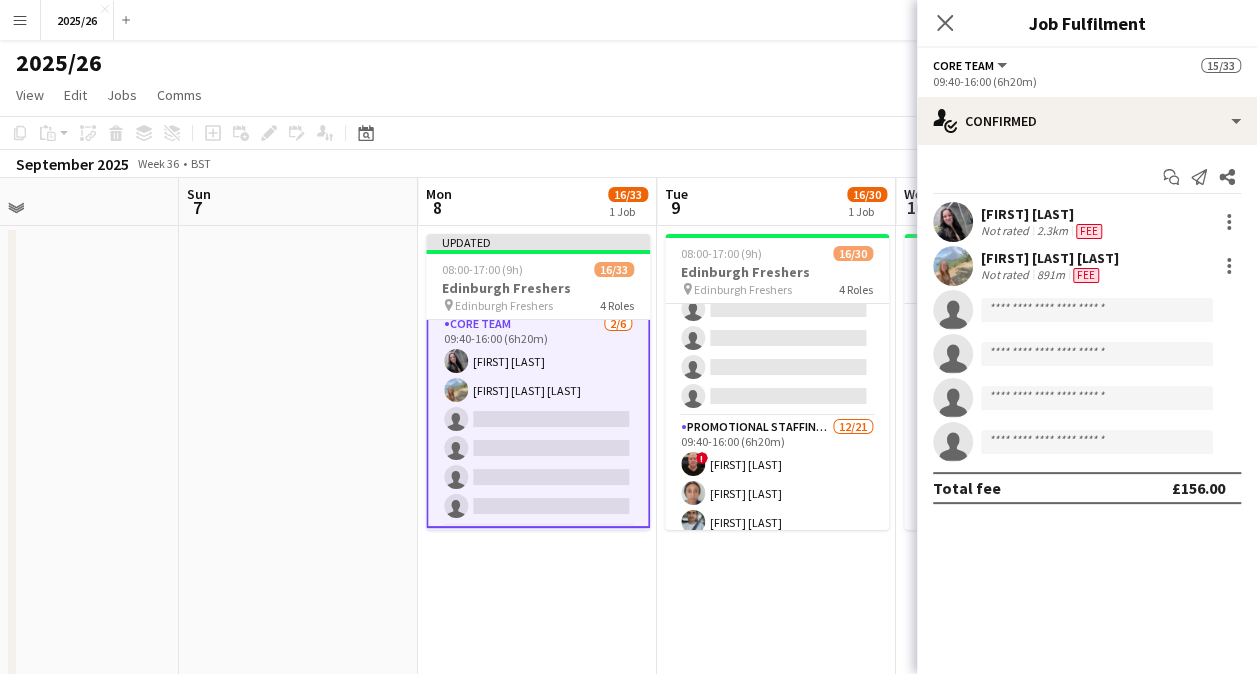 scroll, scrollTop: 266, scrollLeft: 0, axis: vertical 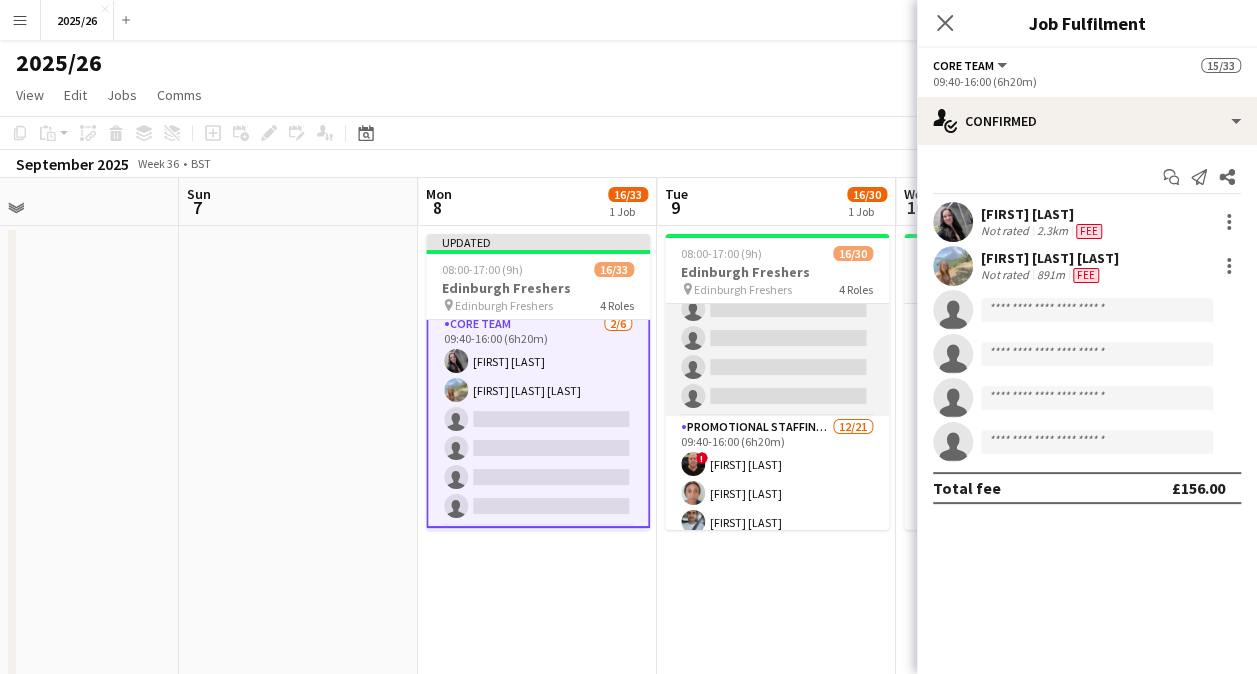 click on "Core Team   1/6   09:40-16:00 (6h20m)
Charlotte Newell
single-neutral-actions
single-neutral-actions
single-neutral-actions
single-neutral-actions
single-neutral-actions" at bounding box center [777, 309] 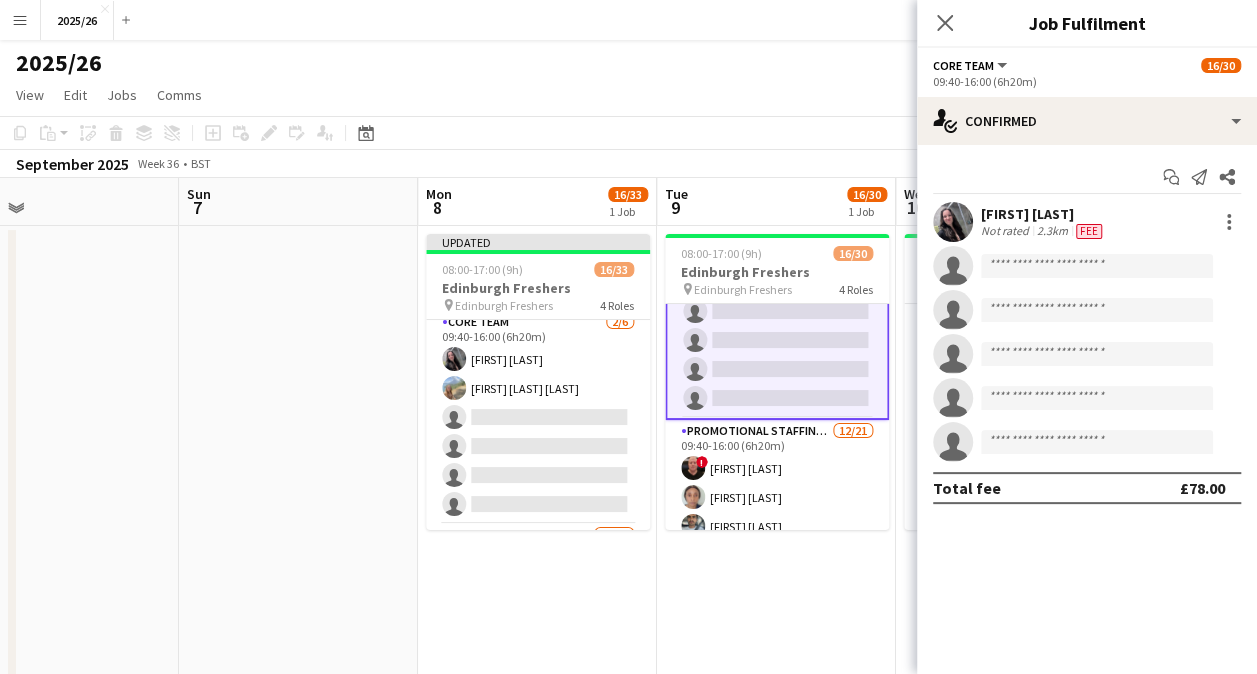 scroll, scrollTop: 201, scrollLeft: 0, axis: vertical 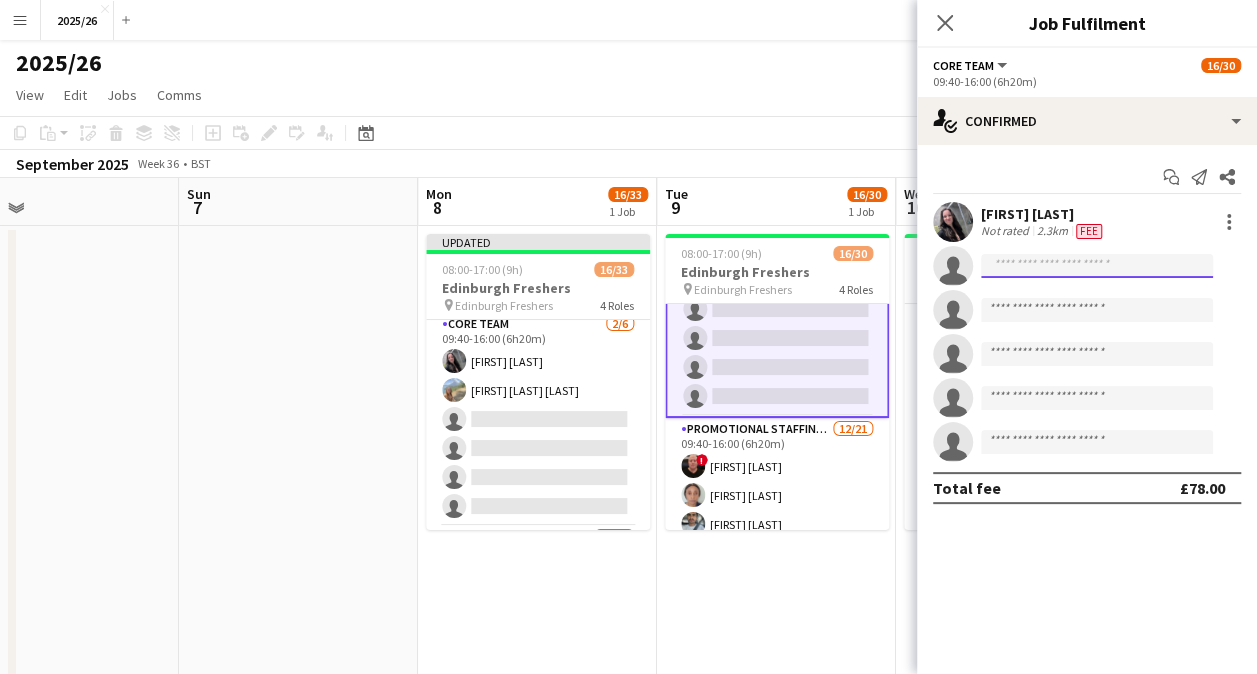 click at bounding box center [1097, 310] 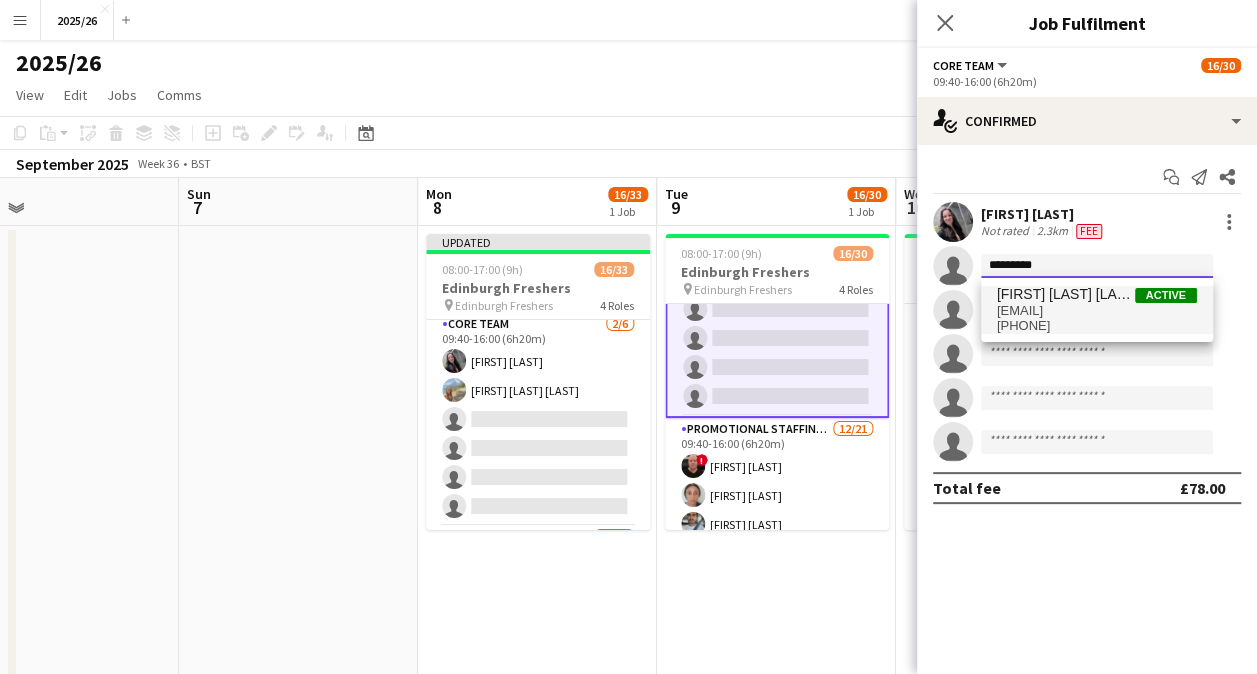 type on "*********" 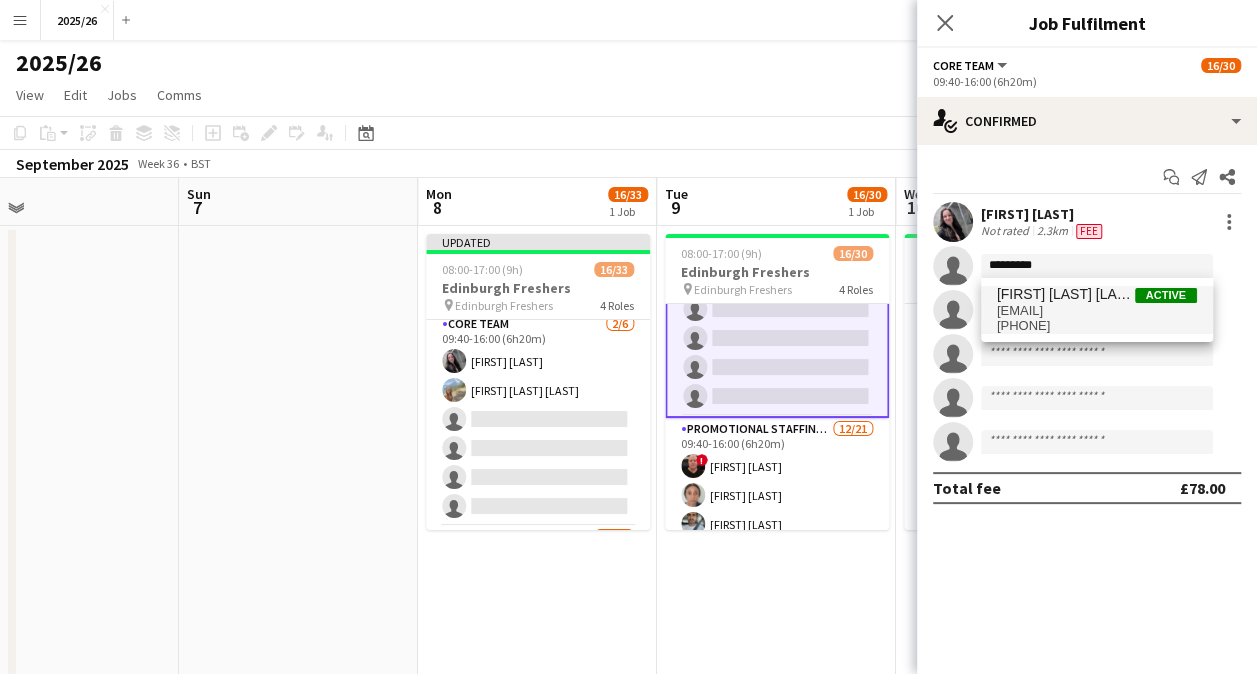 click on "rachel.ebrown@outlook.com" at bounding box center [1097, 311] 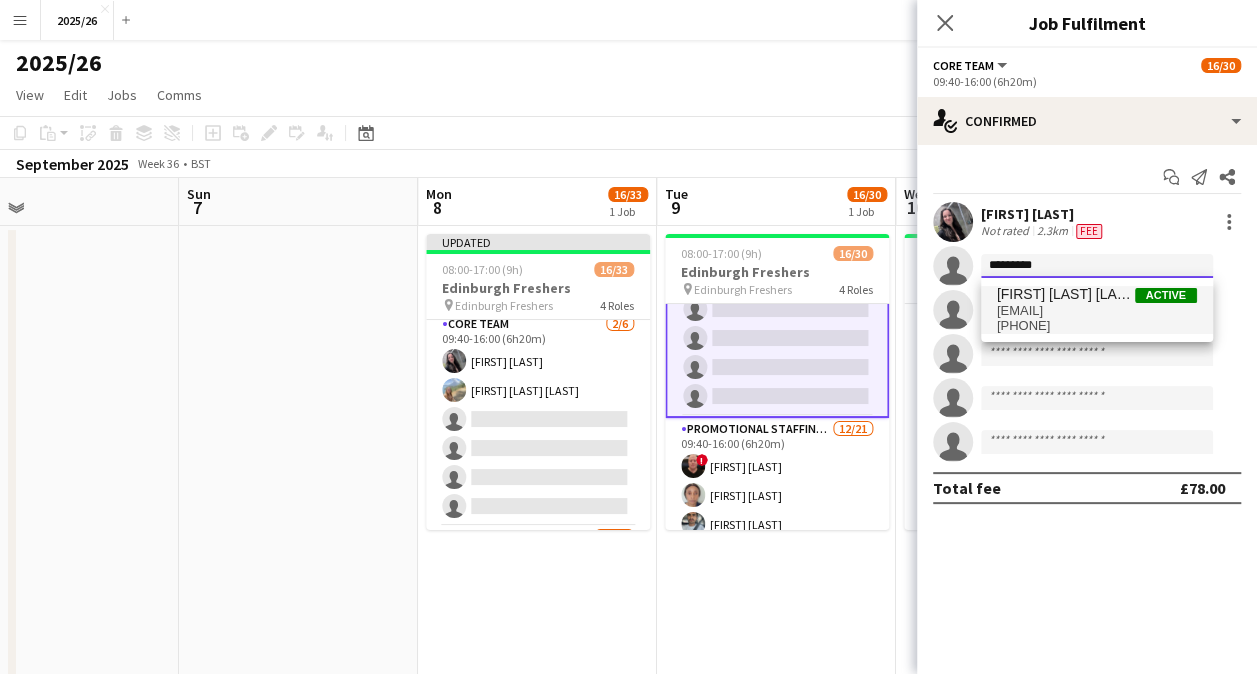 type 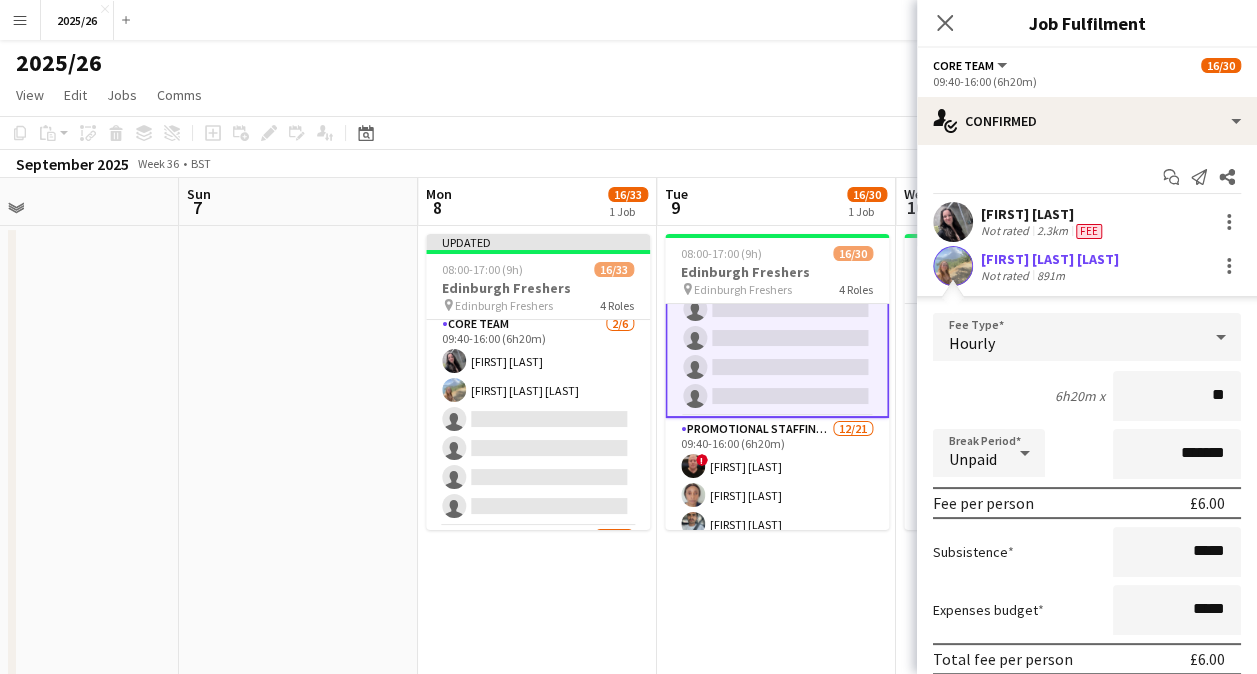 type on "***" 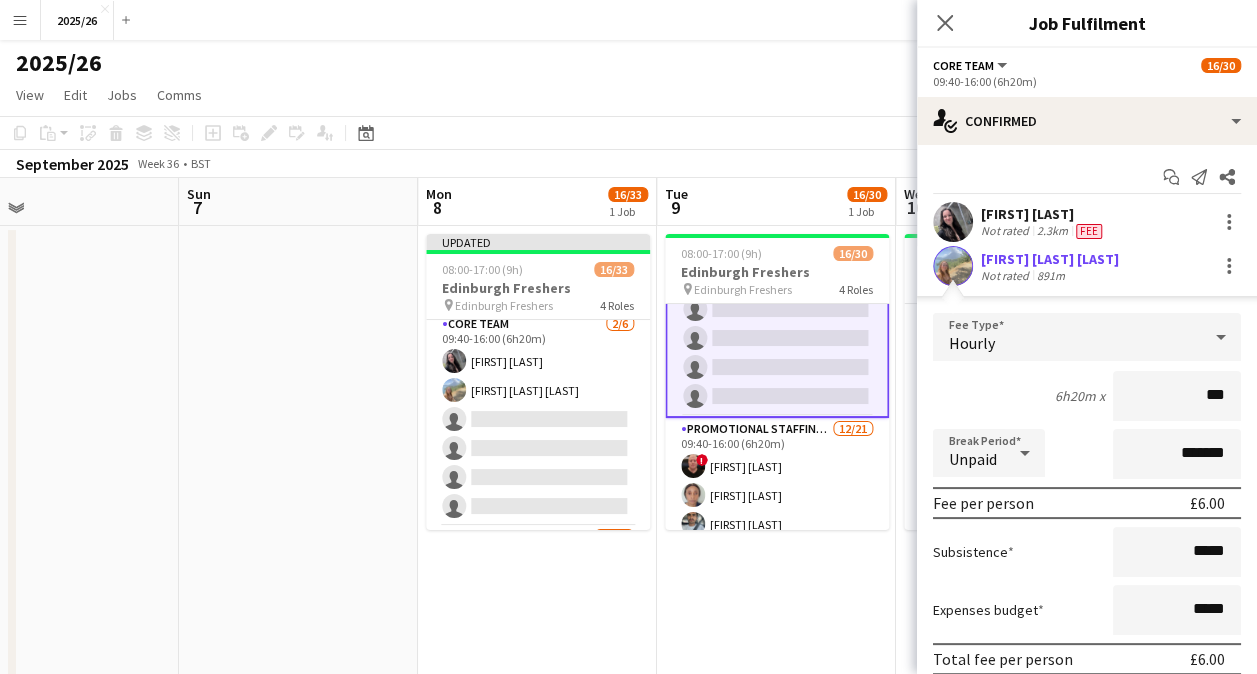 click on "Confirm" at bounding box center (1122, 703) 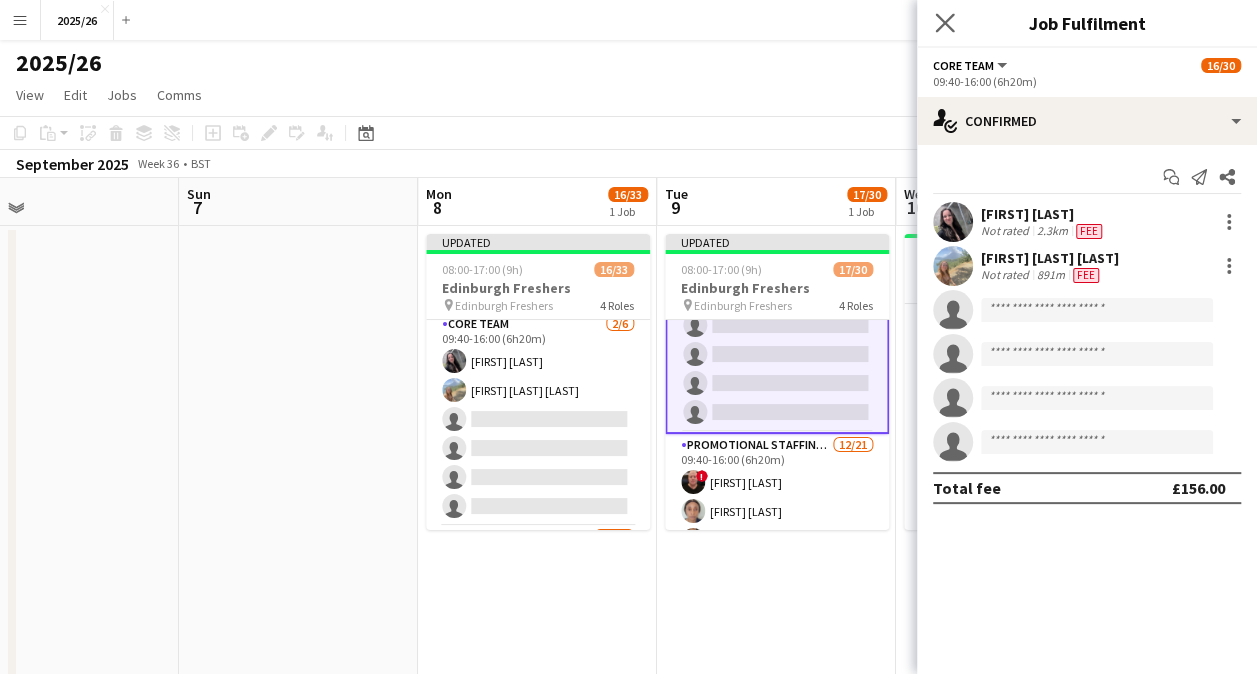 click on "Close pop-in" 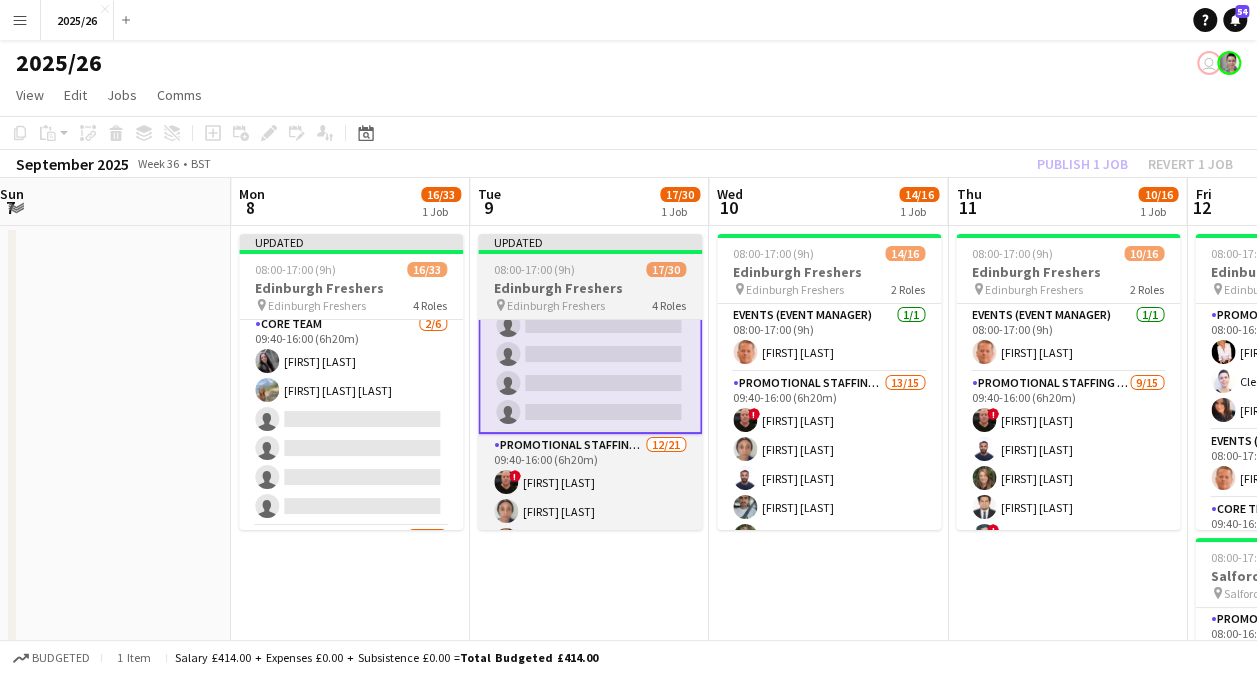 scroll, scrollTop: 0, scrollLeft: 965, axis: horizontal 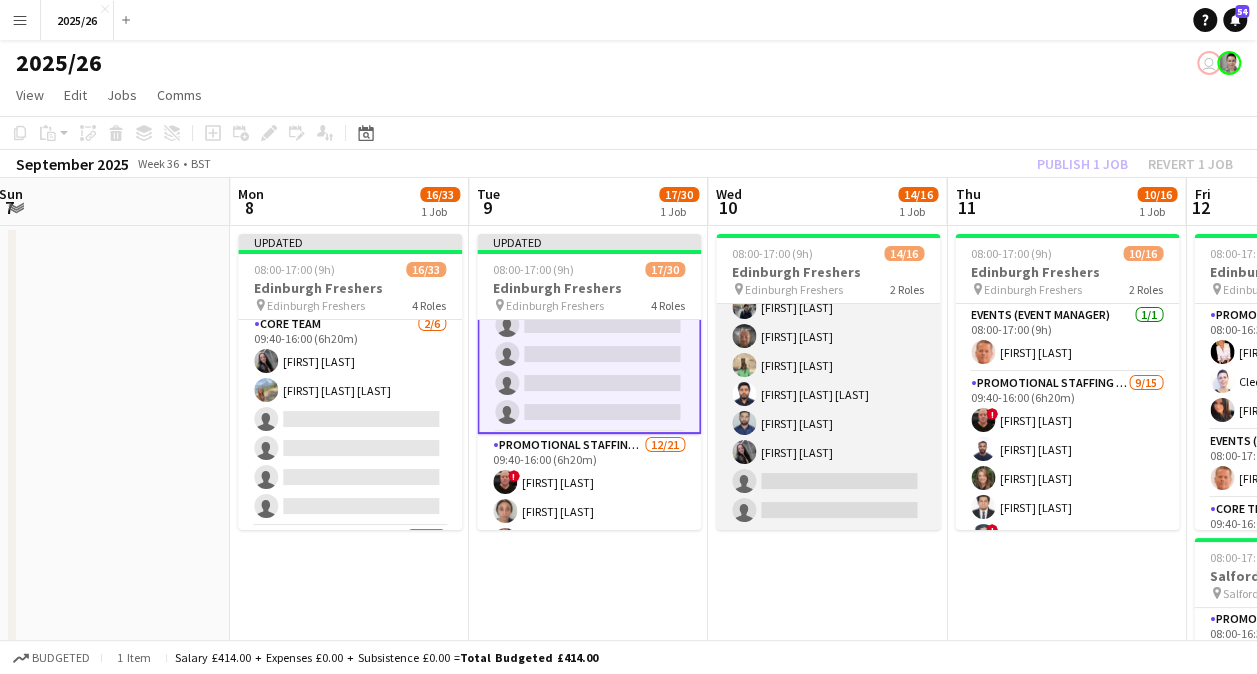 click on "Promotional Staffing (Brand Ambassadors)   13/15   09:40-16:00 (6h20m)
! George Dickson Vivian Anazia Unnikrishnan Remani Victor Rohilla Sarah Howley Odell Rodrigues ! Madhura Chaudhari Viraj Jain Martin Valentine Panashe Mupudzi Syed Muhammad Naqi Raza Kazmi Muhammad Anis Charlotte Newell
single-neutral-actions
single-neutral-actions" at bounding box center (828, 293) 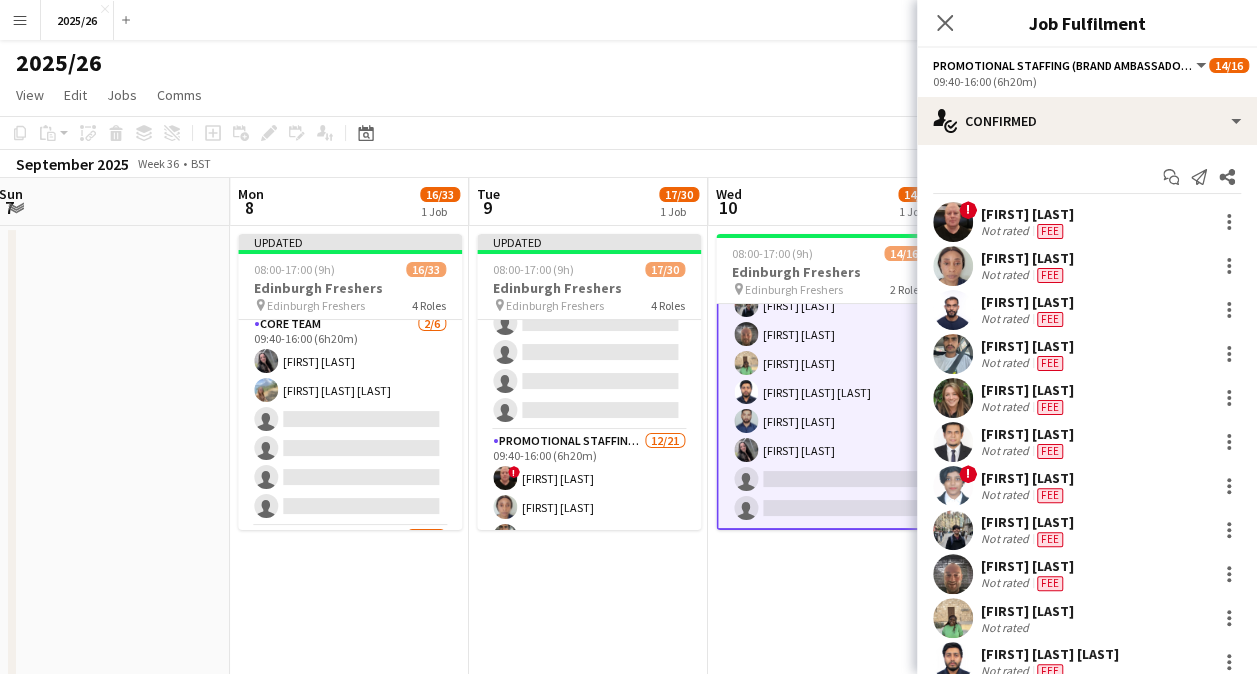 scroll, scrollTop: 266, scrollLeft: 0, axis: vertical 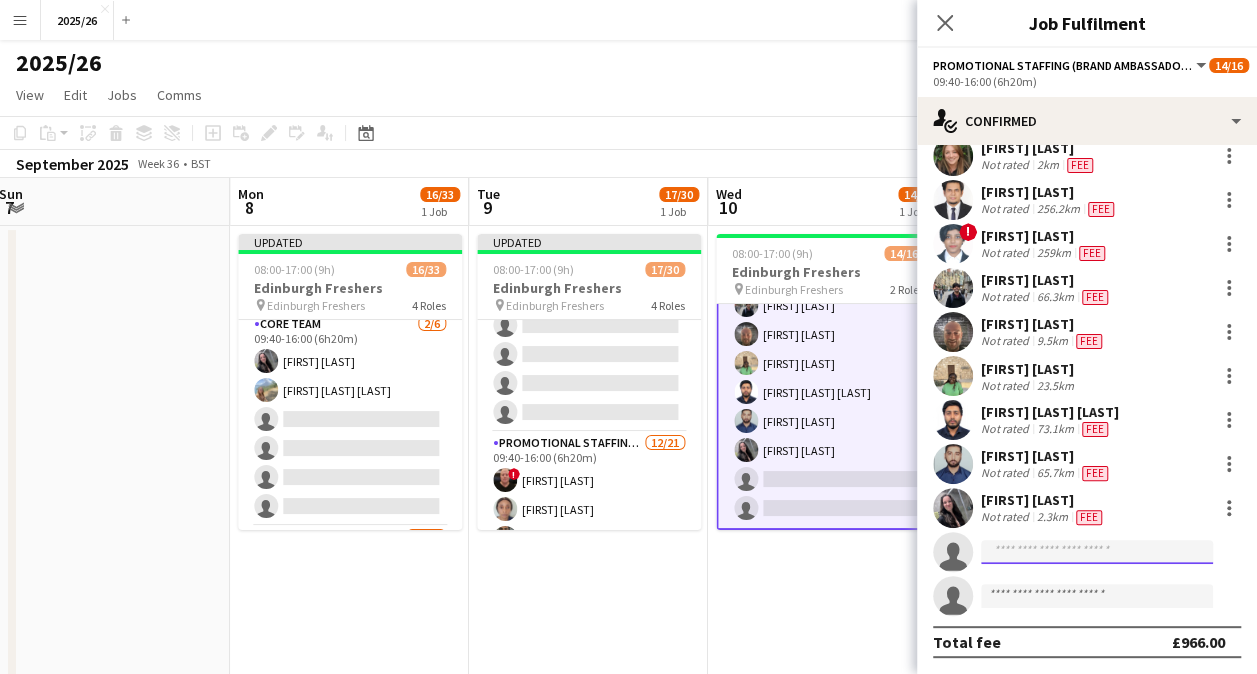 click 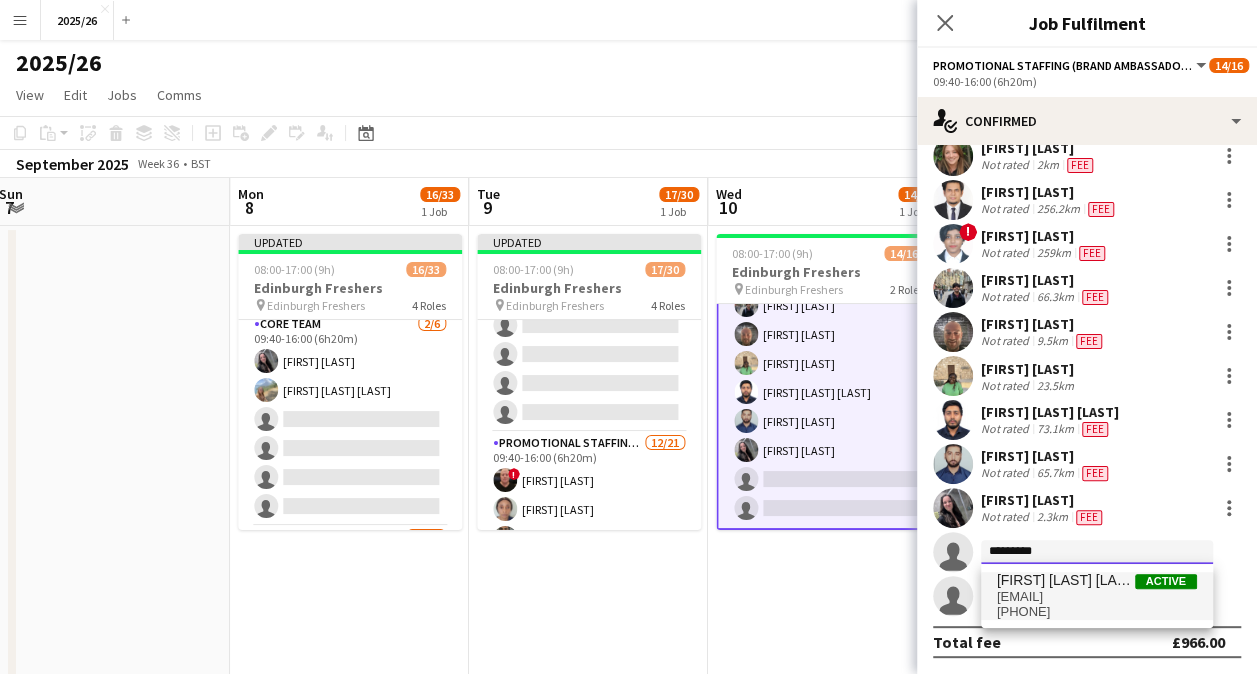 type on "*********" 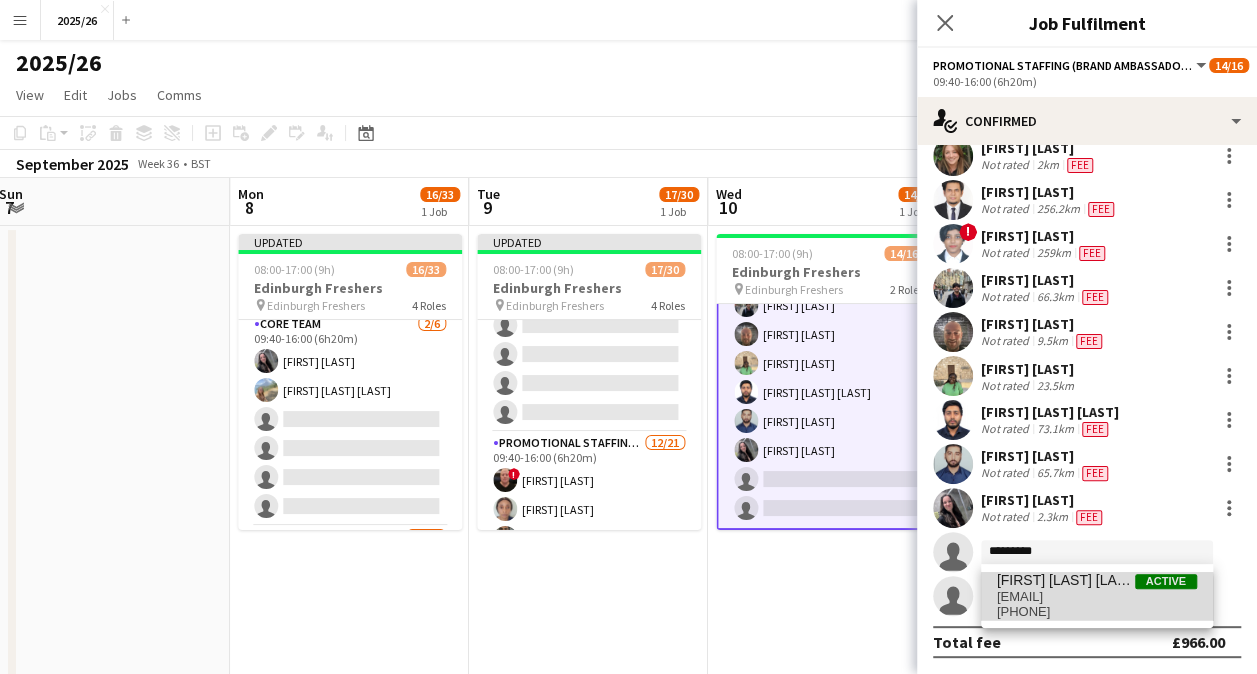 click on "rachel.ebrown@outlook.com" at bounding box center (1097, 597) 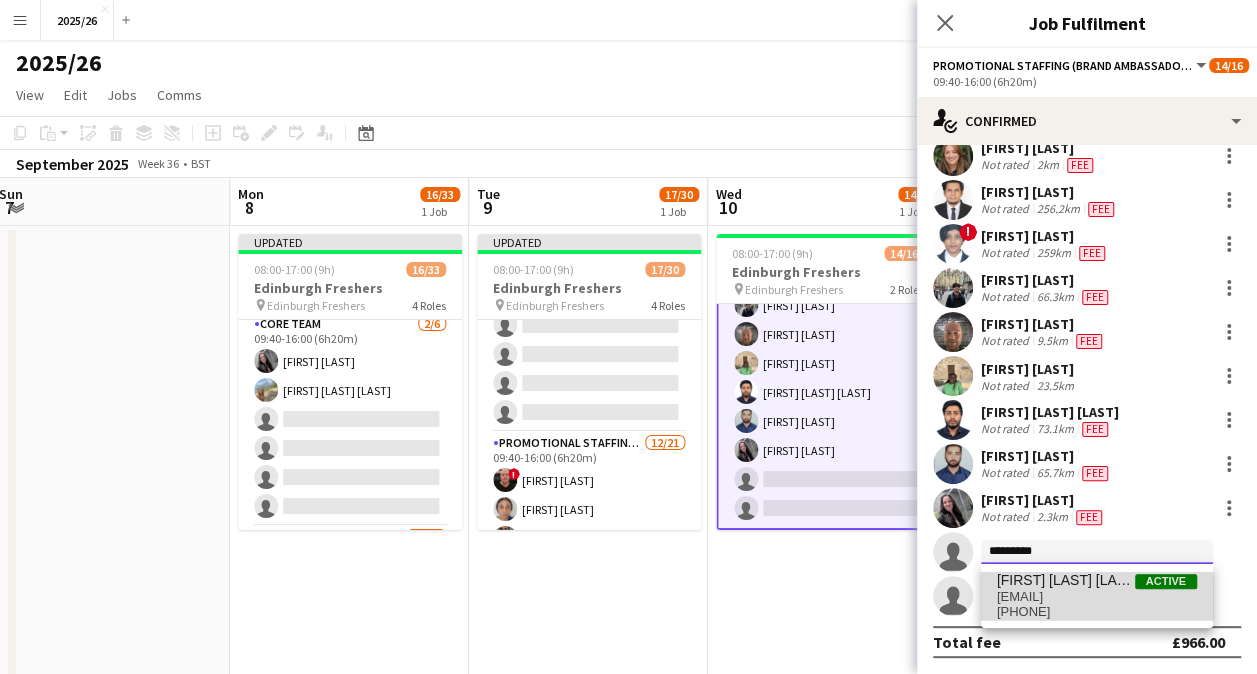 type 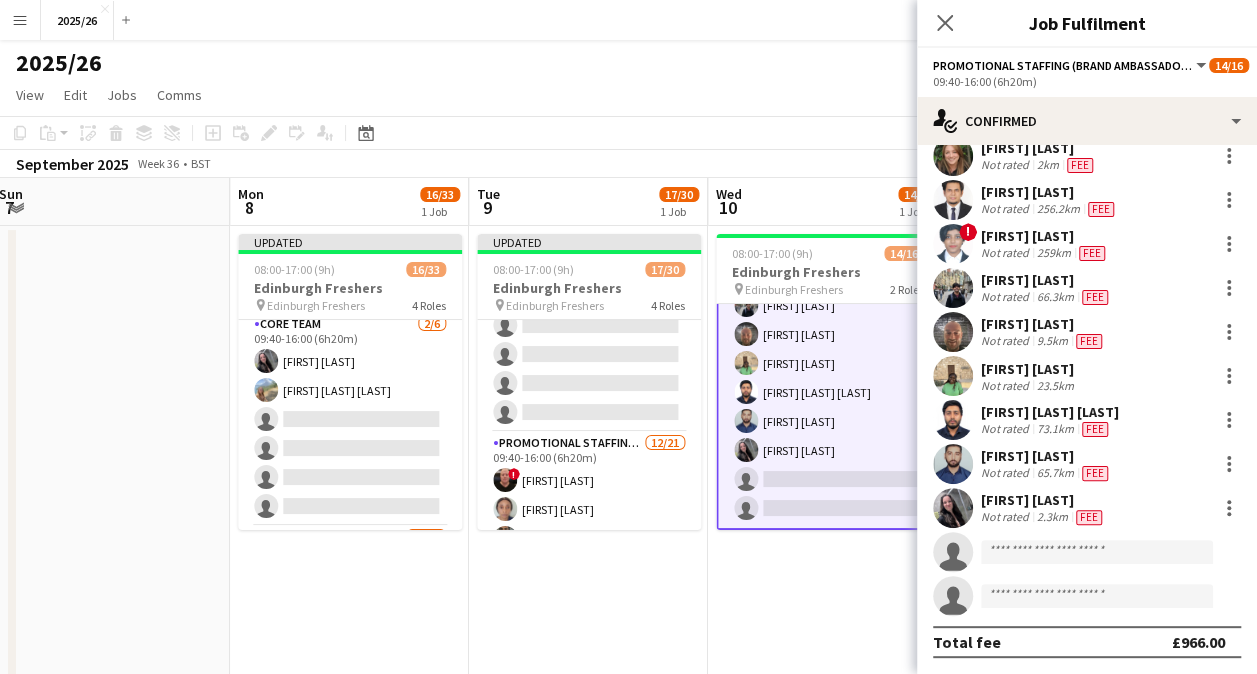 scroll, scrollTop: 267, scrollLeft: 0, axis: vertical 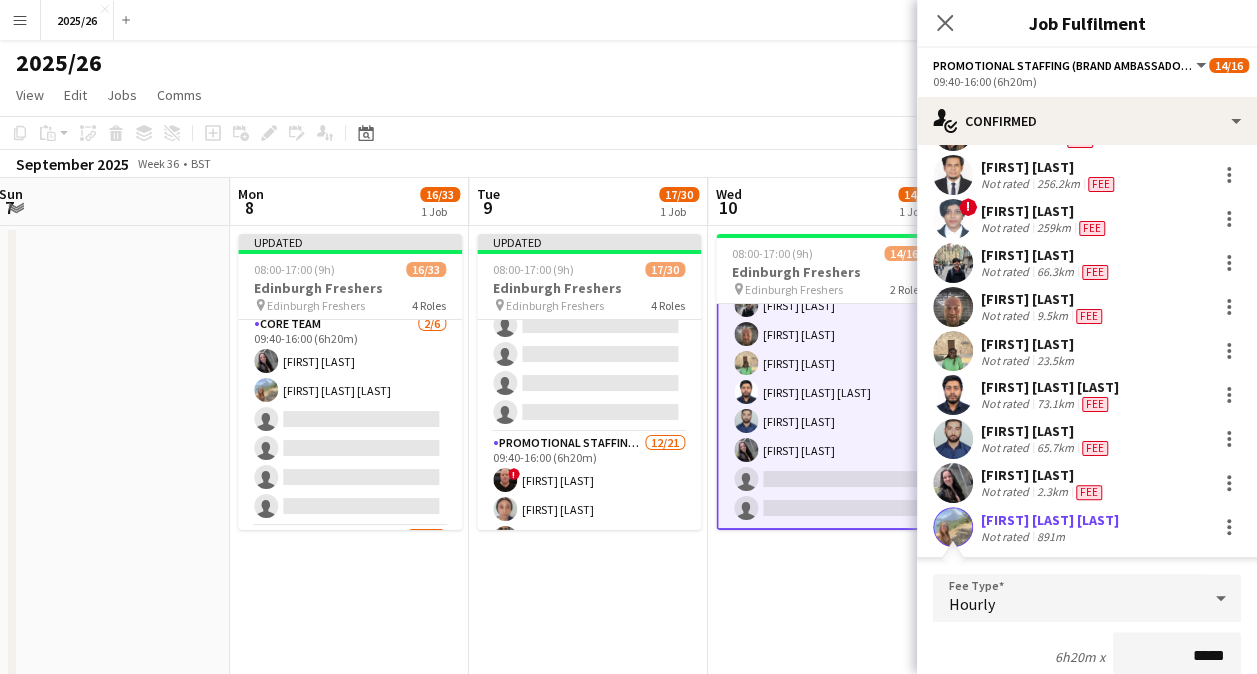 type on "******" 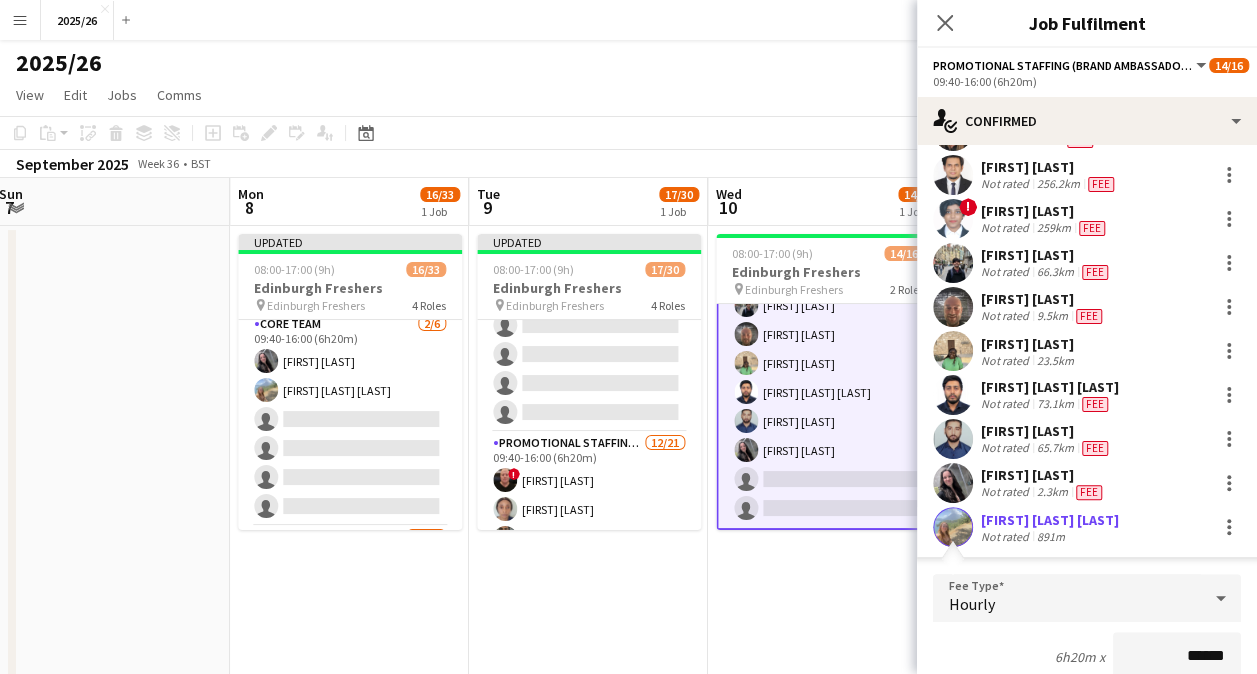 click on "Confirm" at bounding box center (1122, 964) 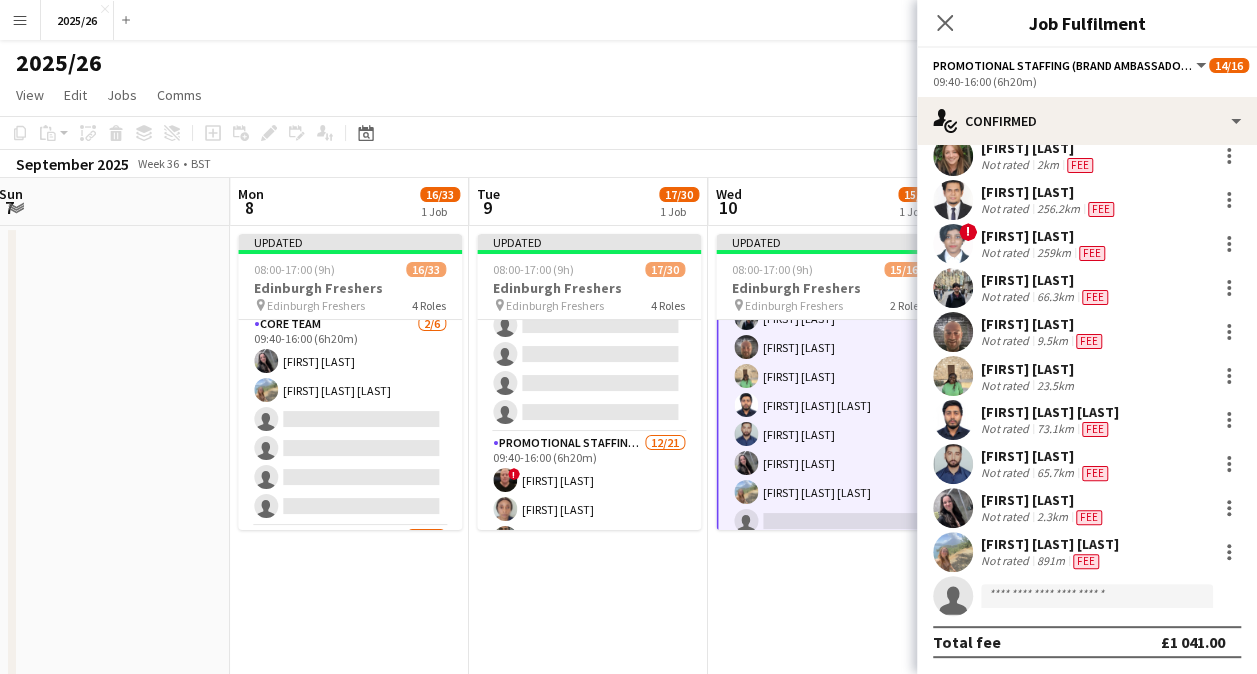 click on "Close pop-in" 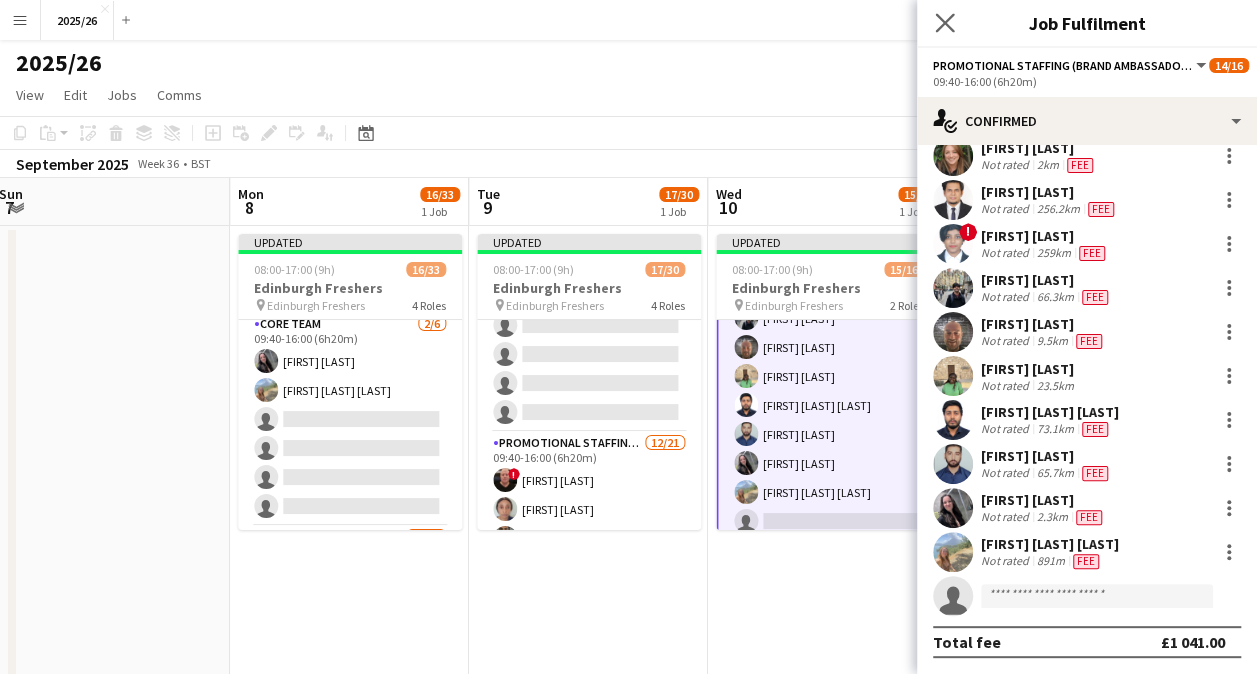 click on "Close pop-in" 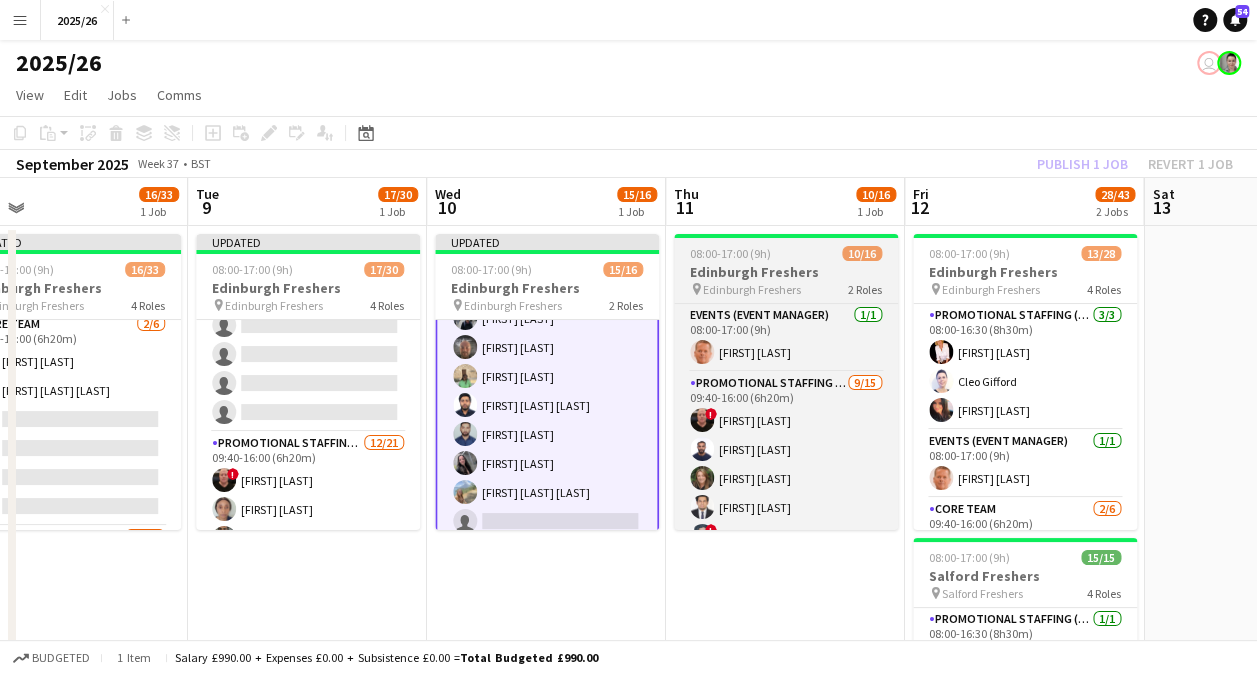 scroll, scrollTop: 0, scrollLeft: 772, axis: horizontal 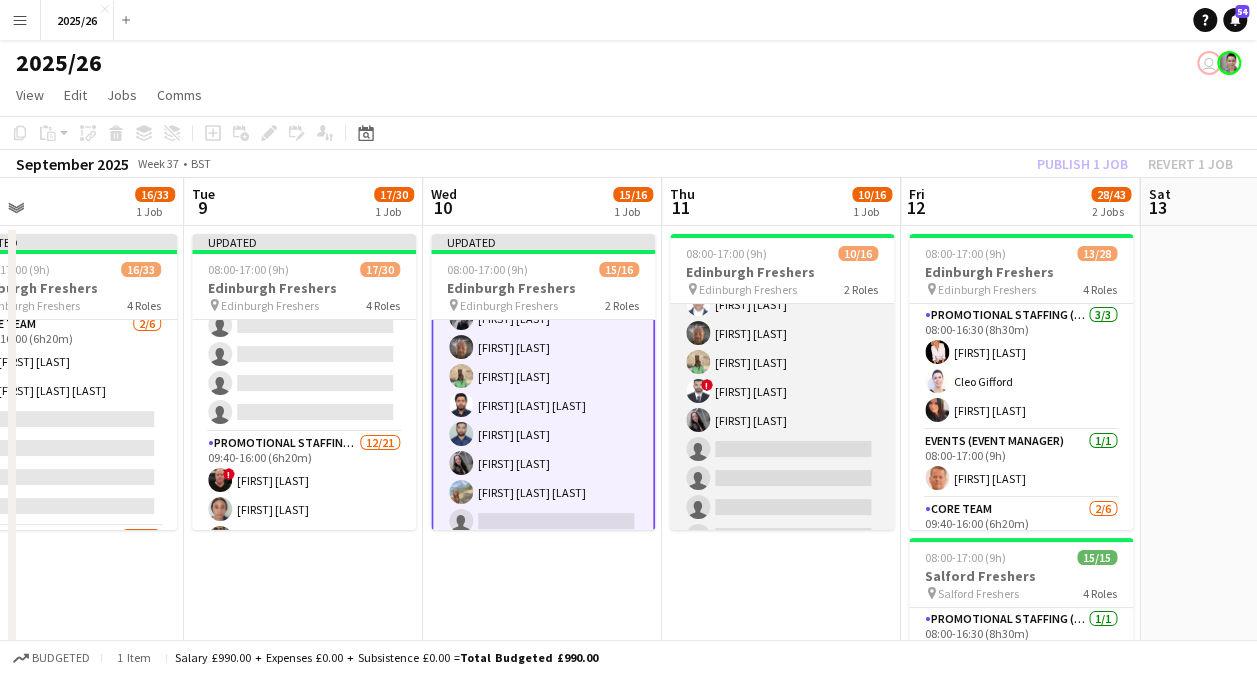 click on "Promotional Staffing (Brand Ambassadors)   9/15   09:40-16:00 (6h20m)
! George Dickson Unnikrishnan Remani Sarah Howley Odell Rodrigues ! Madhura Chaudhari Martin Valentine Panashe Mupudzi ! Muhammad Salman Charlotte Newell
single-neutral-actions
single-neutral-actions
single-neutral-actions
single-neutral-actions
single-neutral-actions
single-neutral-actions" at bounding box center (782, 377) 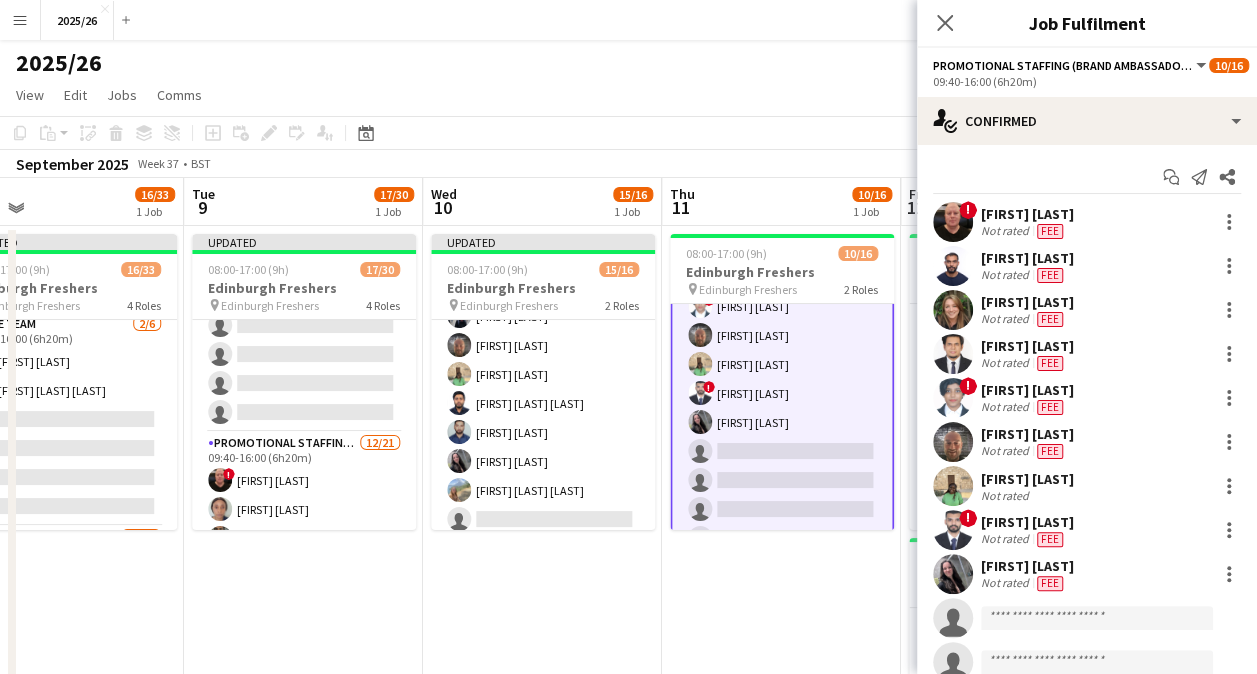 scroll, scrollTop: 321, scrollLeft: 0, axis: vertical 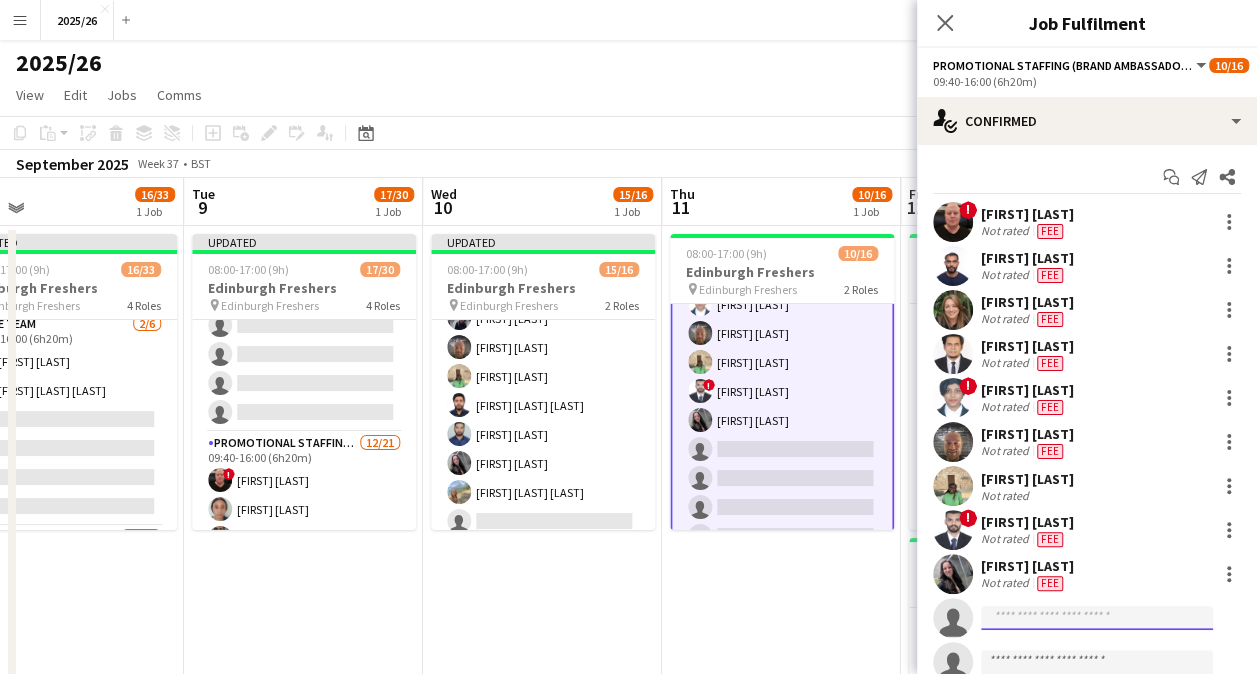 click 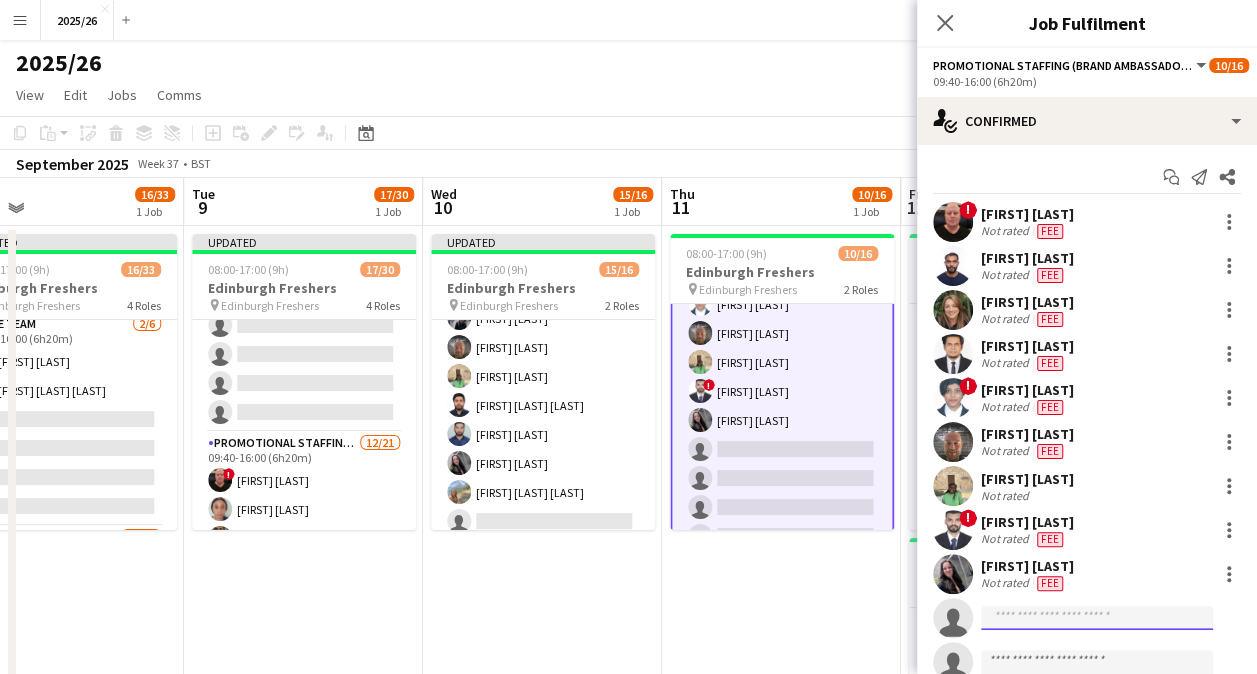 type on "*" 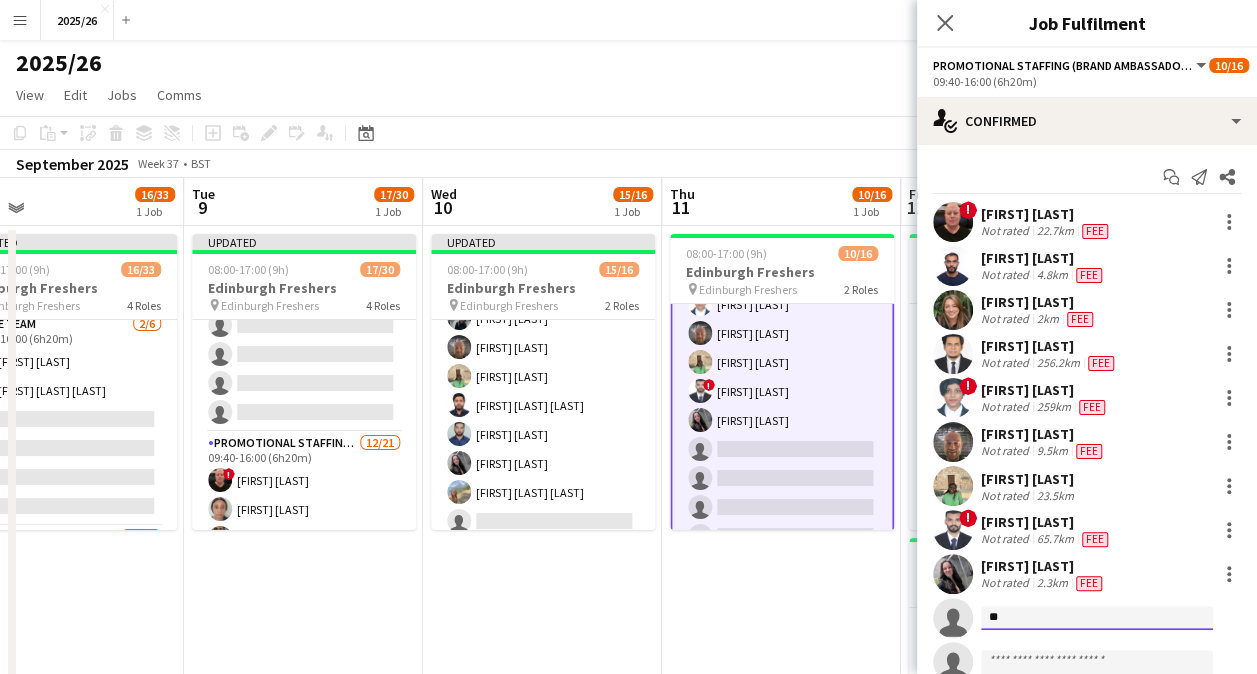 type on "*" 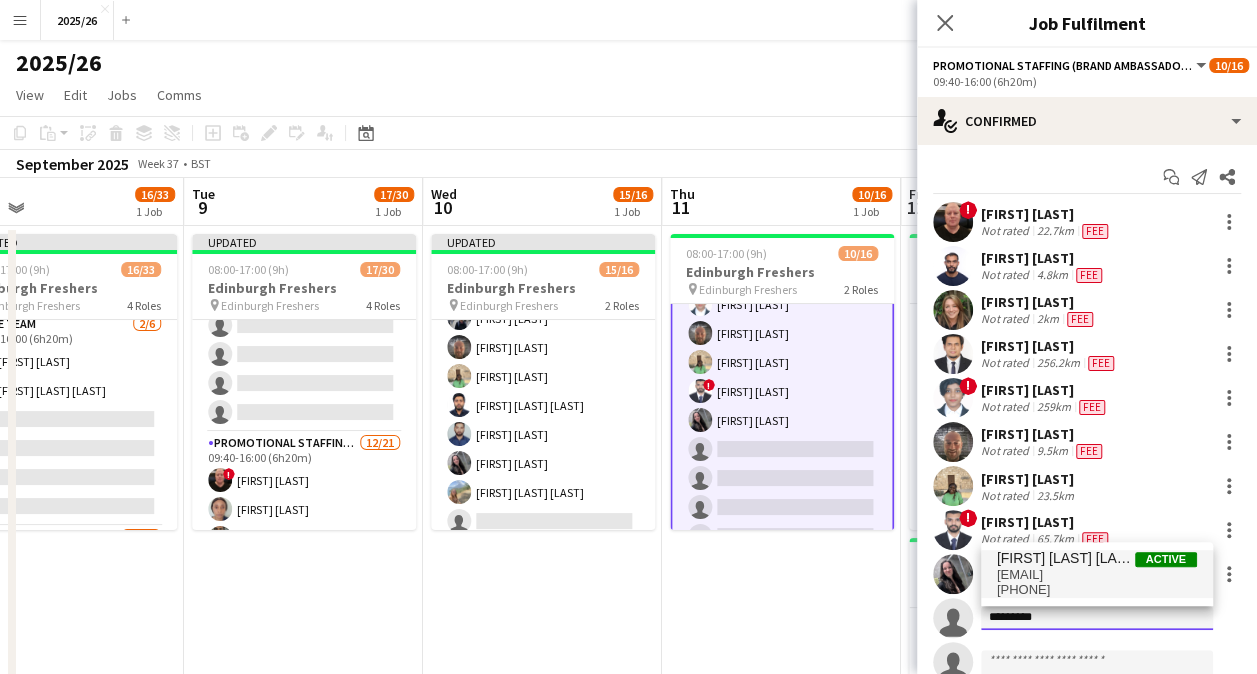 type on "*********" 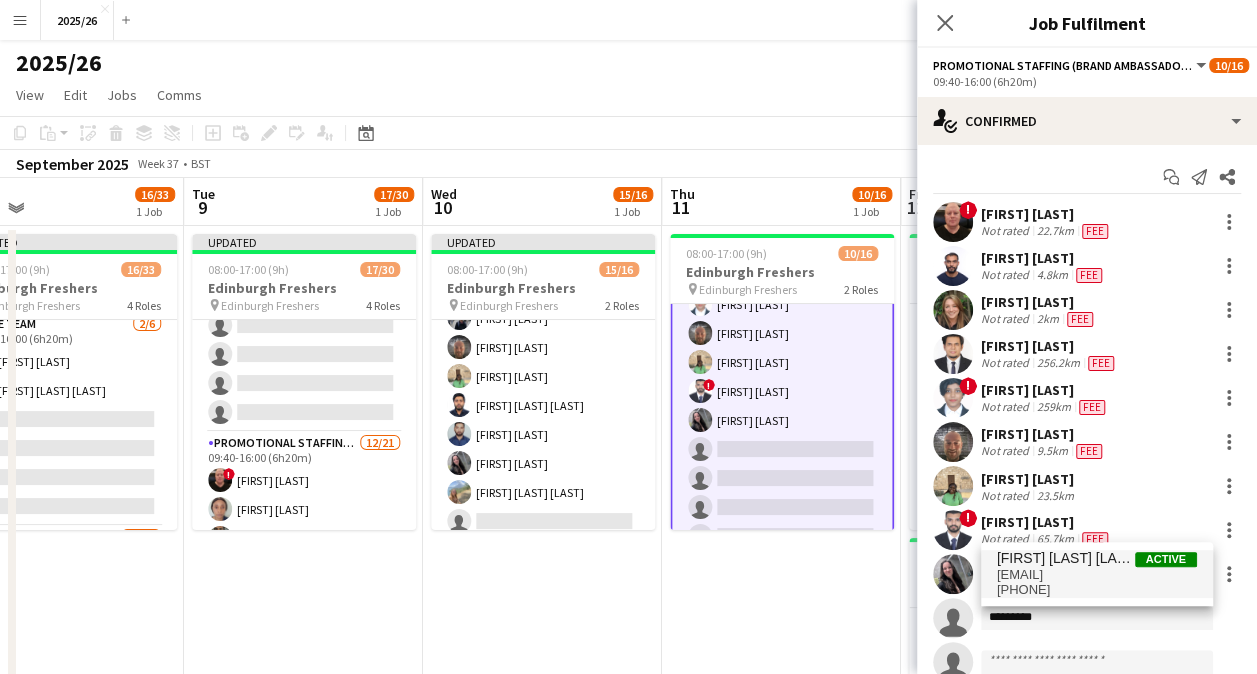 click on "rachel.ebrown@outlook.com" at bounding box center (1097, 575) 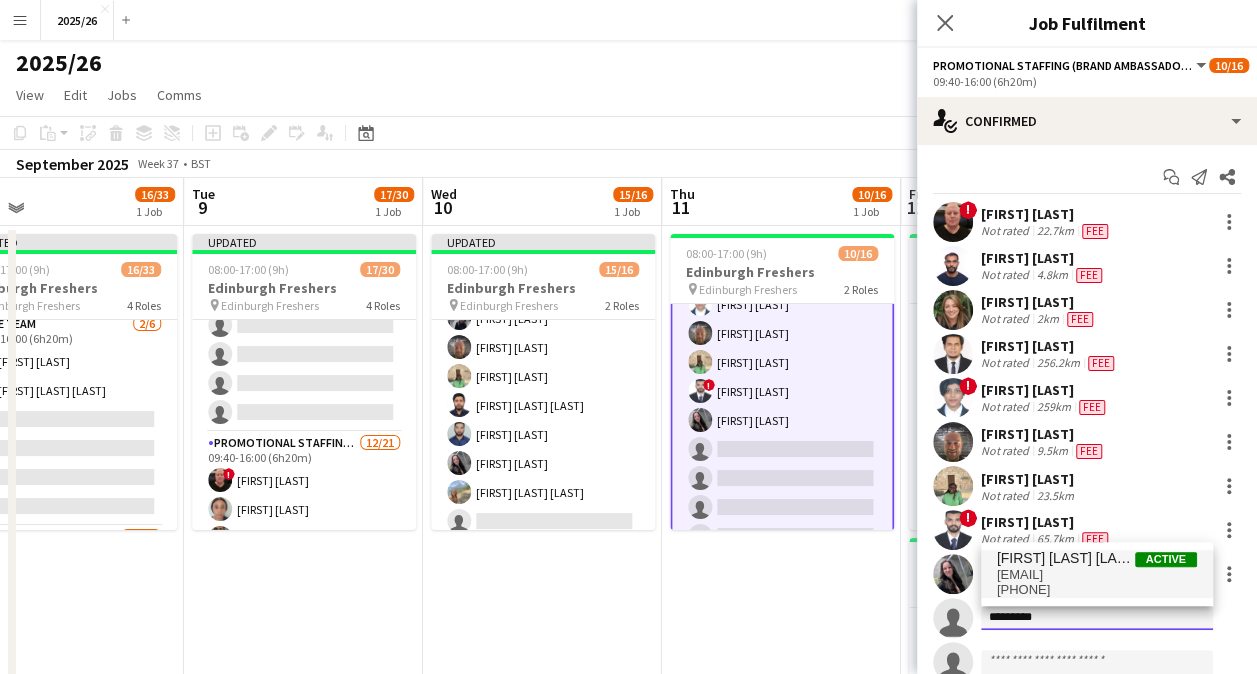 type 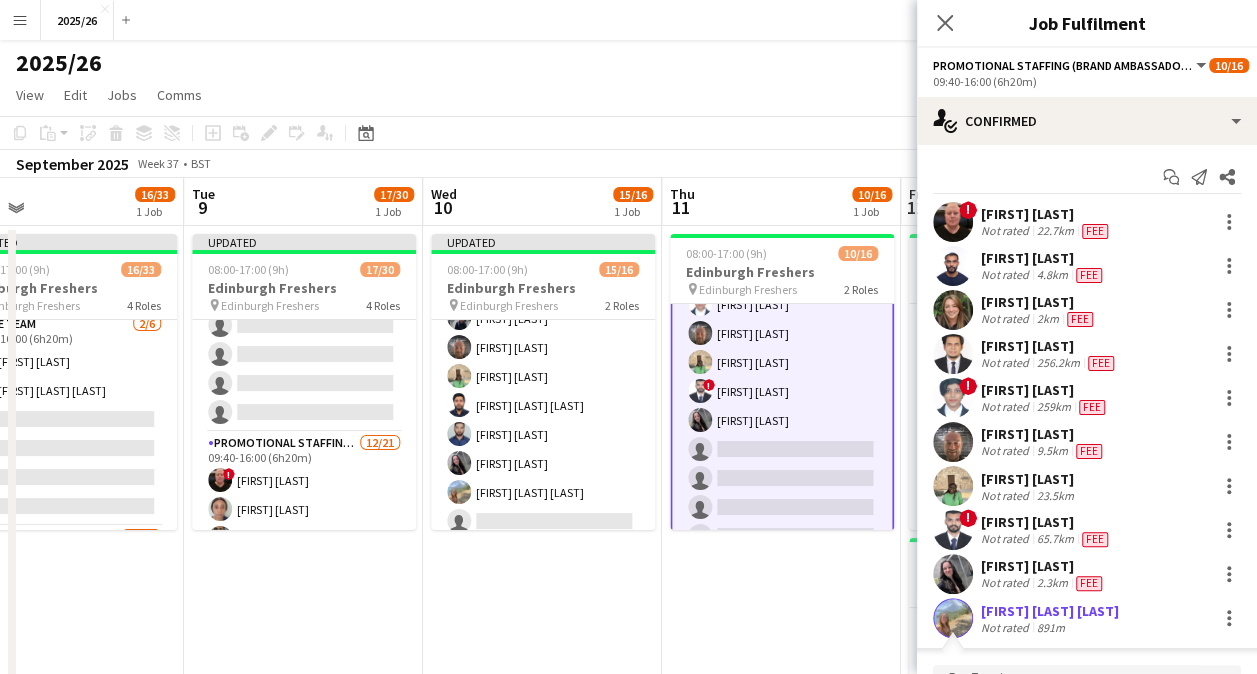 scroll, scrollTop: 330, scrollLeft: 0, axis: vertical 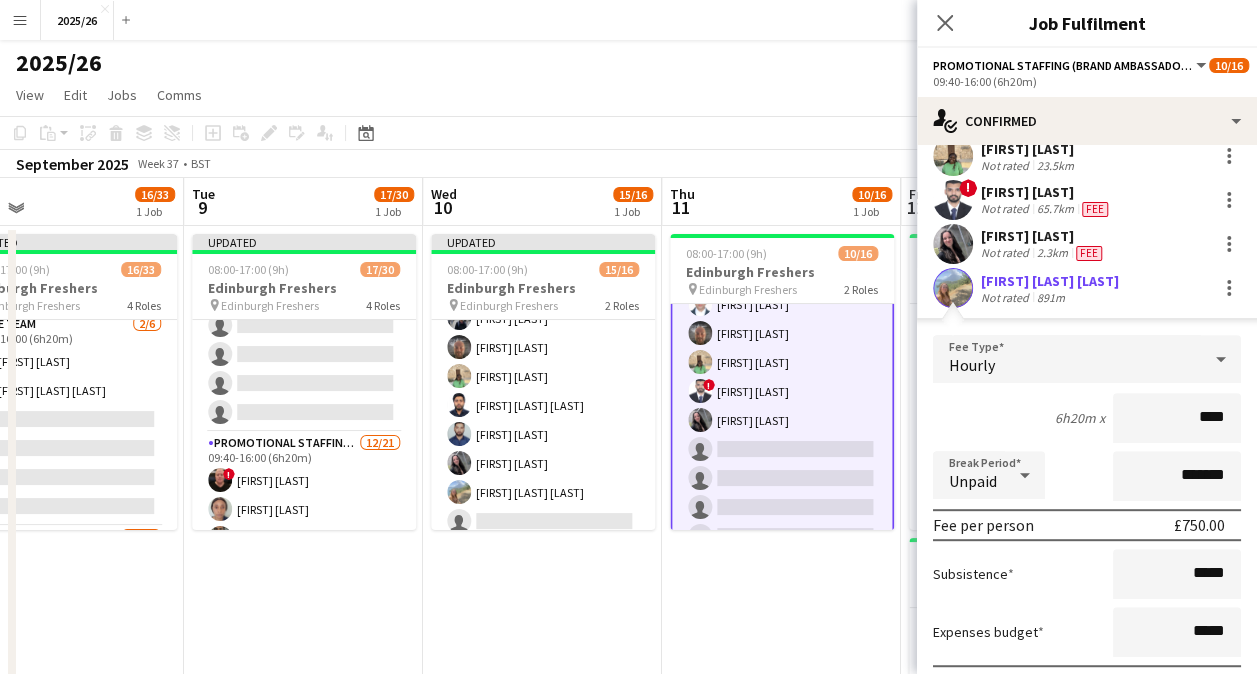 type on "******" 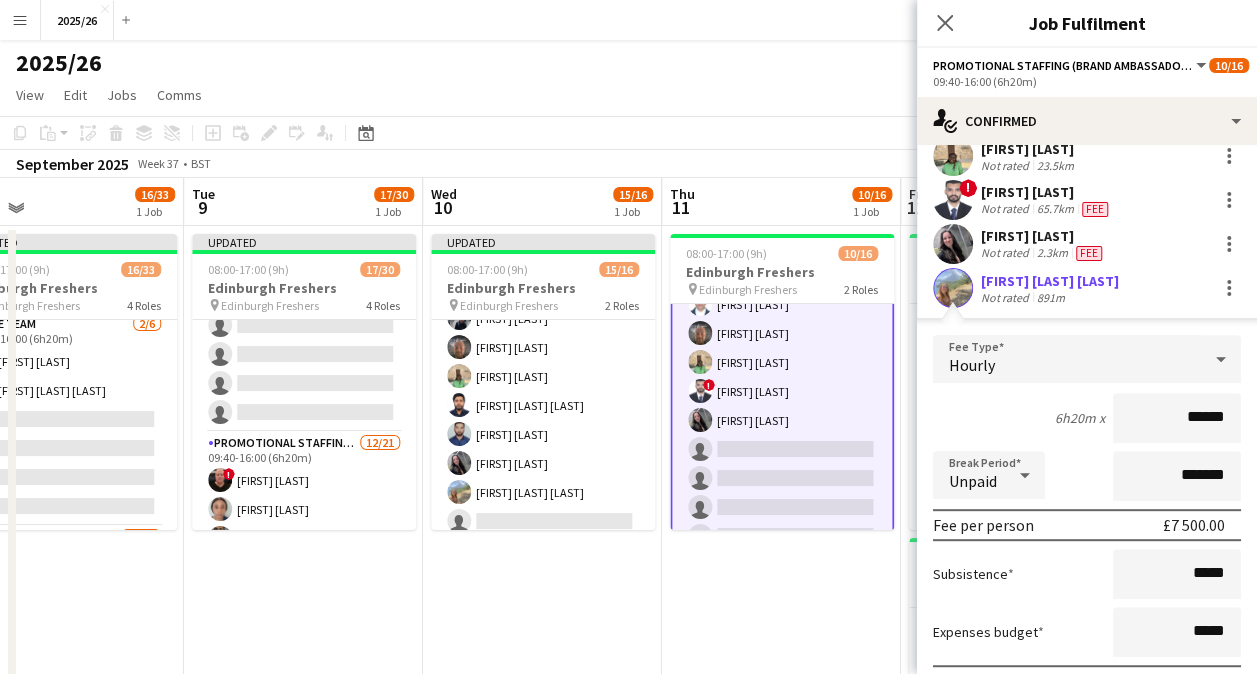 click on "Confirm" at bounding box center (1122, 725) 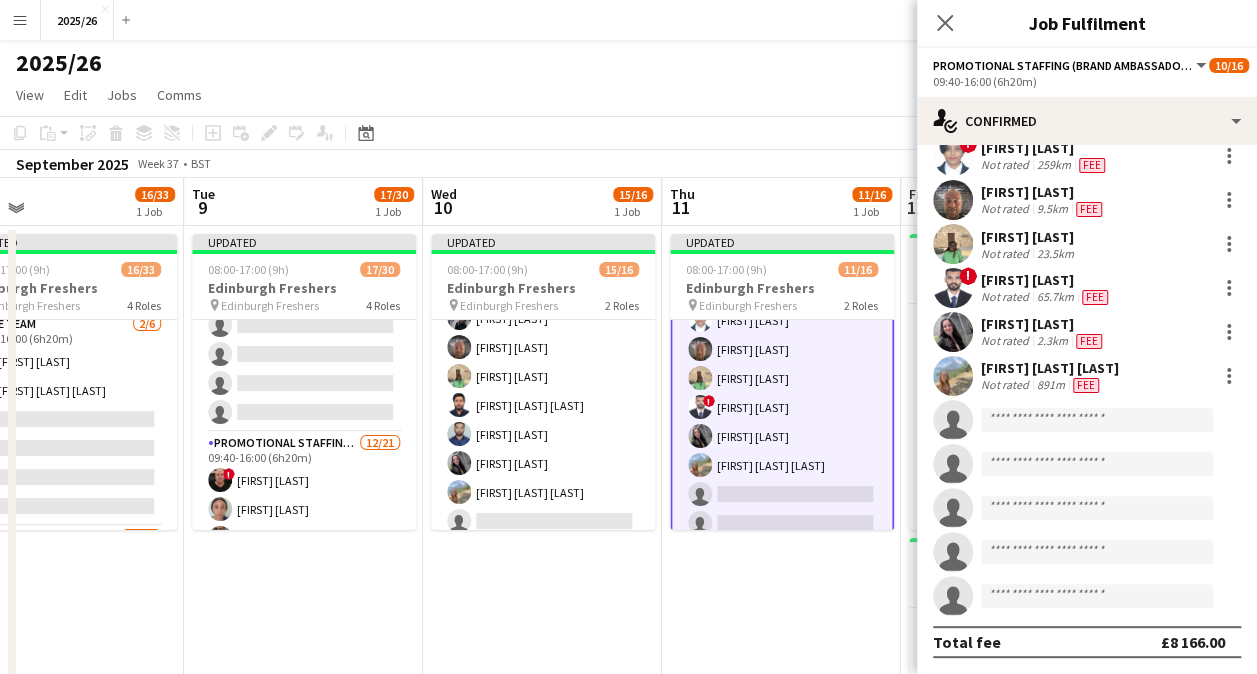 scroll, scrollTop: 242, scrollLeft: 0, axis: vertical 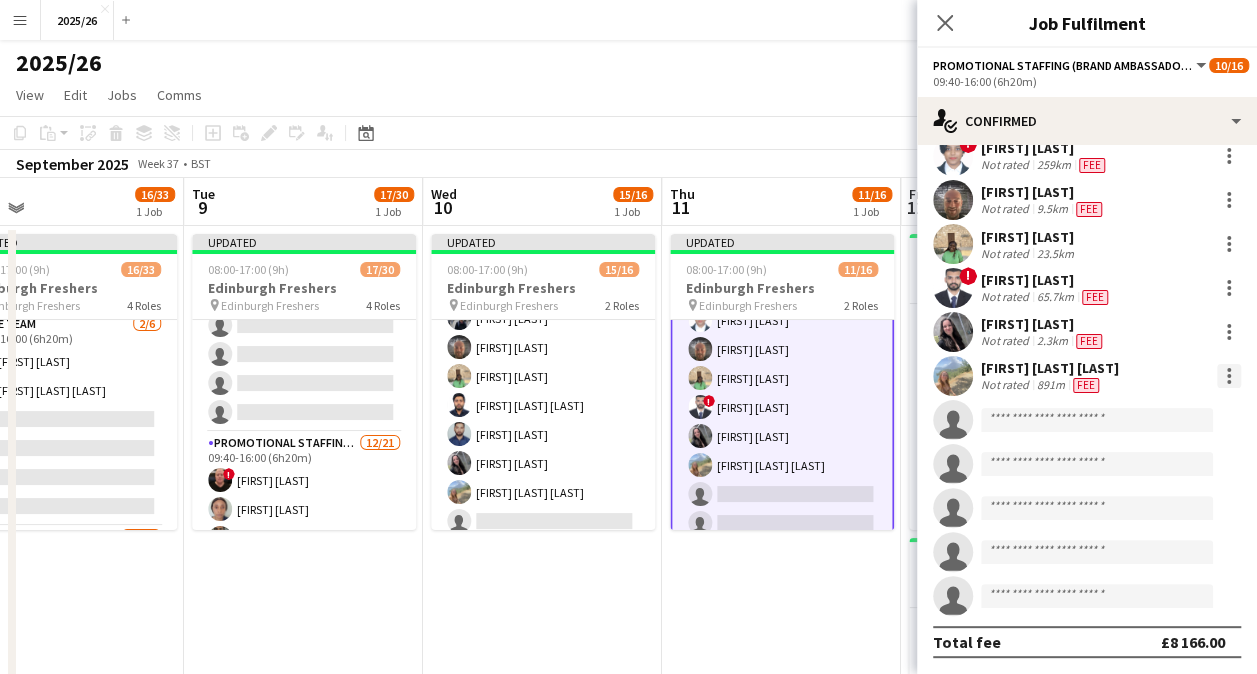 click at bounding box center [1229, 376] 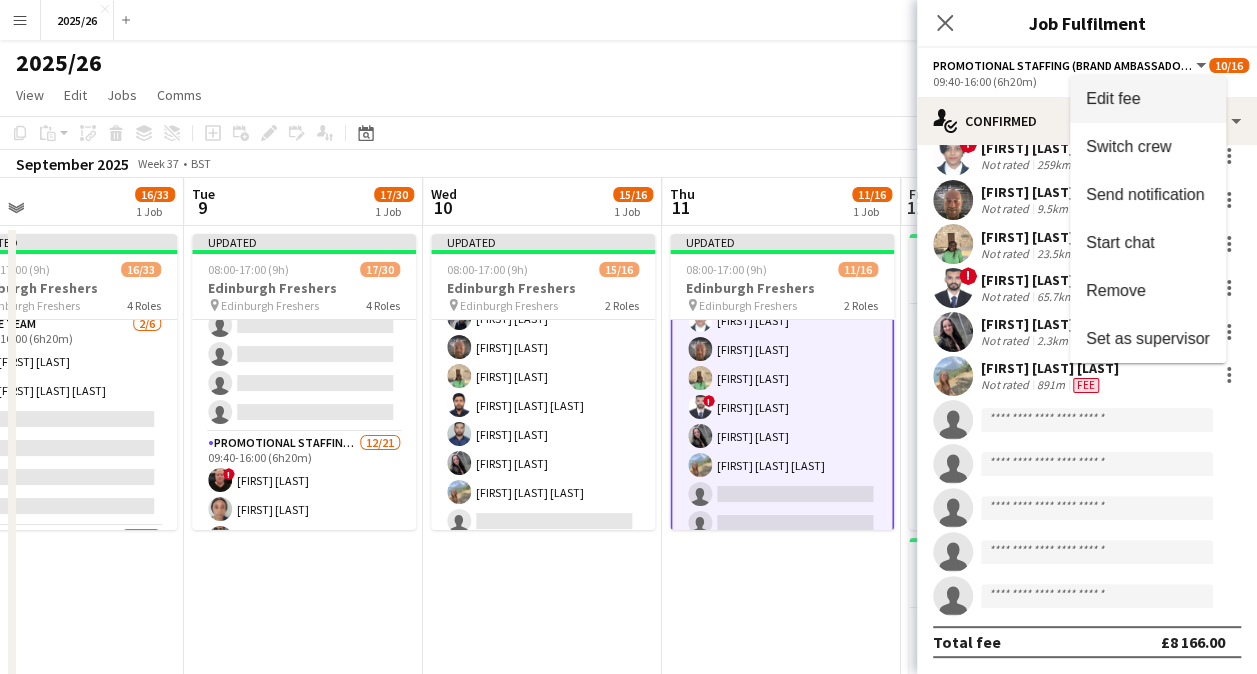 click on "Edit fee" at bounding box center [1113, 98] 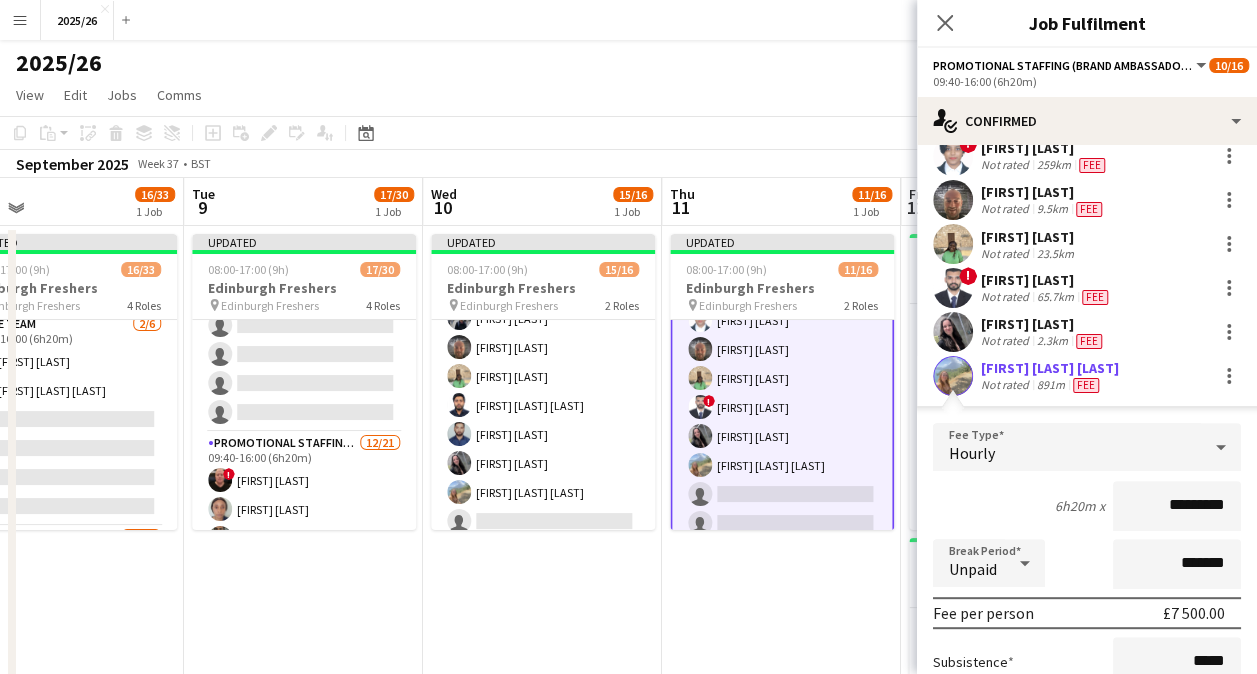 scroll, scrollTop: 330, scrollLeft: 0, axis: vertical 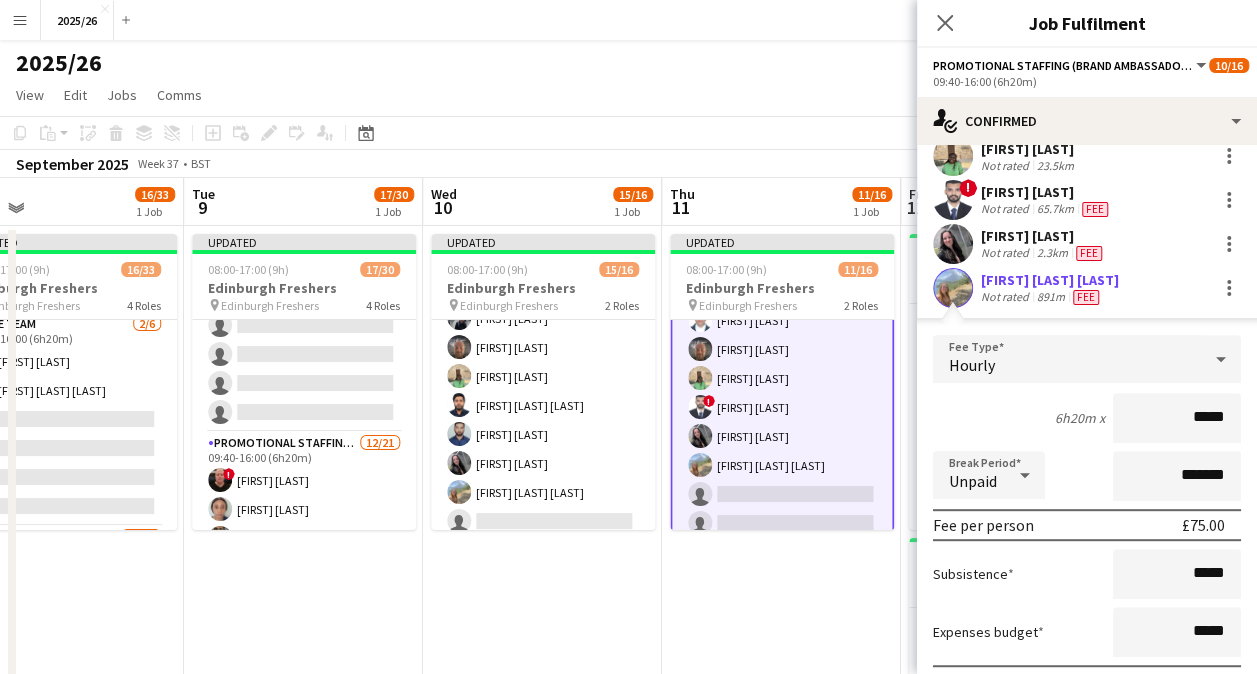 type on "******" 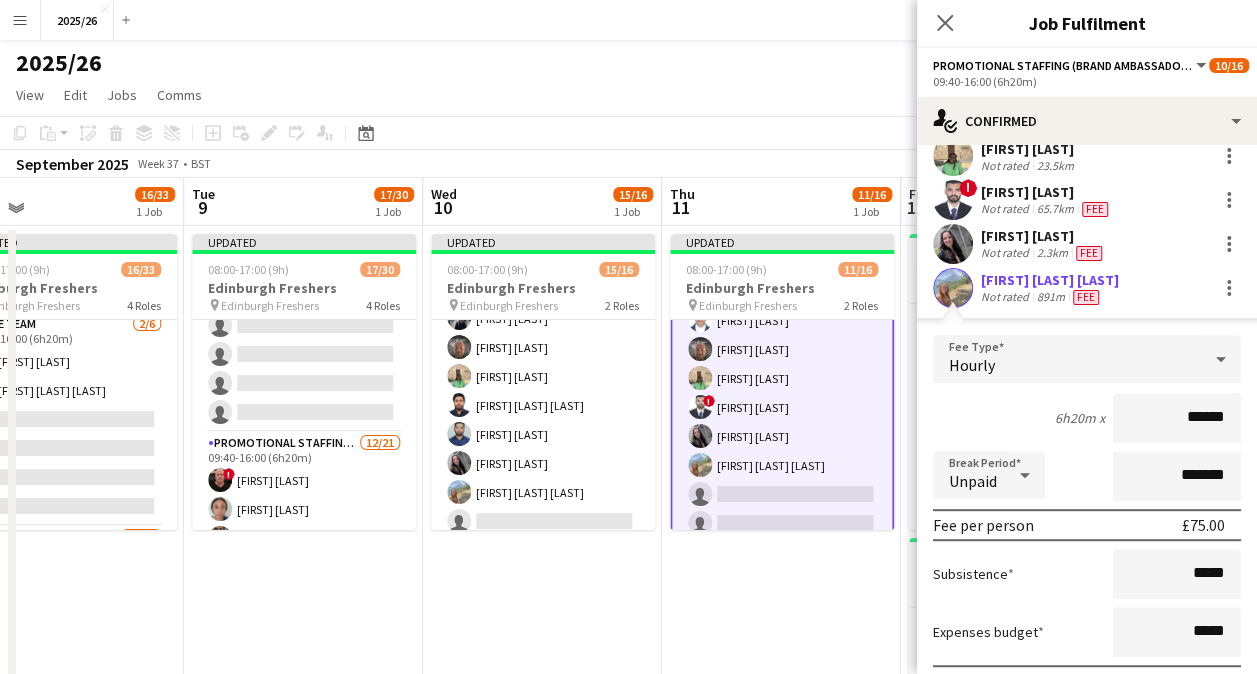 click on "Confirm" at bounding box center [1122, 725] 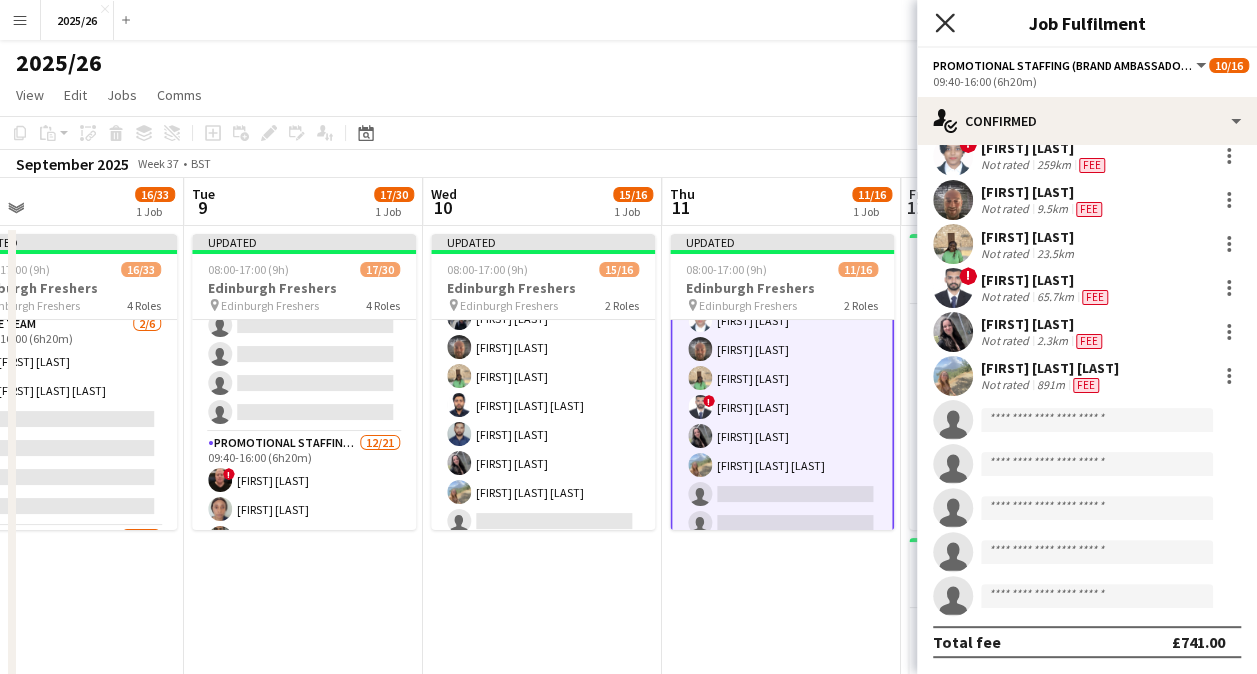 click 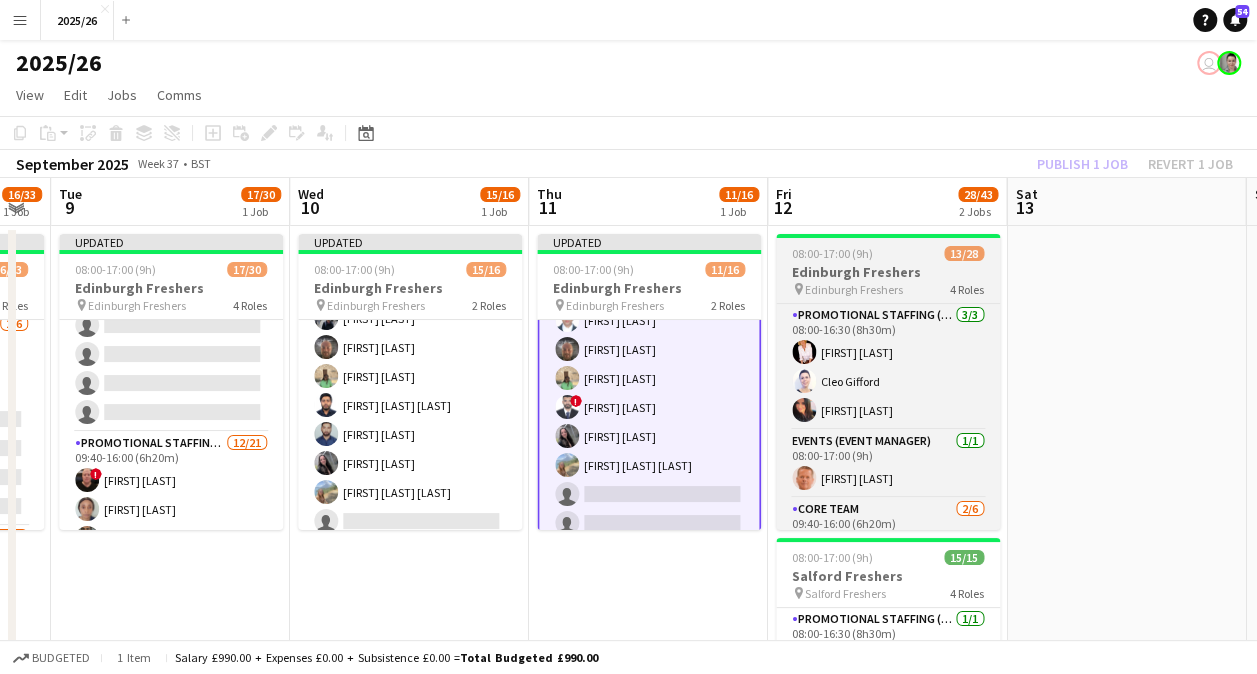 scroll, scrollTop: 0, scrollLeft: 906, axis: horizontal 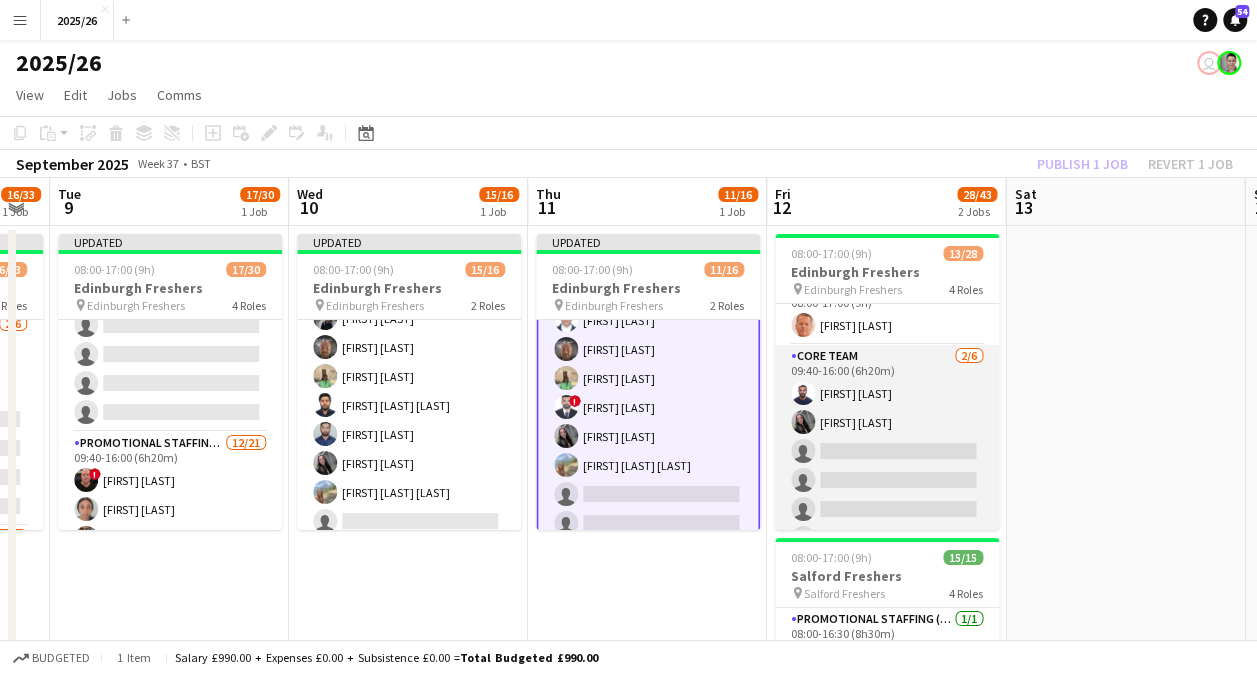 click on "Core Team   2/6   09:40-16:00 (6h20m)
Unnikrishnan Remani Charlotte Newell
single-neutral-actions
single-neutral-actions
single-neutral-actions
single-neutral-actions" at bounding box center [887, 451] 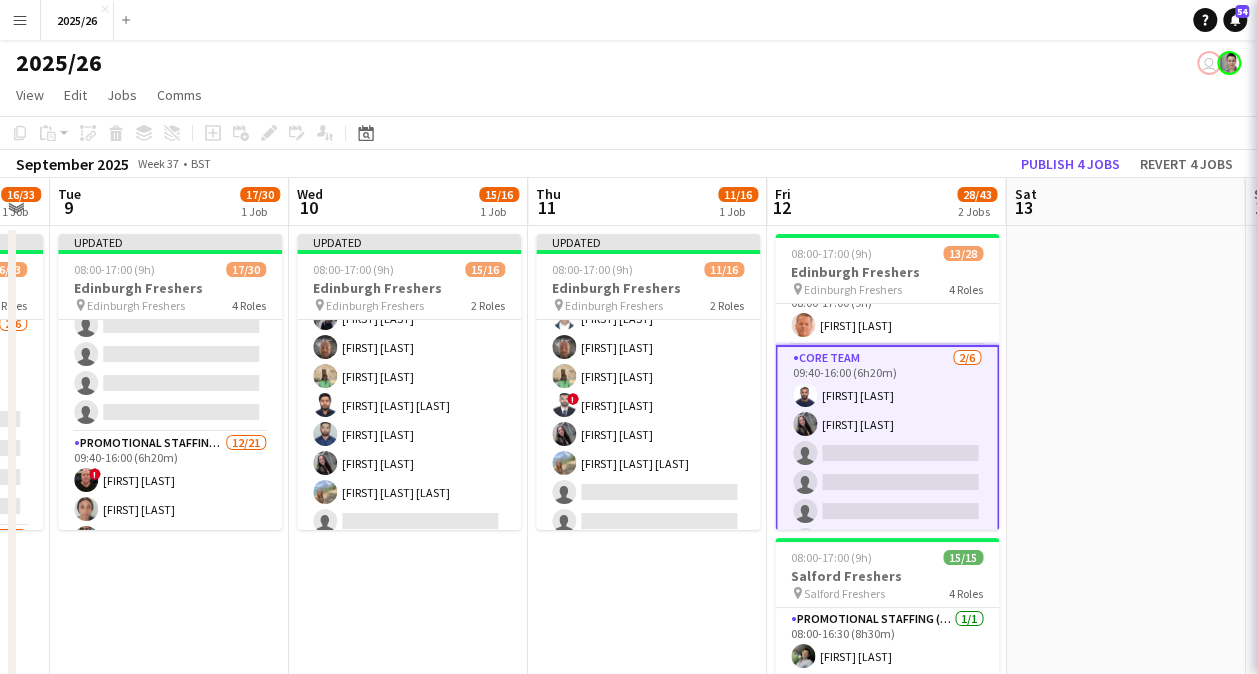 scroll, scrollTop: 232, scrollLeft: 0, axis: vertical 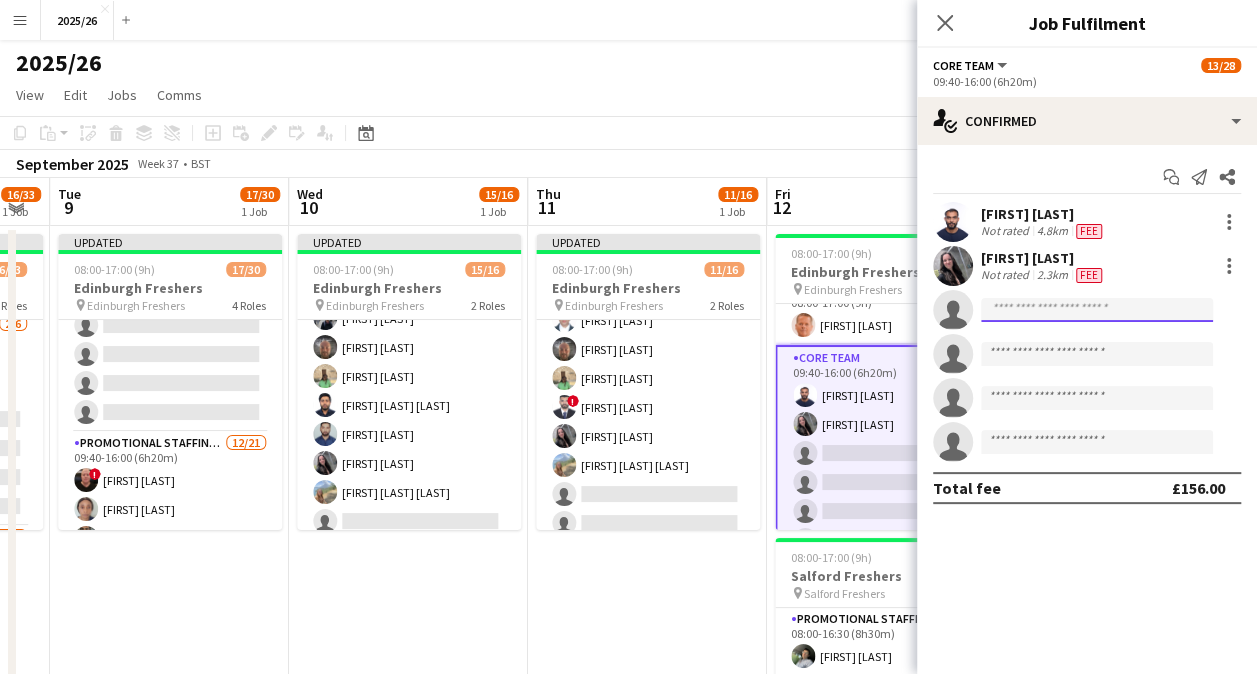 click at bounding box center (1097, 398) 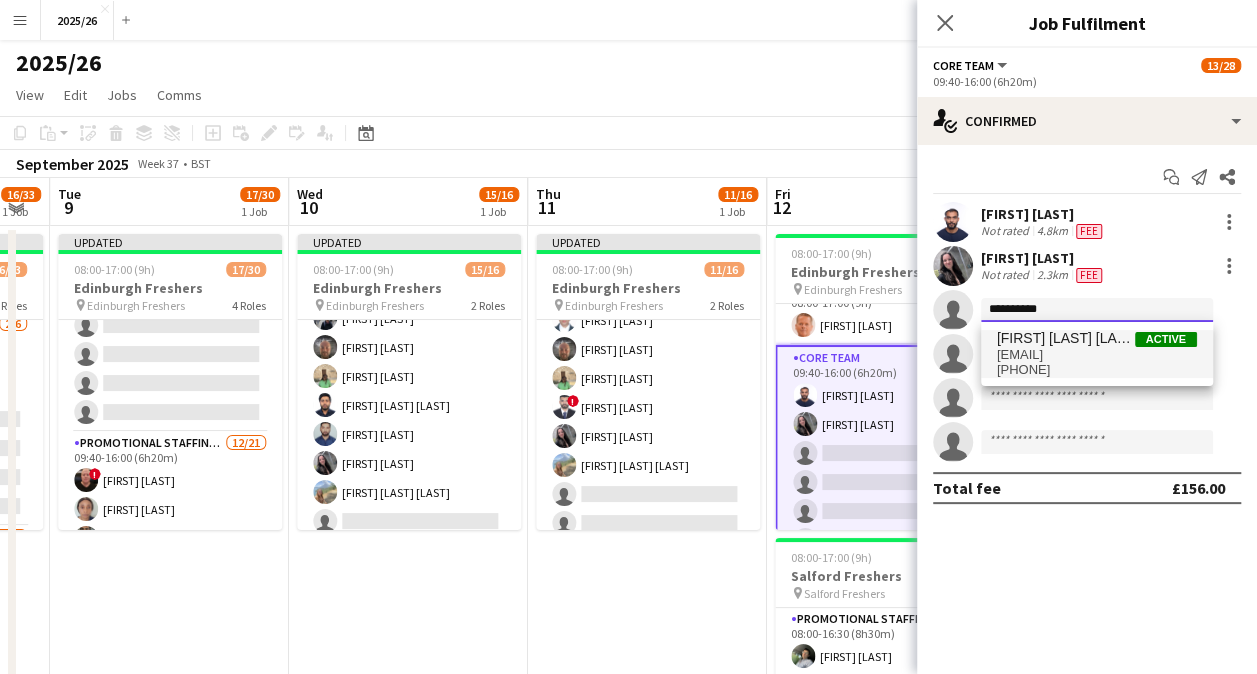 type on "**********" 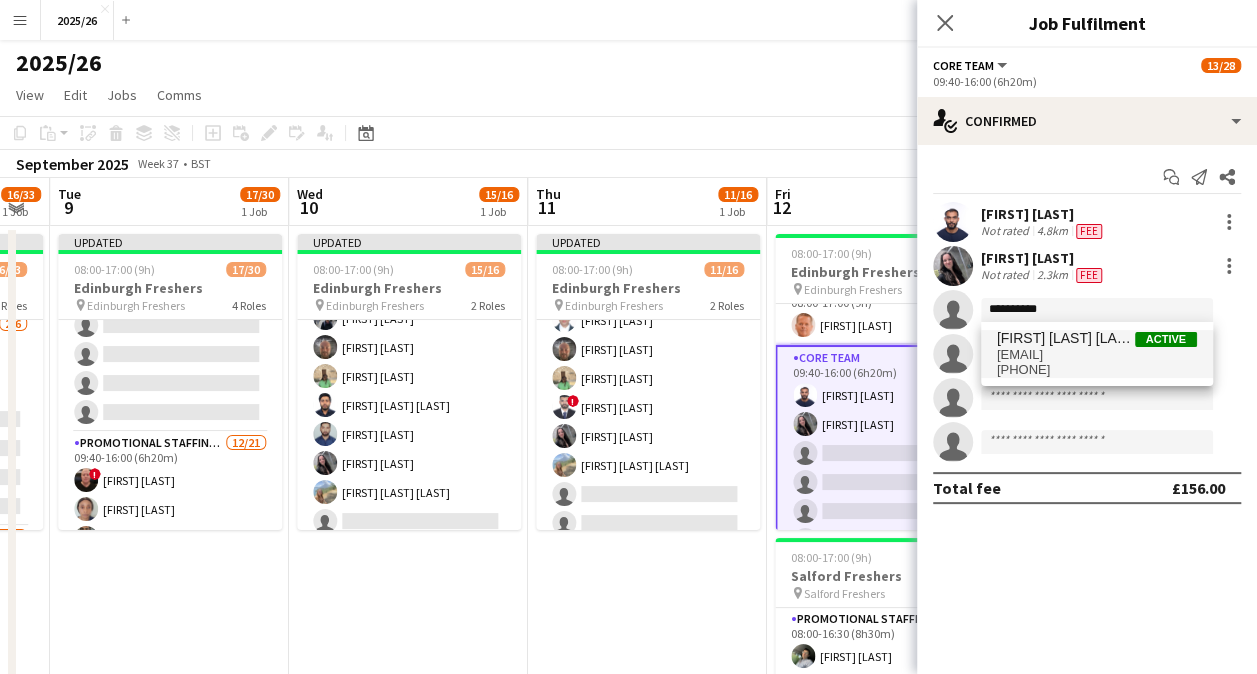 click on "[FIRST] [LAST] [LAST]" at bounding box center (1066, 338) 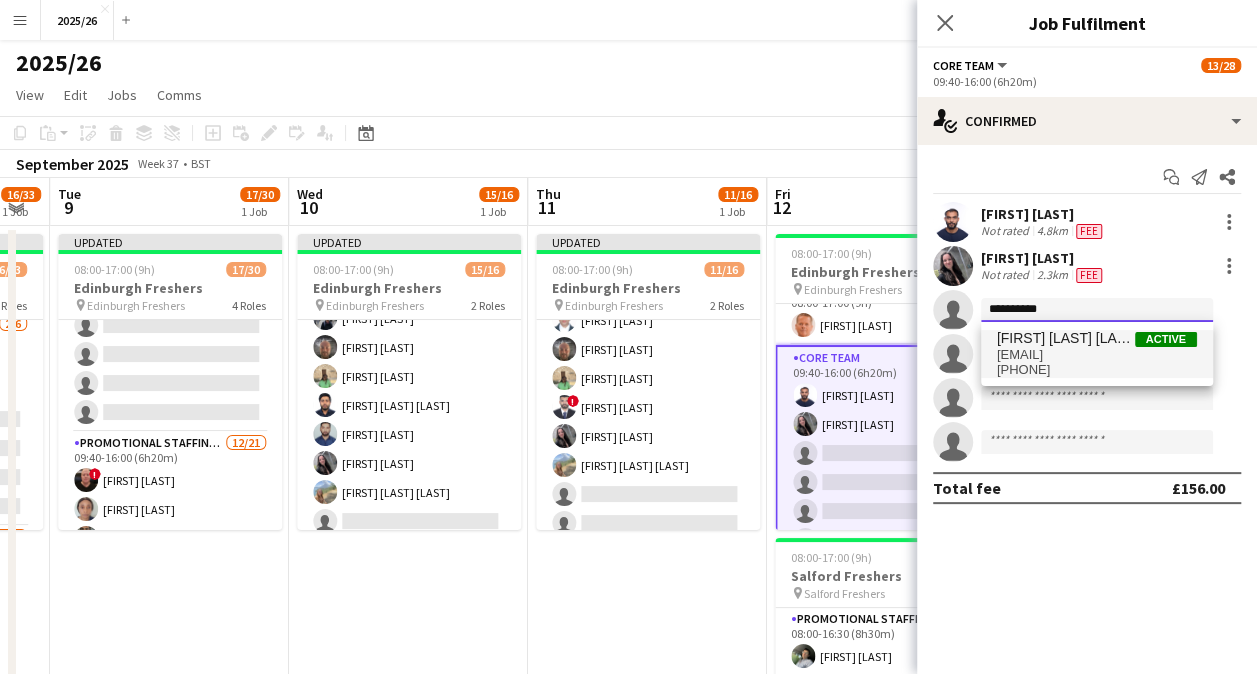 type 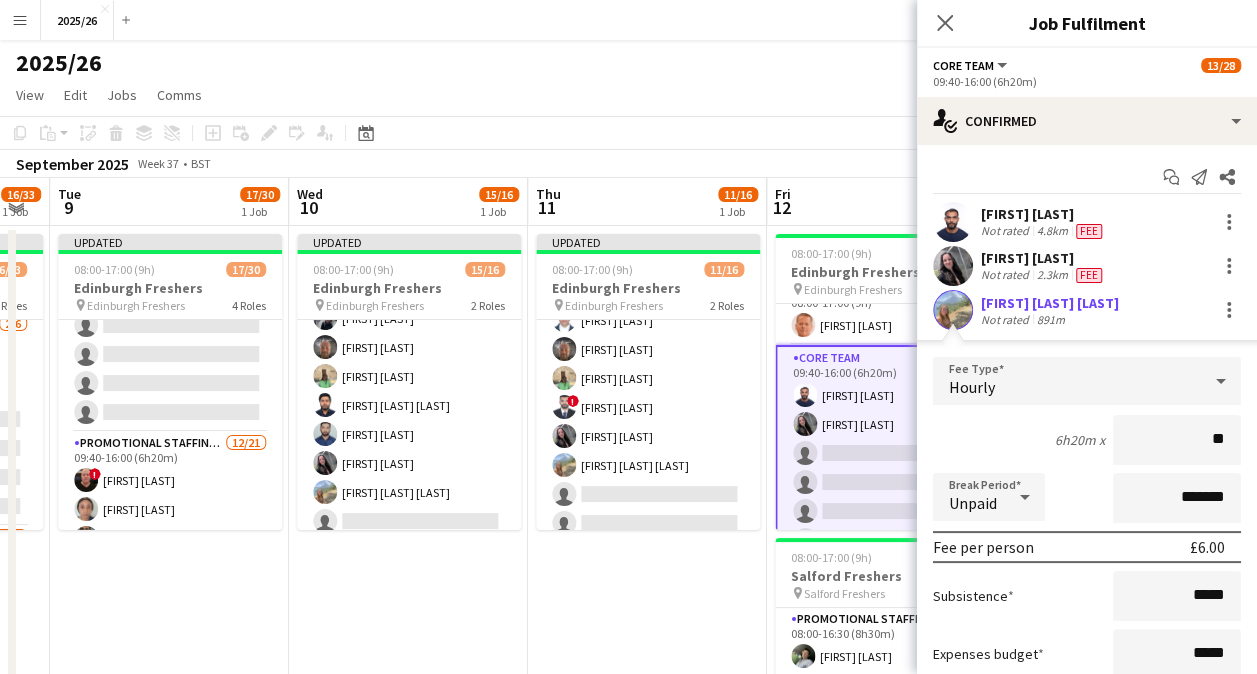 type on "***" 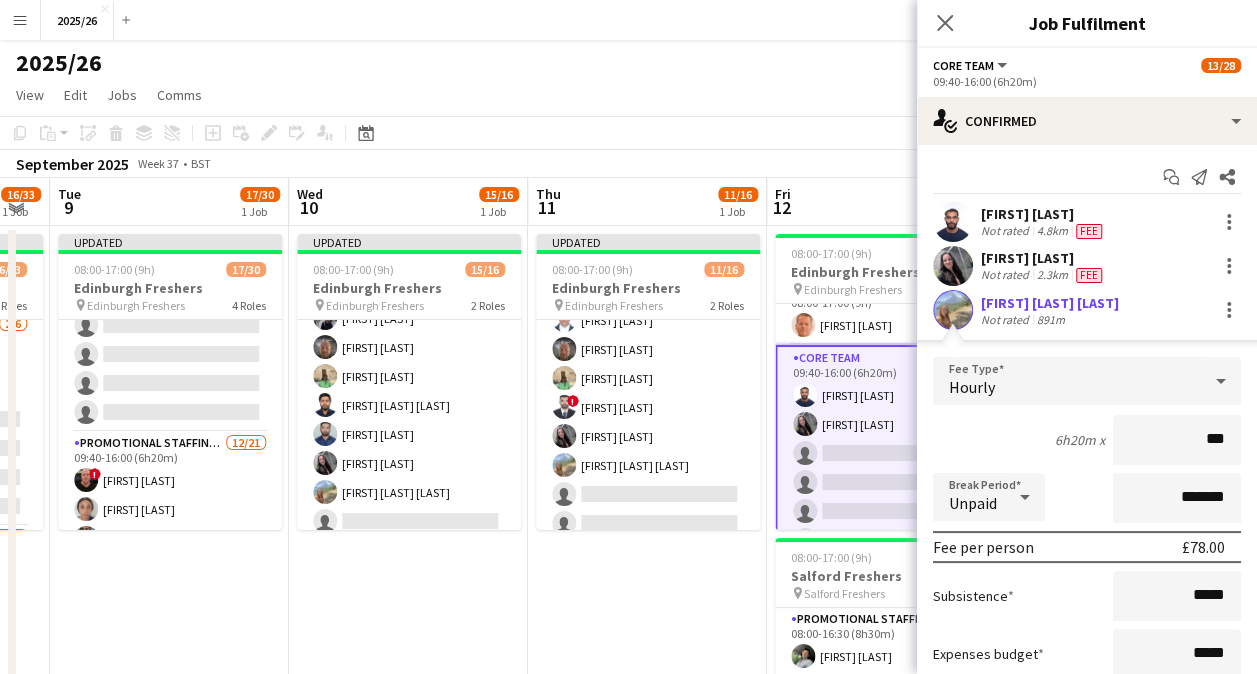 click on "Confirm" at bounding box center (1122, 747) 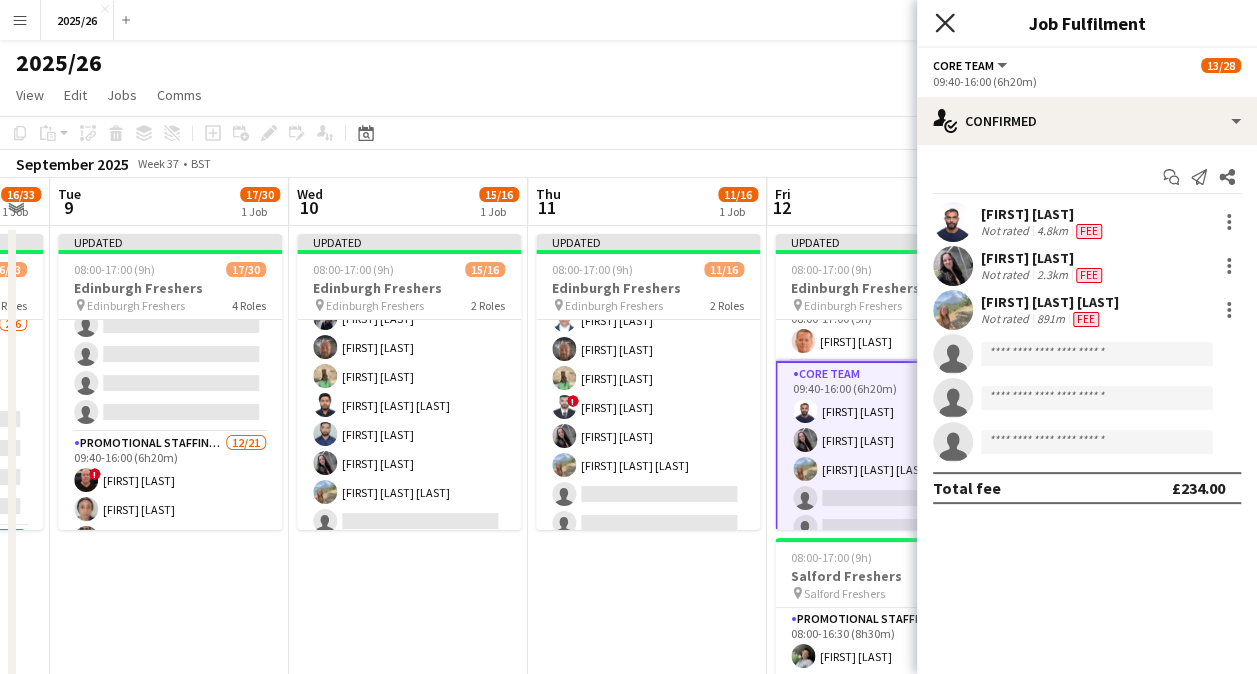 click on "Close pop-in" 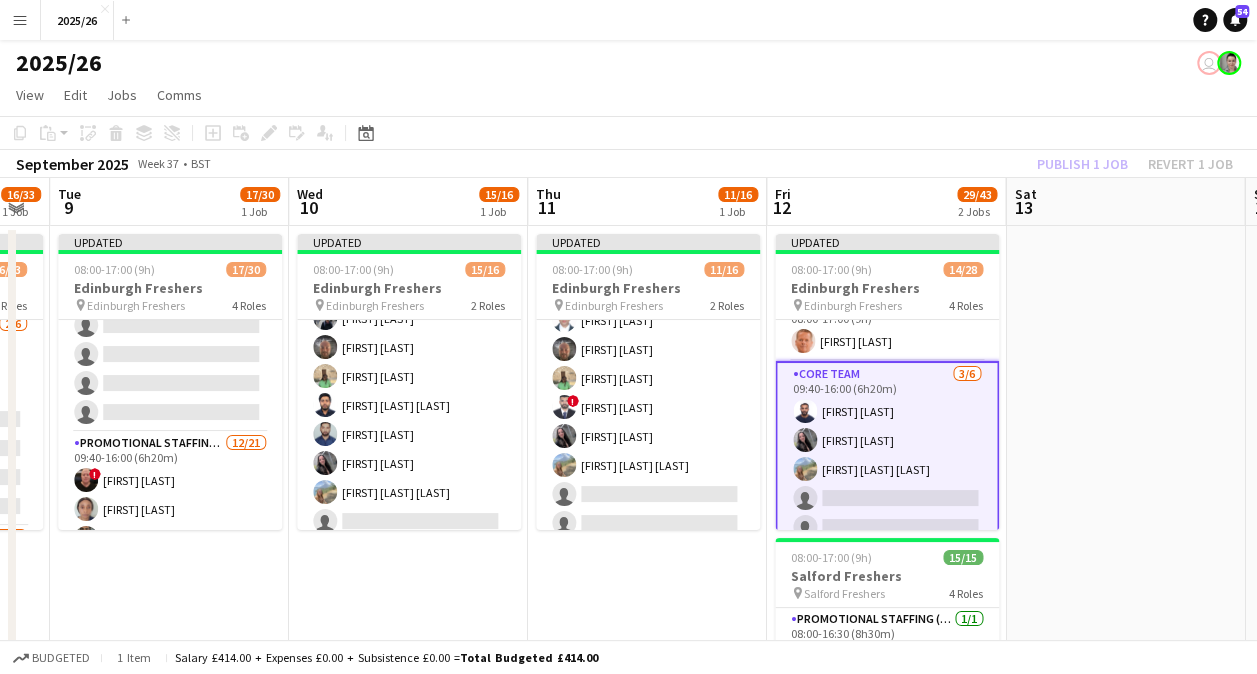 click on "Publish 1 job   Revert 1 job" 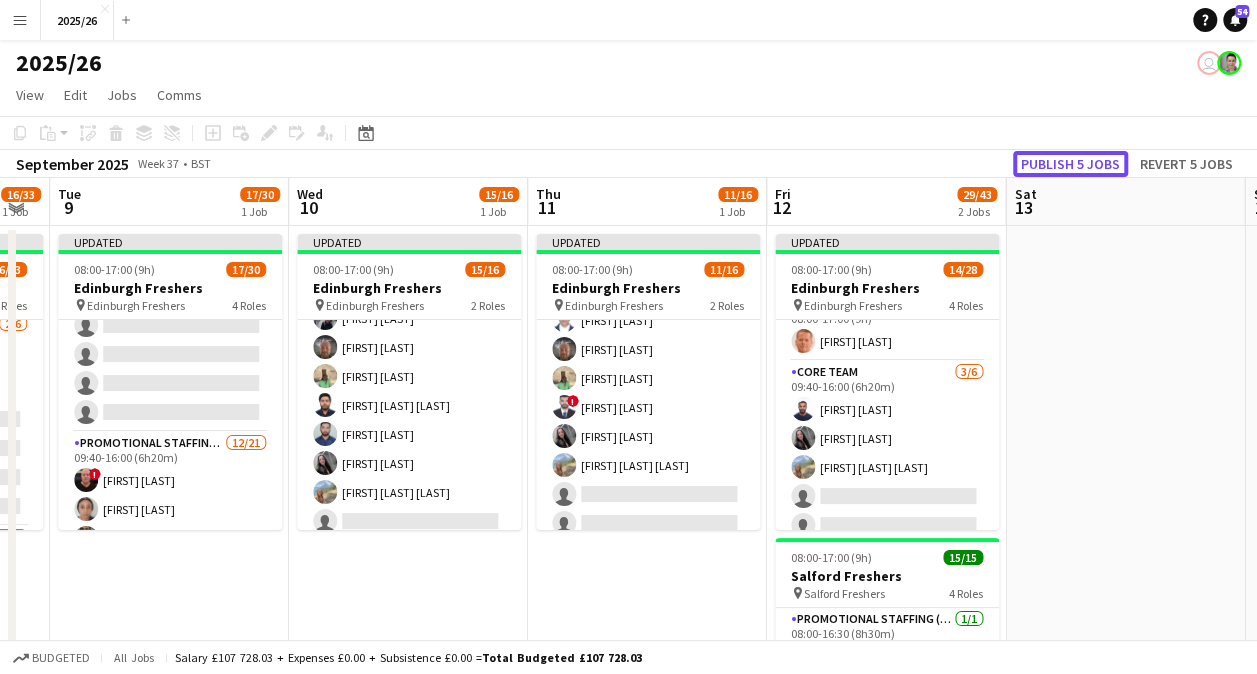 click on "Publish 5 jobs" 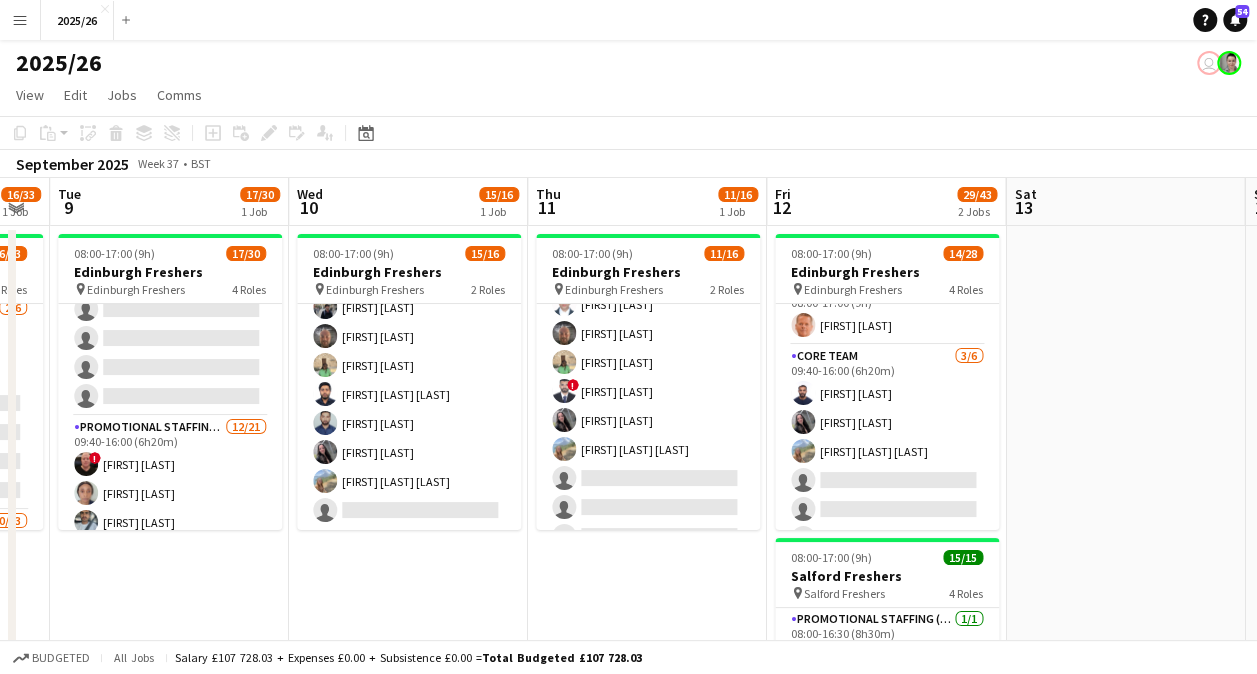 click on "September 2025   Week 37
•   BST" 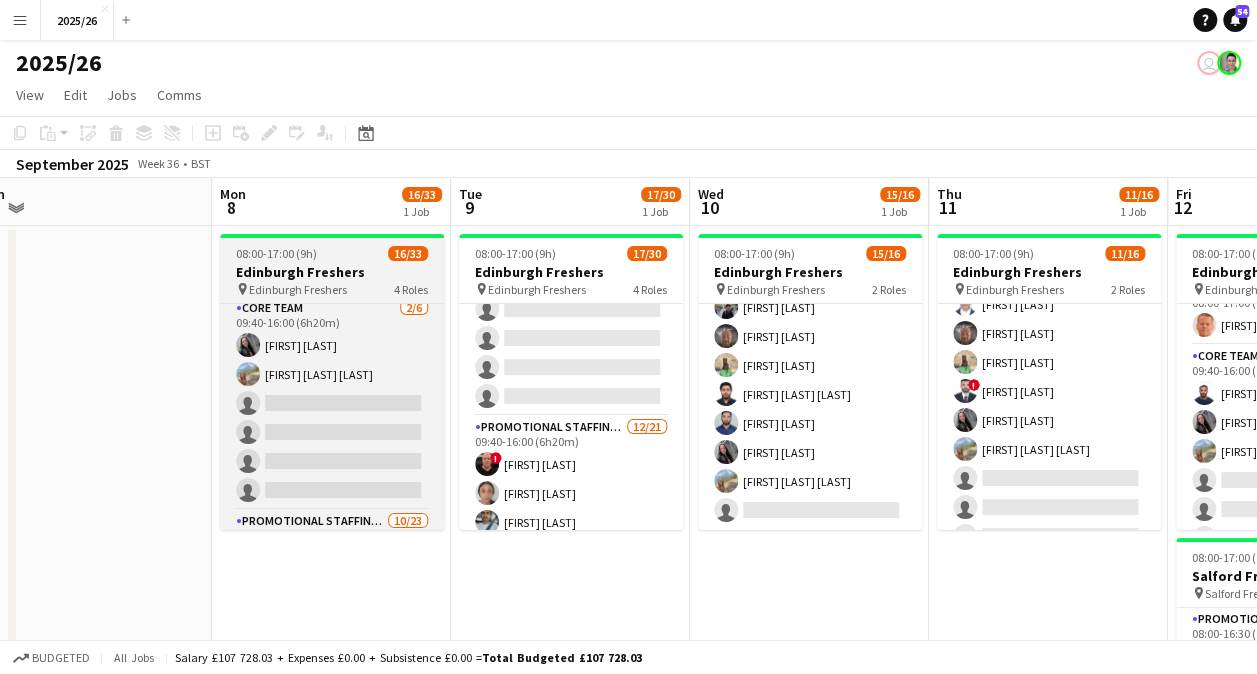 scroll, scrollTop: 0, scrollLeft: 450, axis: horizontal 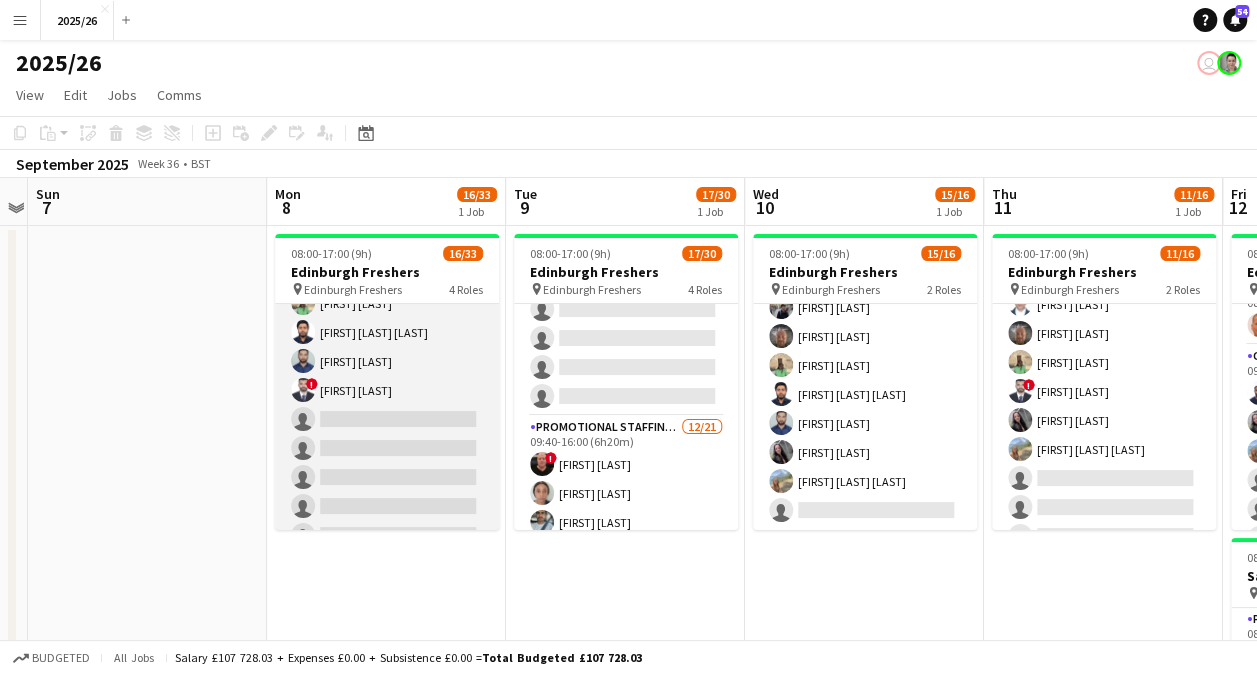 click on "Promotional Staffing (Brand Ambassadors)   10/23   09:40-16:00 (6h20m)
[FIRST] [LAST] [FIRST] [LAST] [FIRST] [LAST] ! [FIRST] [LAST] [FIRST] [LAST] [FIRST] [LAST] [FIRST] [LAST] [FIRST] [LAST]
single-neutral-actions
single-neutral-actions
single-neutral-actions
single-neutral-actions
single-neutral-actions
single-neutral-actions
single-neutral-actions
single-neutral-actions
single-neutral-actions
single-neutral-actions
single-neutral-actions
single-neutral-actions
single-neutral-actions" at bounding box center [387, 434] 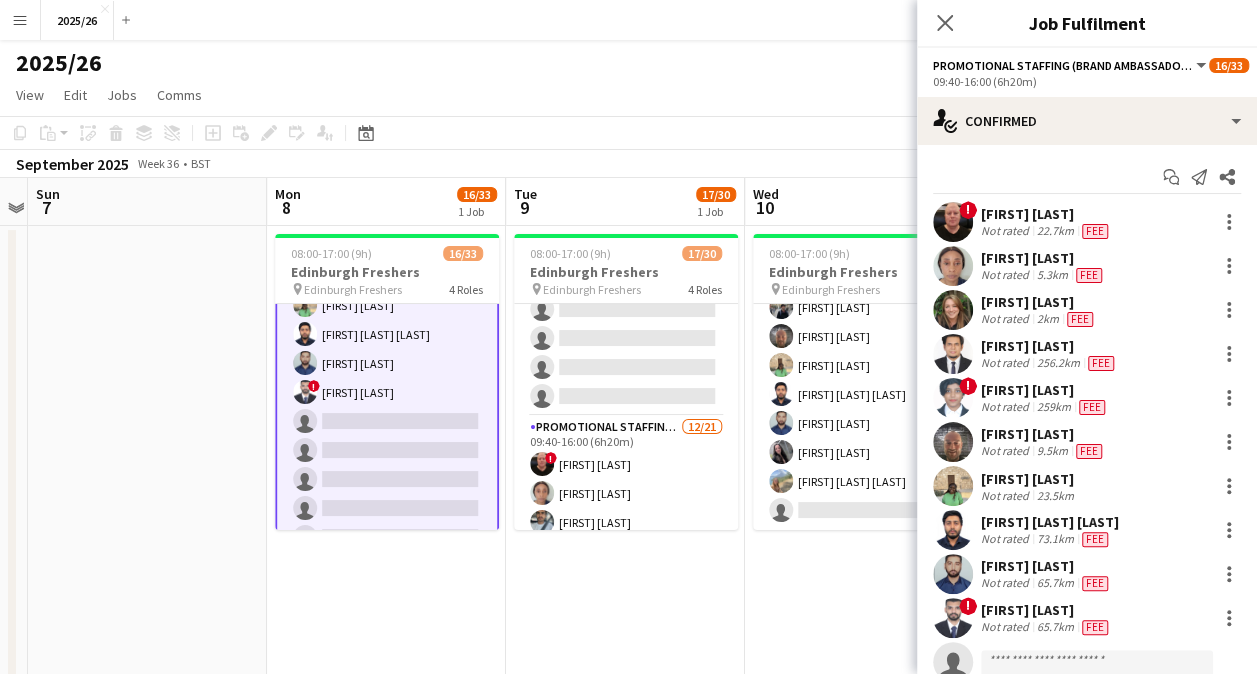 scroll, scrollTop: 632, scrollLeft: 0, axis: vertical 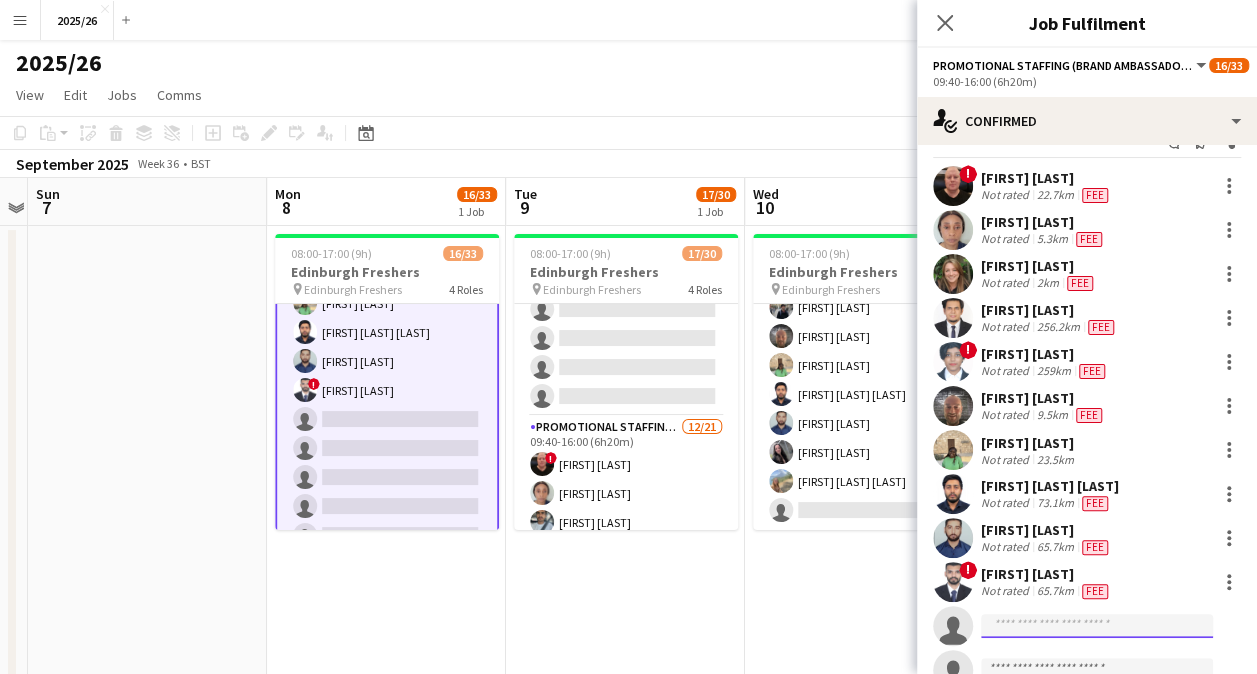 click at bounding box center [1097, 1066] 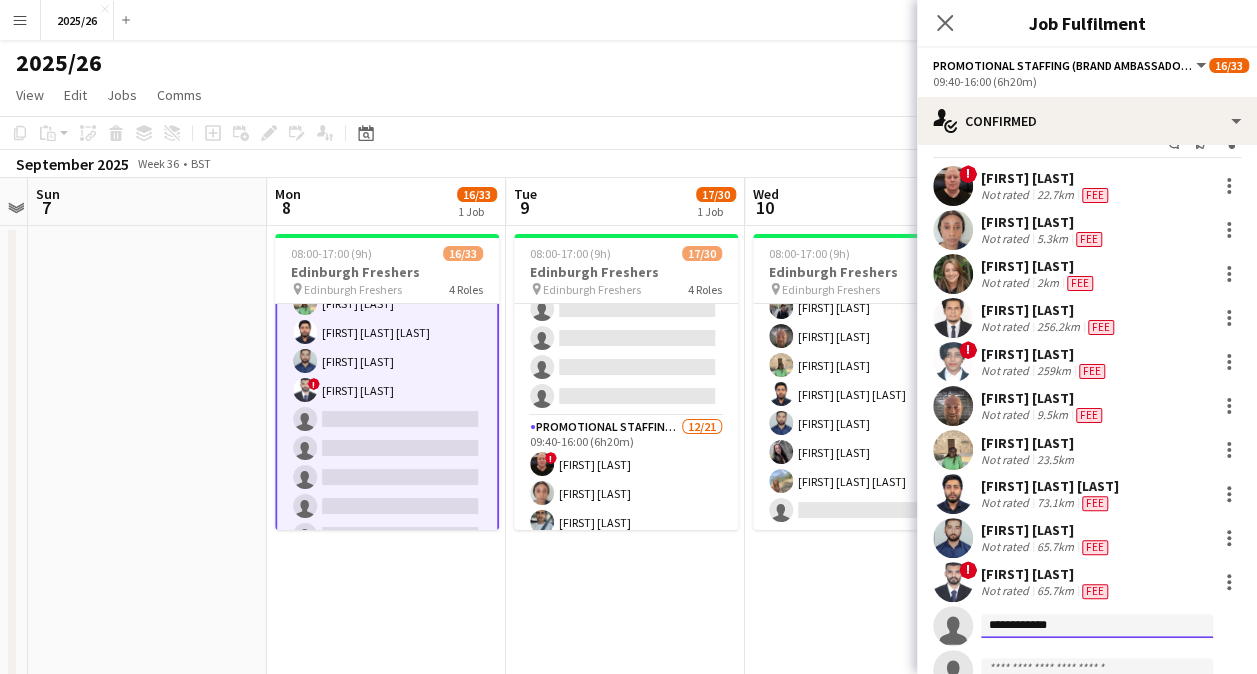 type on "**********" 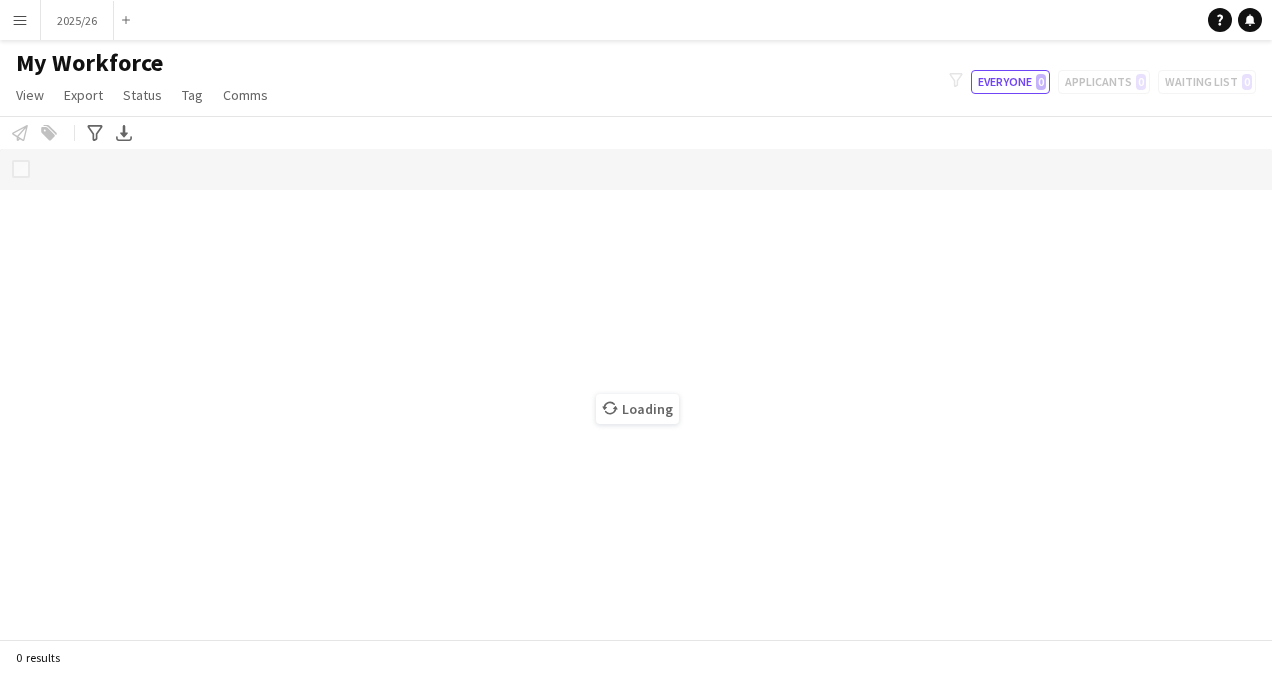scroll, scrollTop: 0, scrollLeft: 0, axis: both 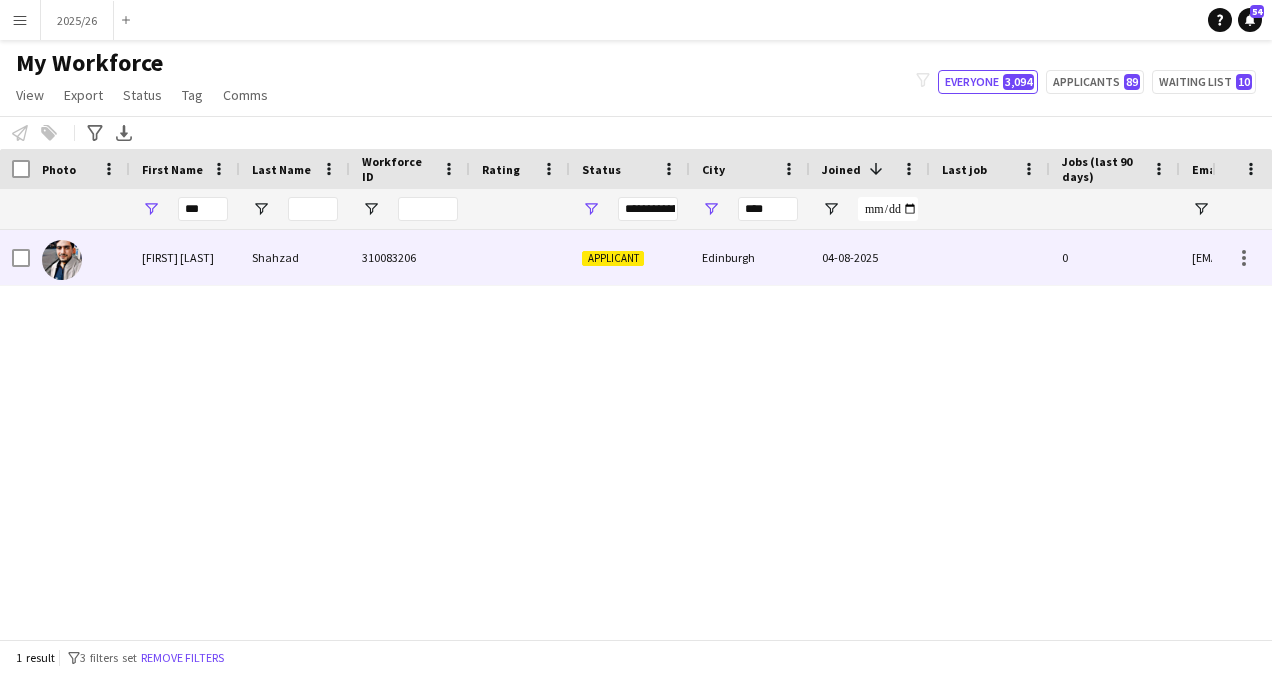 click on "310083206" at bounding box center (410, 257) 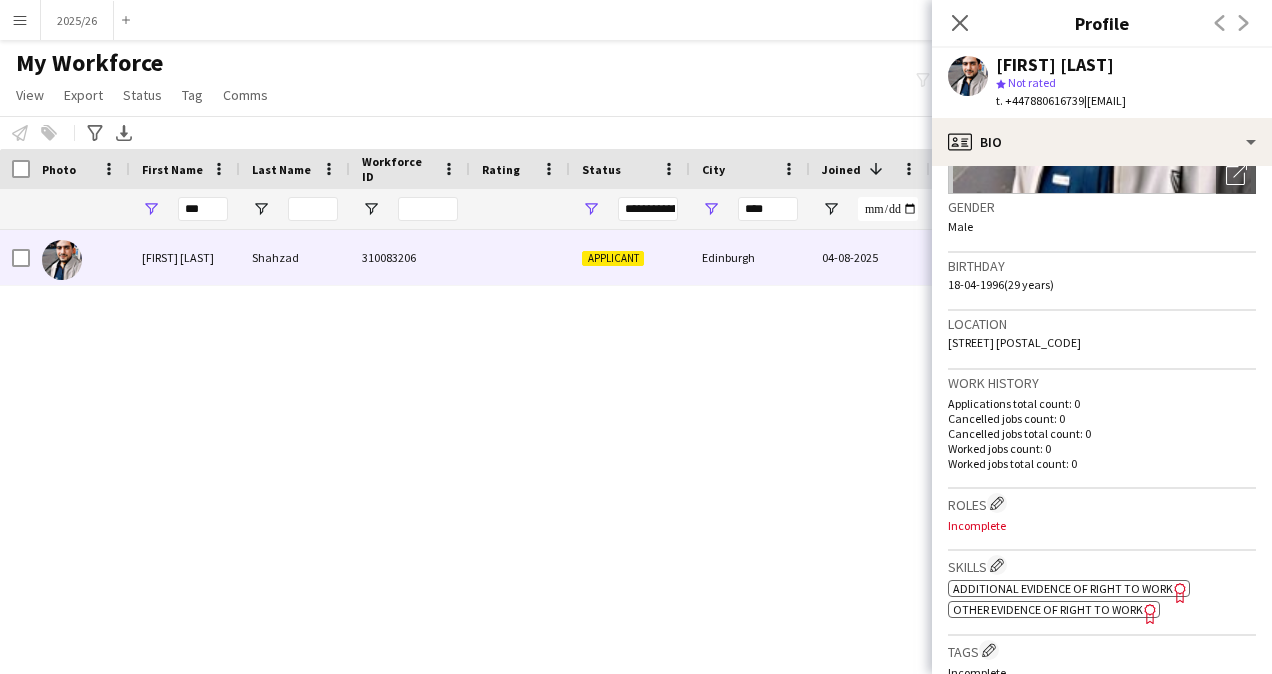 scroll, scrollTop: 367, scrollLeft: 0, axis: vertical 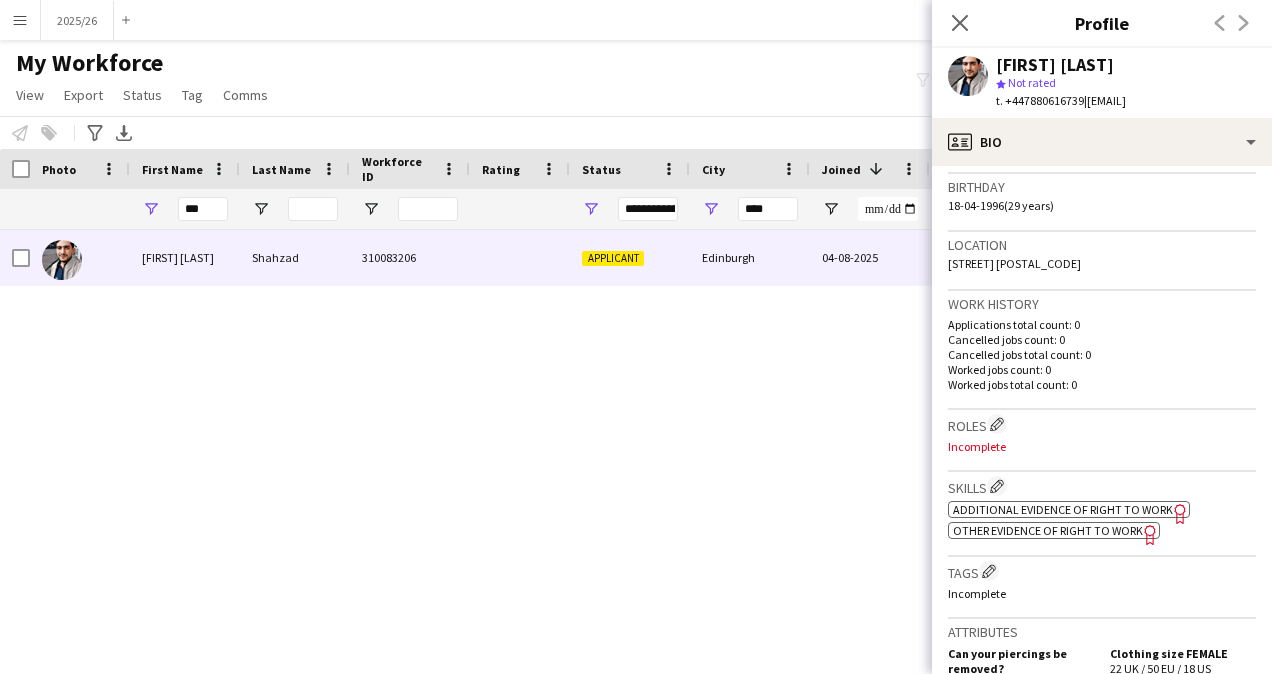click on "Other evidence of Right to Work" 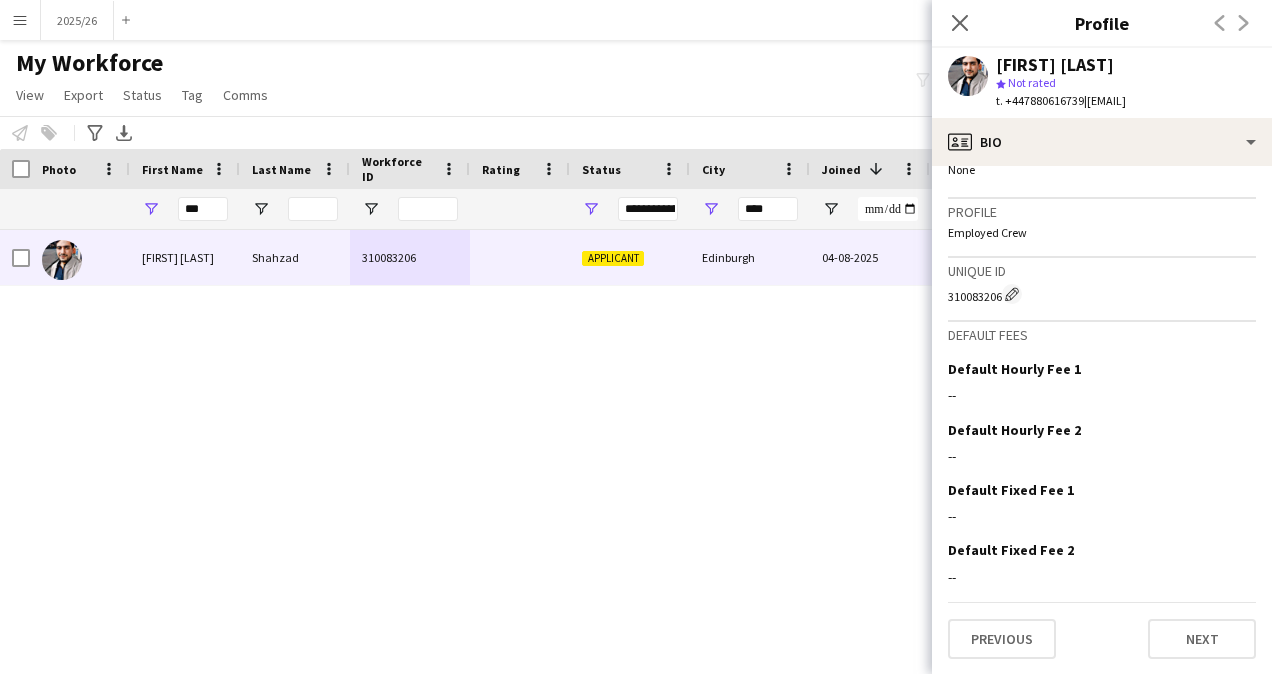 scroll, scrollTop: 1048, scrollLeft: 0, axis: vertical 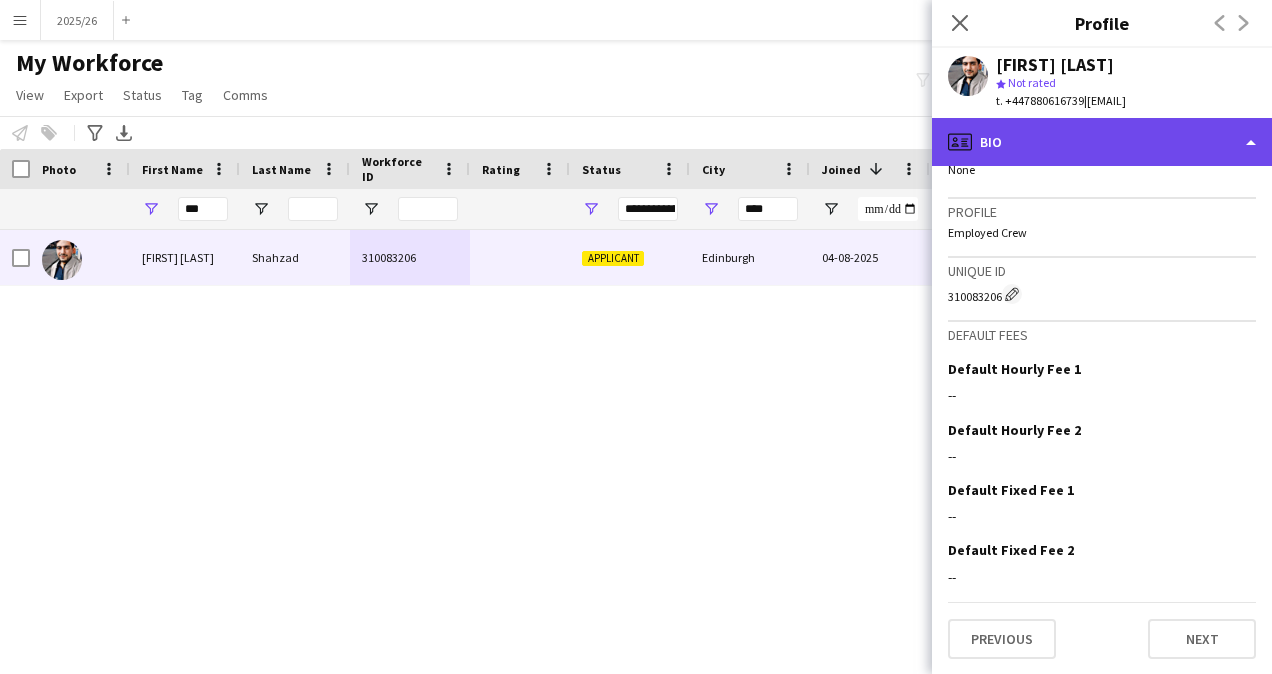 click on "profile
Bio" 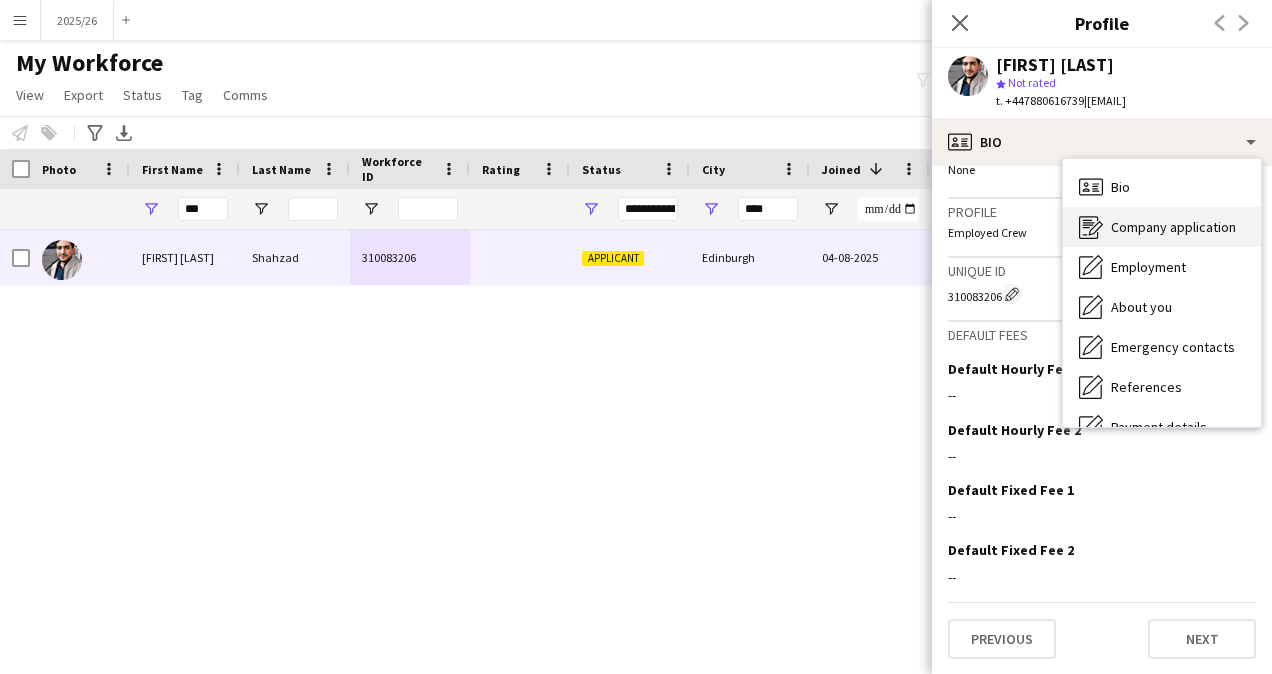 click on "Company application" at bounding box center (1173, 227) 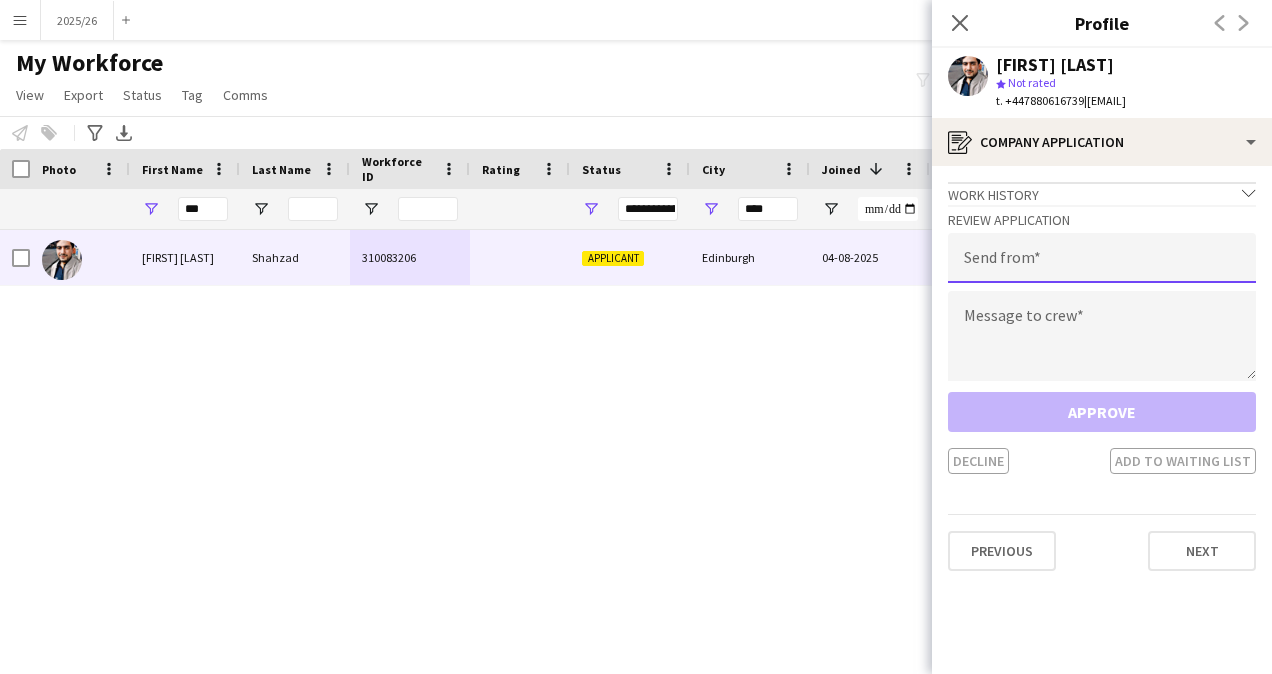 click 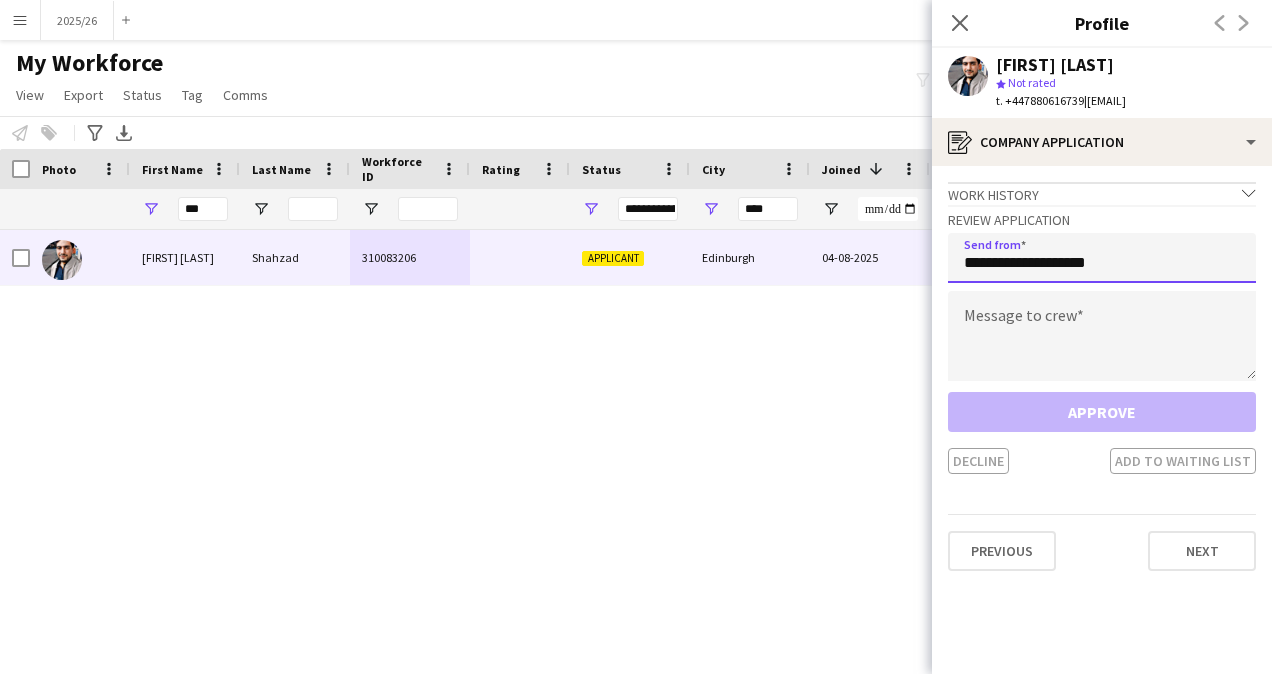 type on "**********" 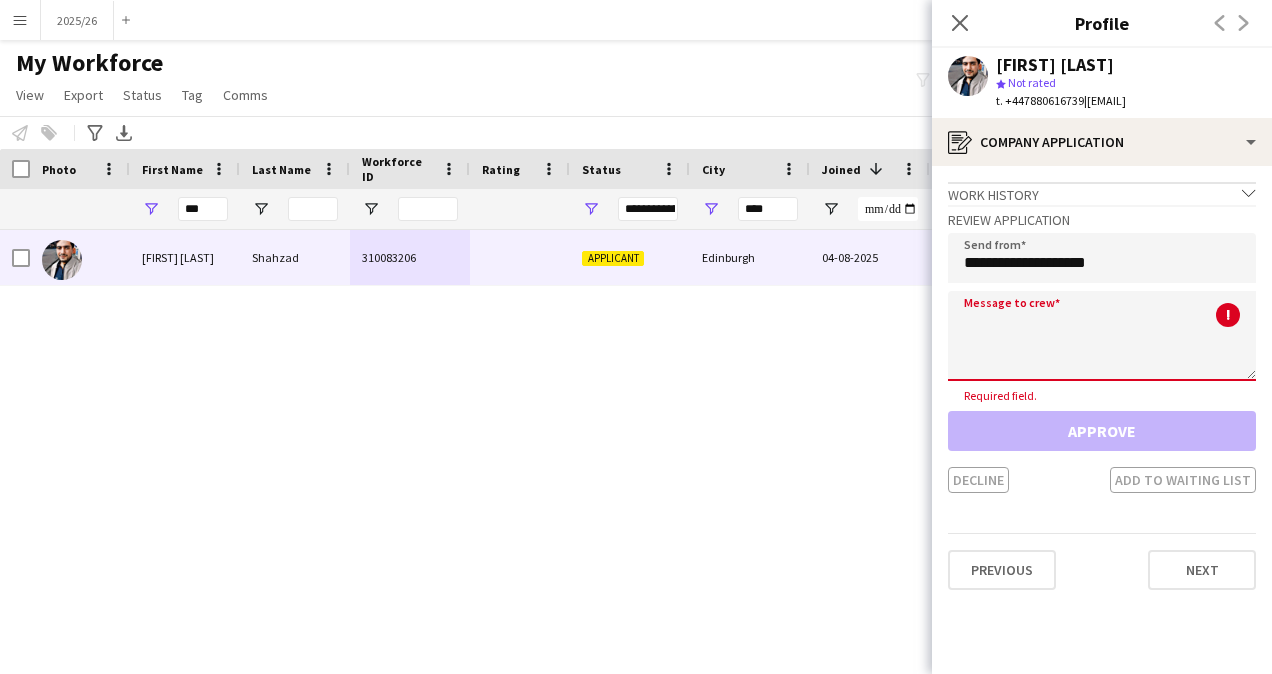paste on "**********" 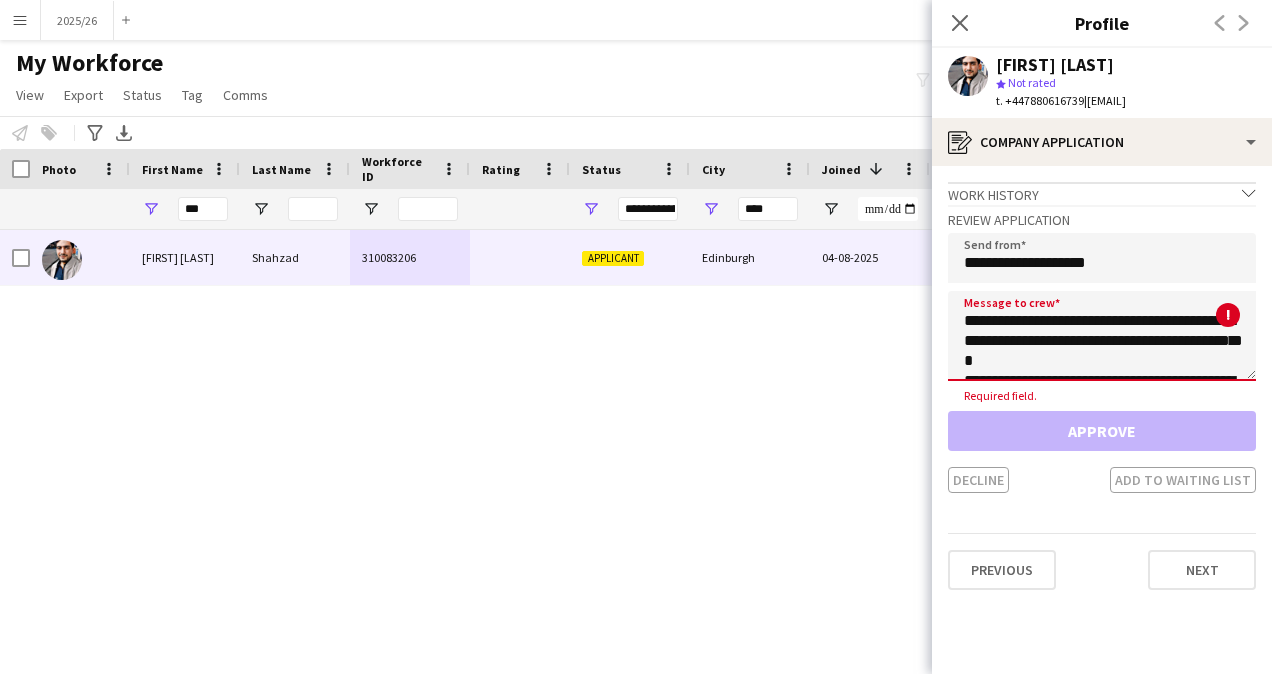 scroll, scrollTop: 392, scrollLeft: 0, axis: vertical 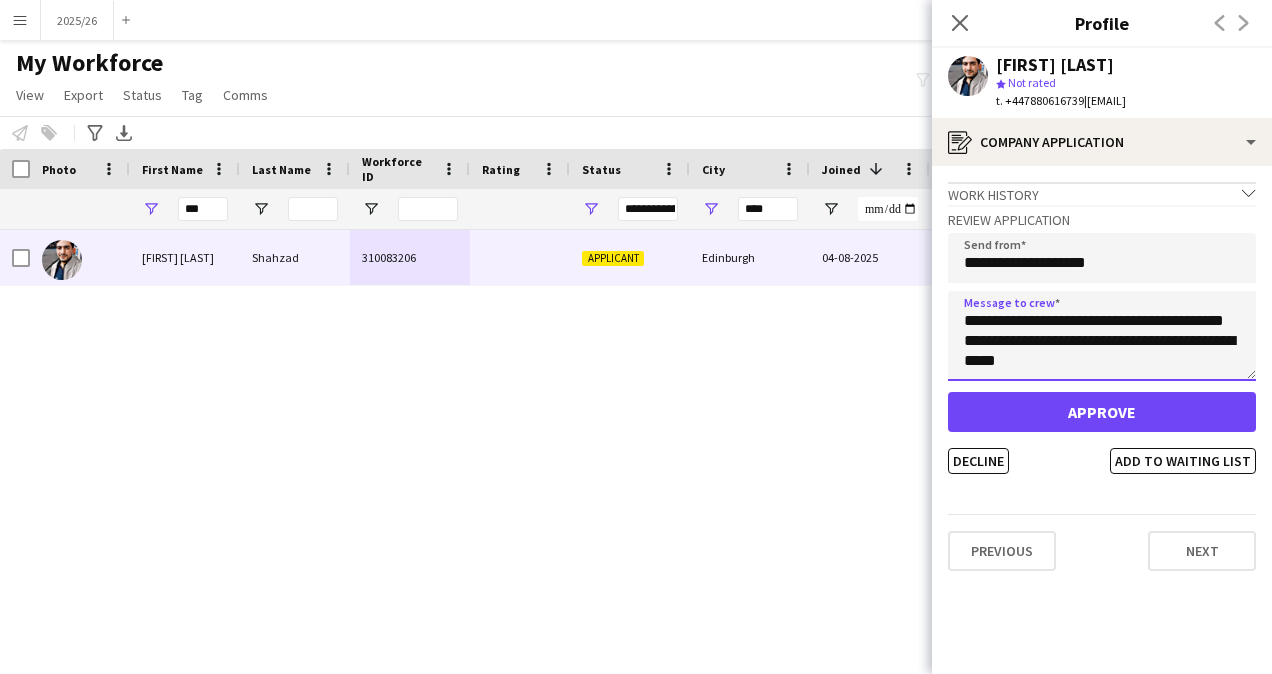 type on "**********" 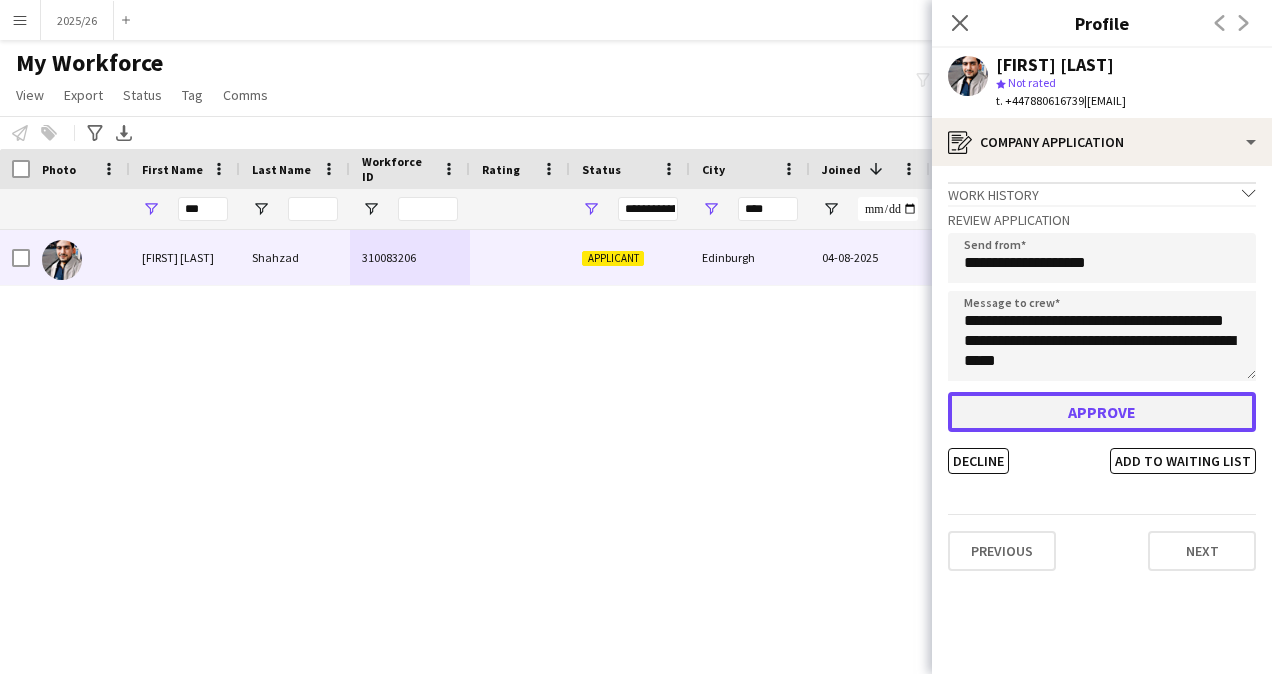 click on "Approve" 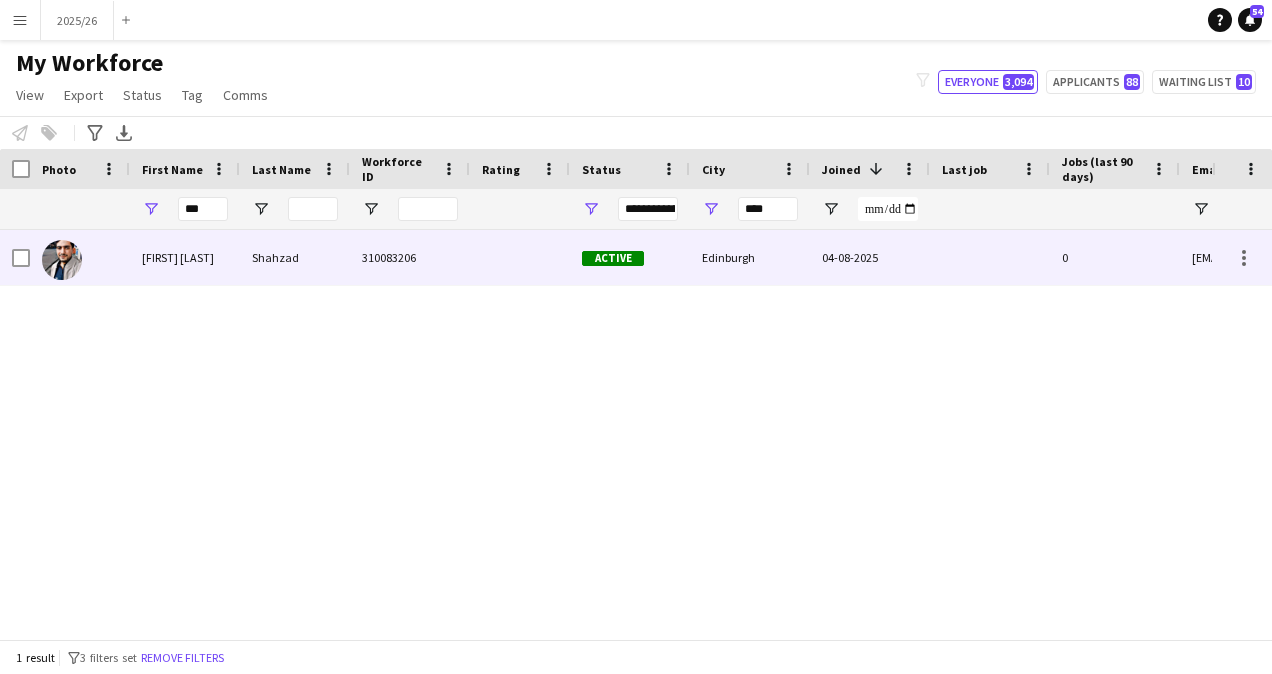 click on "310083206" at bounding box center (410, 257) 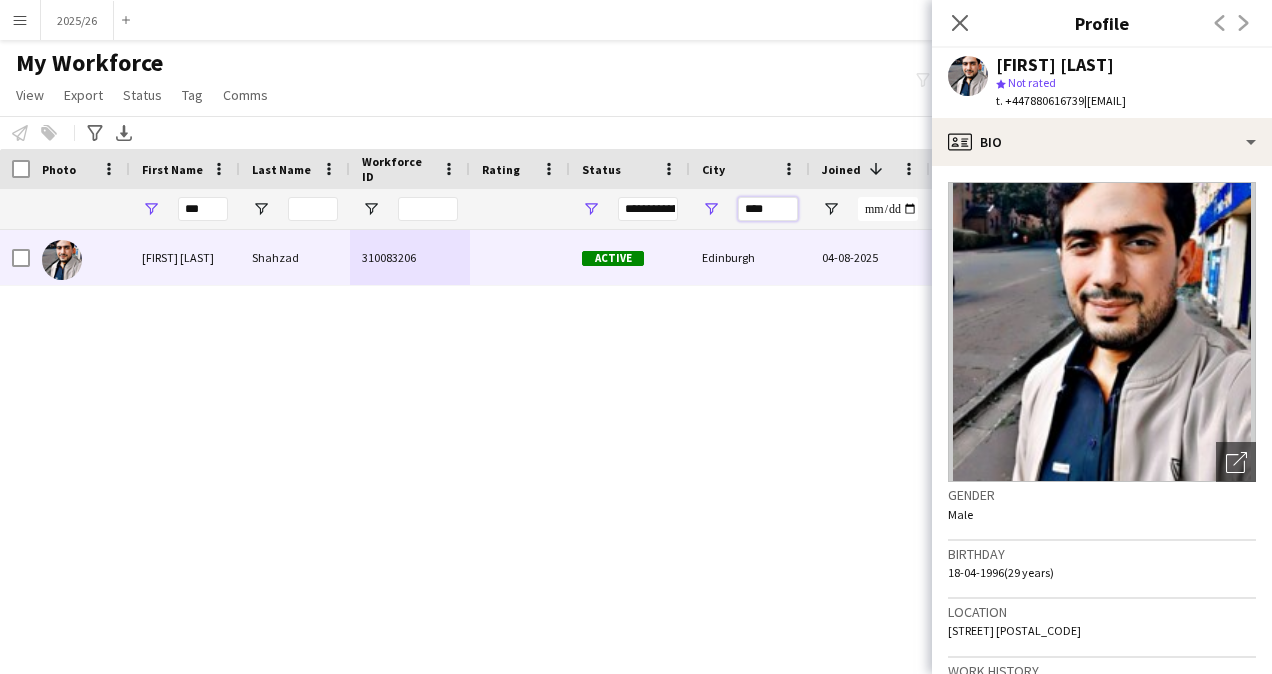 click on "****" at bounding box center (768, 209) 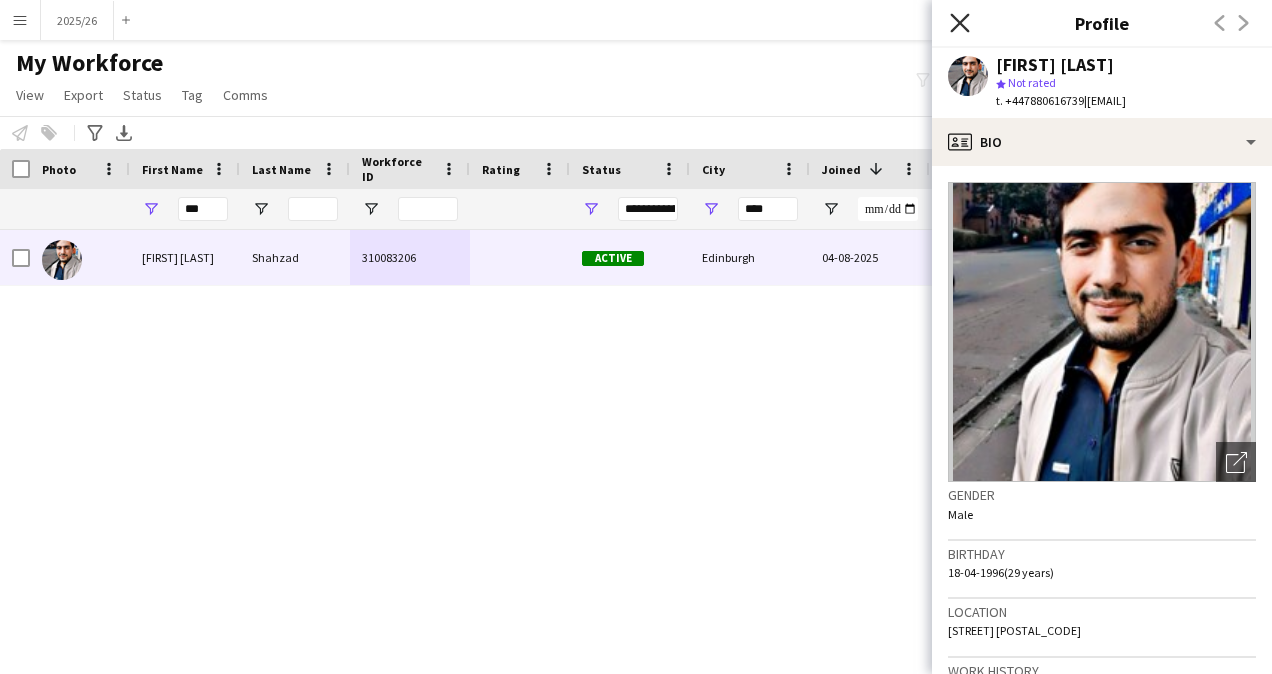 click on "Close pop-in" 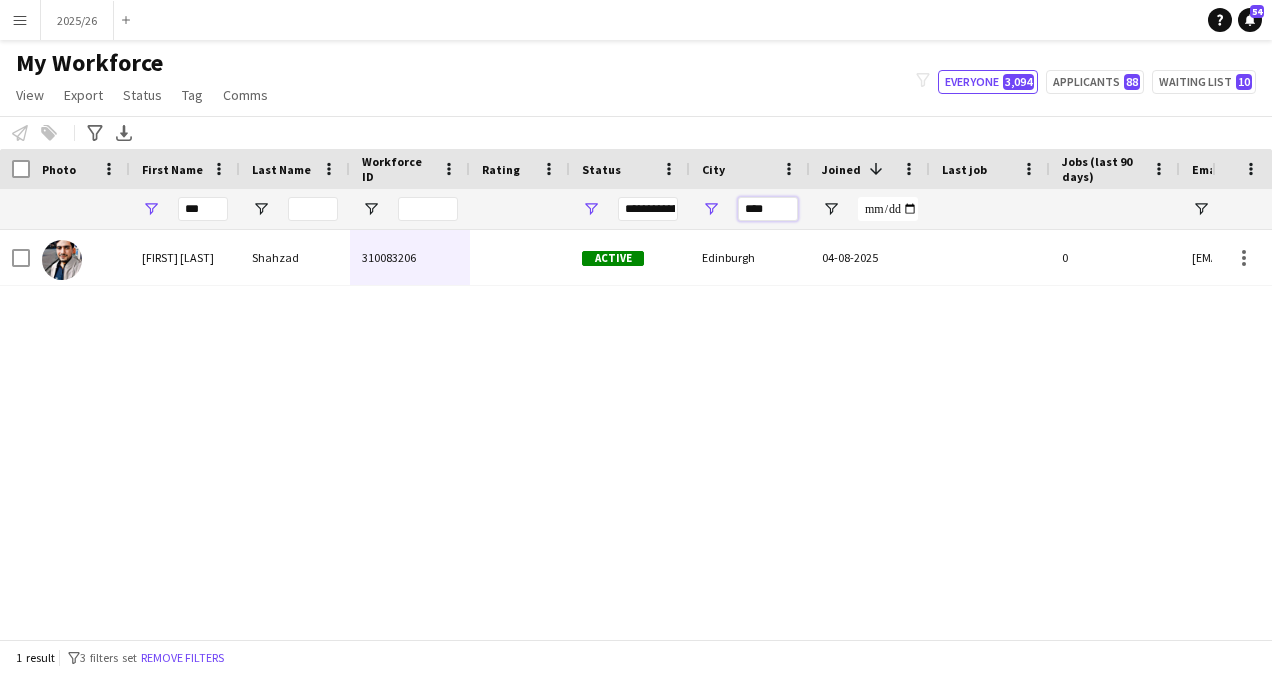click on "****" at bounding box center (768, 209) 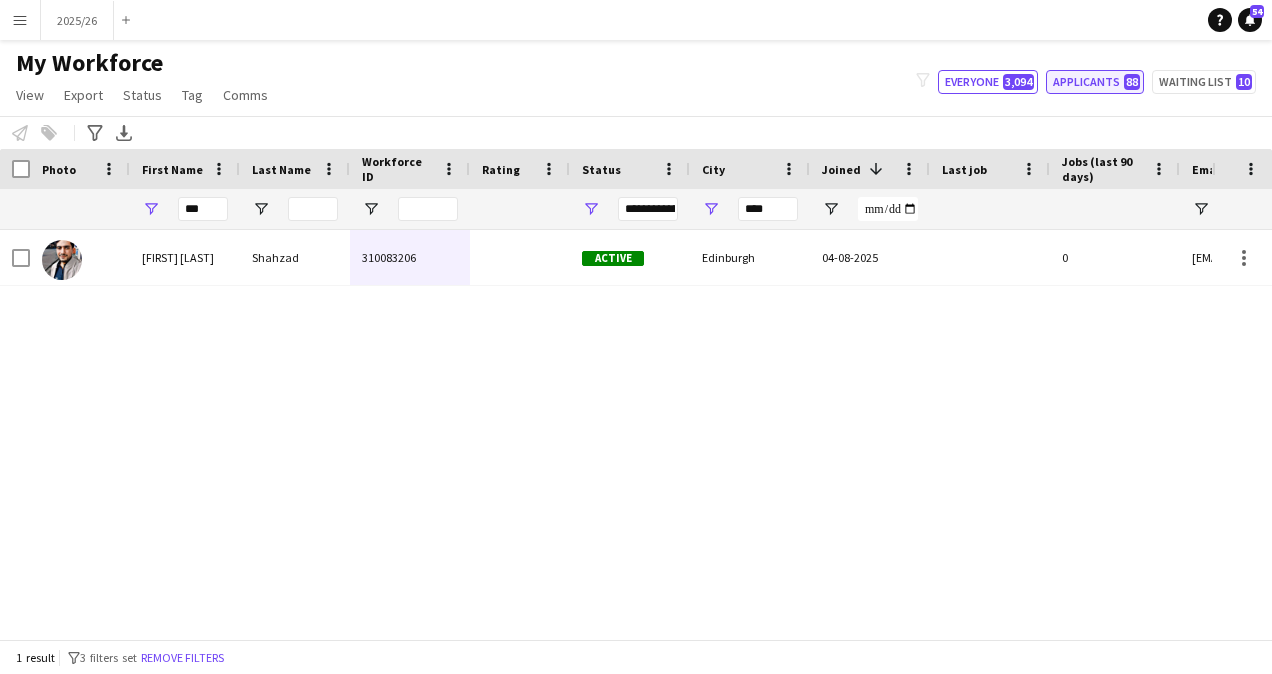 click on "Applicants   88" 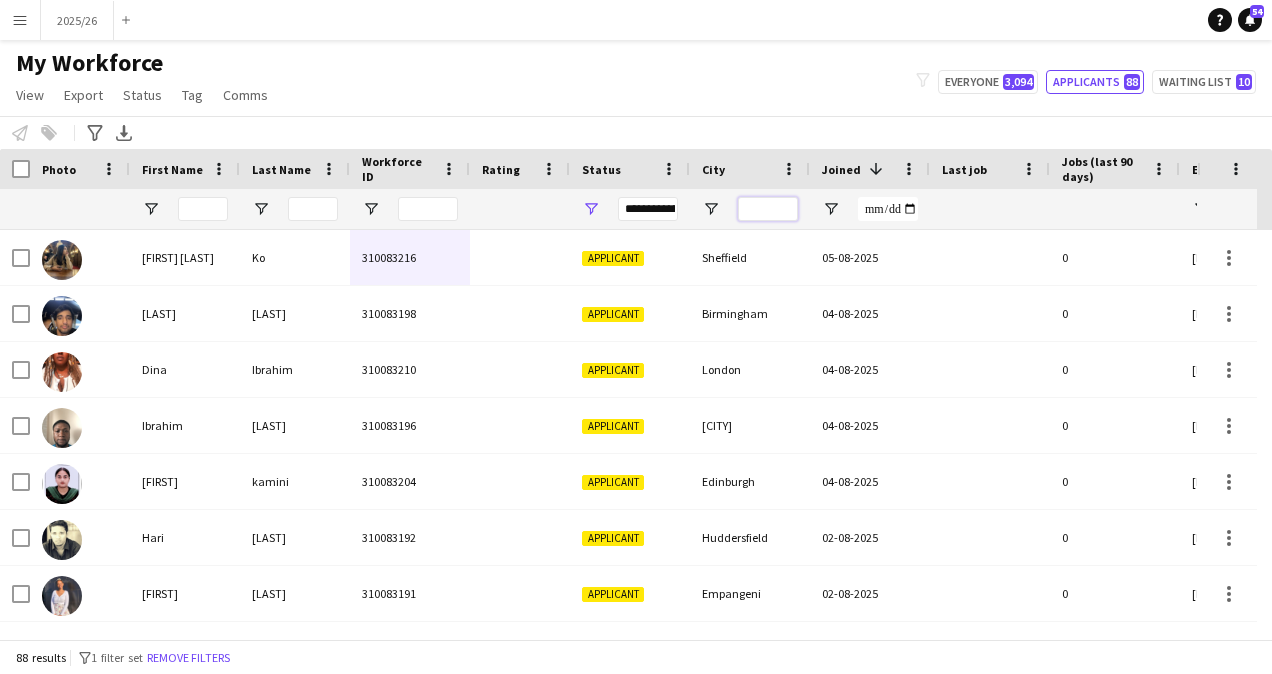 click at bounding box center [768, 209] 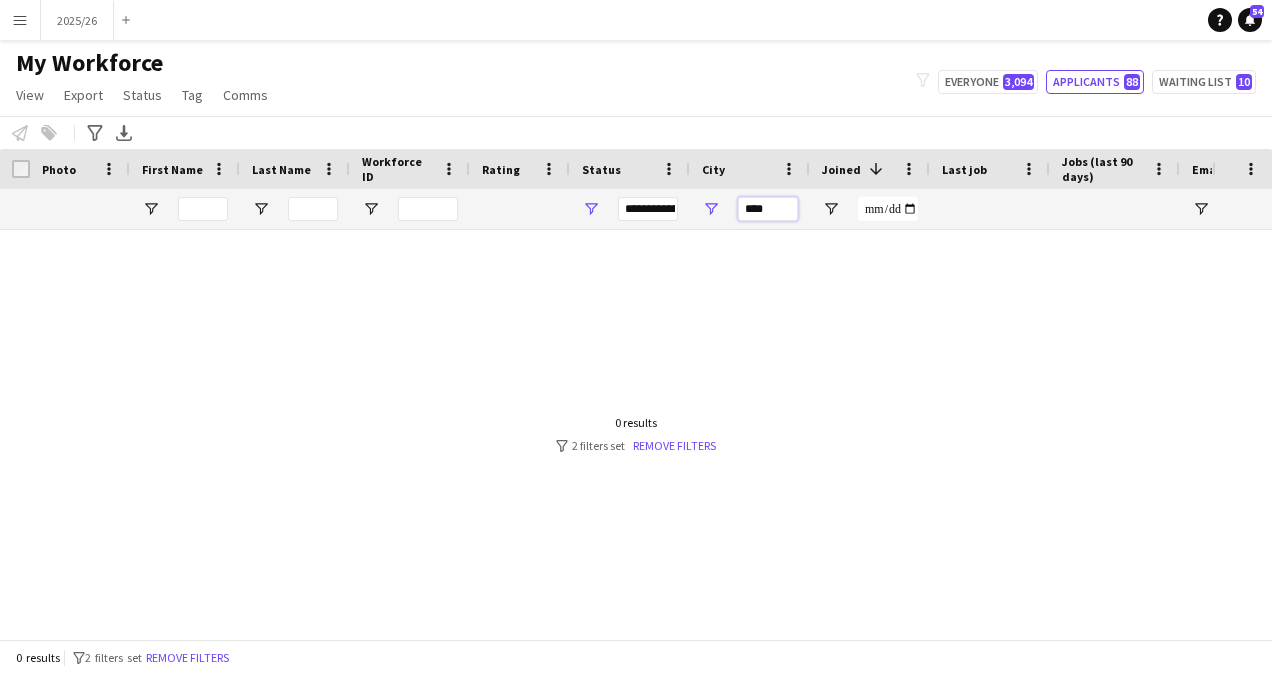 type on "****" 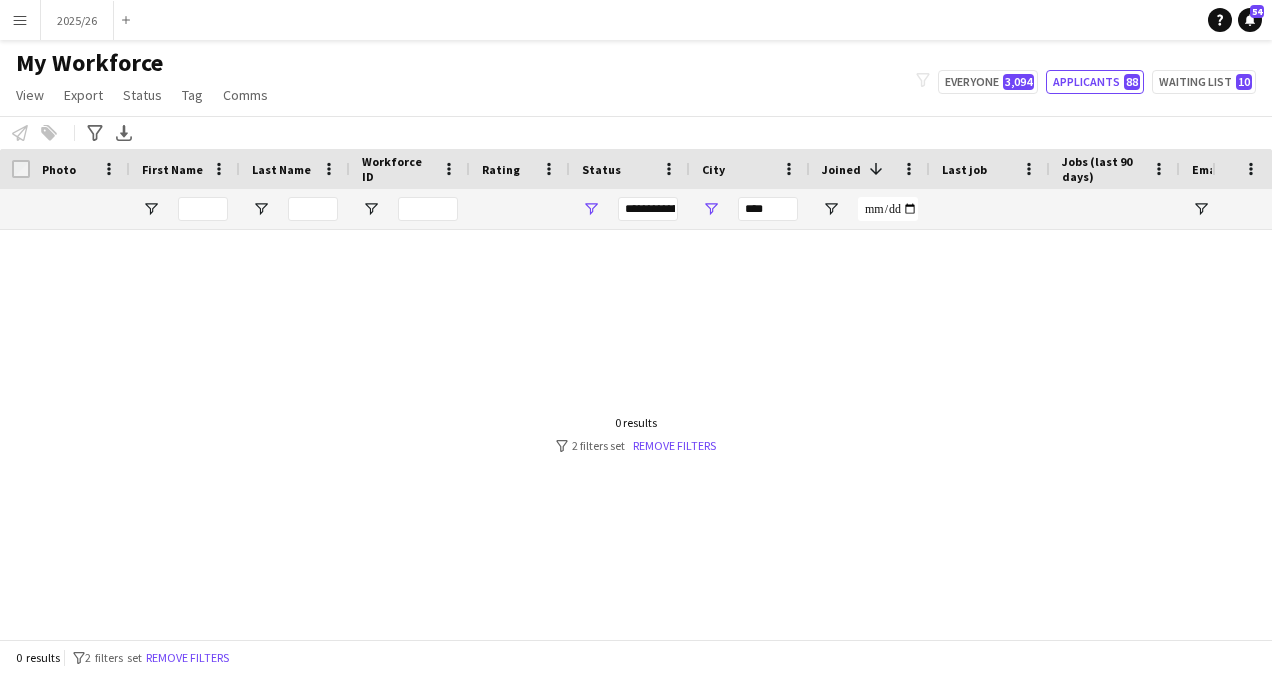 click on "**********" at bounding box center [648, 209] 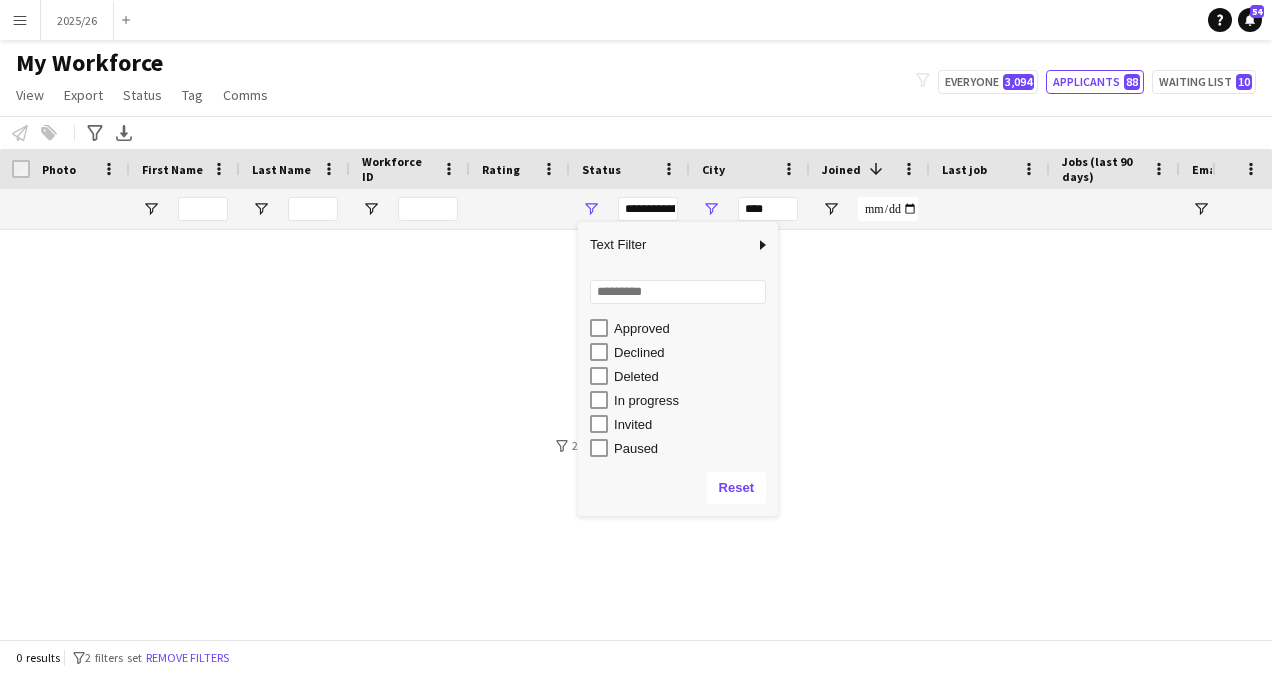 scroll, scrollTop: 89, scrollLeft: 0, axis: vertical 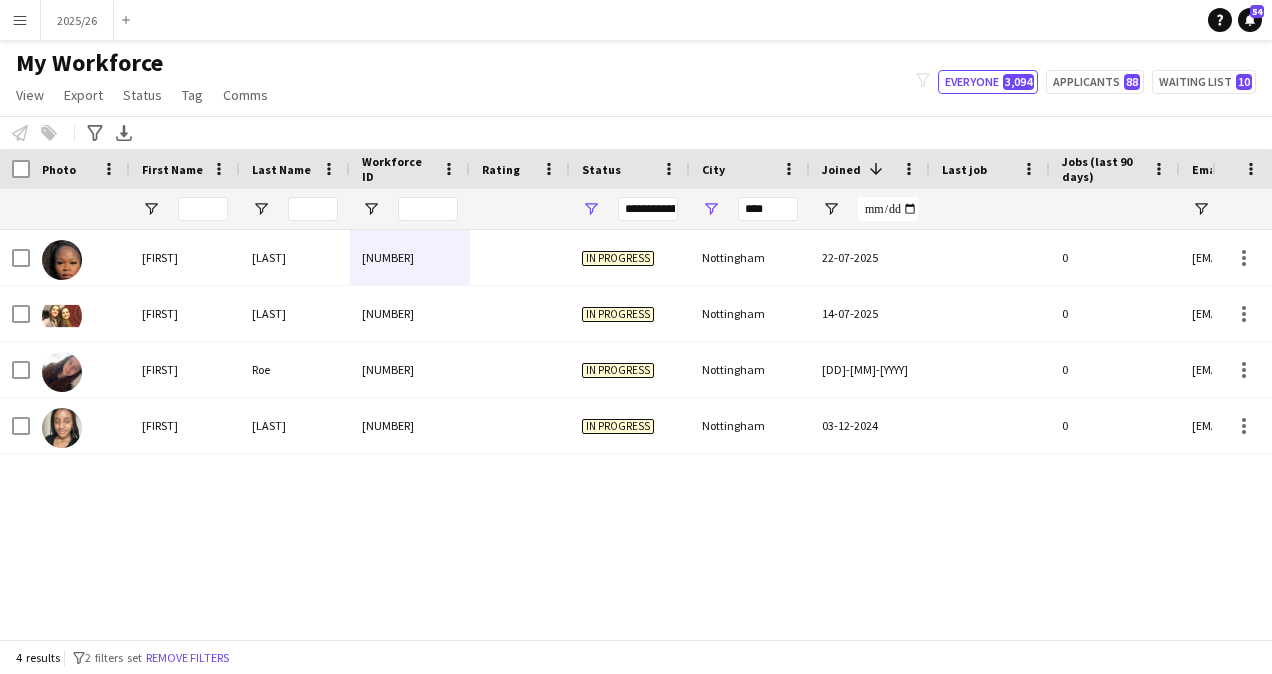 click on "Notify workforce
Add to tag
Select at least one crew to tag him or her.
Advanced filters
Advanced filters   Availability   Start Time   End Time   Skills   Role types   Worked with these clients...   Address
Address
Distance from address (km)   Clear   View results
Export XLSX" 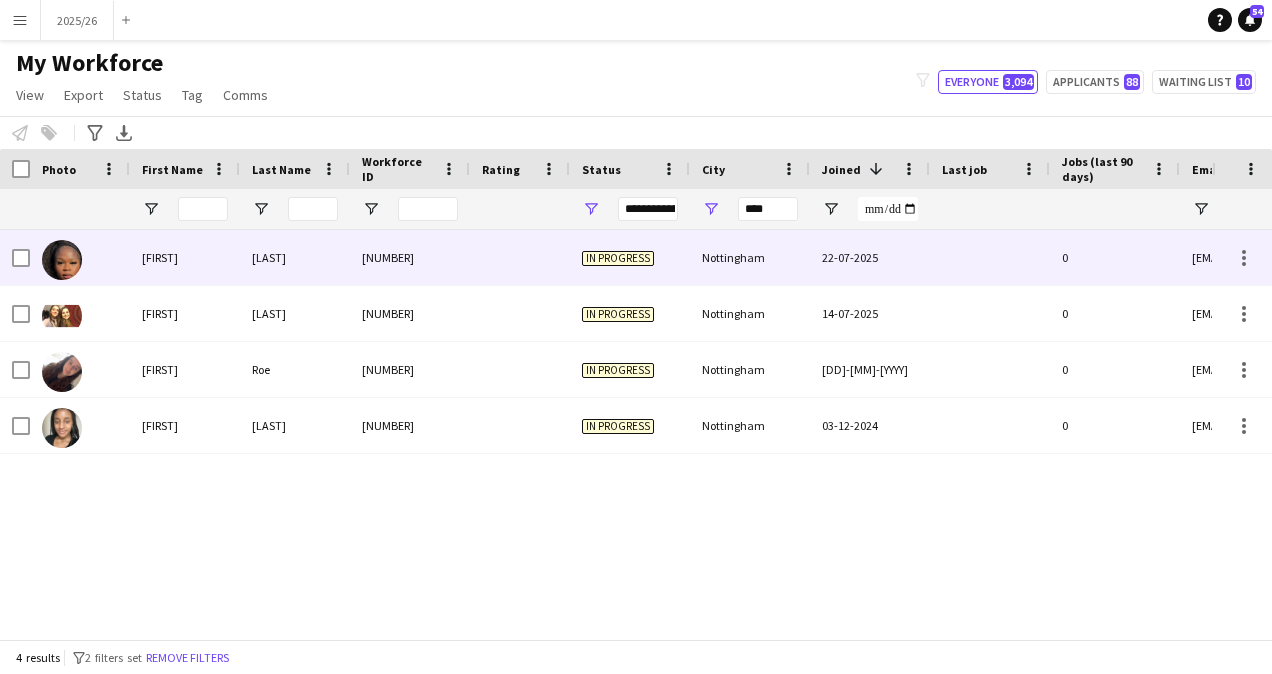 click on "In progress" at bounding box center (618, 258) 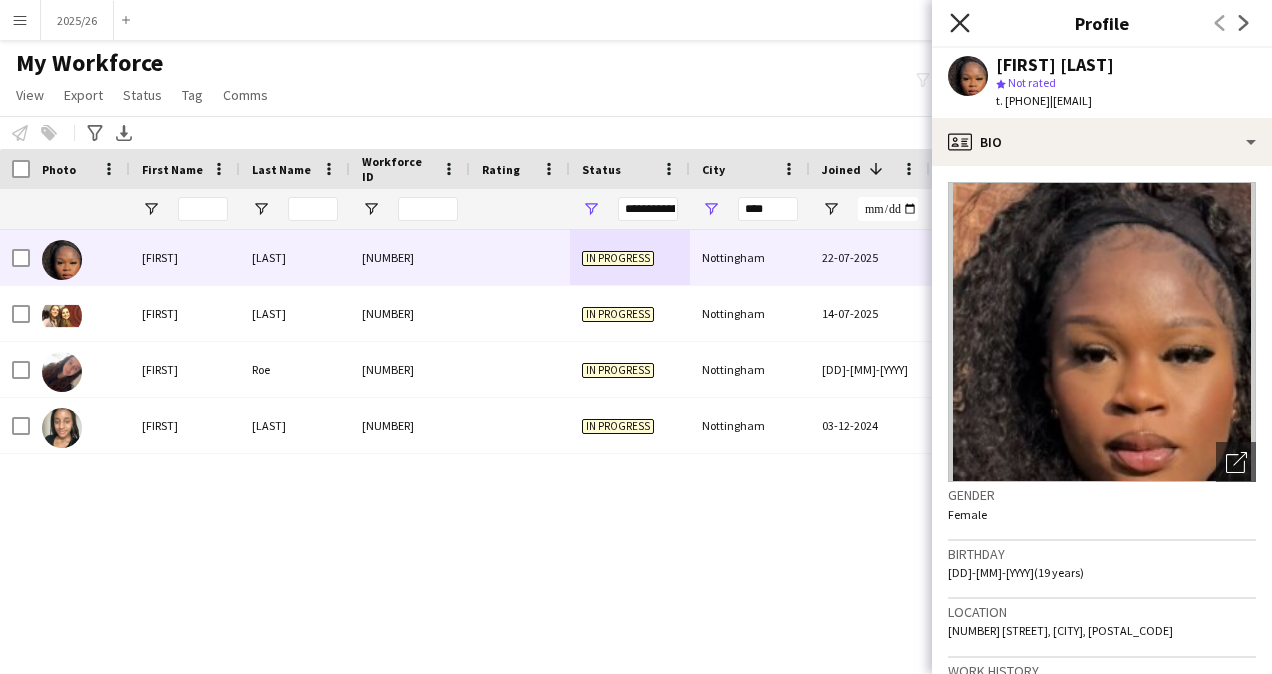 click on "Close pop-in" 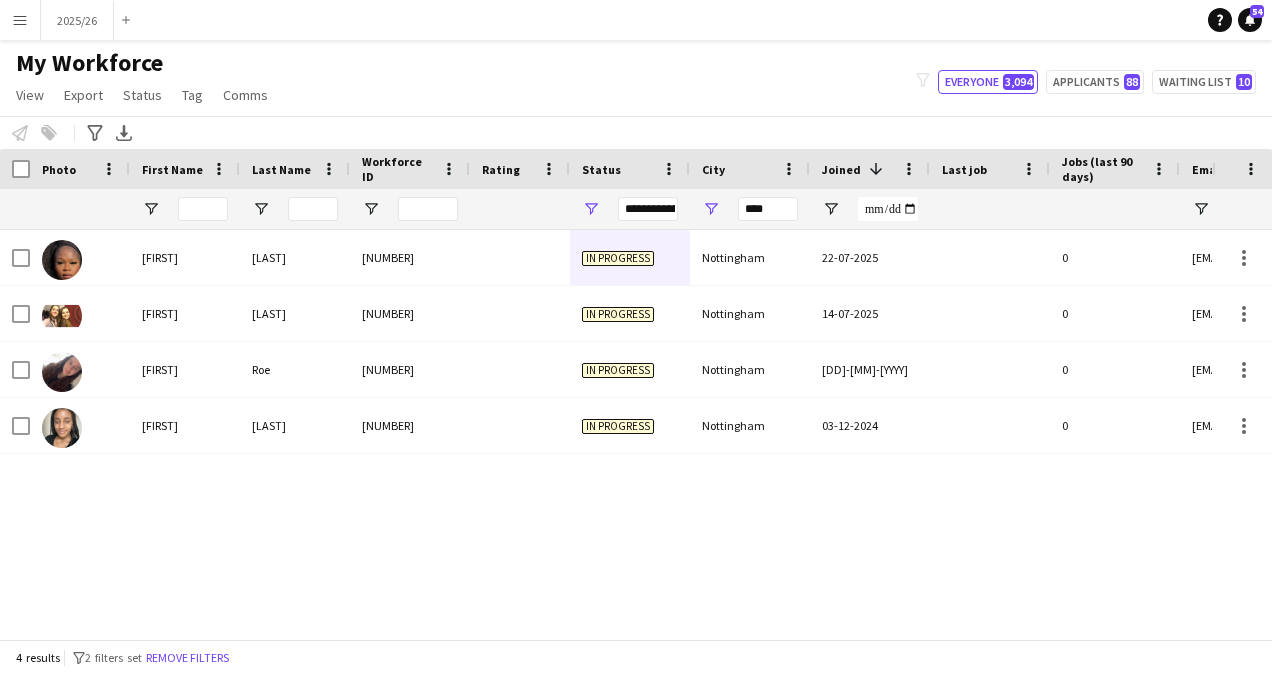 click on "**********" at bounding box center (648, 209) 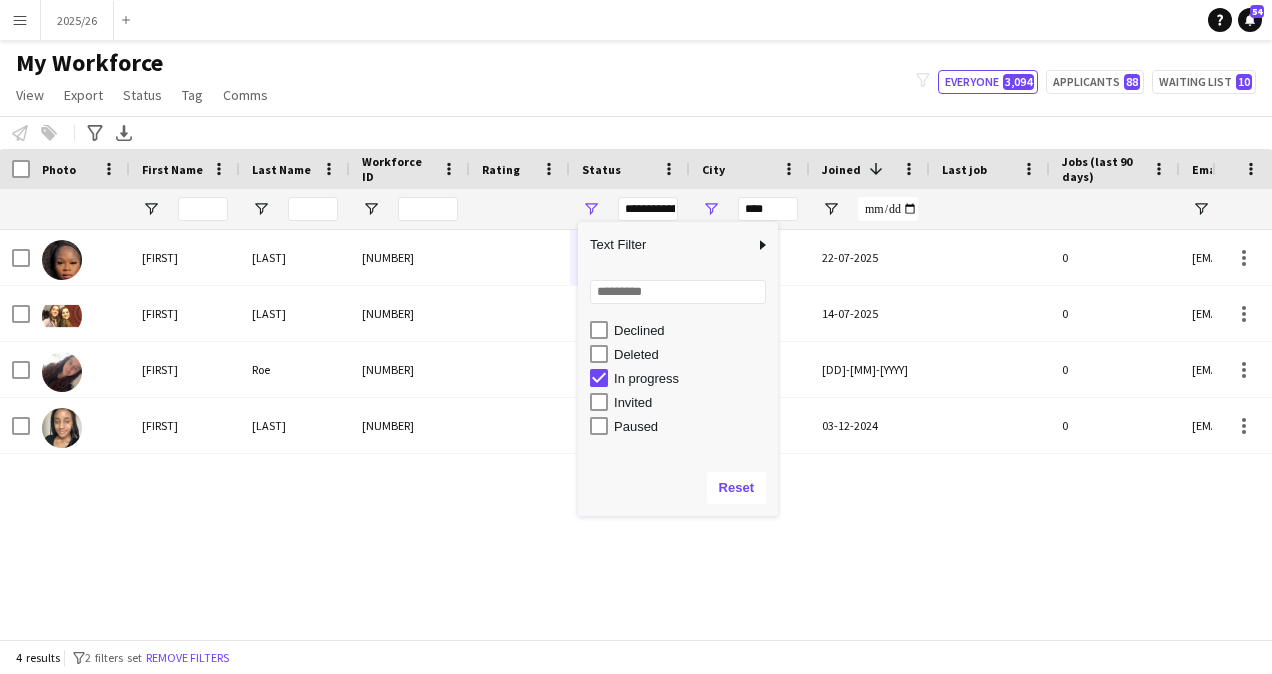 scroll, scrollTop: 126, scrollLeft: 0, axis: vertical 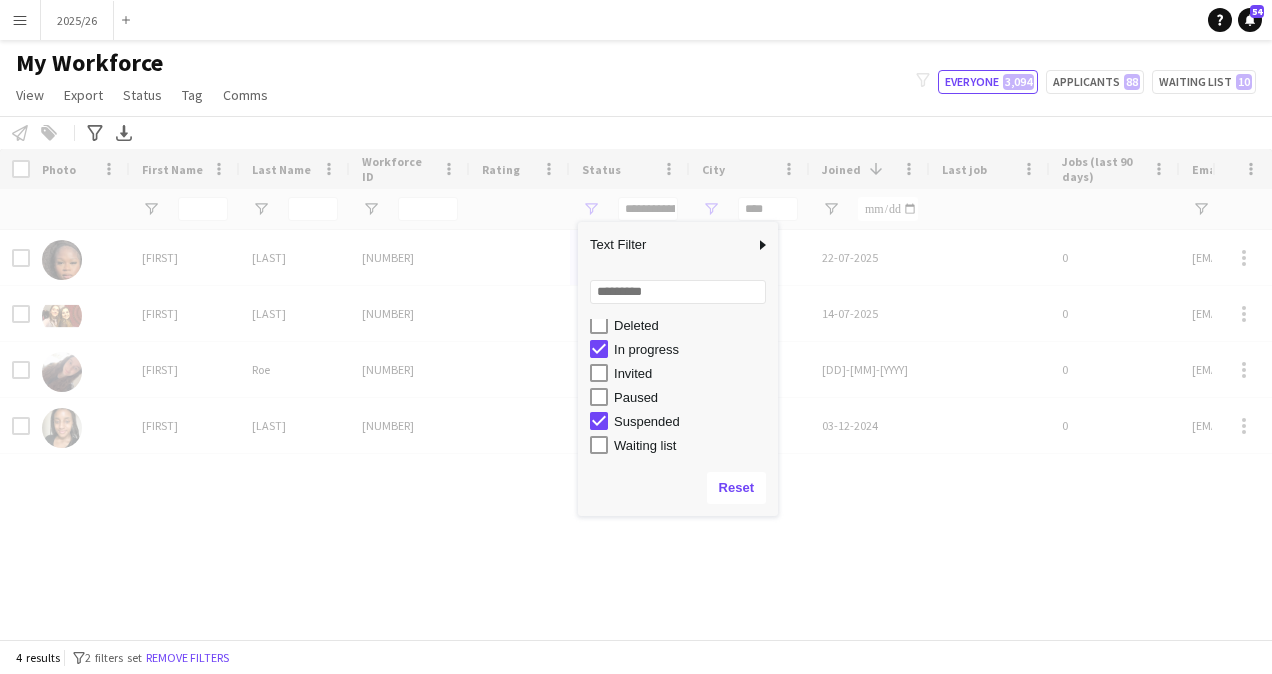 click on "My Workforce   View   Views  Default view New view Update view Delete view Edit name Customise view Customise filters Reset Filters Reset View Reset All  Export  New starters report Export as XLSX Export as PDF  Status  Edit  Tag  New tag  Edit tag  .Team Leaders (1) NO RTW docs (0) Not an EM/TL (0) Reading (1) RTW docs included (6) RTW Evidence in Folder  (0) TH Cumbernauld (0)  Add to tag  .Team Leaders (1) NO RTW docs (0) Not an EM/TL (0) Reading (1) RTW docs included (6) RTW Evidence in Folder  (0) TH Cumbernauld (0)  Untag  .Team Leaders (1) NO RTW docs (0) Not an EM/TL (0) Reading (1) RTW docs included (6) RTW Evidence in Folder  (0) TH Cumbernauld (0)  Tag chat  .Team Leaders (1) NO RTW docs (0) Not an EM/TL (0) Reading (1) RTW docs included (6) RTW Evidence in Folder  (0) TH Cumbernauld (0)  Tag share page  .Team Leaders (1) NO RTW docs (0) Not an EM/TL (0) Reading (1) RTW docs included (6) RTW Evidence in Folder  (0) TH Cumbernauld (0)  Comms  Send notification
filter-1" 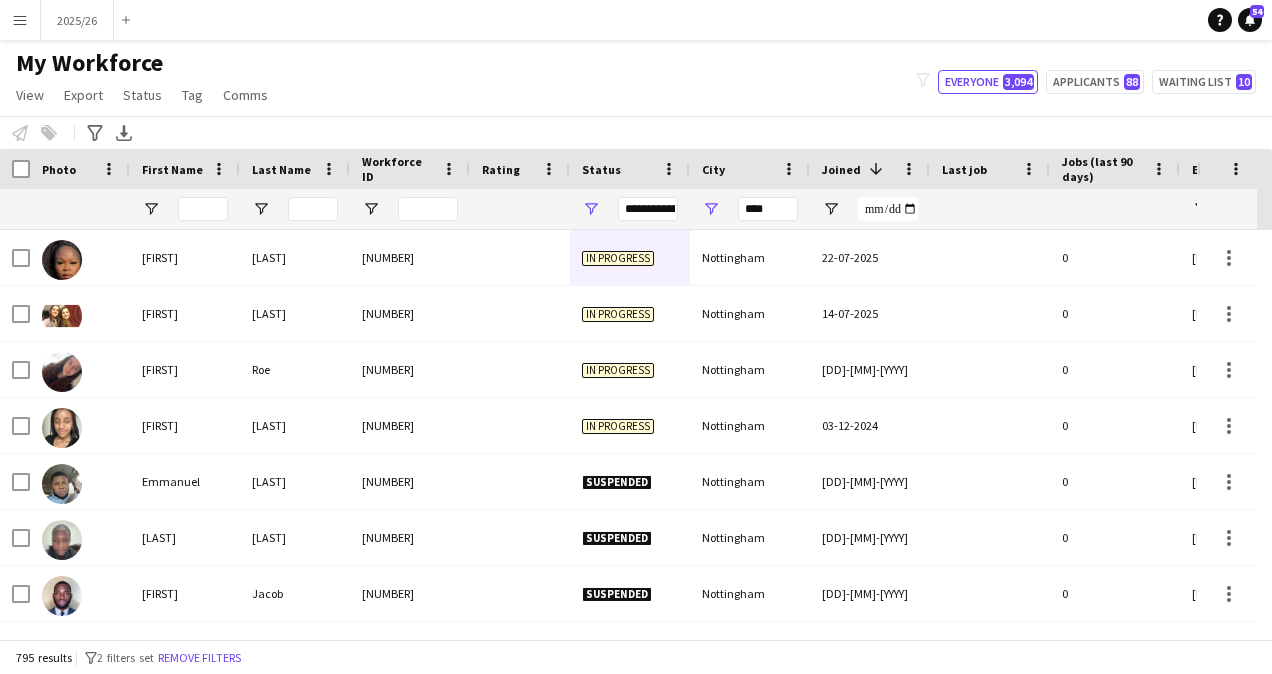 click at bounding box center [80, 209] 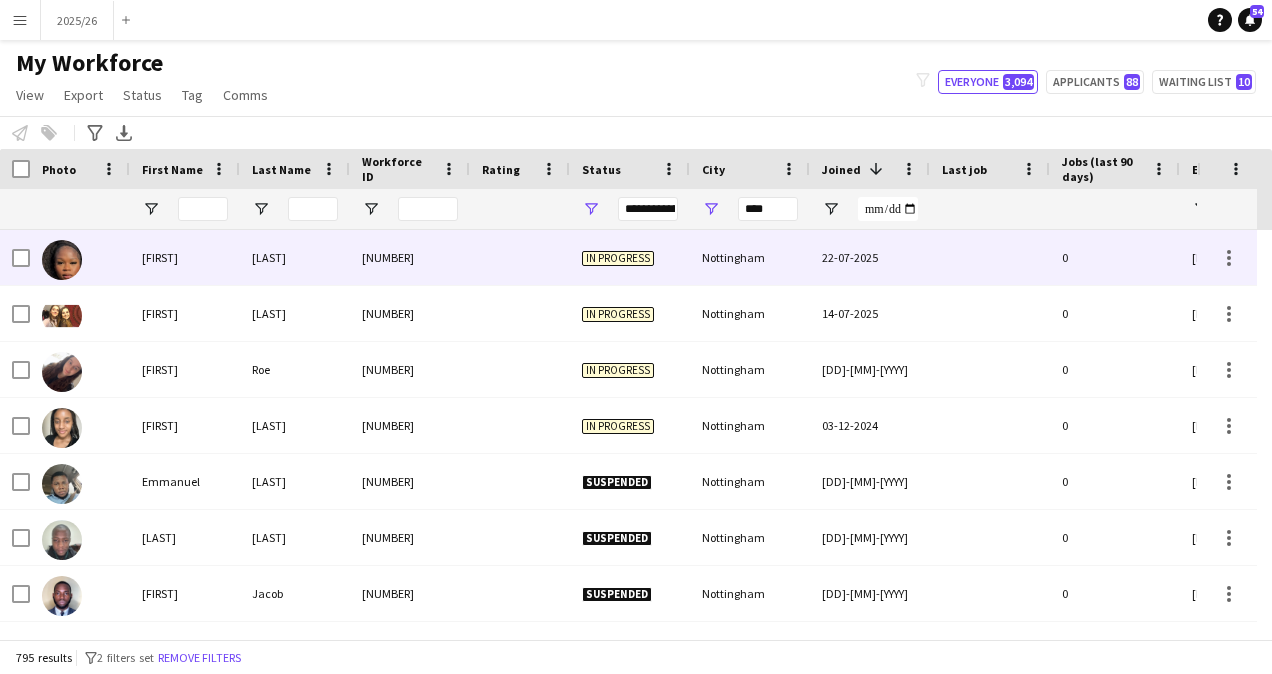 click at bounding box center (520, 257) 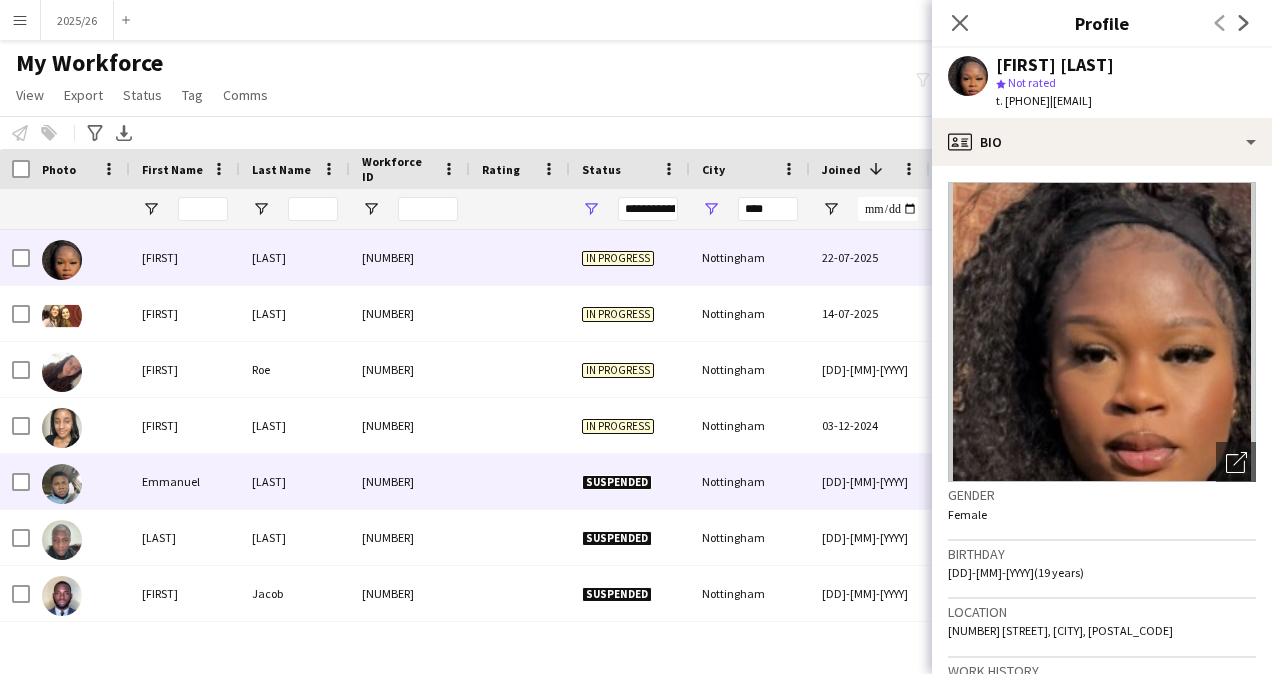 click on "Suspended" at bounding box center [617, 482] 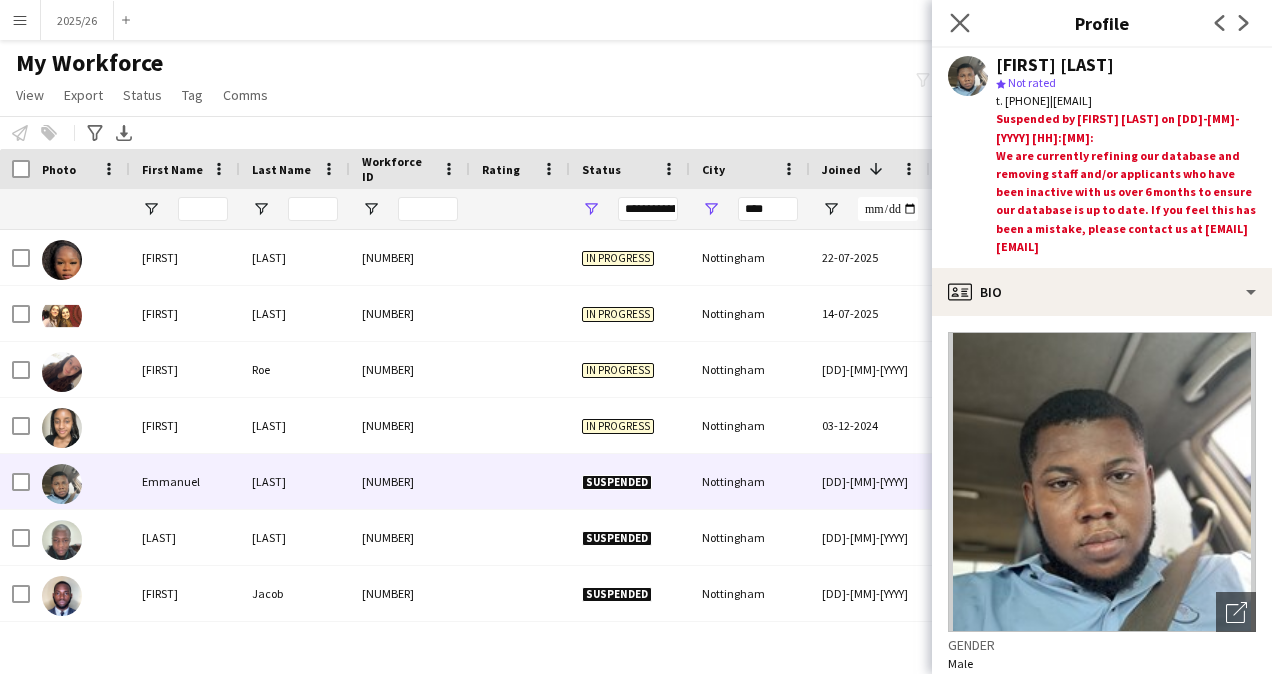 click on "Close pop-in" 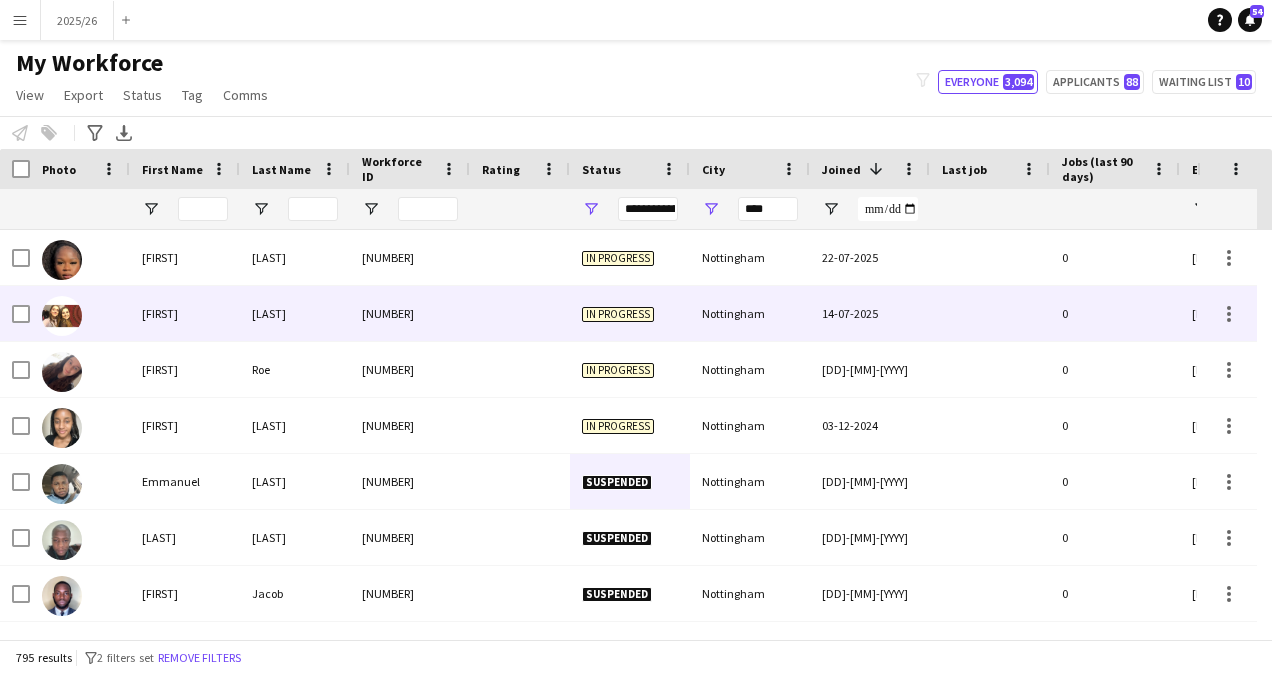 click at bounding box center [520, 313] 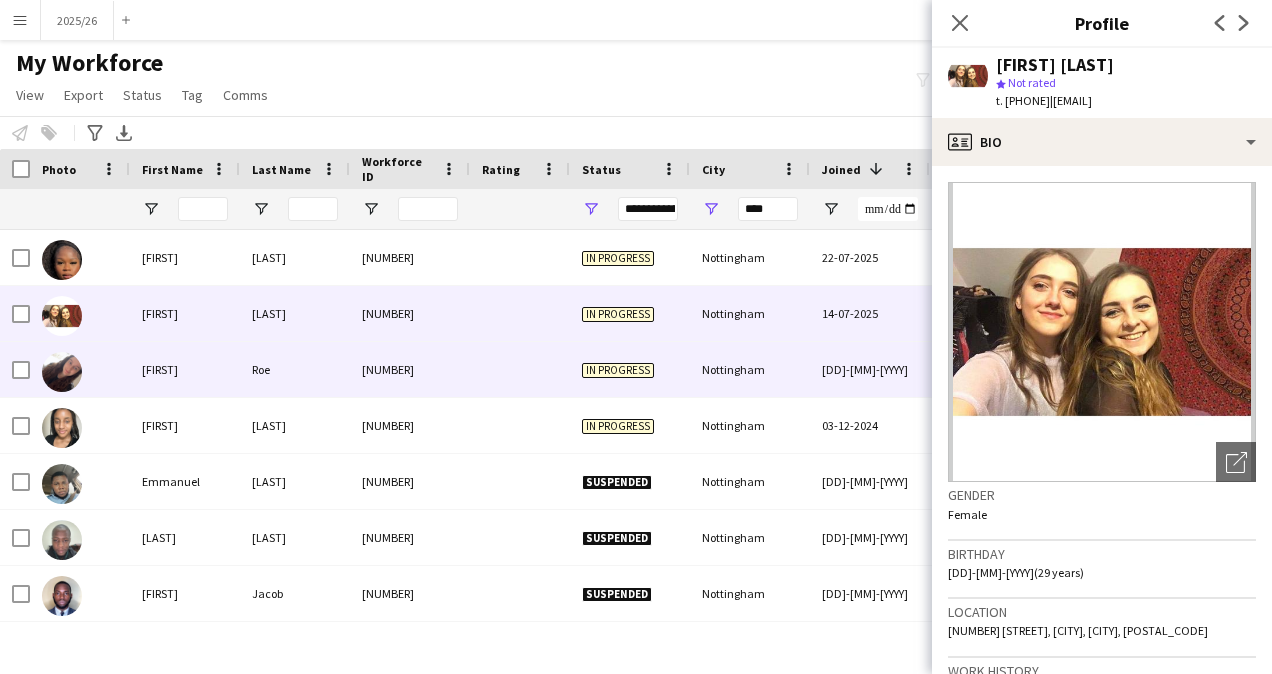 click at bounding box center (520, 369) 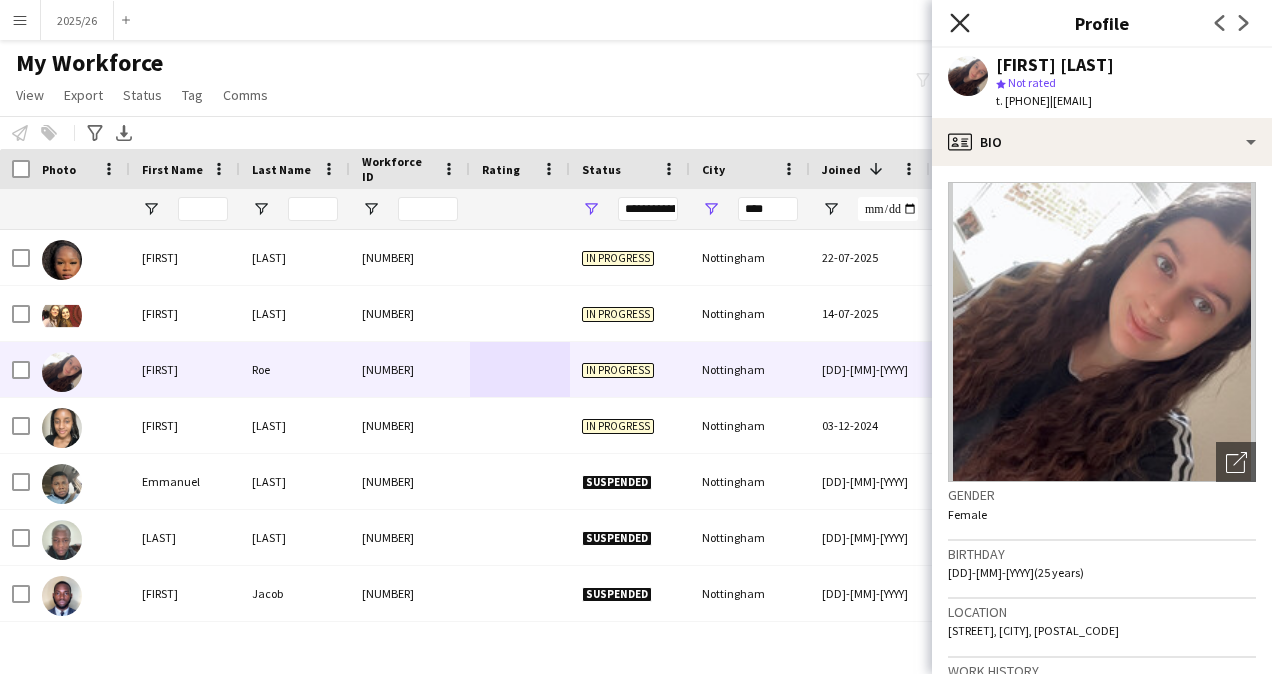 click 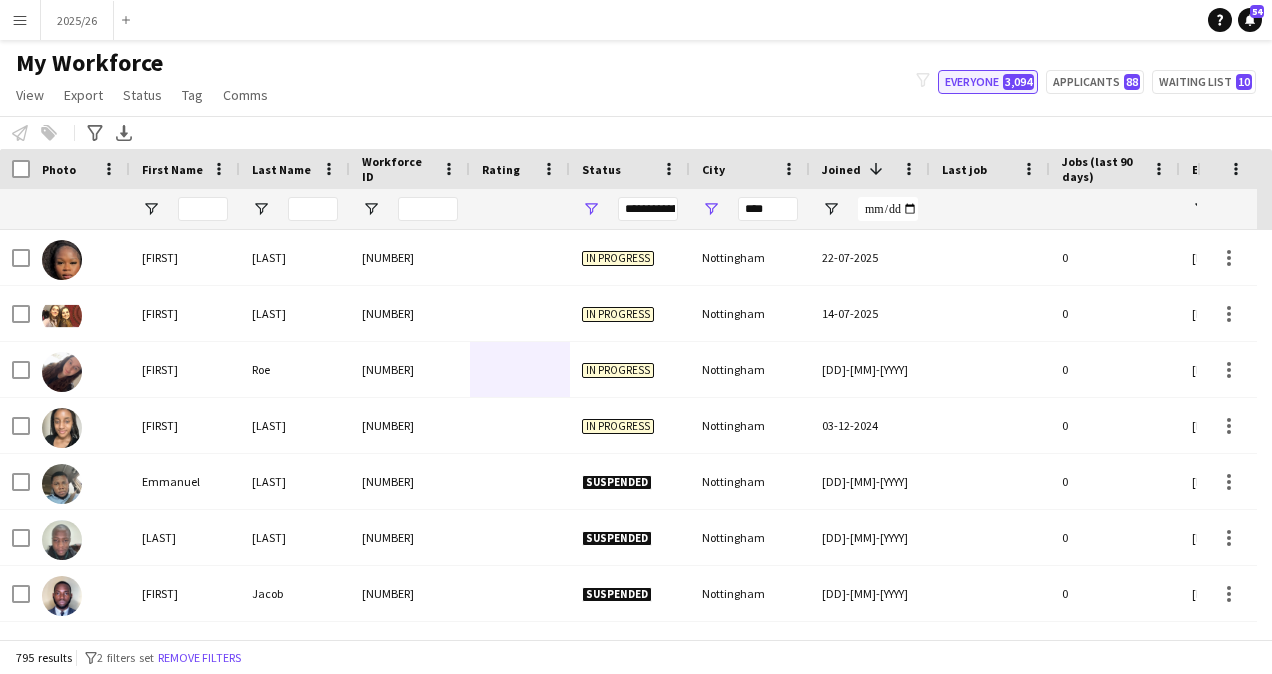 click on "3,094" 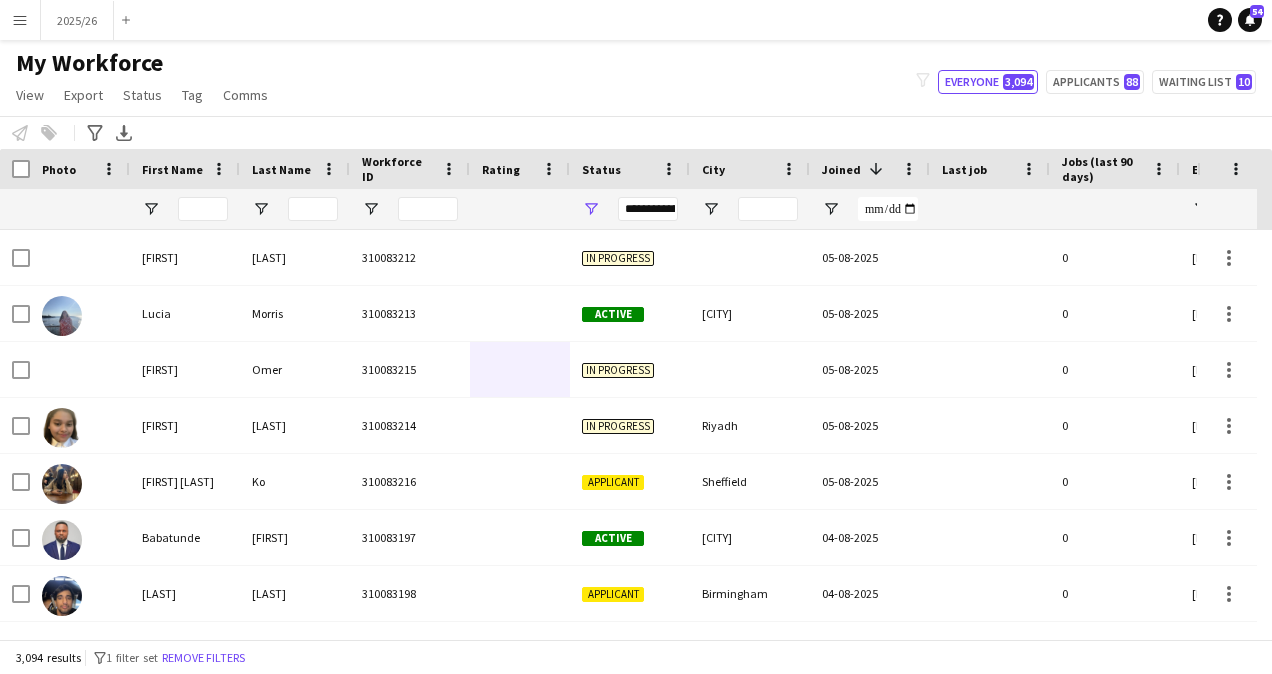 click on "**********" at bounding box center [648, 209] 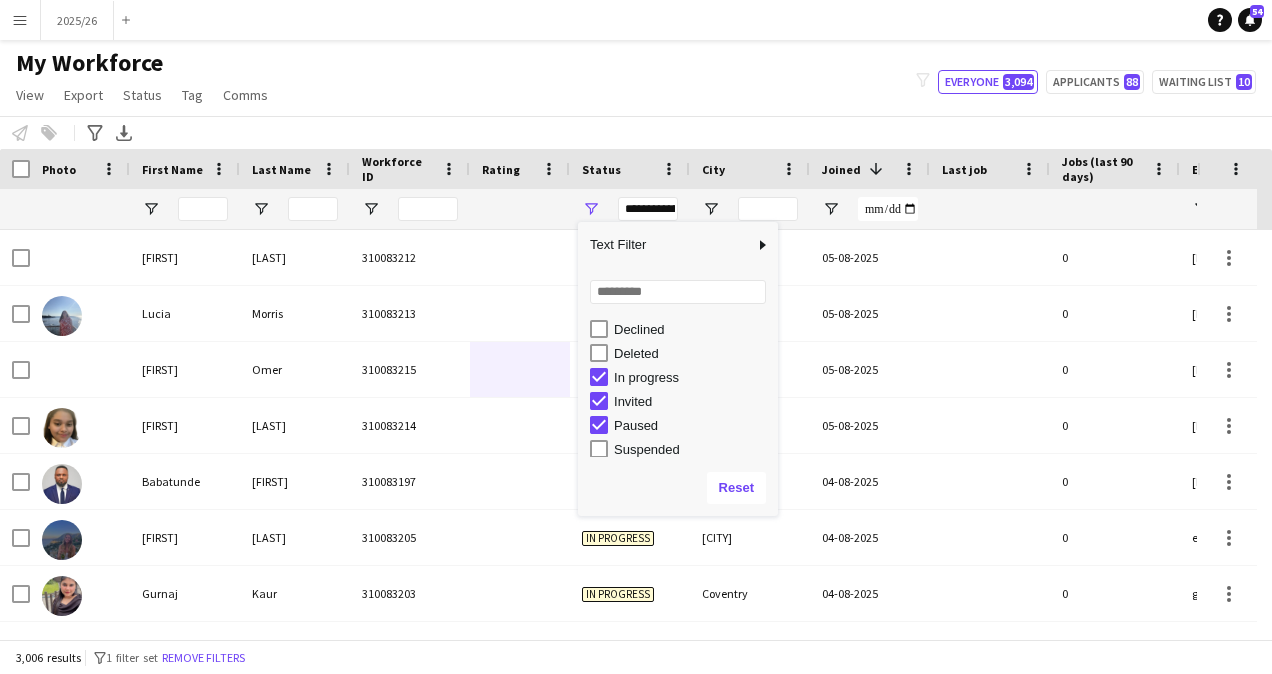 scroll, scrollTop: 100, scrollLeft: 0, axis: vertical 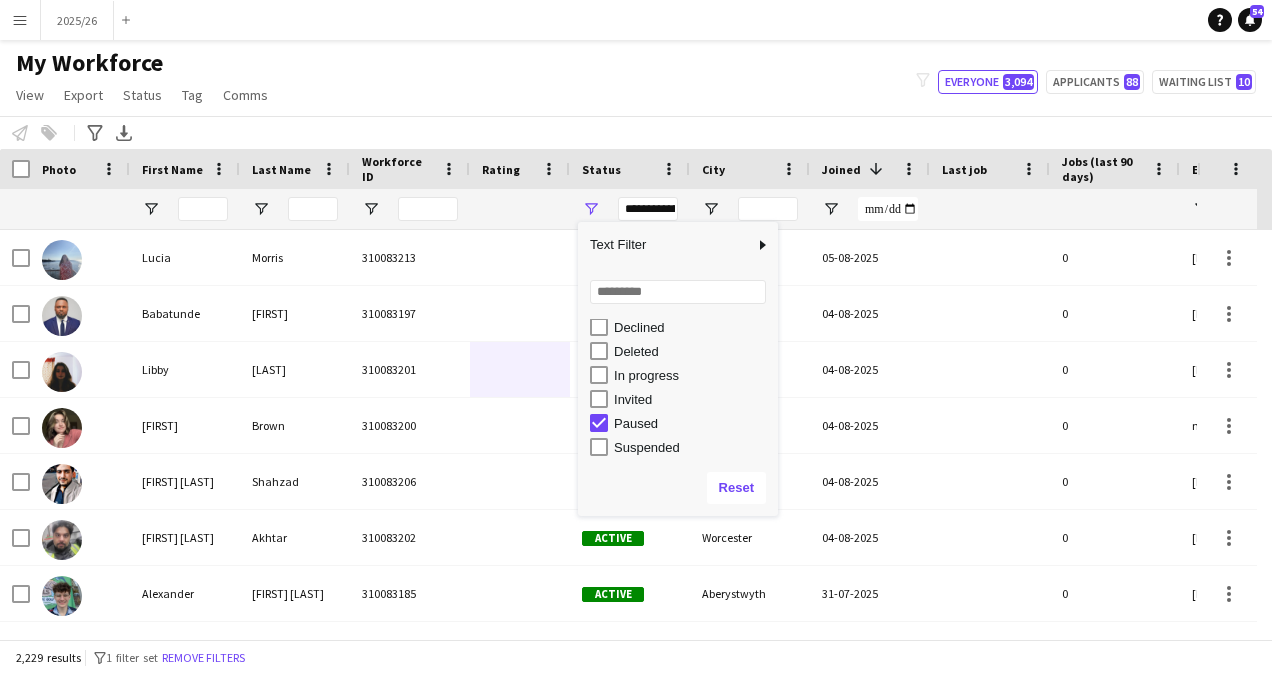 click on "Paused" at bounding box center (684, 423) 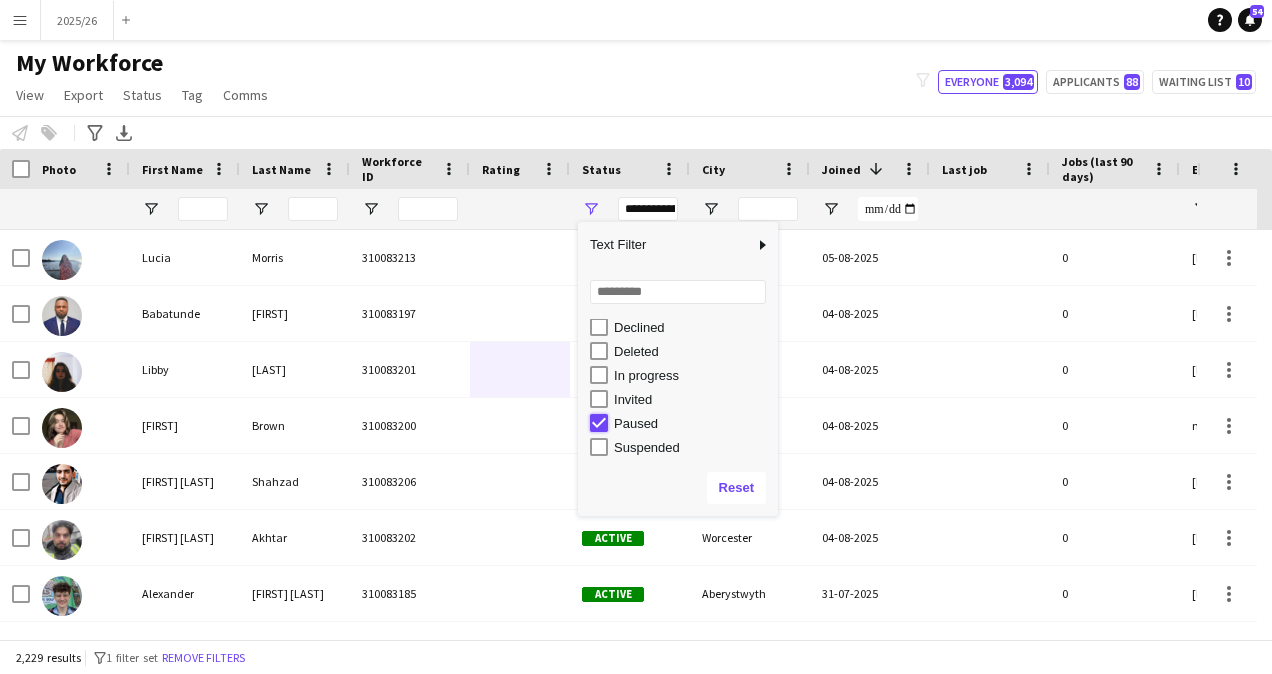 type on "**********" 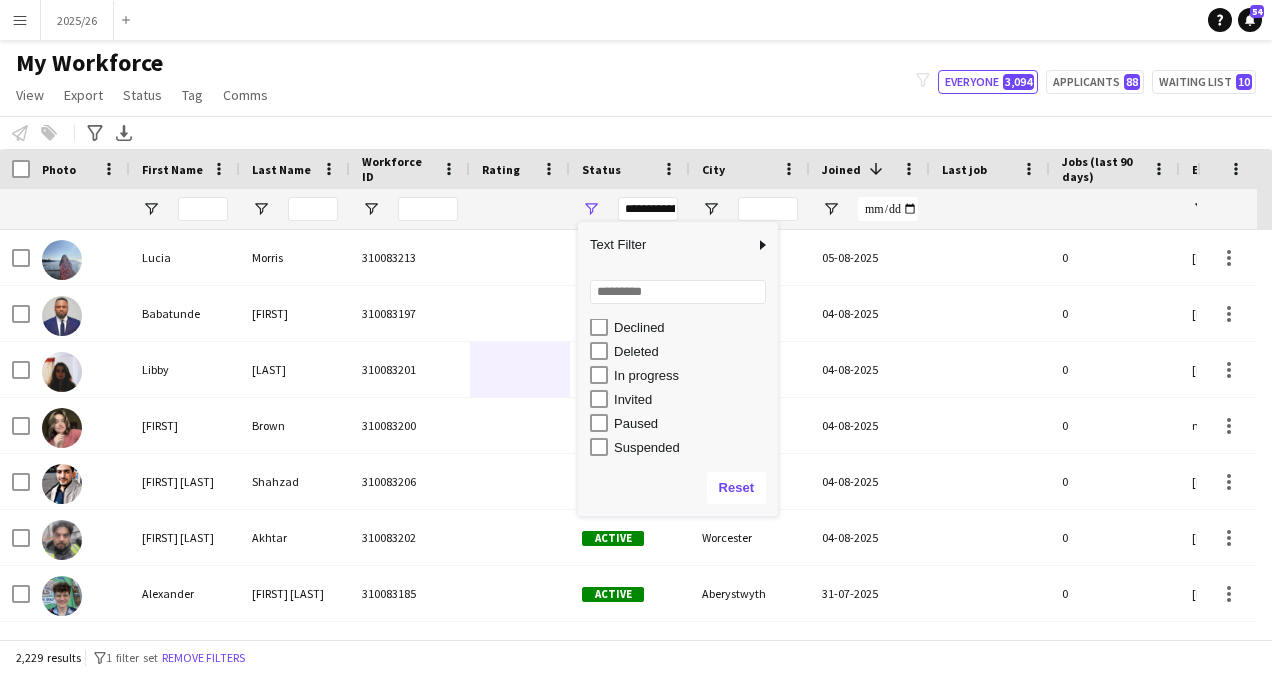 scroll, scrollTop: 126, scrollLeft: 0, axis: vertical 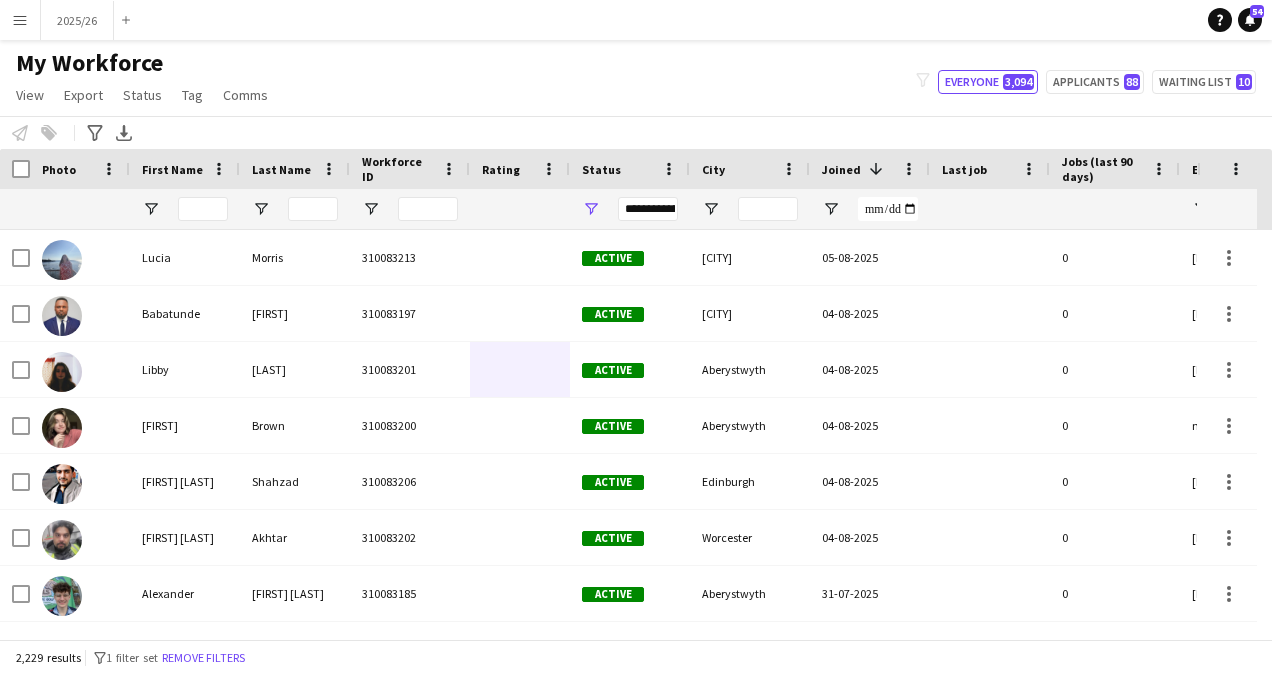 click on "My Workforce   View   Views  Default view New view Update view Delete view Edit name Customise view Customise filters Reset Filters Reset View Reset All  Export  New starters report Export as XLSX Export as PDF  Status  Edit  Tag  New tag  Edit tag  .Team Leaders (1) NO RTW docs (0) Not an EM/TL (0) Reading (1) RTW docs included (6) RTW Evidence in Folder  (0) TH Cumbernauld (0)  Add to tag  .Team Leaders (1) NO RTW docs (0) Not an EM/TL (0) Reading (1) RTW docs included (6) RTW Evidence in Folder  (0) TH Cumbernauld (0)  Untag  .Team Leaders (1) NO RTW docs (0) Not an EM/TL (0) Reading (1) RTW docs included (6) RTW Evidence in Folder  (0) TH Cumbernauld (0)  Tag chat  .Team Leaders (1) NO RTW docs (0) Not an EM/TL (0) Reading (1) RTW docs included (6) RTW Evidence in Folder  (0) TH Cumbernauld (0)  Tag share page  .Team Leaders (1) NO RTW docs (0) Not an EM/TL (0) Reading (1) RTW docs included (6) RTW Evidence in Folder  (0) TH Cumbernauld (0)  Comms  Send notification
filter-1" 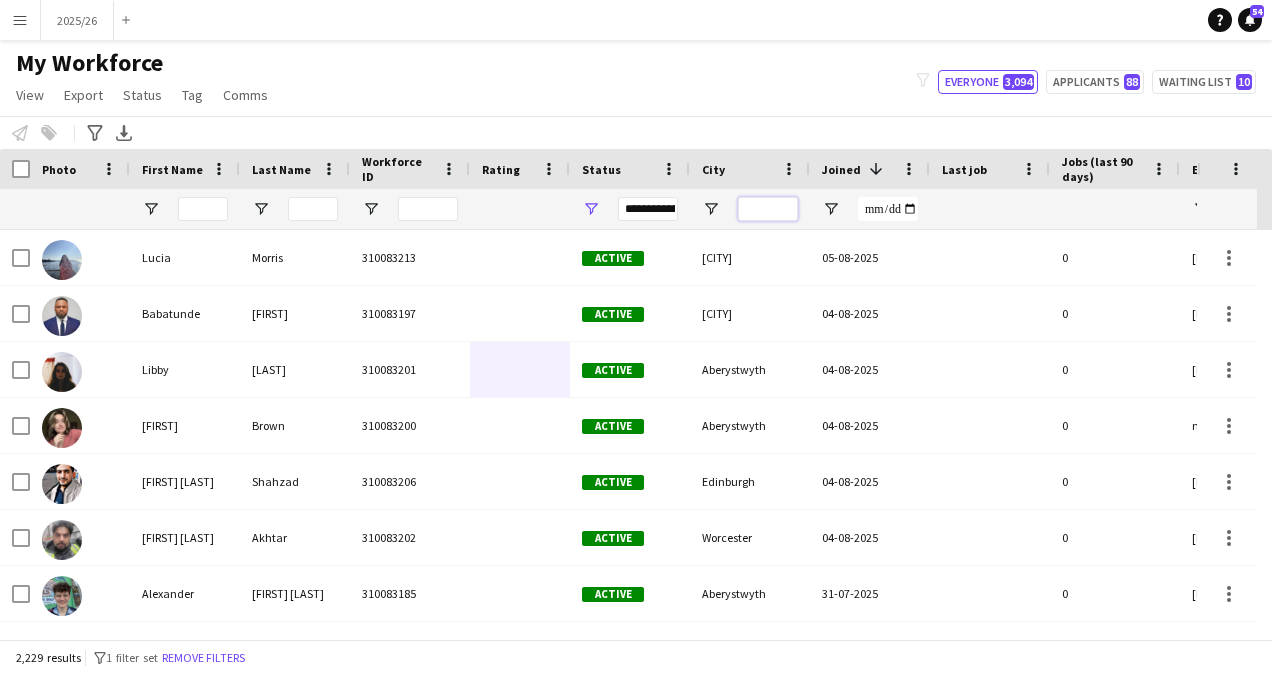 click at bounding box center (768, 209) 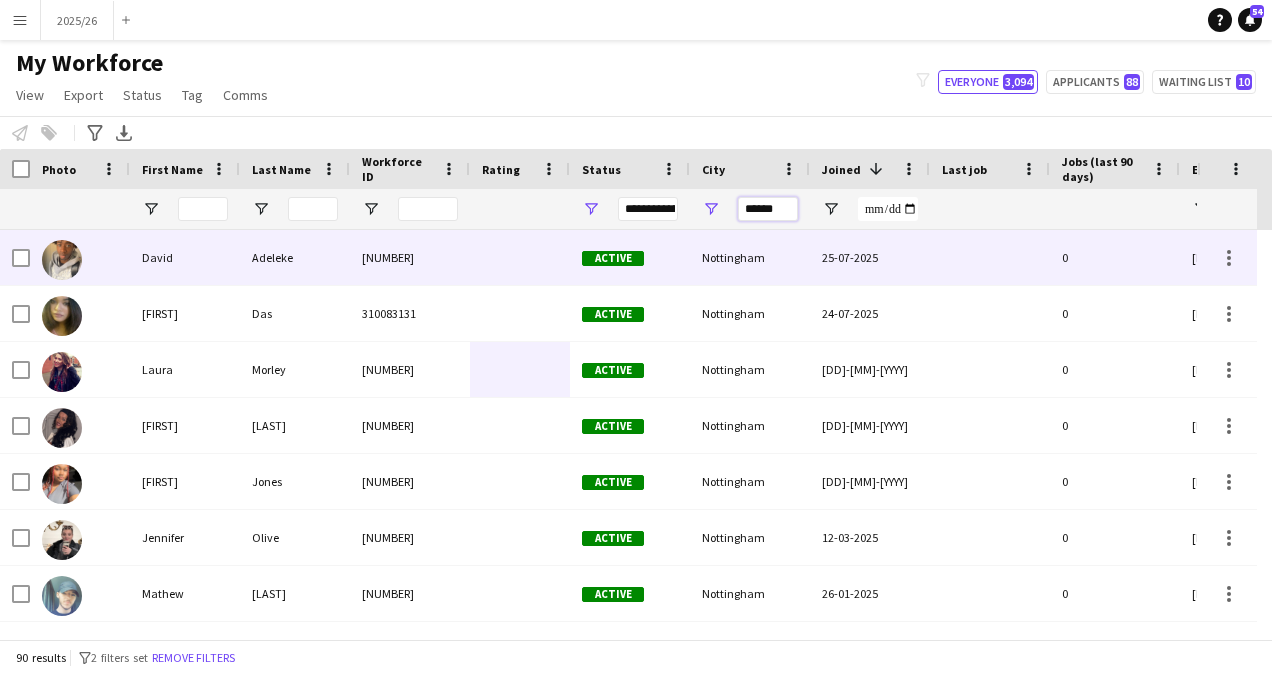 type on "******" 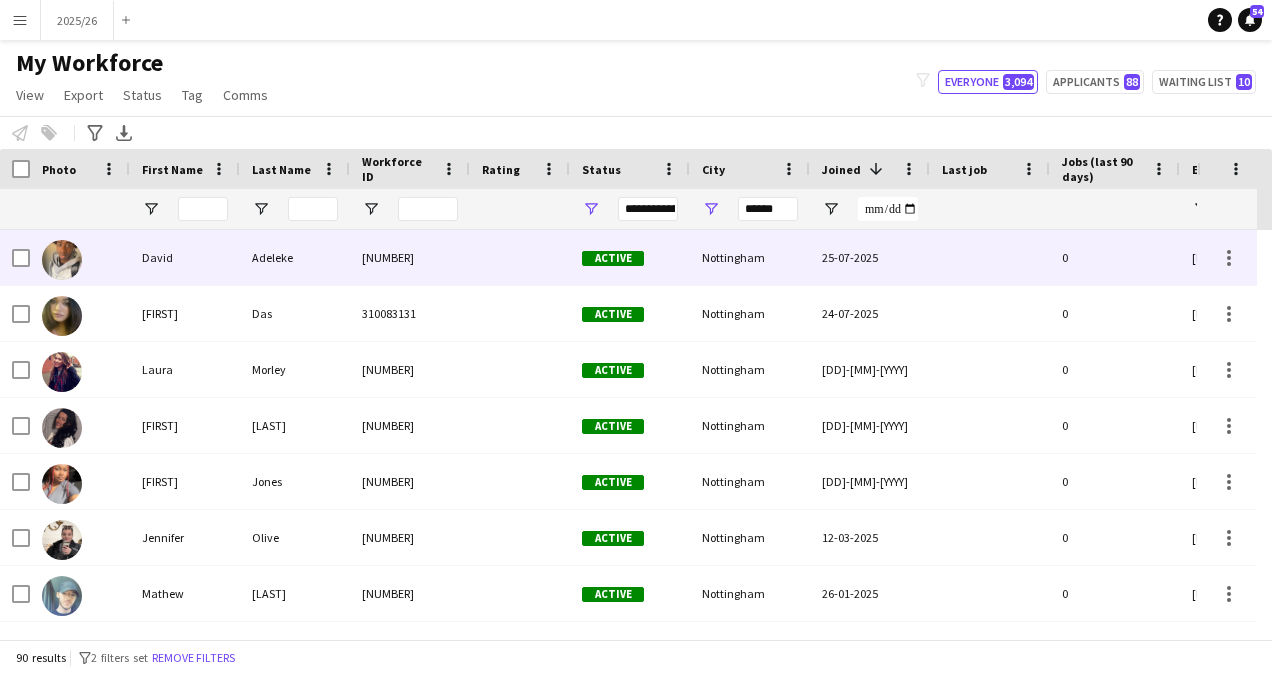click on "Nottingham" at bounding box center [750, 257] 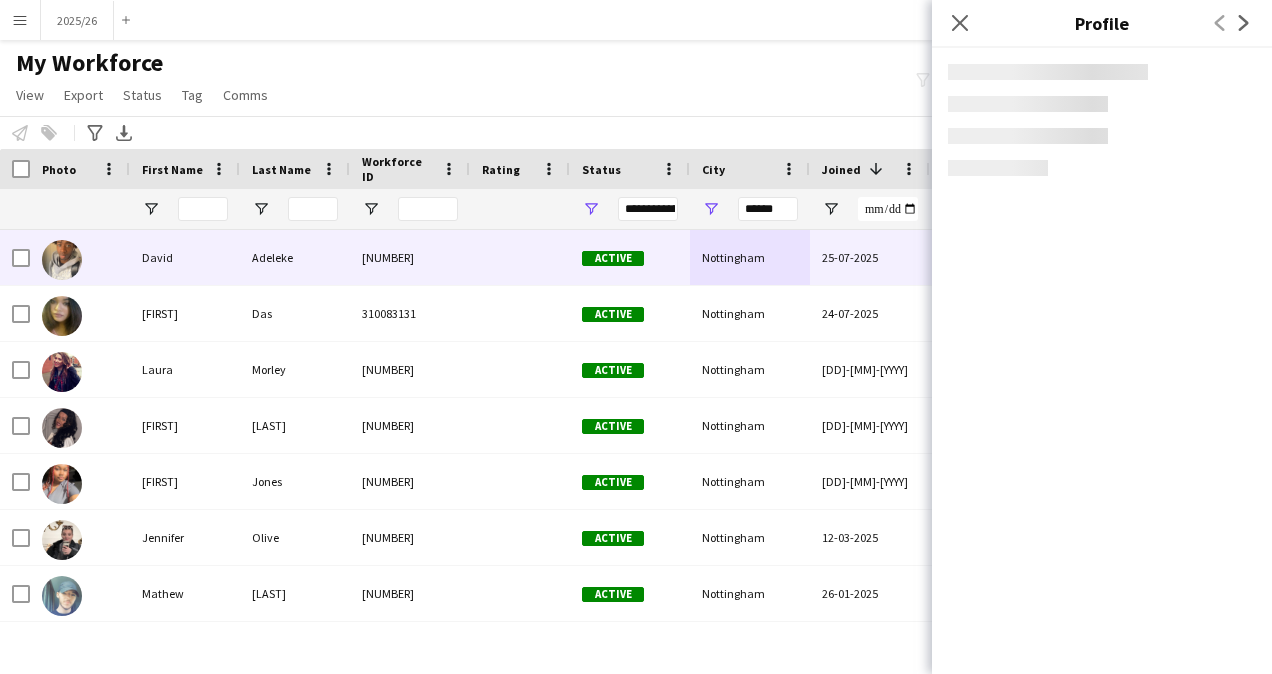 click on "Close pop-in" 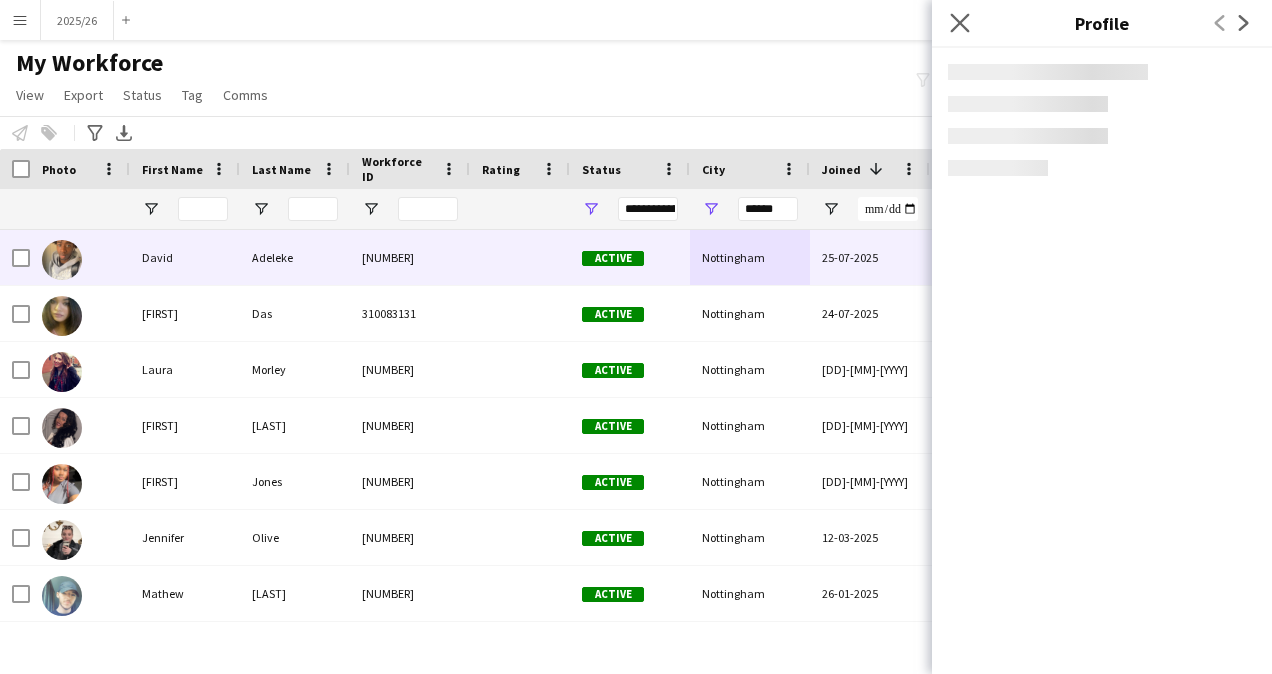 click on "Close pop-in" 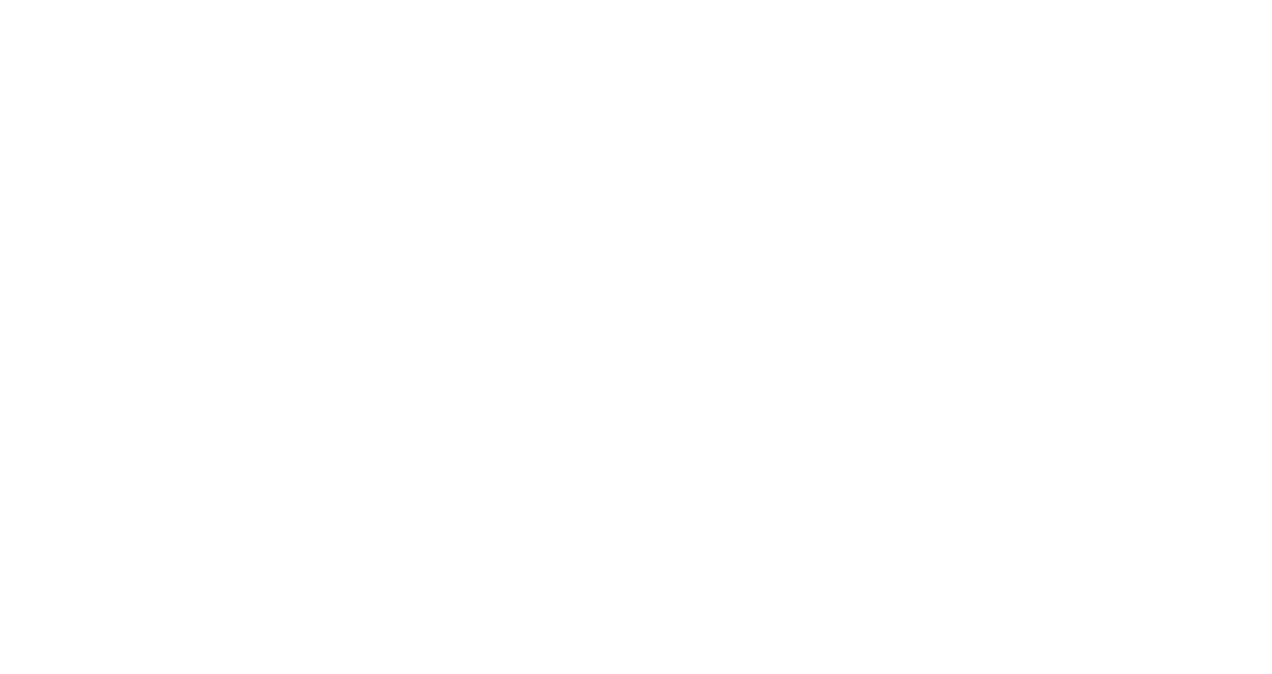 scroll, scrollTop: 0, scrollLeft: 0, axis: both 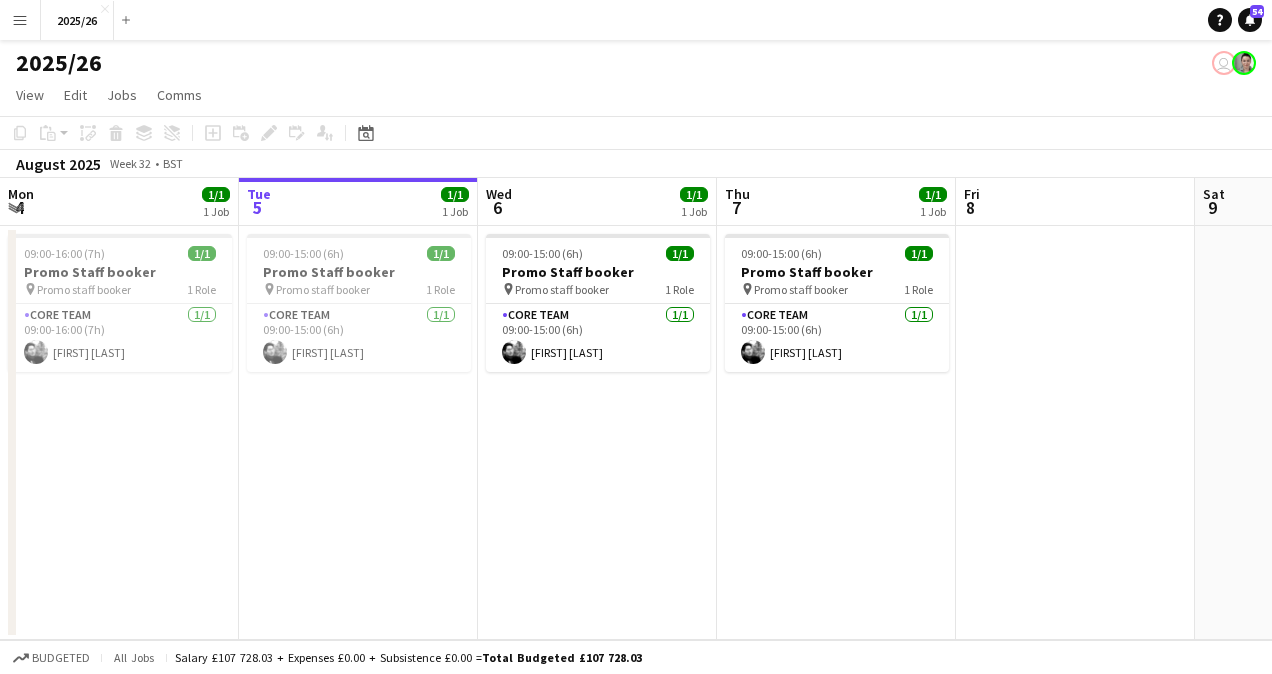 click on "Menu
Boards
Boards   Boards   All jobs   Status
Workforce
Workforce   My Workforce   Recruiting
Comms
Comms
Pay
Pay   Approvals   Payments   Reports
Platform Settings
Platform Settings   App settings   Your settings   Profiles
Training Academy
Training Academy
Knowledge Base
Knowledge Base
Product Updates
Product Updates   Log Out   Privacy   2025/26
Close
Add
Help
Notifications
54" at bounding box center (636, 20) 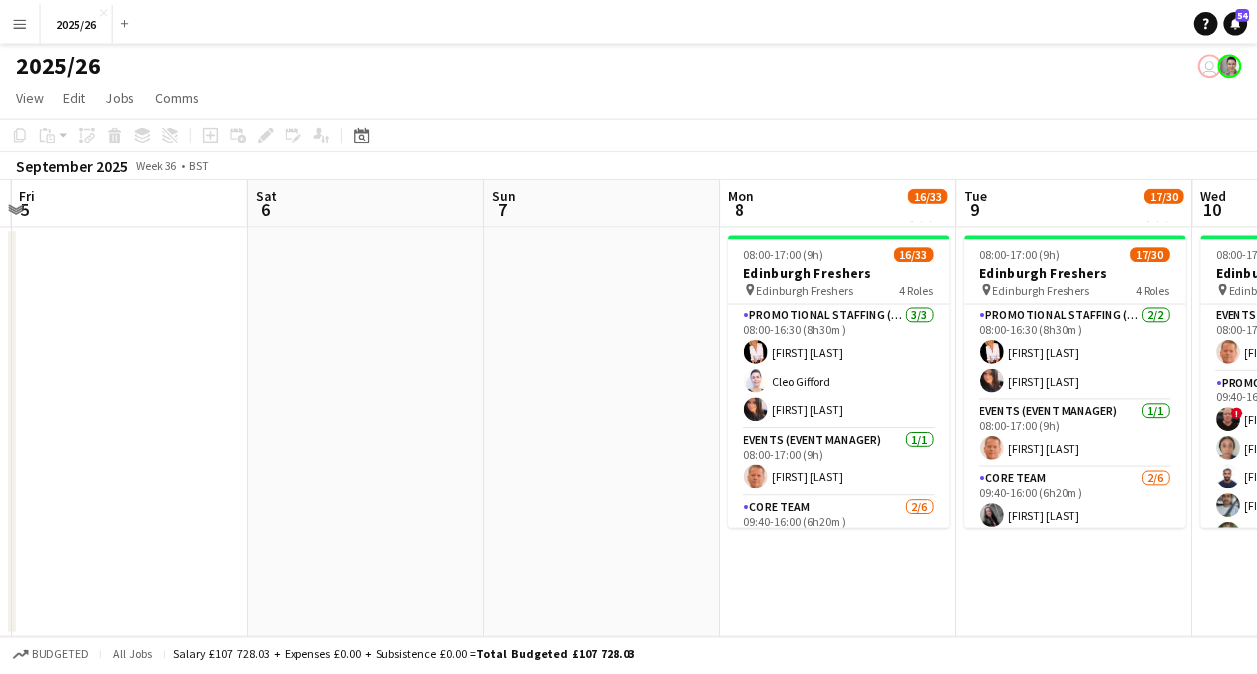 scroll, scrollTop: 0, scrollLeft: 705, axis: horizontal 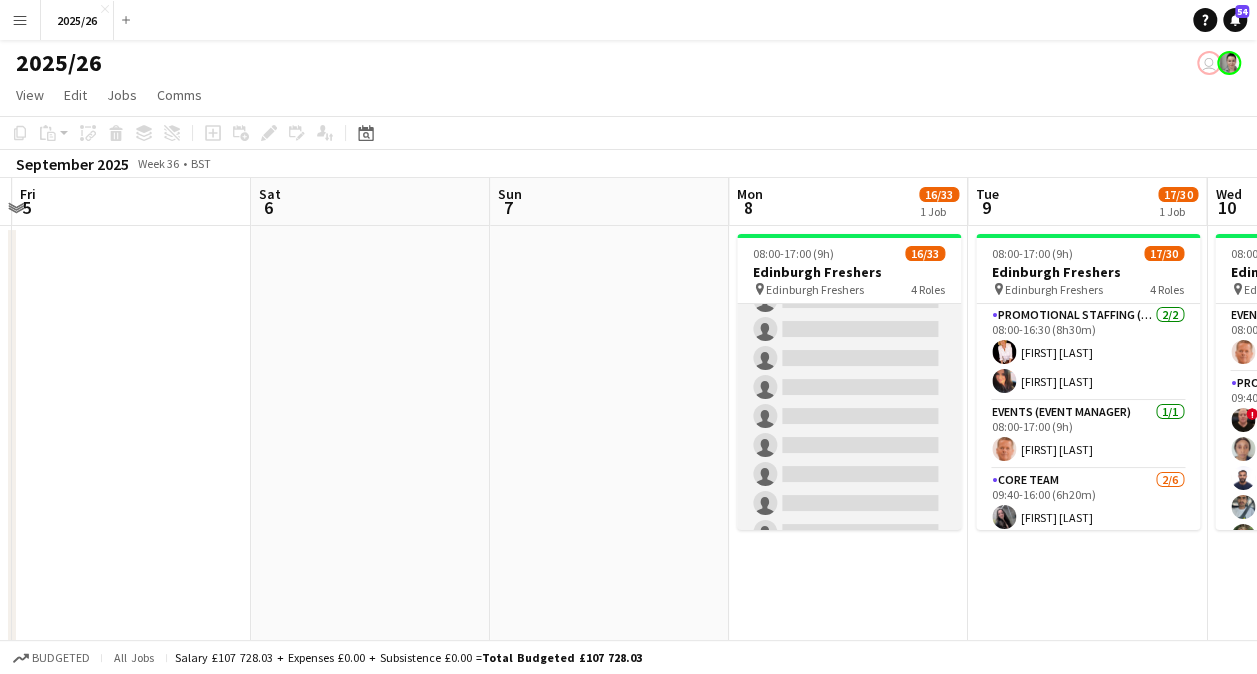 click on "Promotional Staffing (Brand Ambassadors)   10/23   09:40-16:00 (6h20m)
[FIRST] [LAST] [FIRST] [LAST] [FIRST] [LAST] ! [FIRST] [LAST] [FIRST] [LAST] [FIRST] [LAST] [FIRST] [LAST] [FIRST] [LAST]
single-neutral-actions
single-neutral-actions
single-neutral-actions
single-neutral-actions
single-neutral-actions
single-neutral-actions
single-neutral-actions
single-neutral-actions
single-neutral-actions
single-neutral-actions
single-neutral-actions
single-neutral-actions
single-neutral-actions" at bounding box center (849, 286) 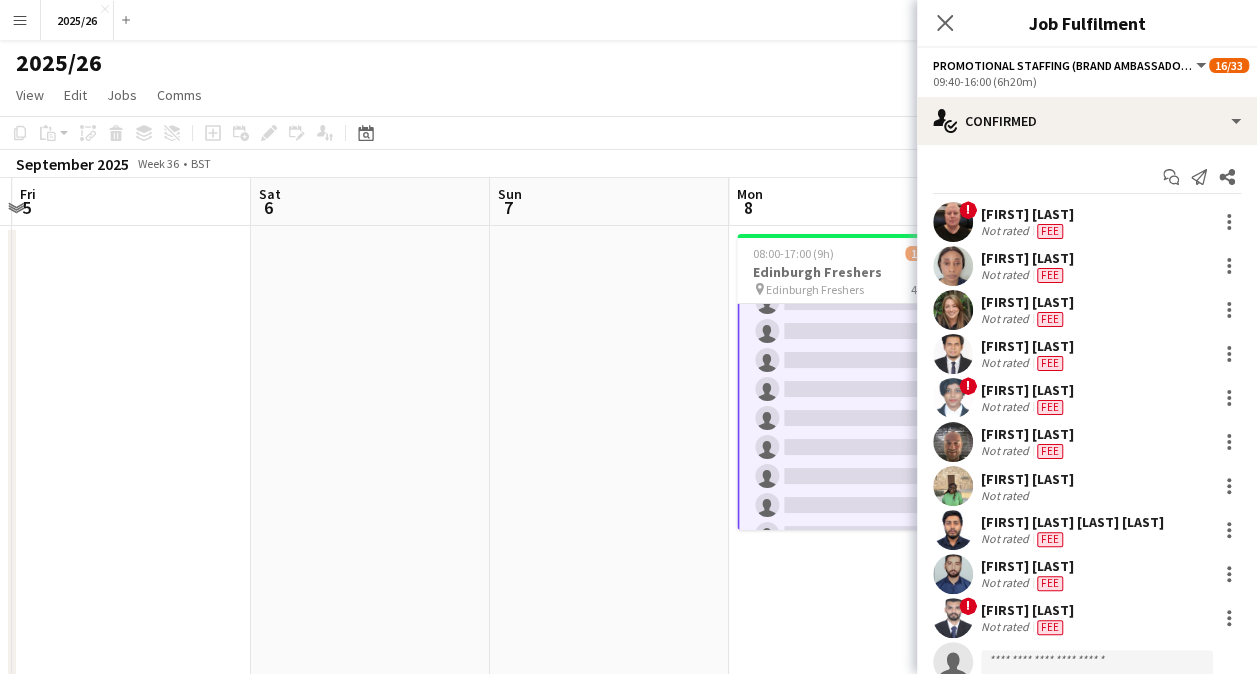 scroll, scrollTop: 780, scrollLeft: 0, axis: vertical 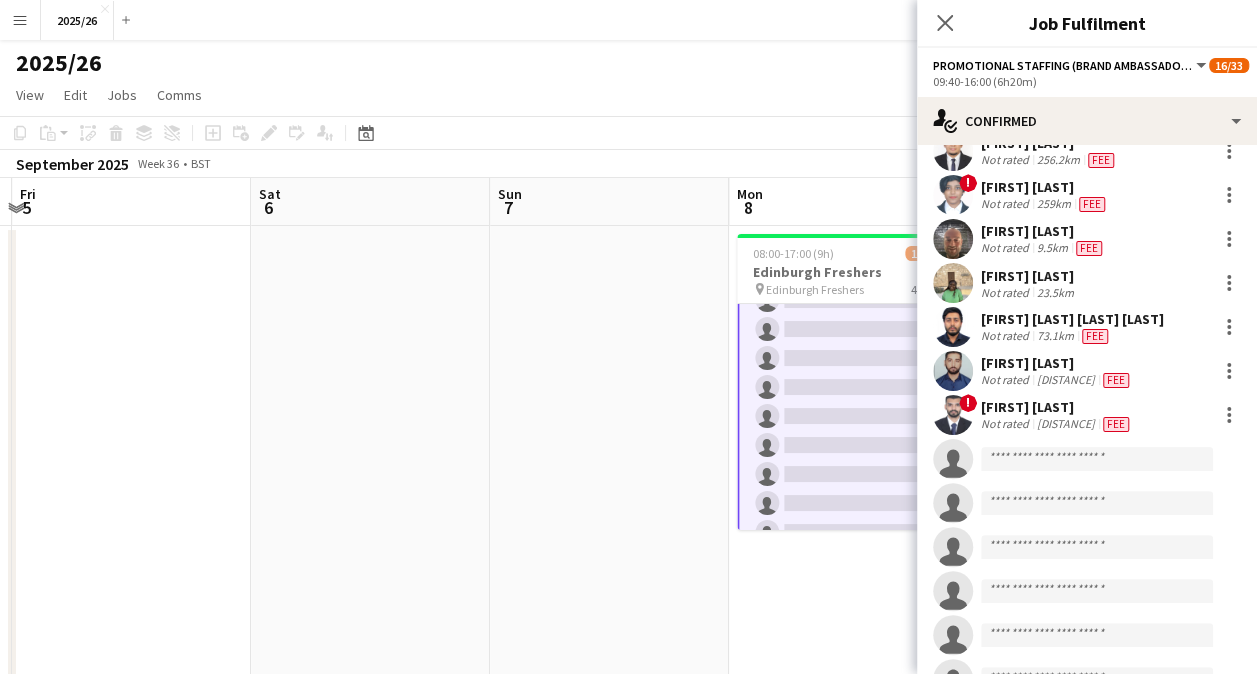 click on "single-neutral-actions" 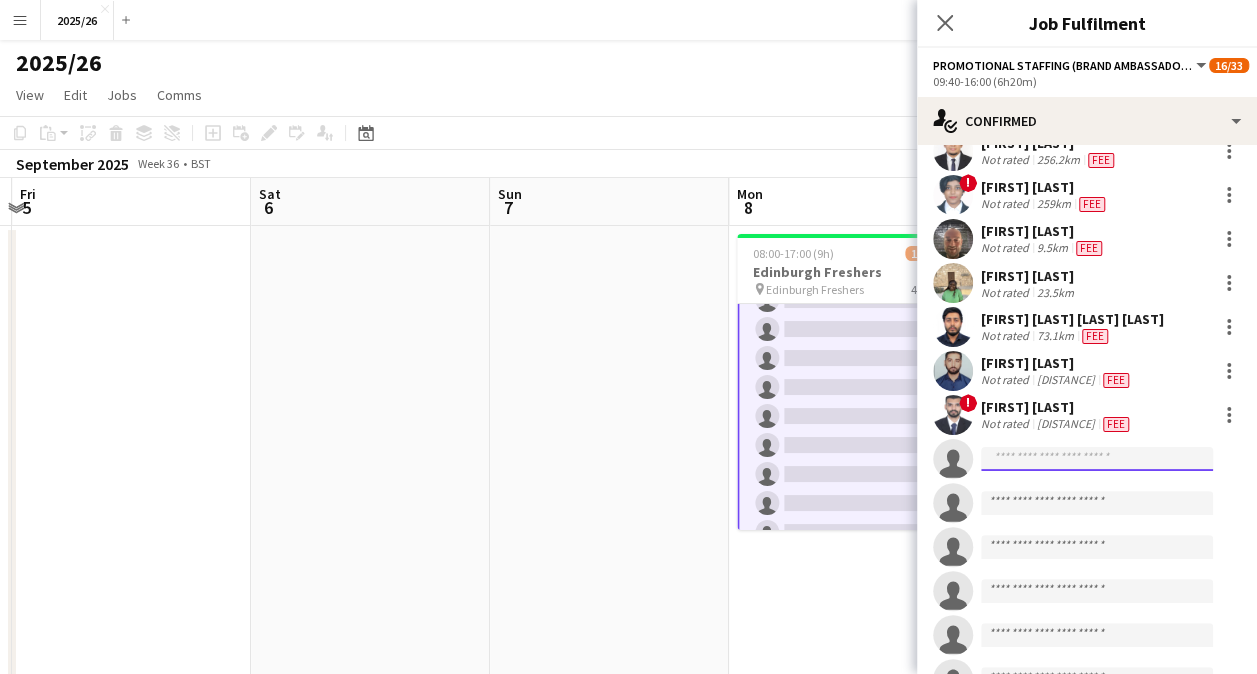 click at bounding box center [1097, 899] 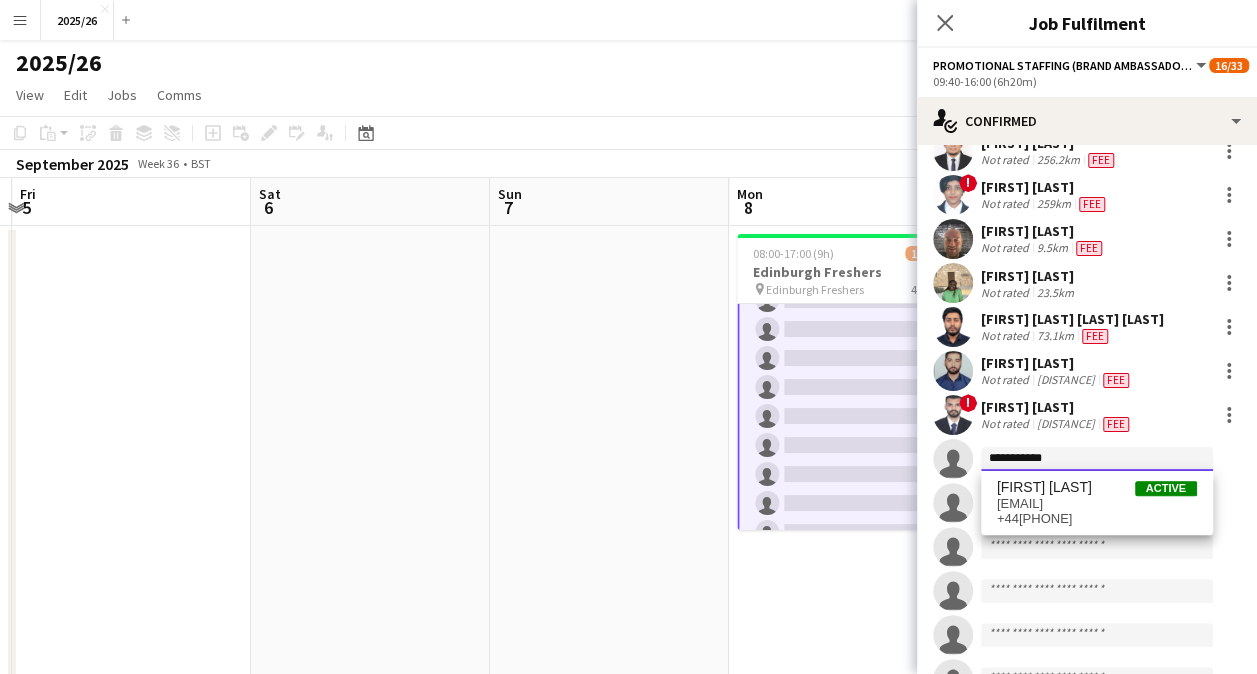 type on "**********" 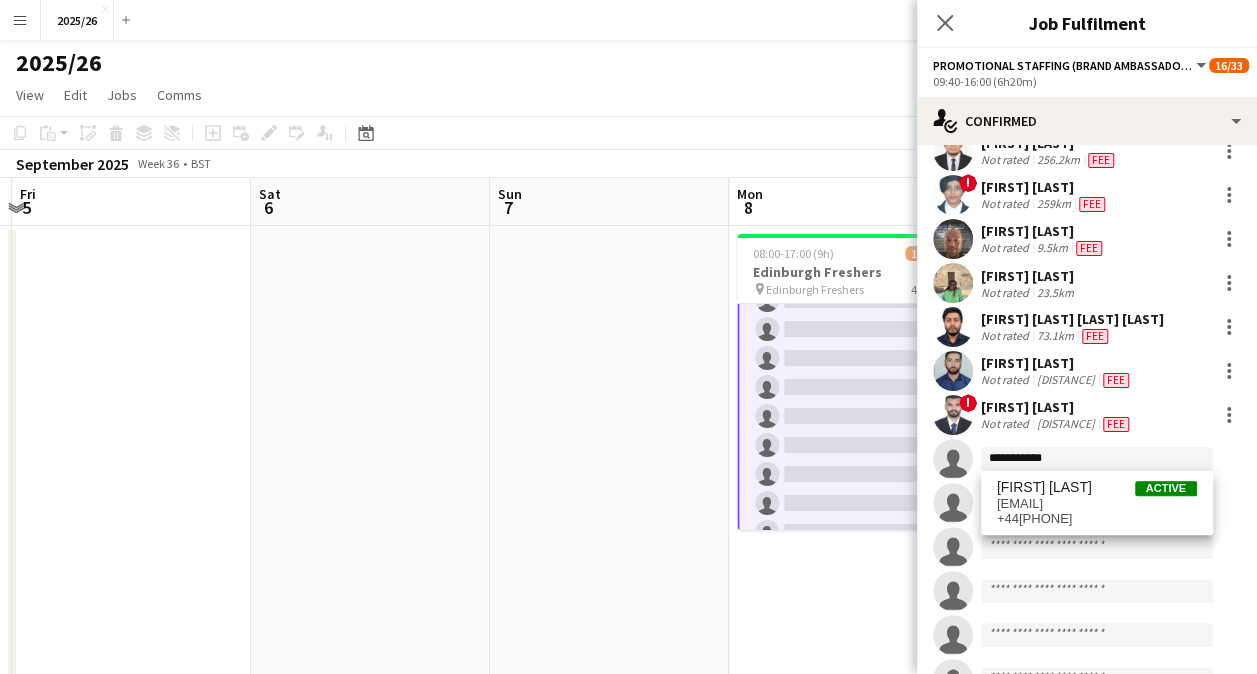 click on "[FIRST] [LAST] Active [EMAIL] +44[PHONE]" at bounding box center (1097, 503) 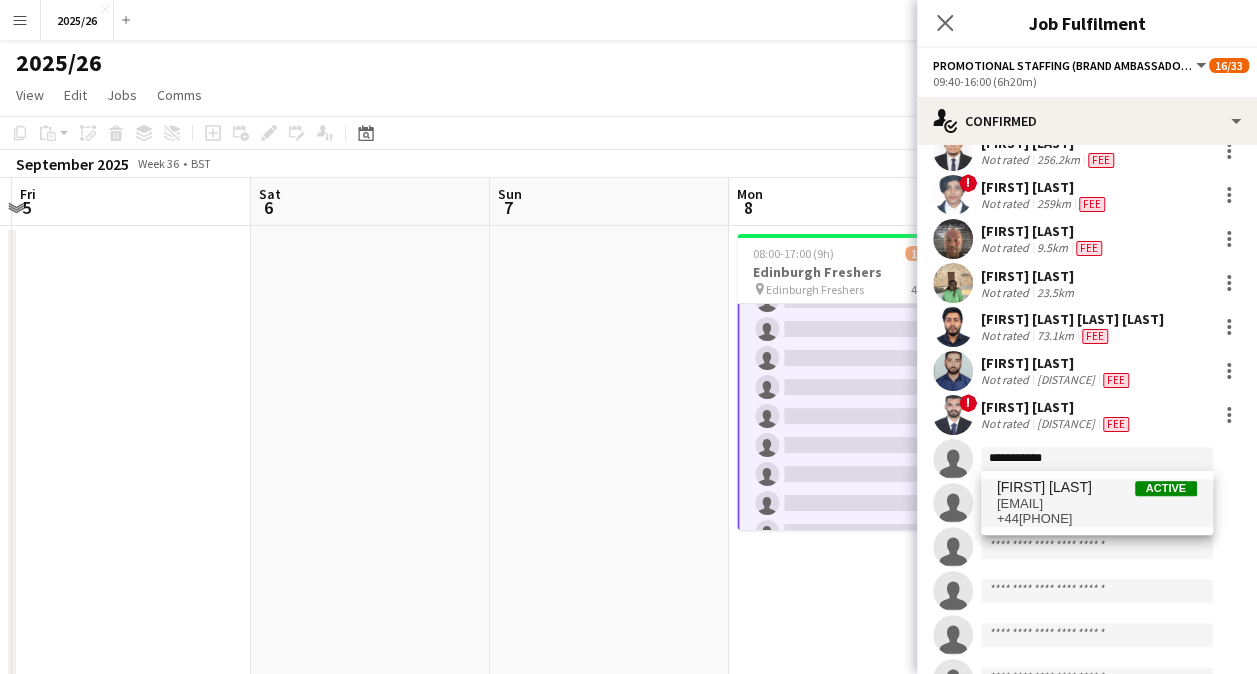 click on "+44[PHONE]" at bounding box center [1097, 519] 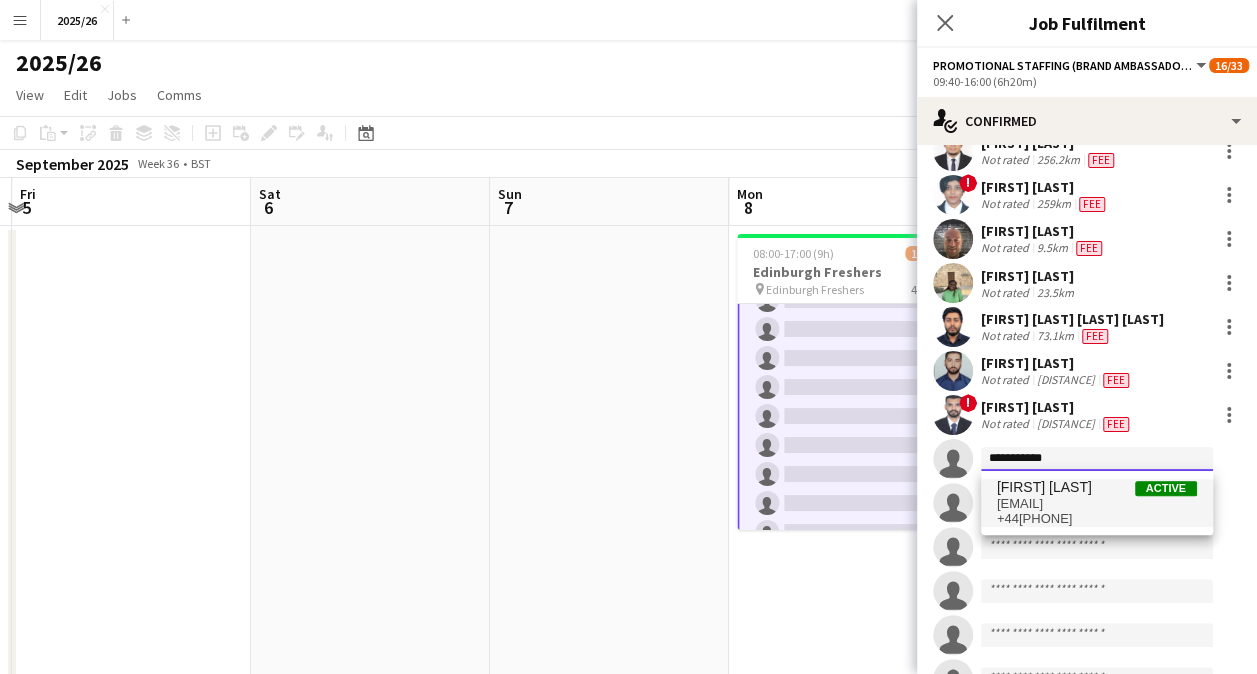 type 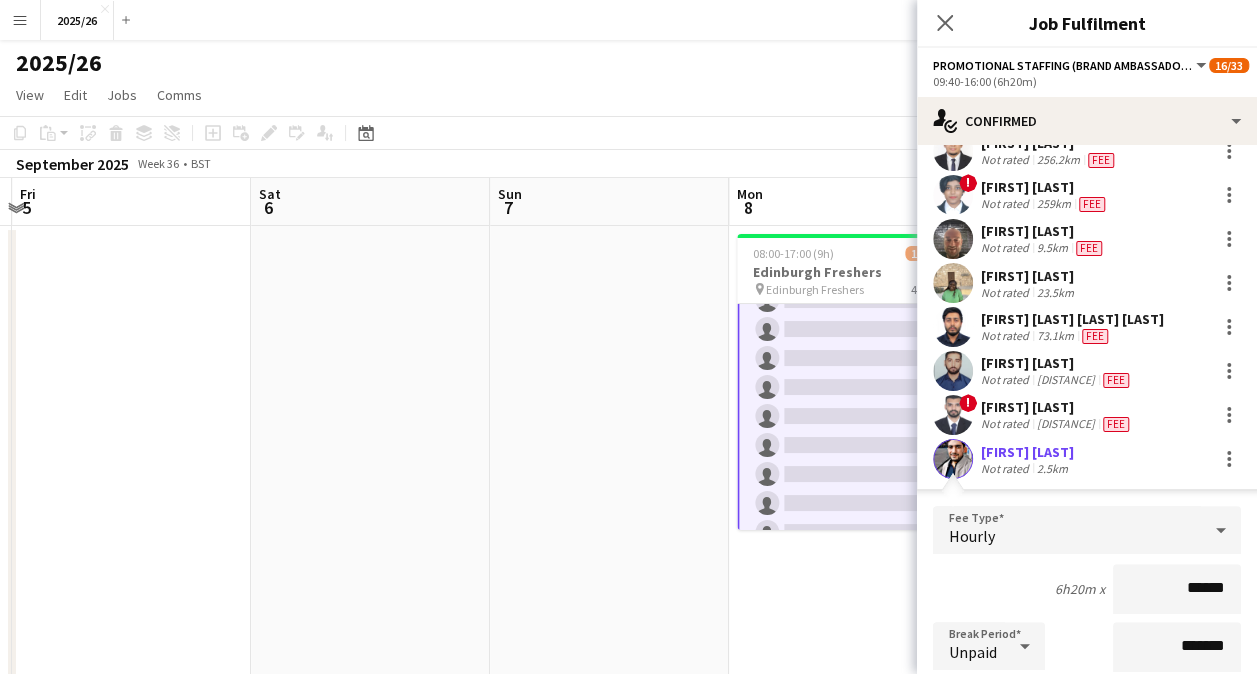 click at bounding box center [953, 459] 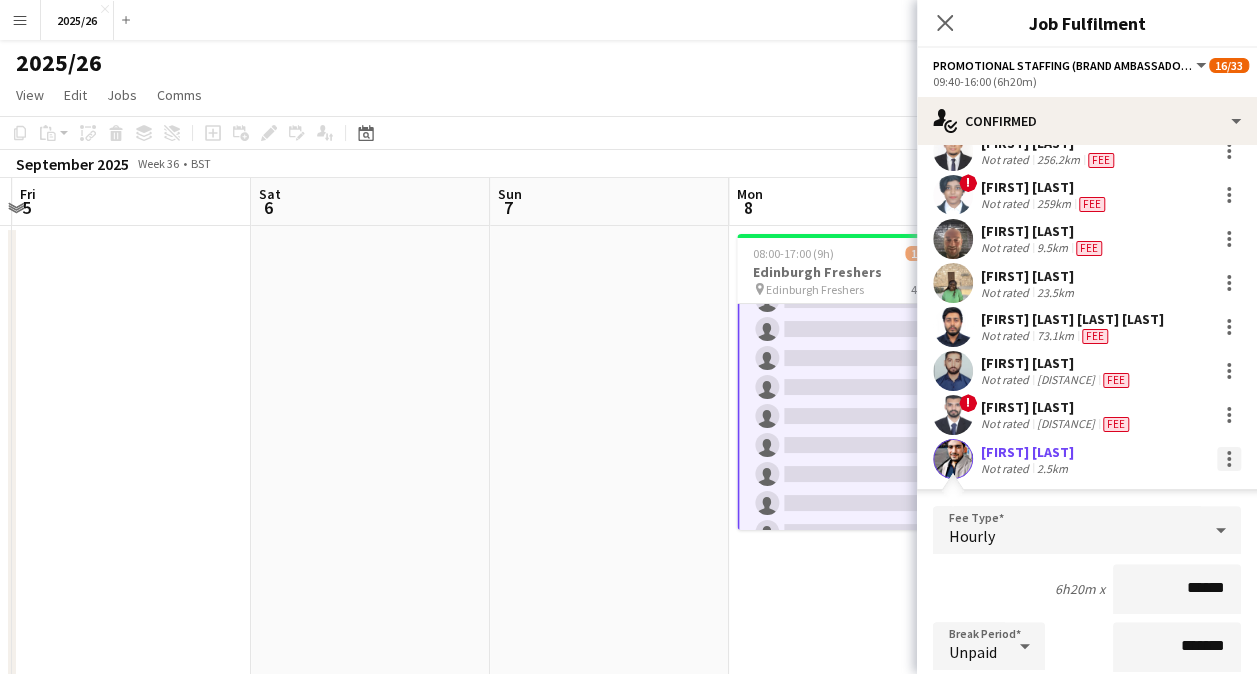click at bounding box center (1229, 465) 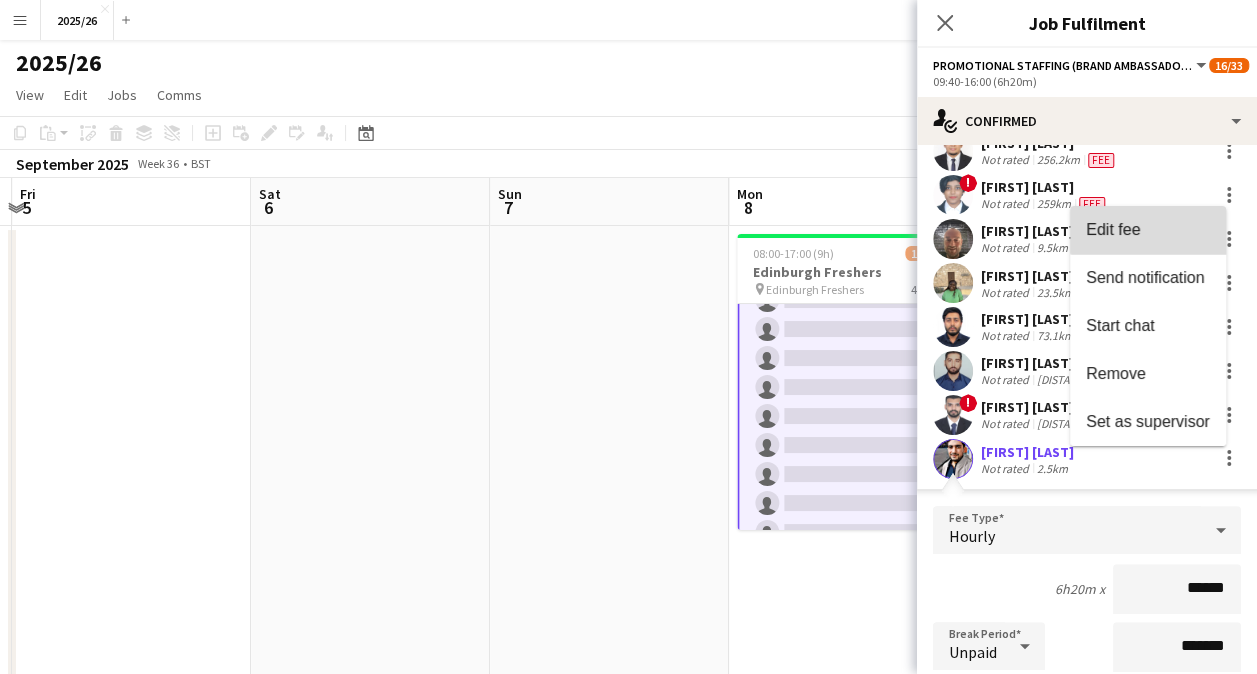 click on "Edit fee" at bounding box center (1148, 229) 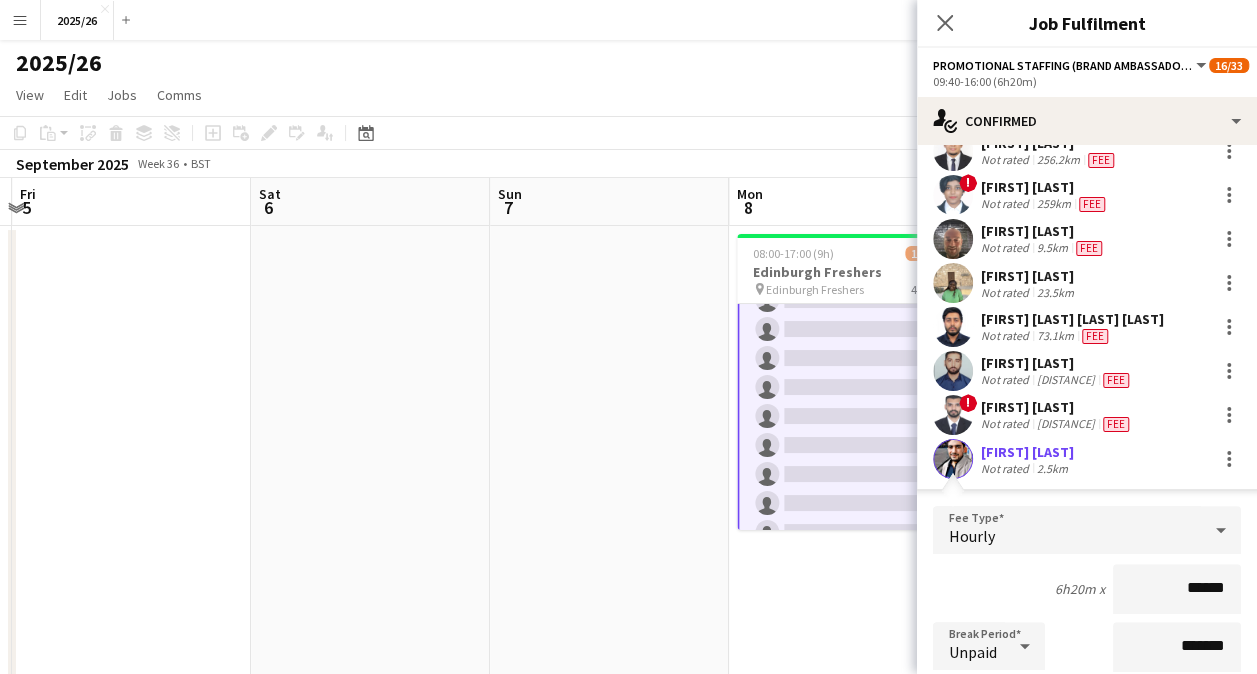 click on "6h20m x  ******" at bounding box center (1087, 589) 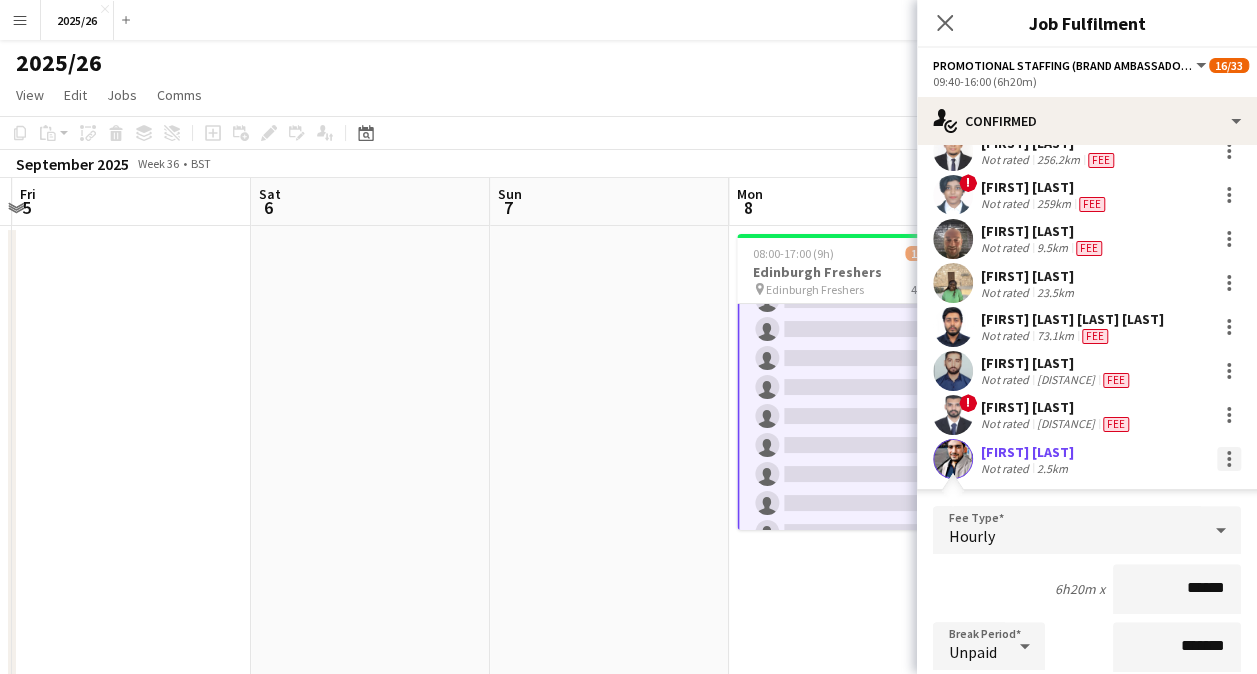 click at bounding box center [1229, 459] 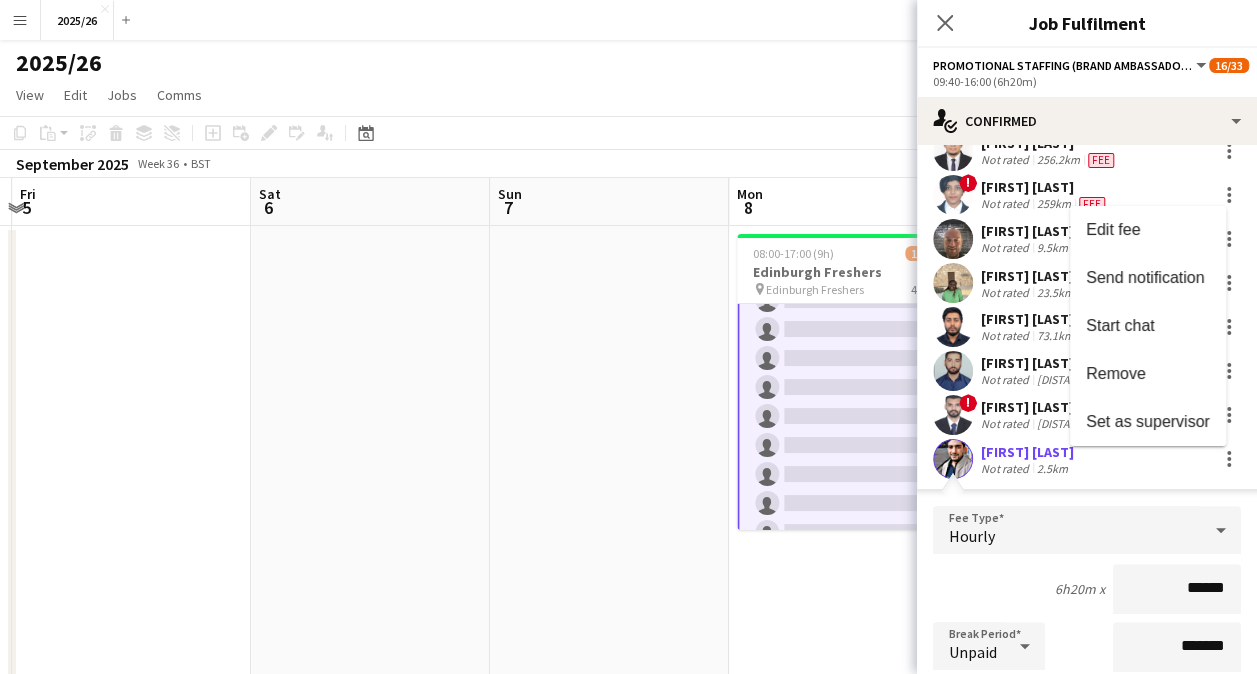 click at bounding box center [628, 337] 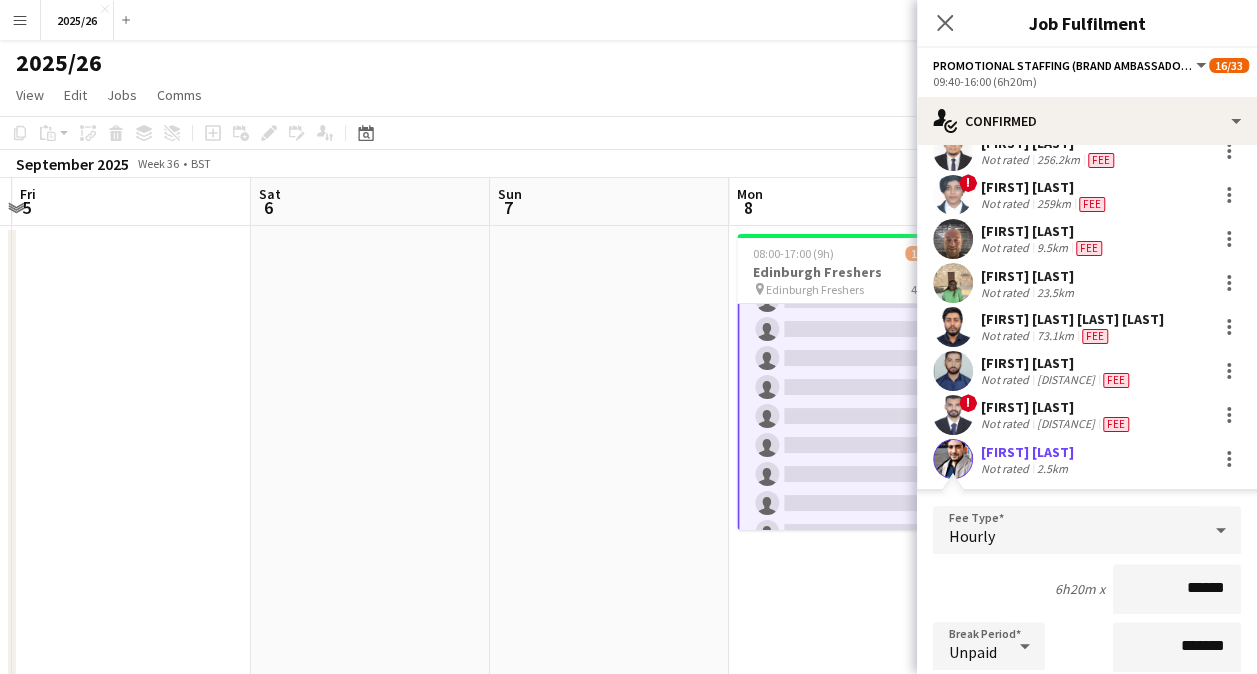 click on "[FIRST] [LAST]" at bounding box center [1027, 452] 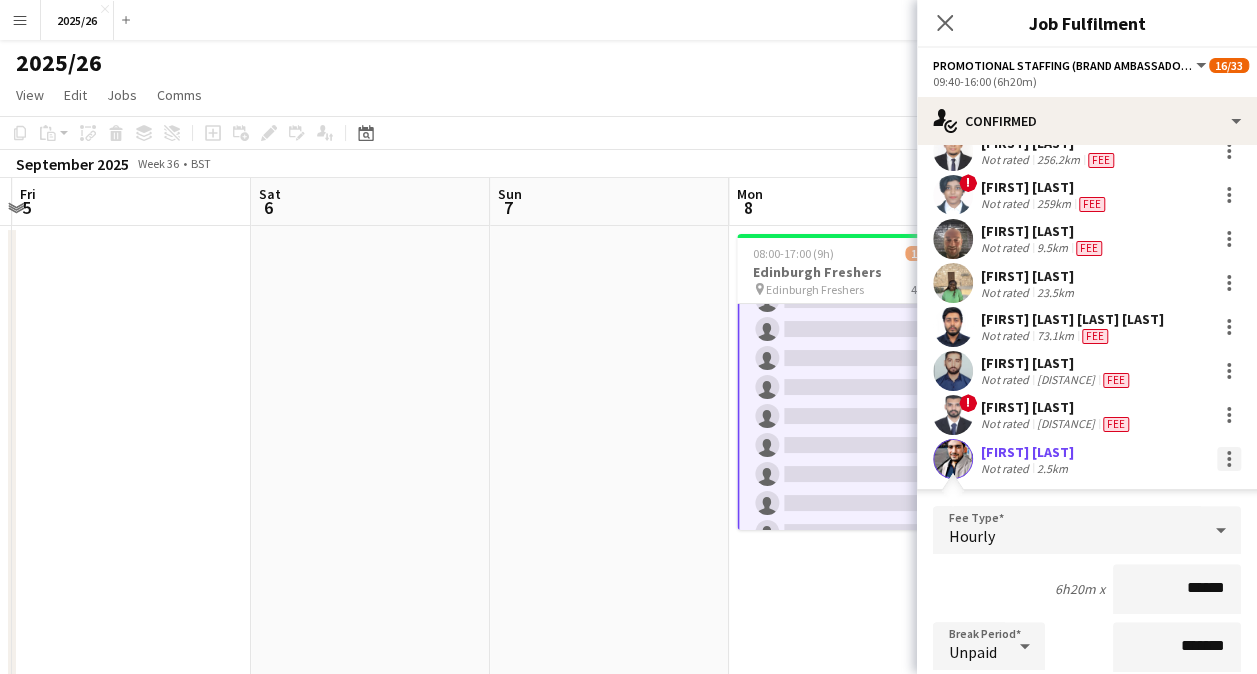 click at bounding box center (1229, 459) 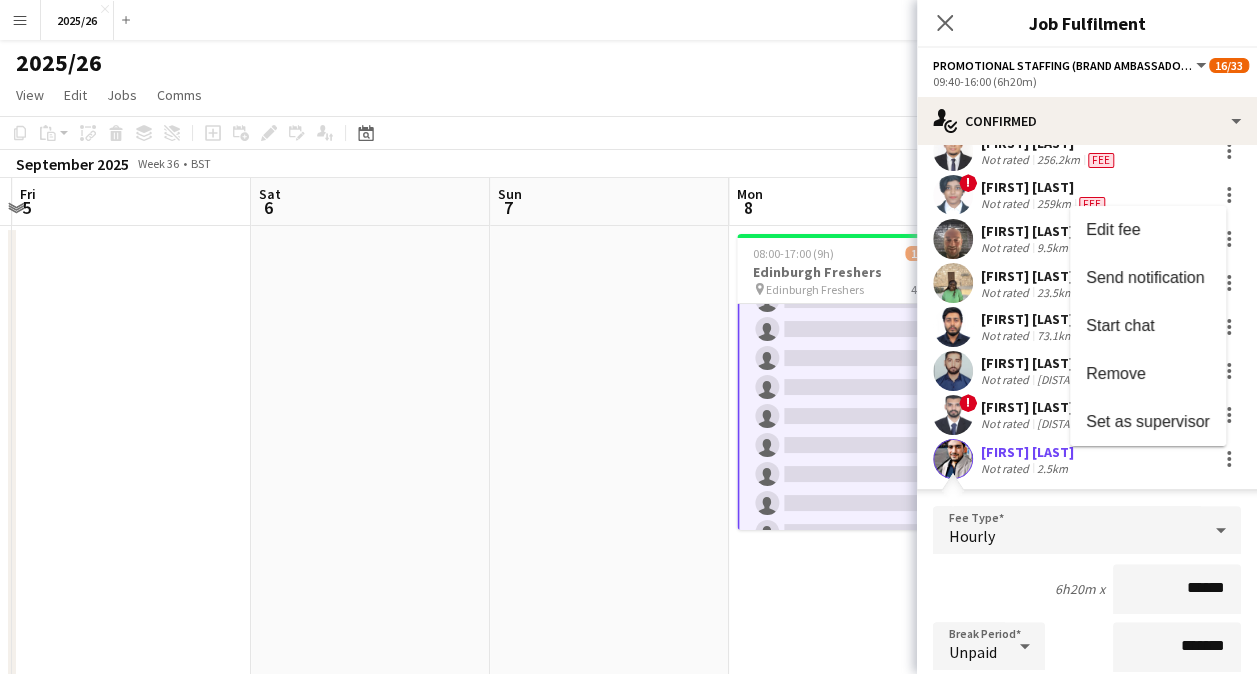 click at bounding box center [628, 337] 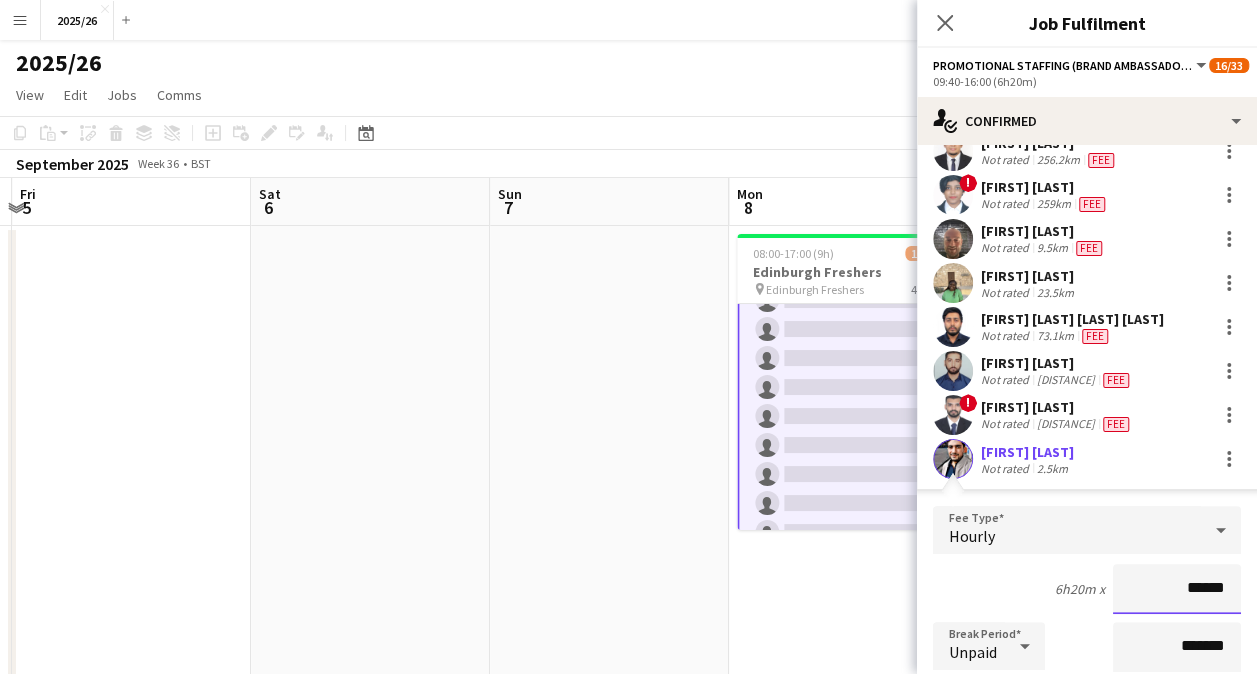 click on "******" at bounding box center (1177, 589) 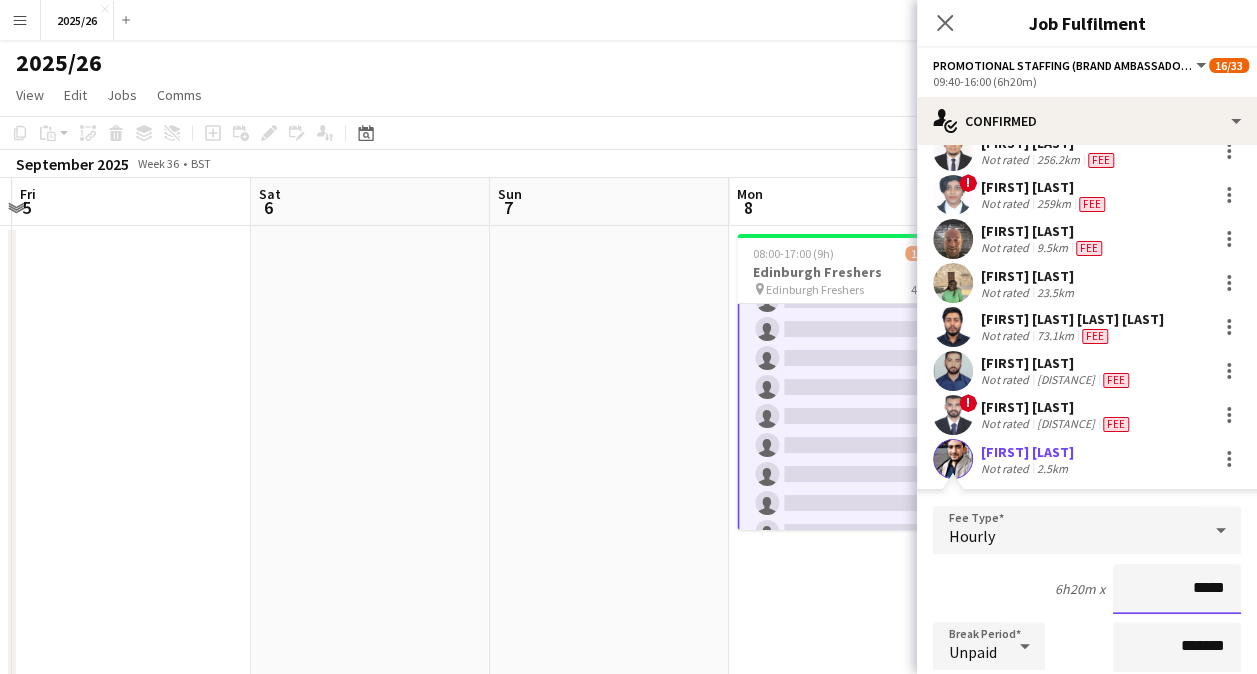 type on "******" 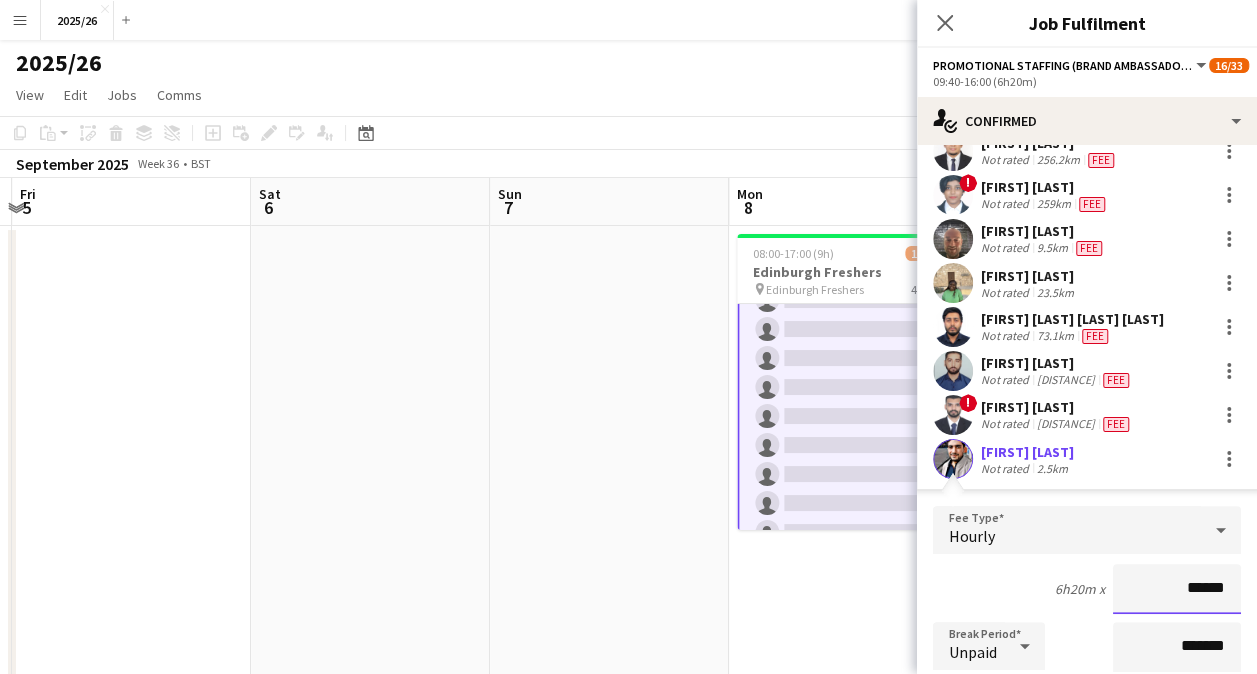 click on "Confirm" at bounding box center (1122, 896) 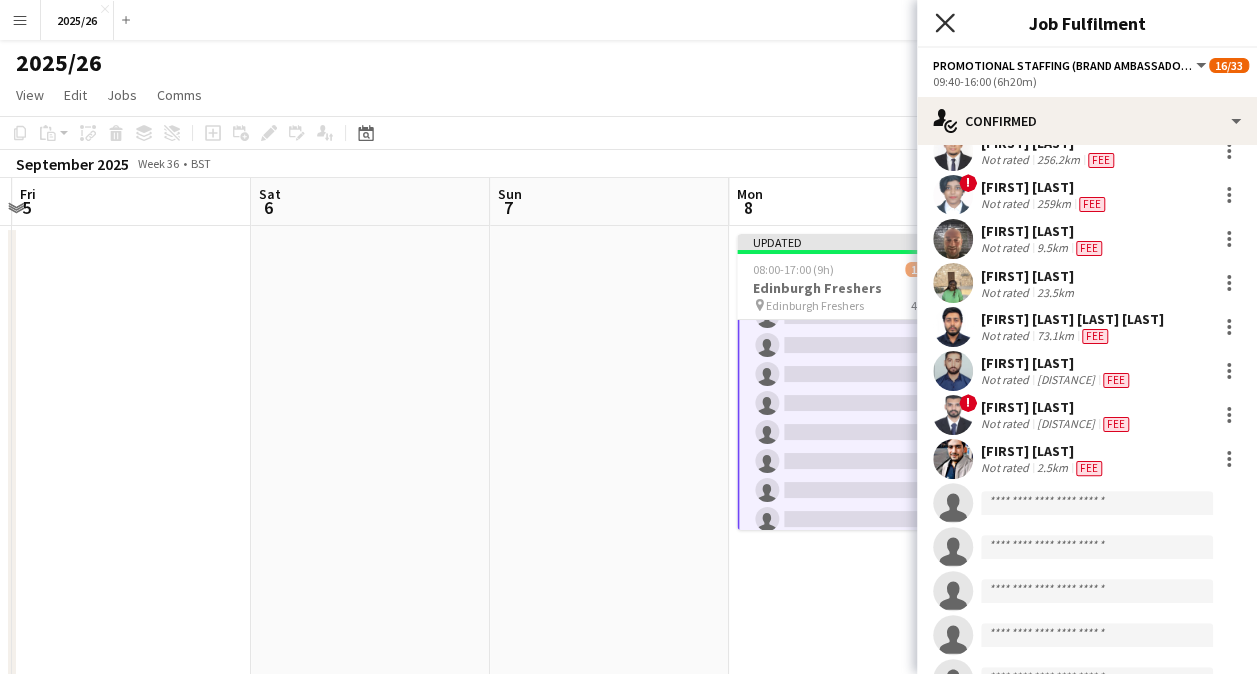 click 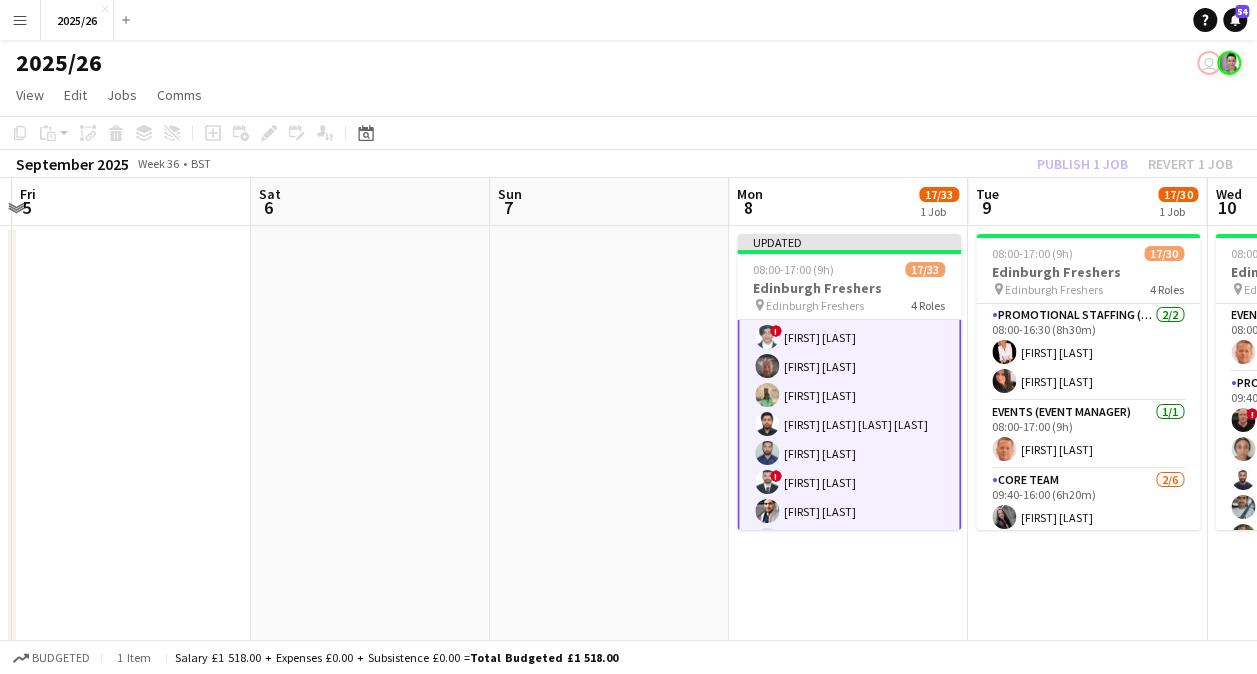 scroll, scrollTop: 558, scrollLeft: 0, axis: vertical 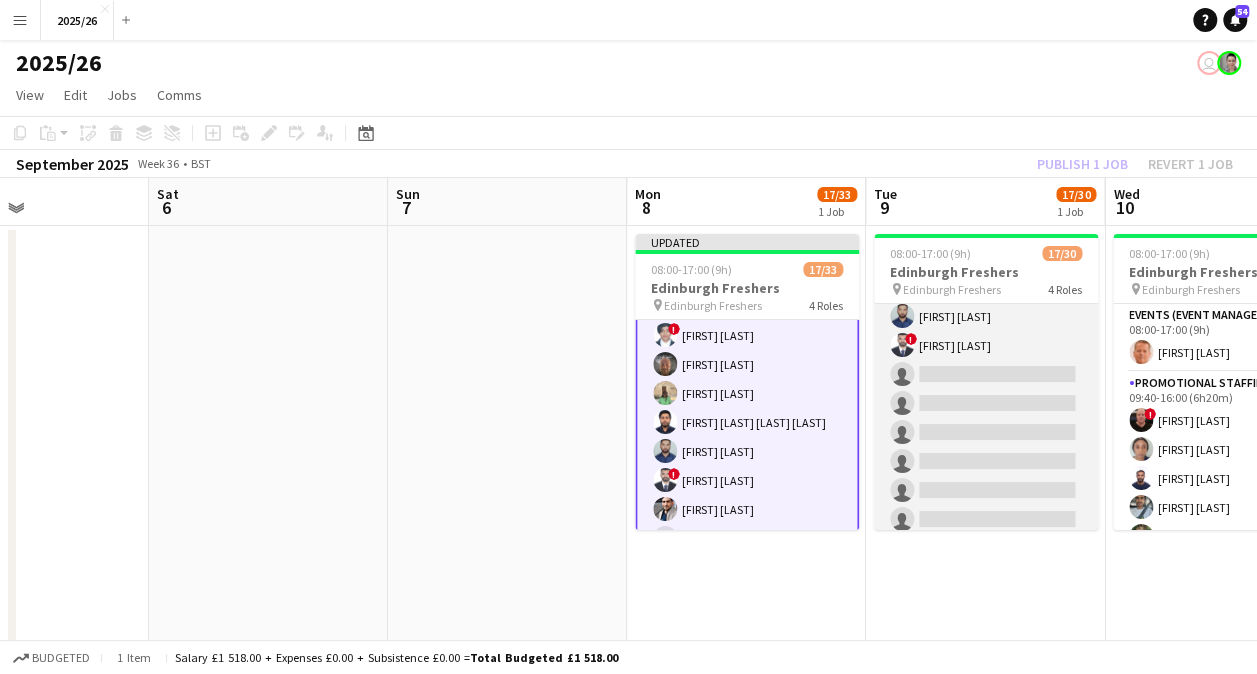 click on "Promotional Staffing (Brand Ambassadors)   12/21   09:40-16:00 (6h20m)
[FIRST] [LAST] [FIRST] [LAST] [FIRST] [LAST] [FIRST] [LAST] ! [FIRST] [LAST] [FIRST] [LAST] [FIRST] [LAST] [FIRST] [LAST] [FIRST] [LAST] [FIRST] [LAST]
single-neutral-actions
single-neutral-actions
single-neutral-actions
single-neutral-actions
single-neutral-actions
single-neutral-actions
single-neutral-actions
single-neutral-actions
single-neutral-actions
single-neutral-actions
single-neutral-actions
single-neutral-actions
single-neutral-actions
single-neutral-actions" at bounding box center (986, 302) 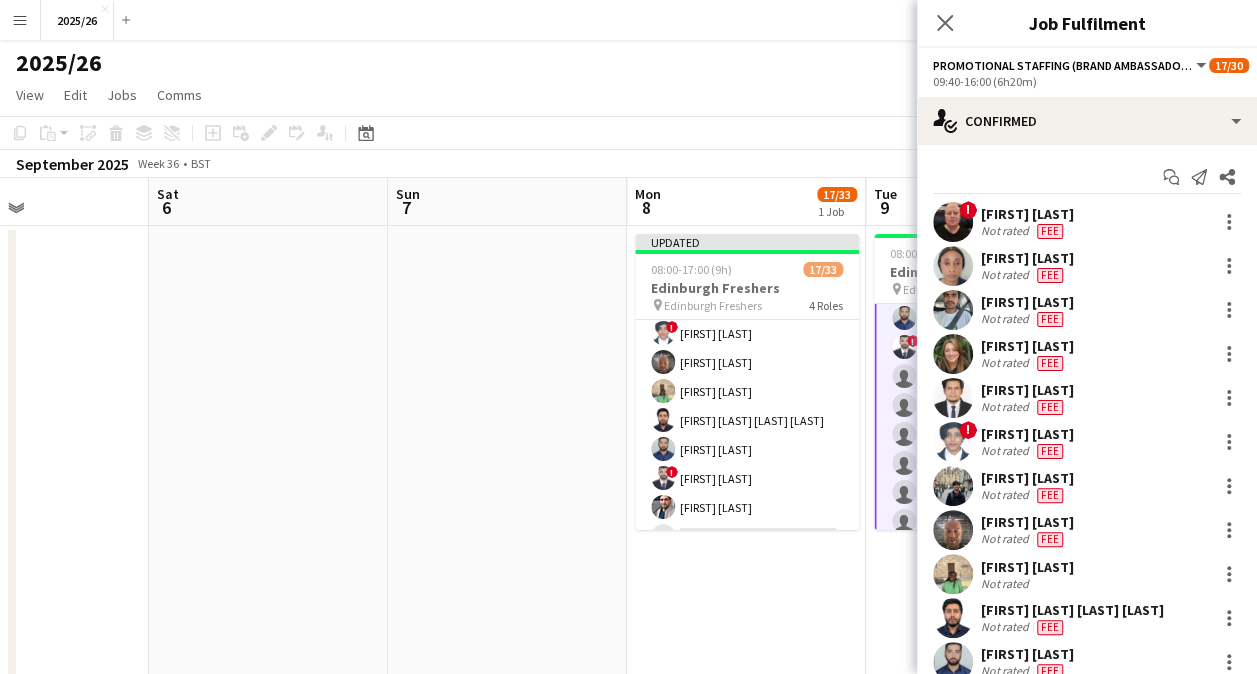 scroll, scrollTop: 556, scrollLeft: 0, axis: vertical 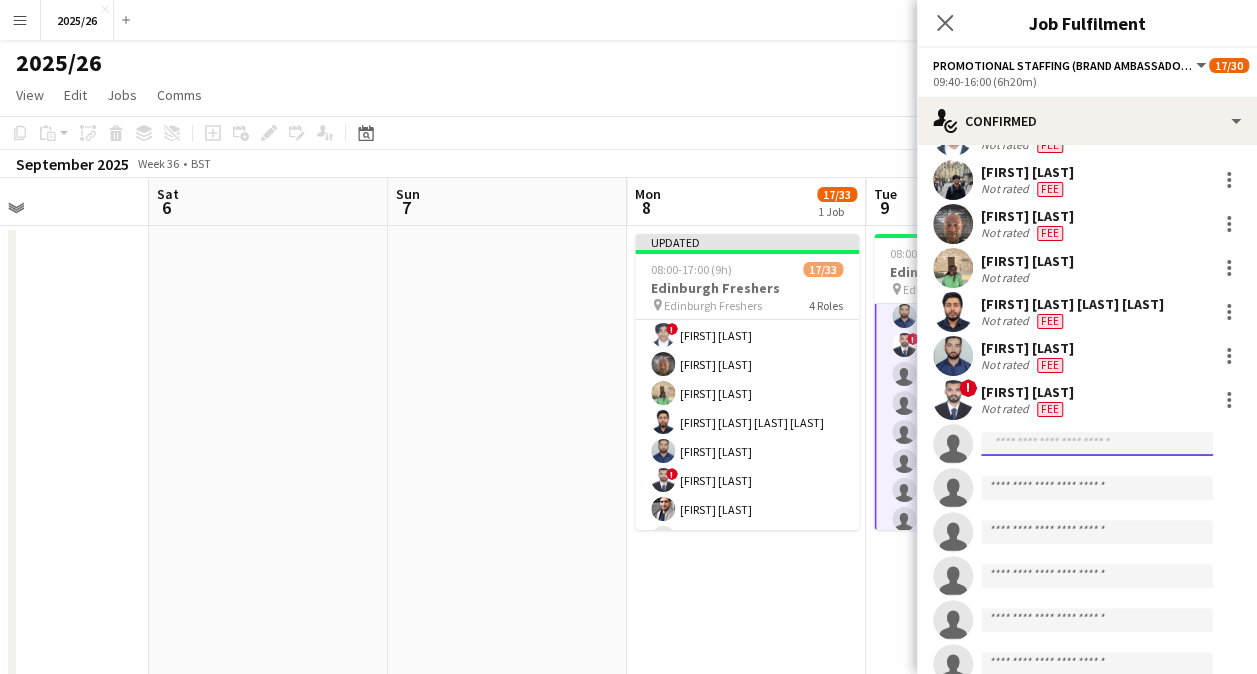 click 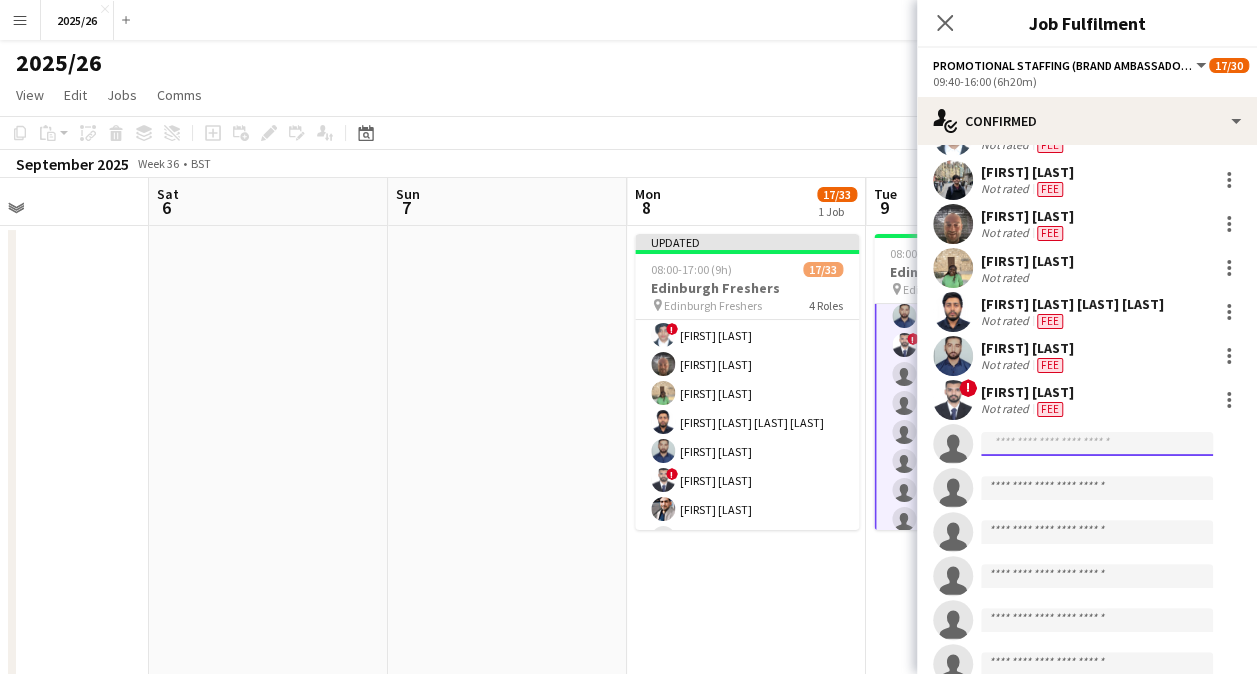 type on "*" 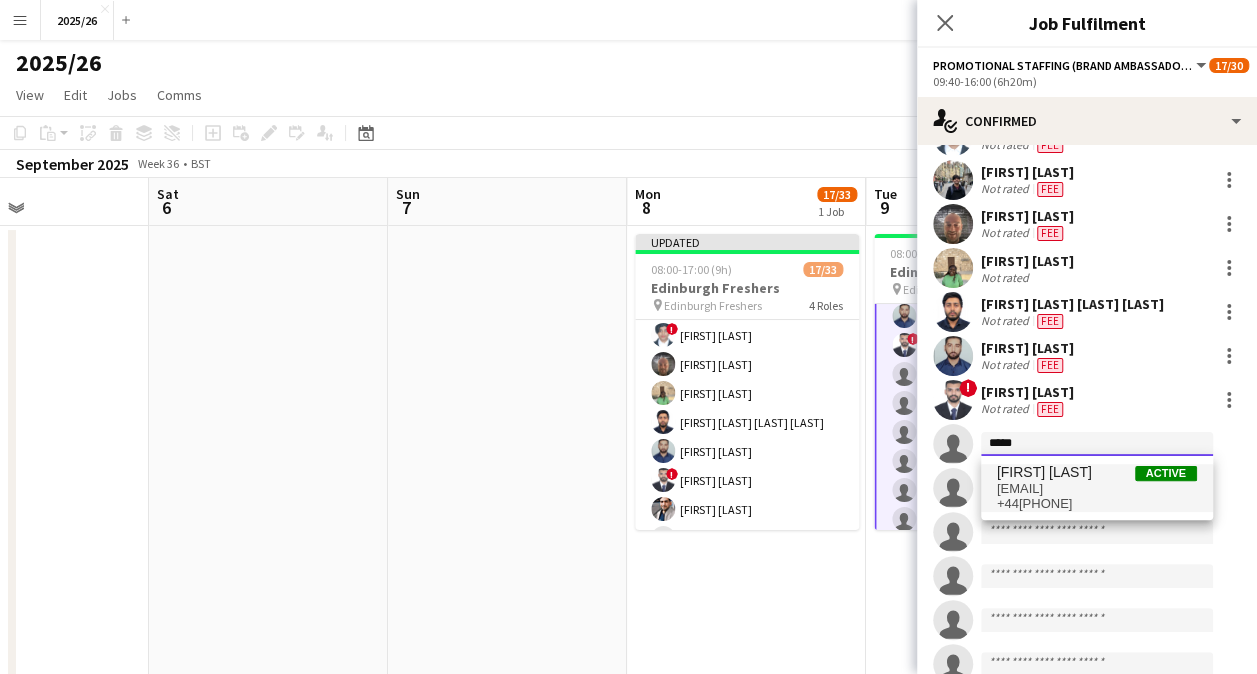 type on "*****" 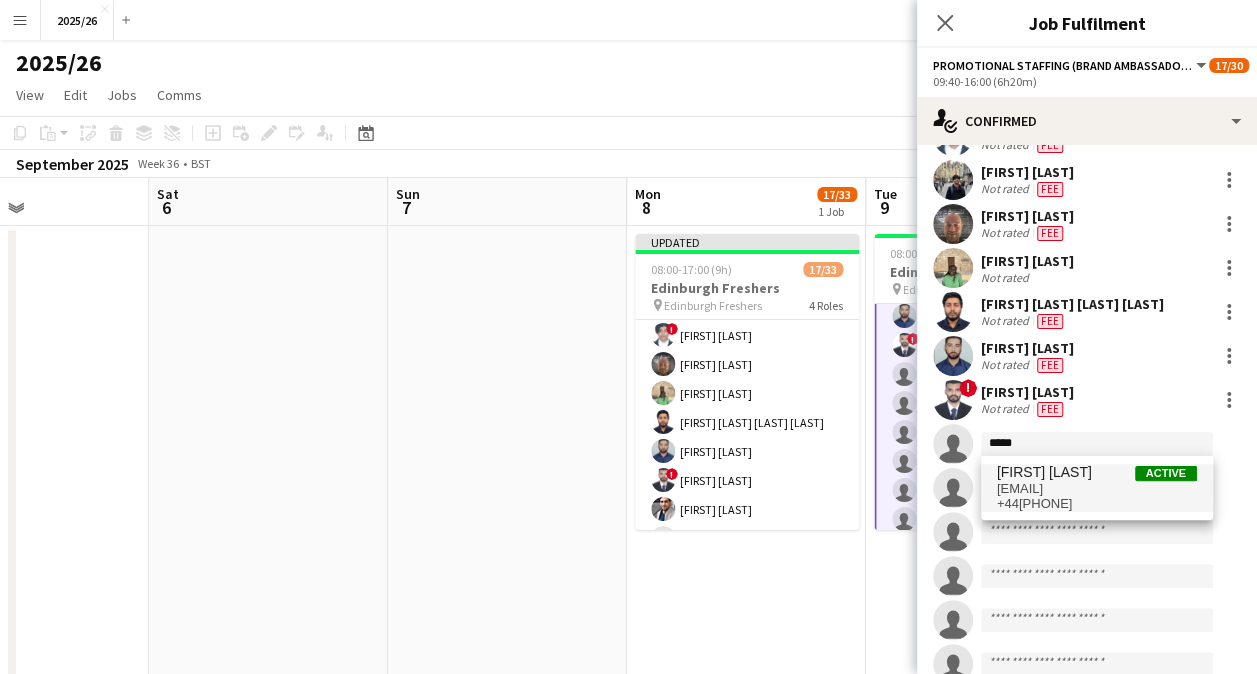 click on "[EMAIL]" at bounding box center (1097, 489) 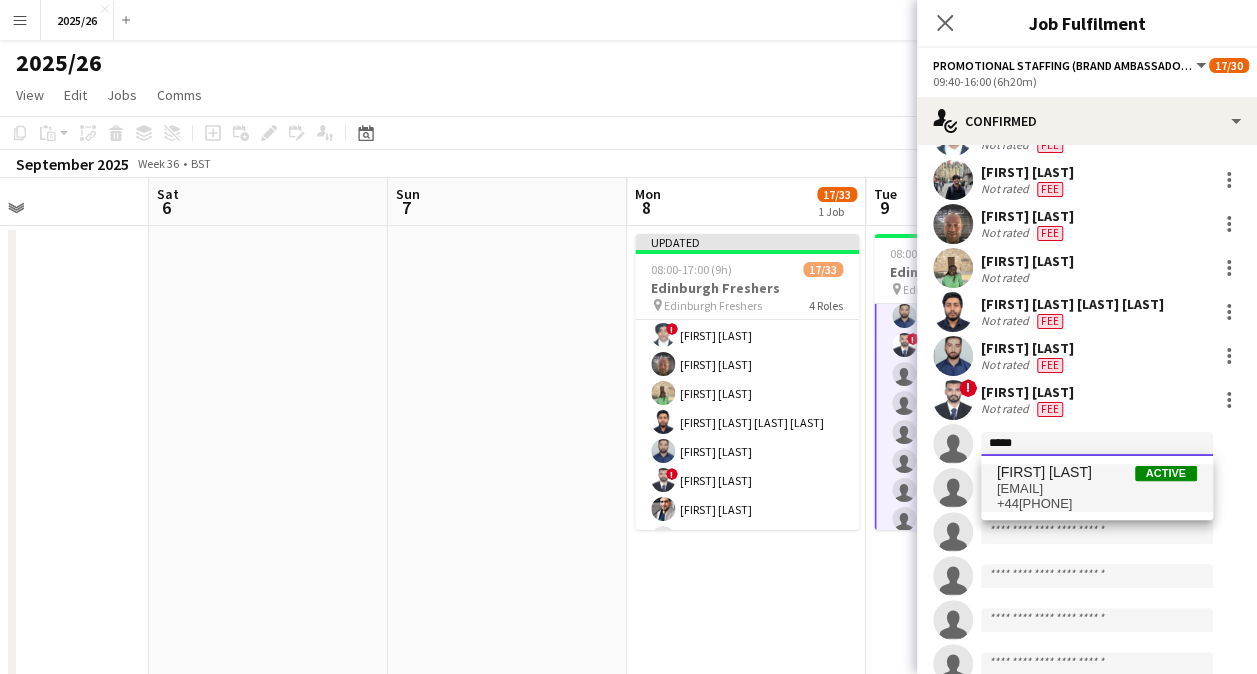 type 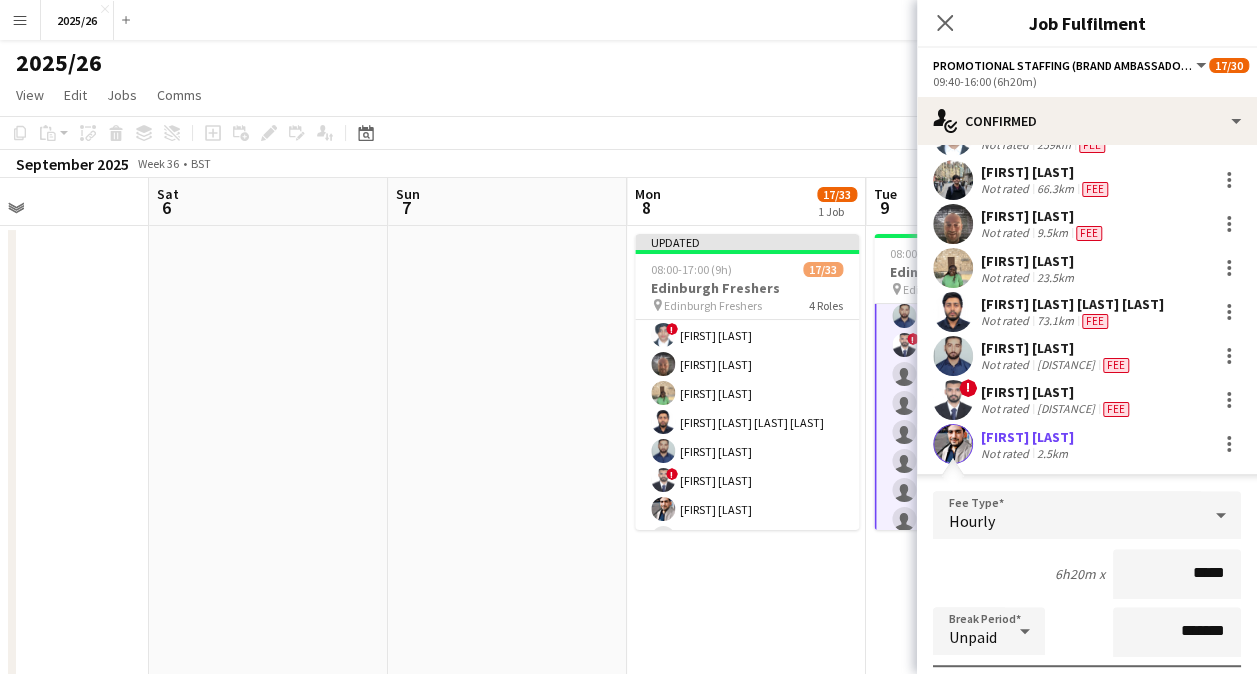 type on "******" 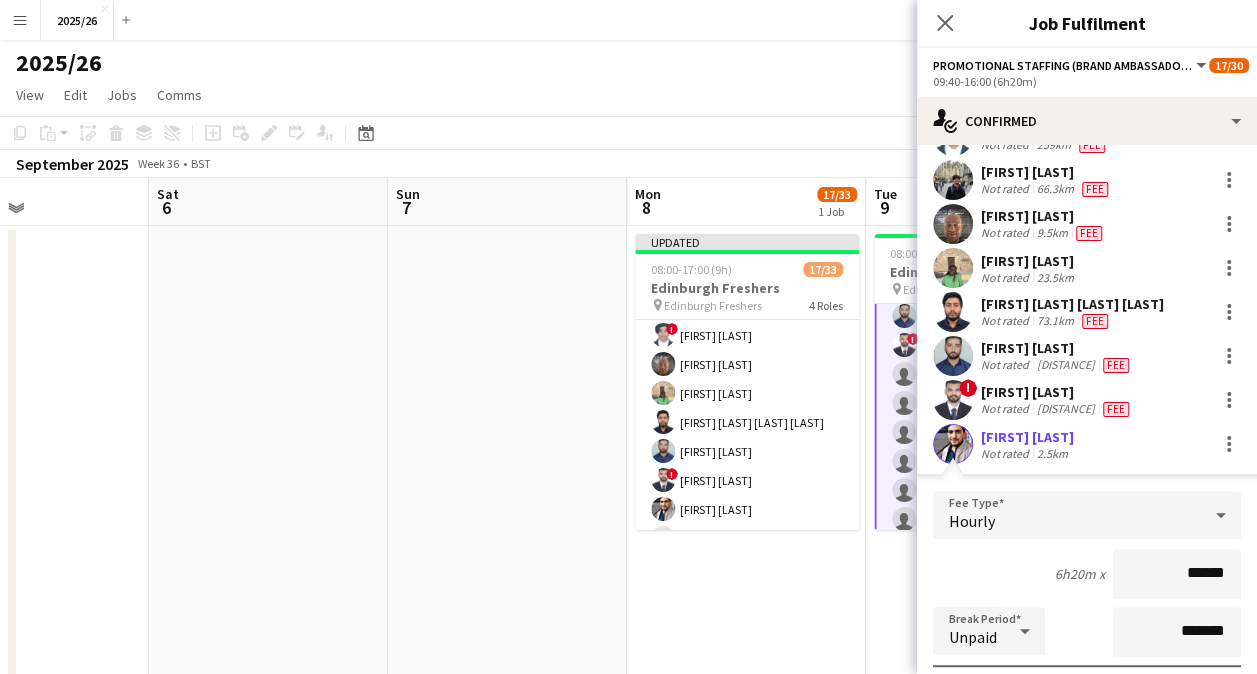 click on "Confirm" at bounding box center (1122, 881) 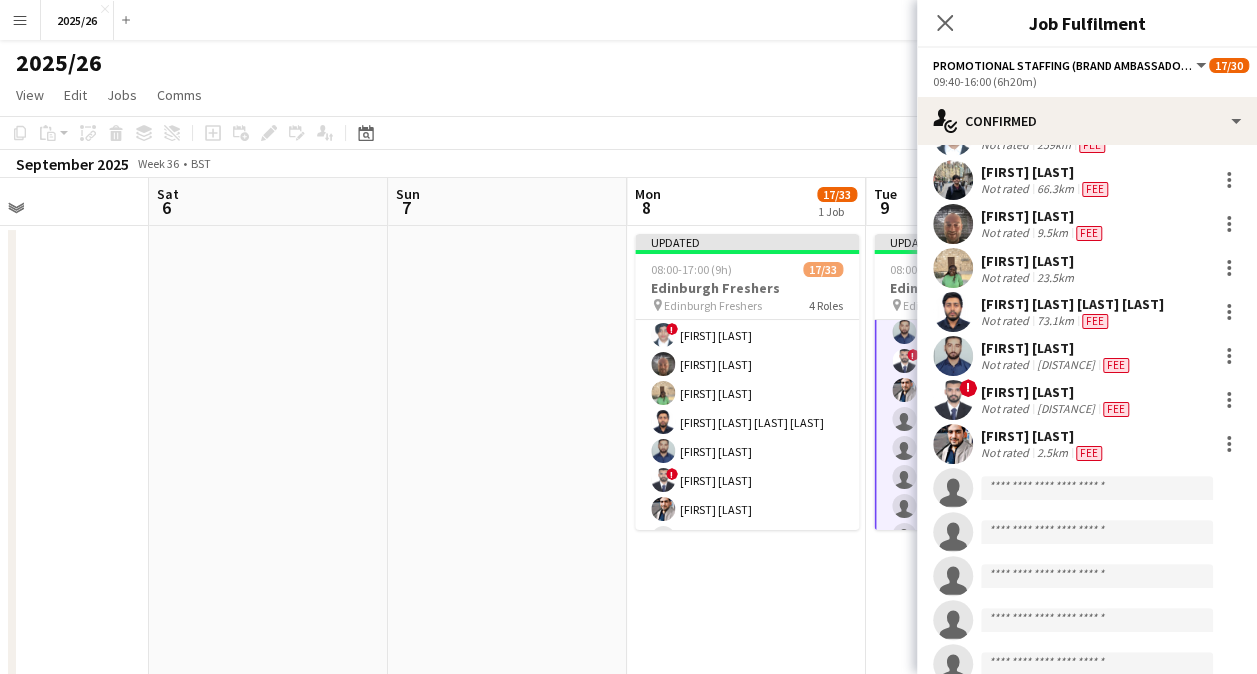 click at bounding box center [953, 444] 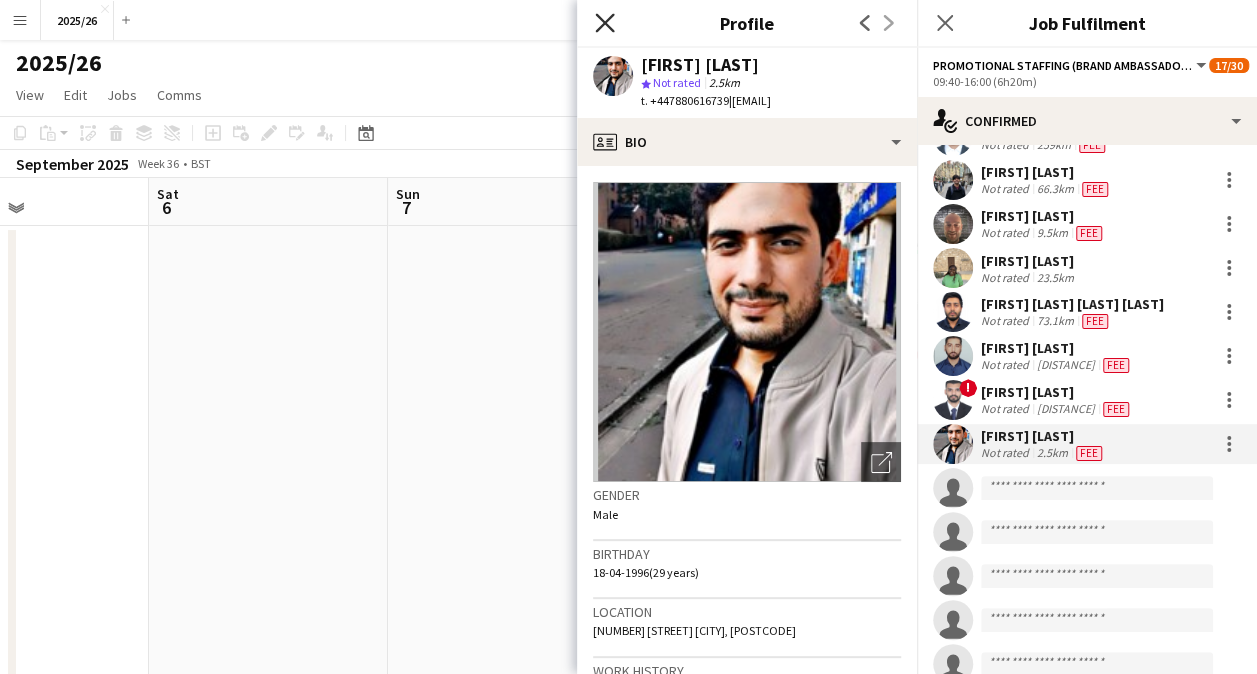 click on "Close pop-in" 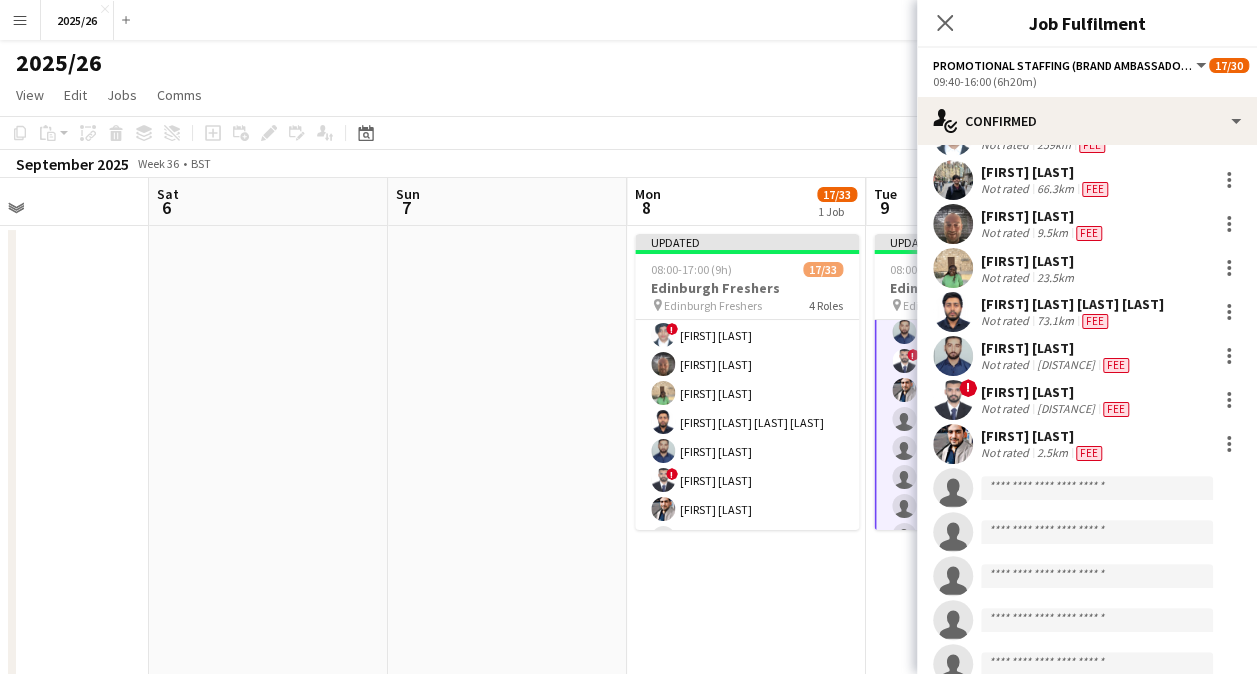 click on "Close pop-in" 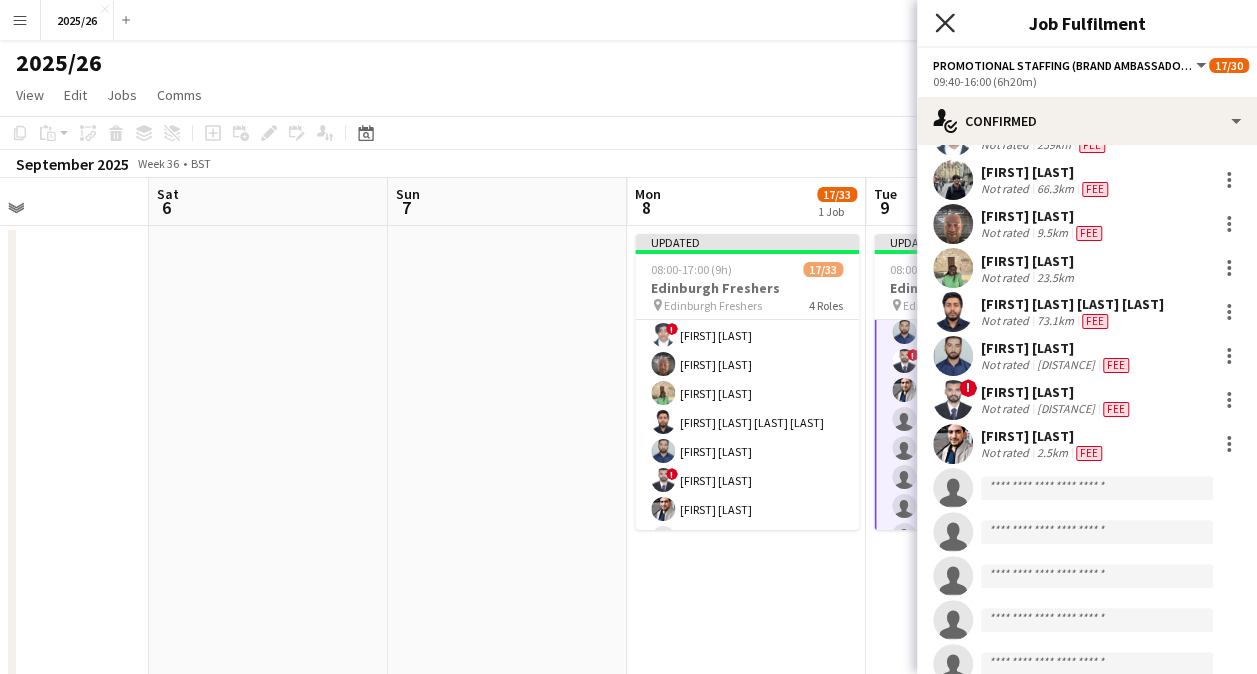 click on "Close pop-in" 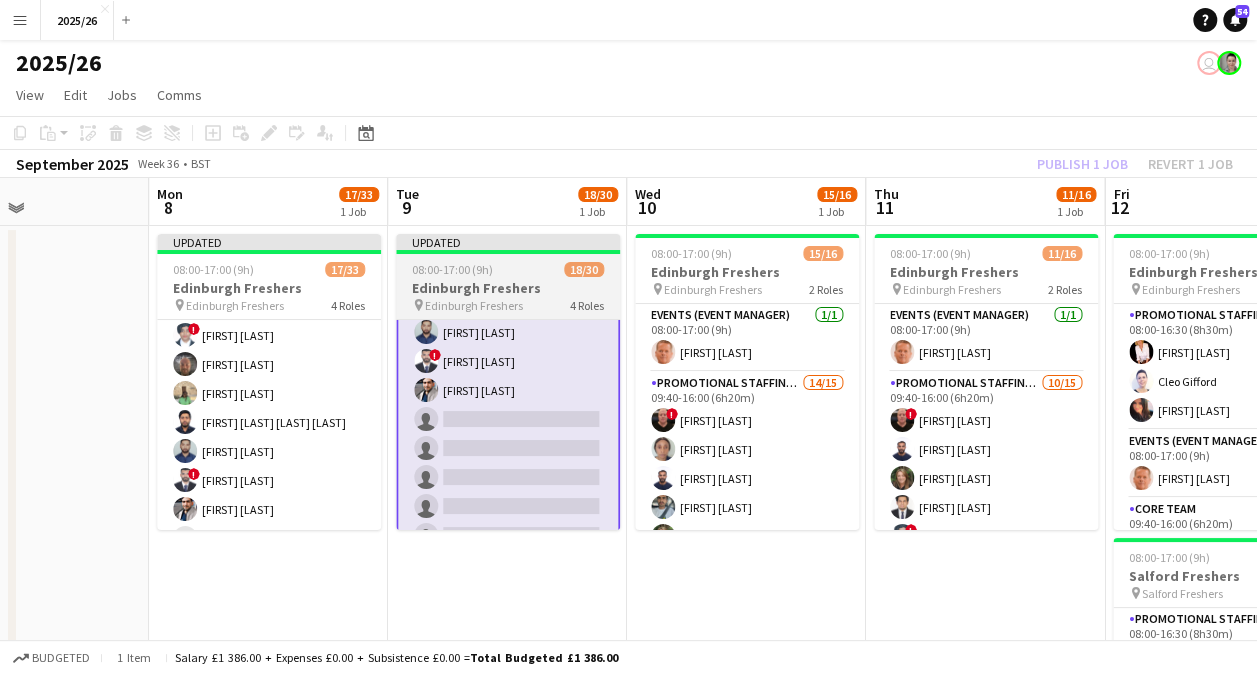 scroll, scrollTop: 0, scrollLeft: 555, axis: horizontal 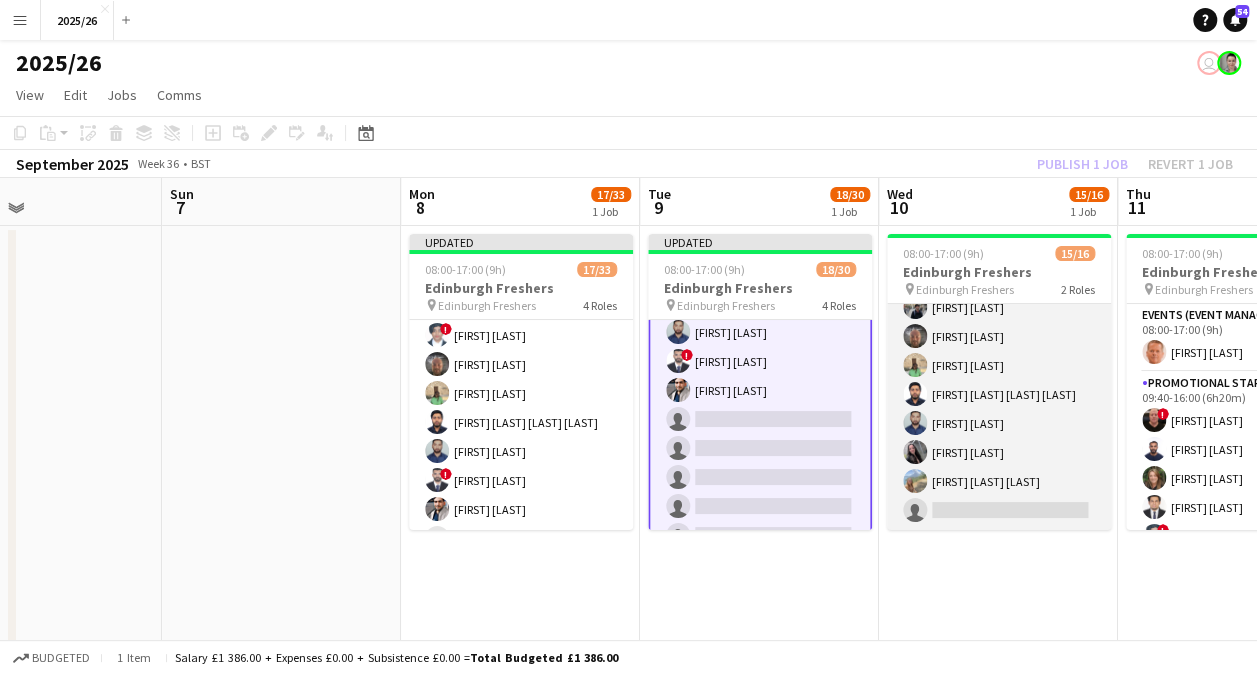 click on "Promotional Staffing (Brand Ambassadors)   14/15   09:40-16:00 (6h20m)
[FIRST] [LAST] [FIRST] [LAST] [FIRST] [LAST] [FIRST] [LAST] [FIRST] [LAST] ! [FIRST] [LAST] [FIRST] [LAST] [FIRST] [LAST] [FIRST] [LAST] [FIRST] [LAST] [FIRST] [LAST] [FIRST] [LAST]
single-neutral-actions" at bounding box center (999, 293) 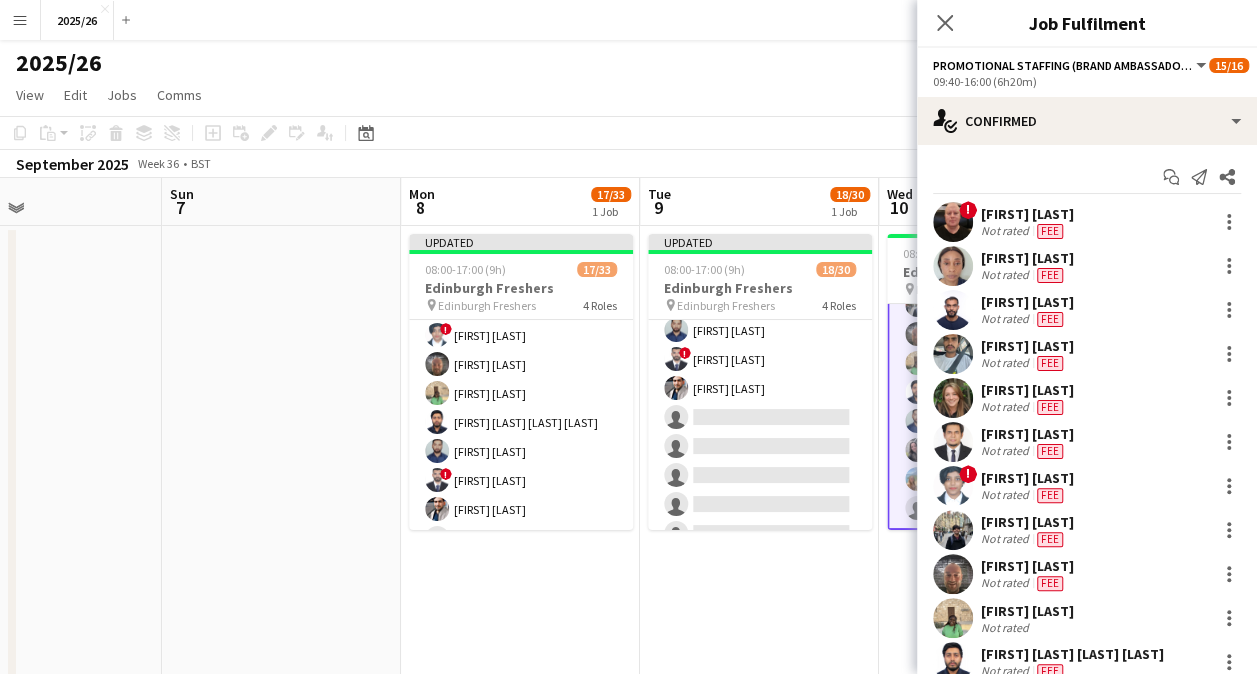scroll, scrollTop: 704, scrollLeft: 0, axis: vertical 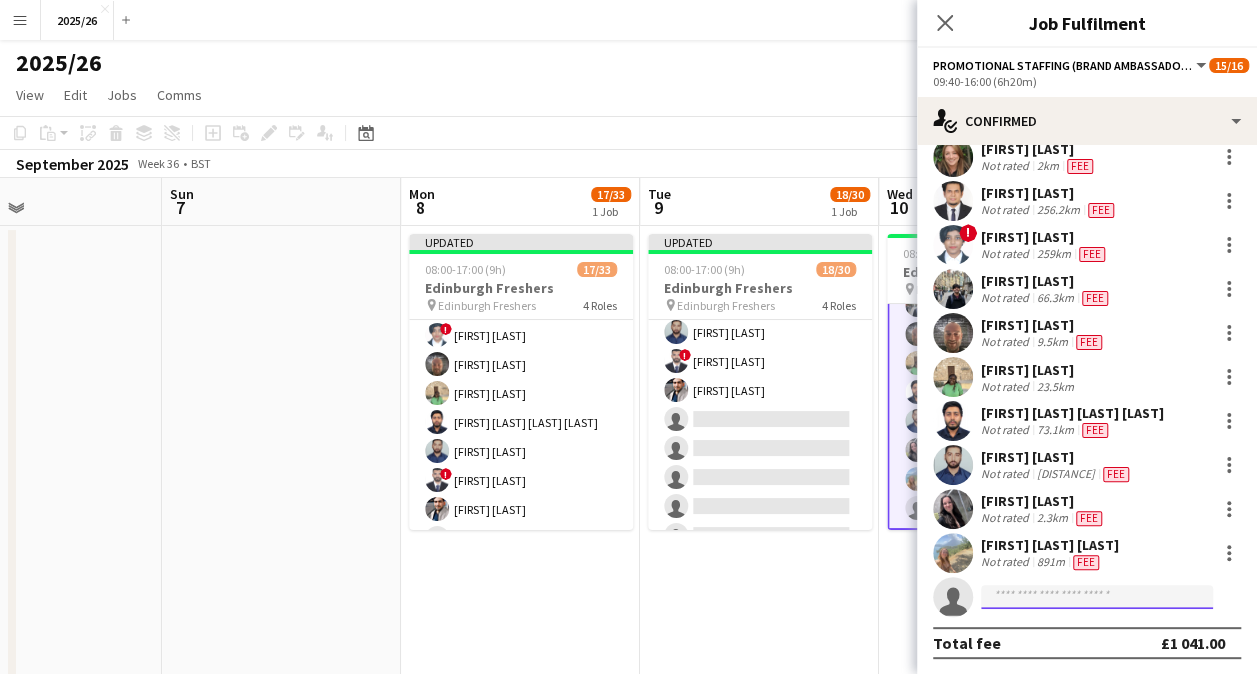 click 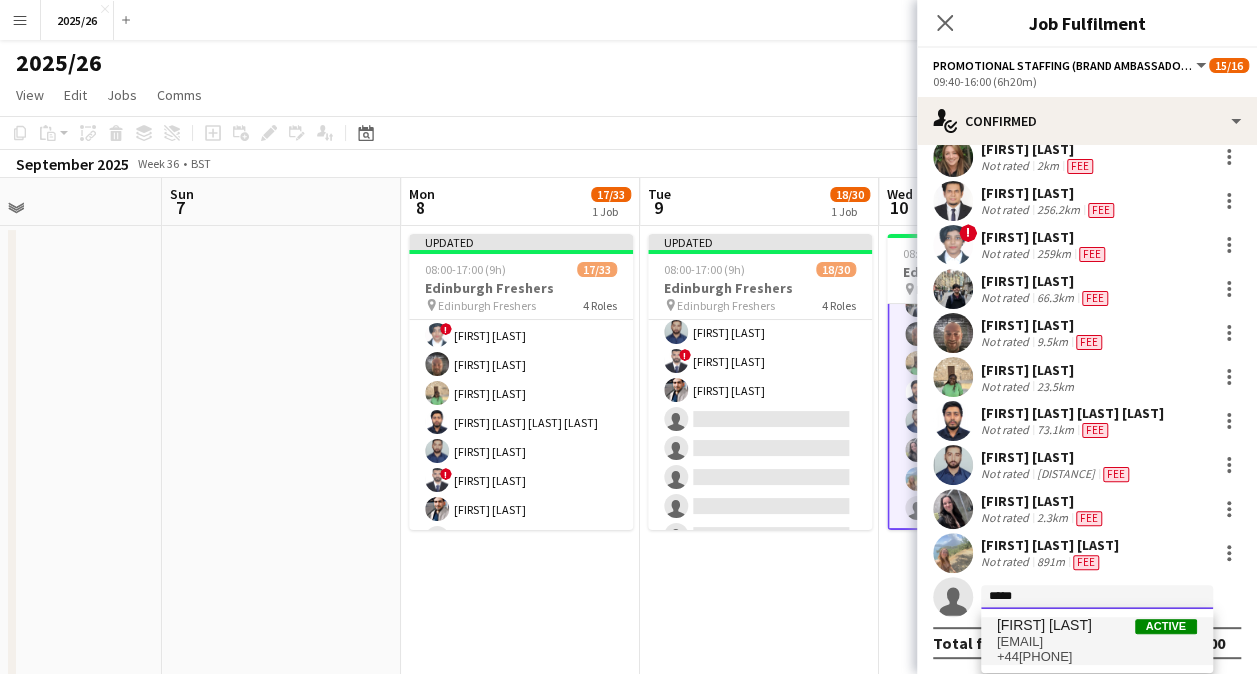 type on "*****" 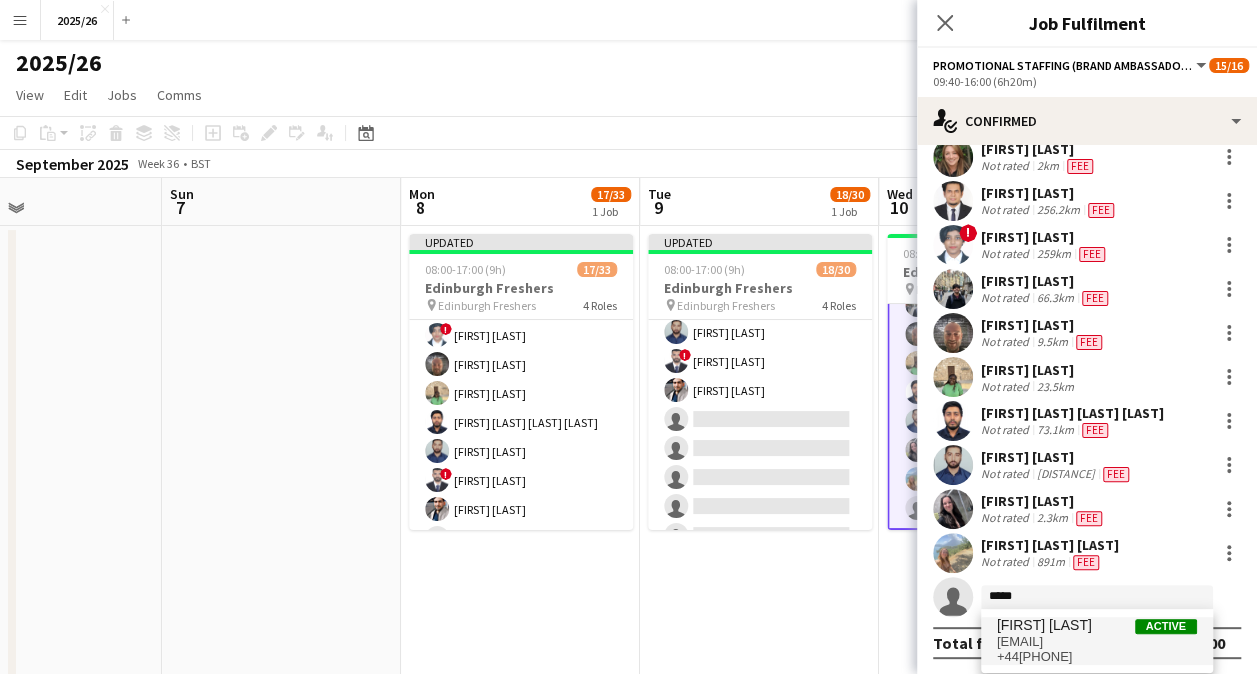 click on "[EMAIL]" at bounding box center (1097, 642) 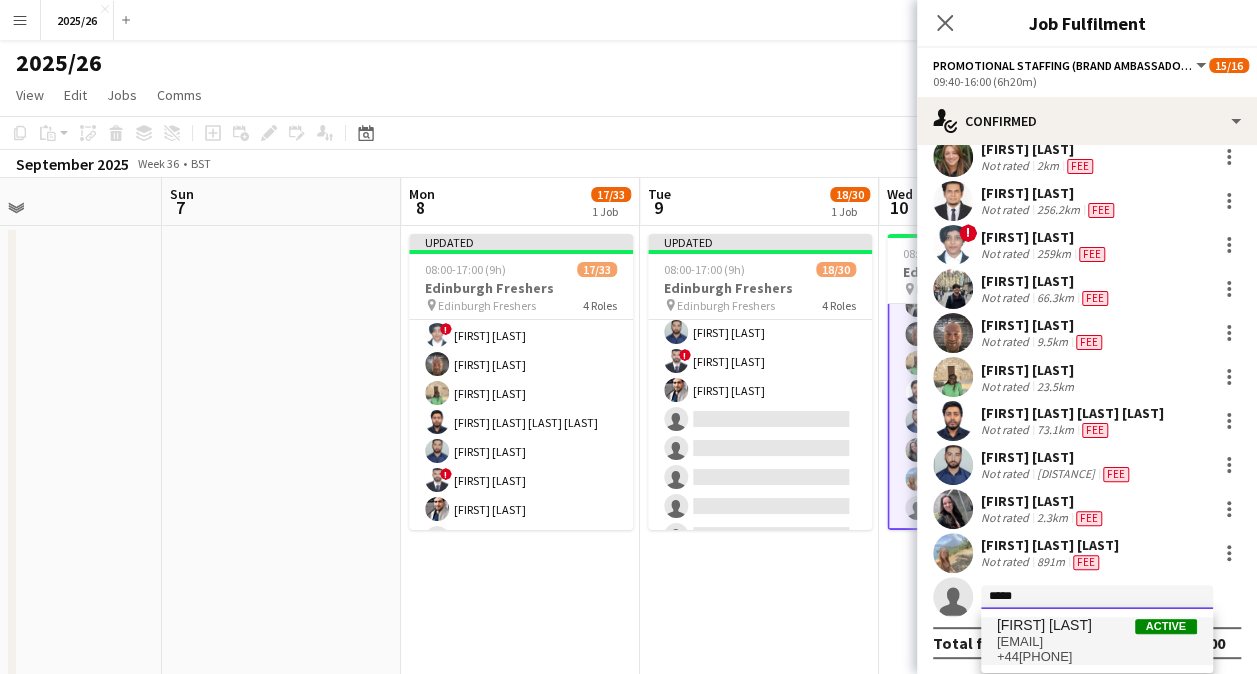 type 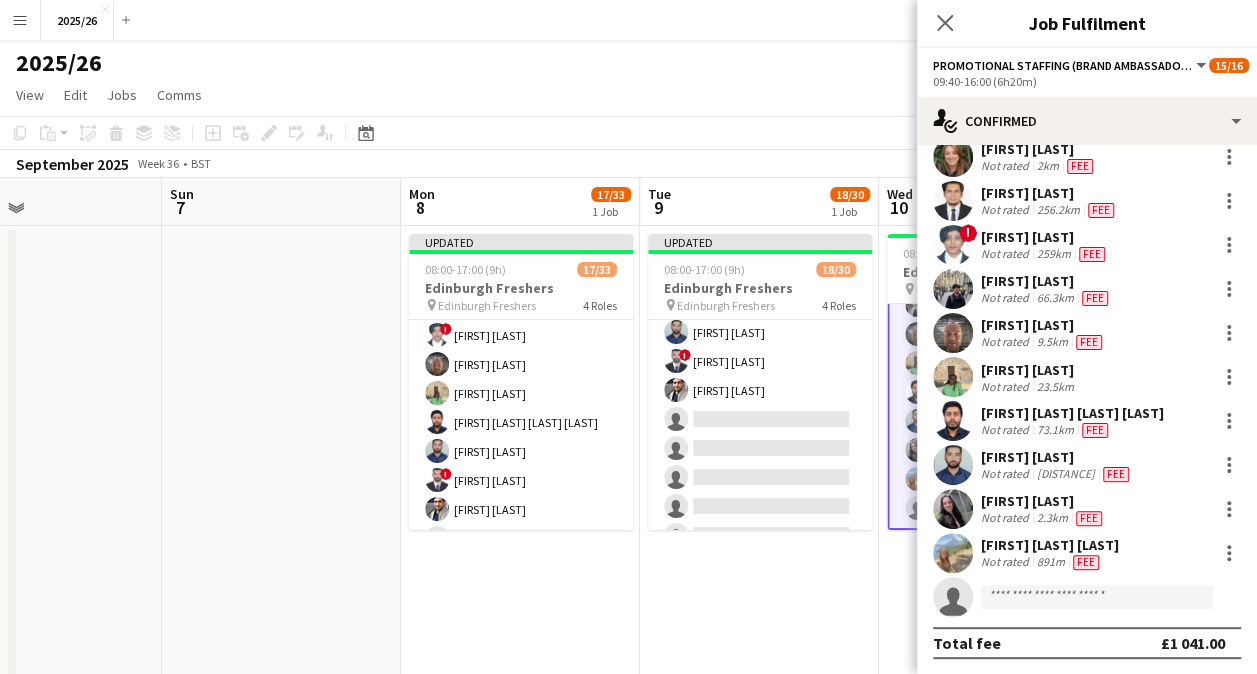 scroll, scrollTop: 550, scrollLeft: 0, axis: vertical 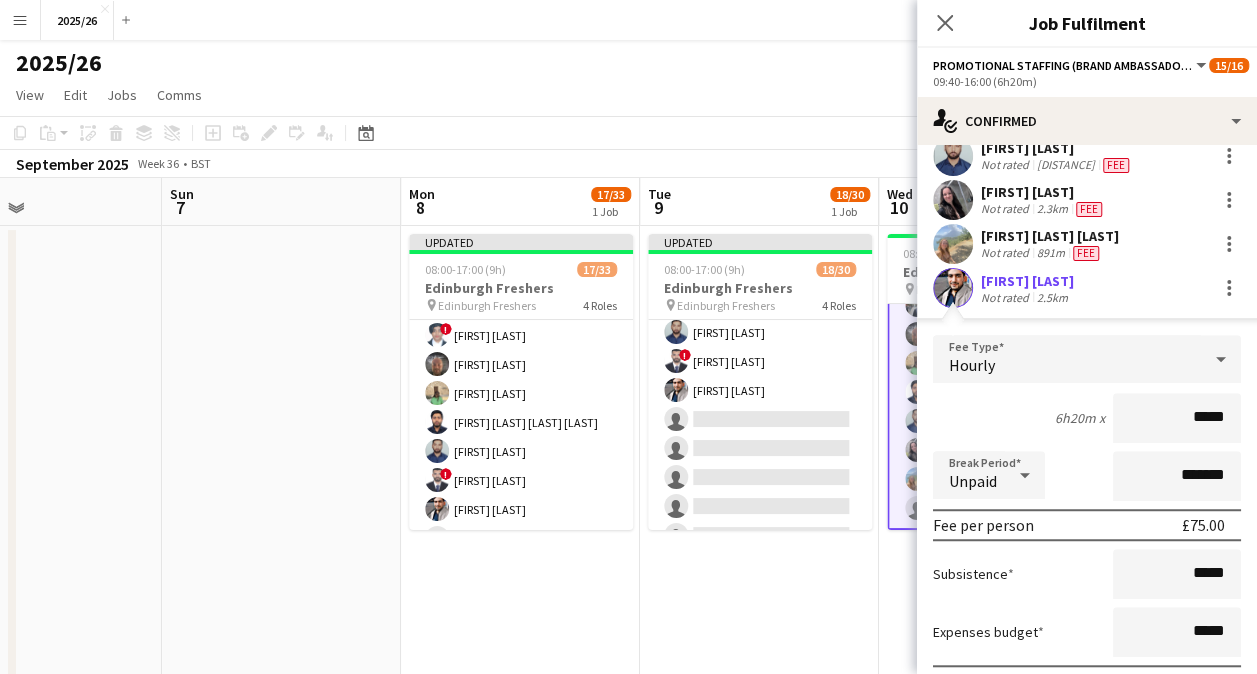 type on "******" 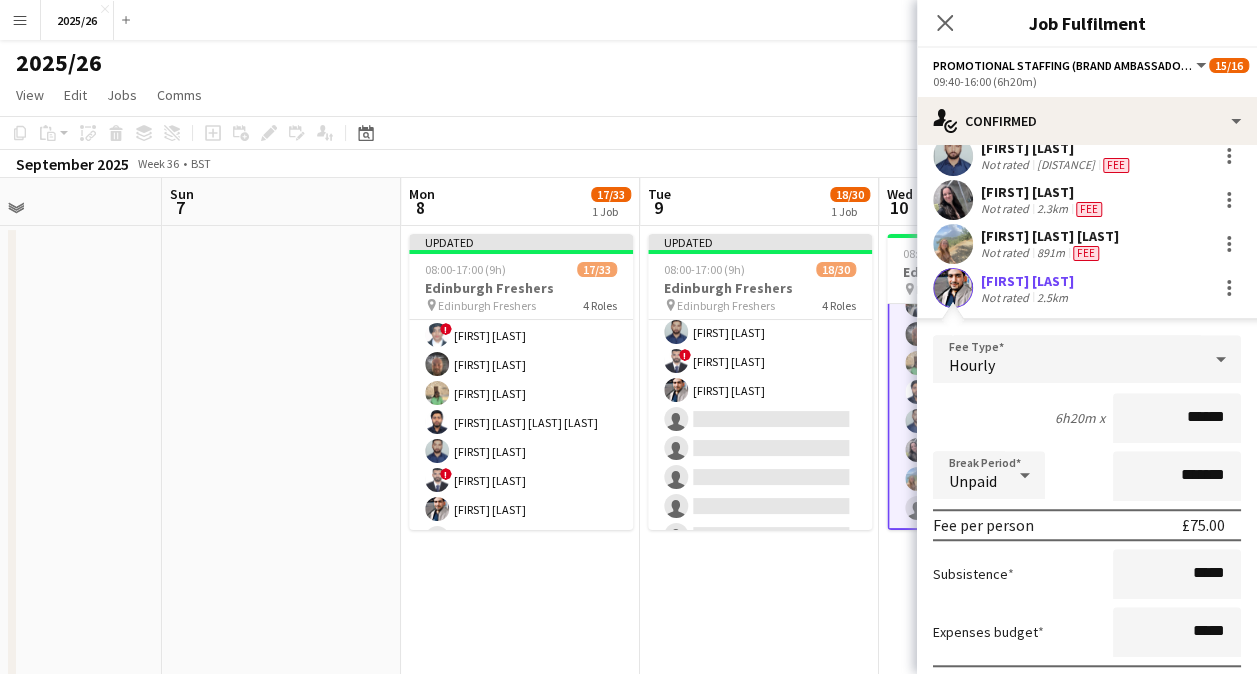 click on "Confirm" at bounding box center (1122, 725) 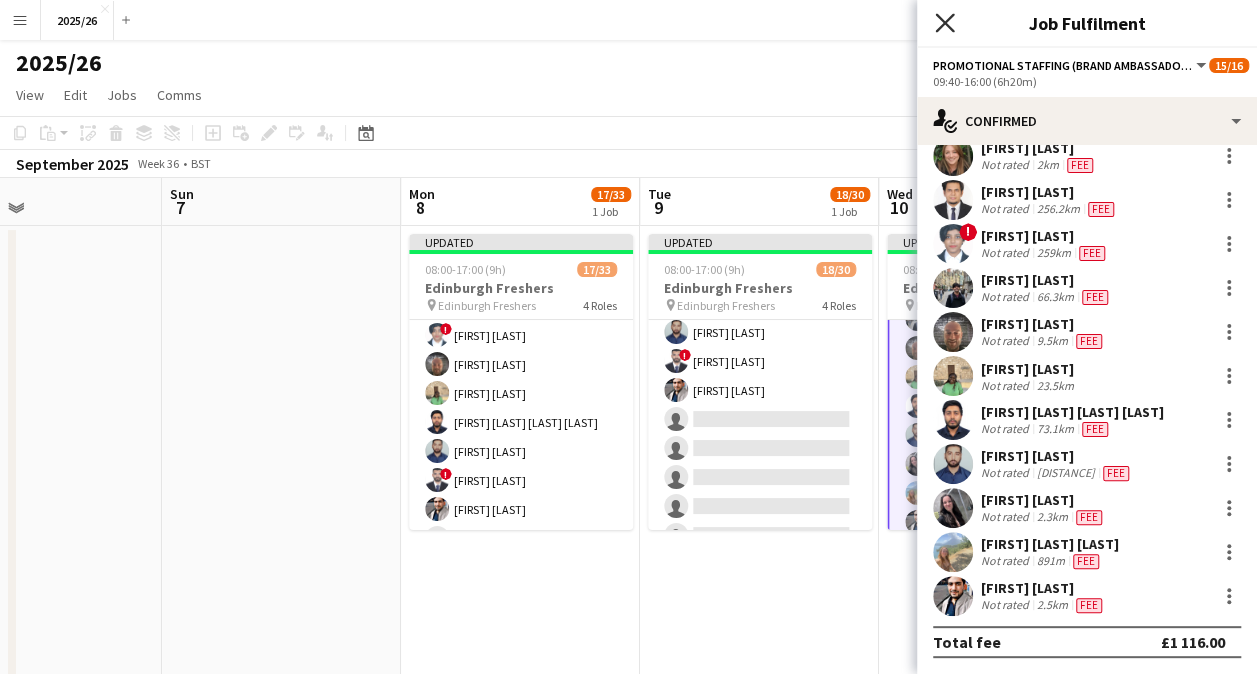 click on "Close pop-in" 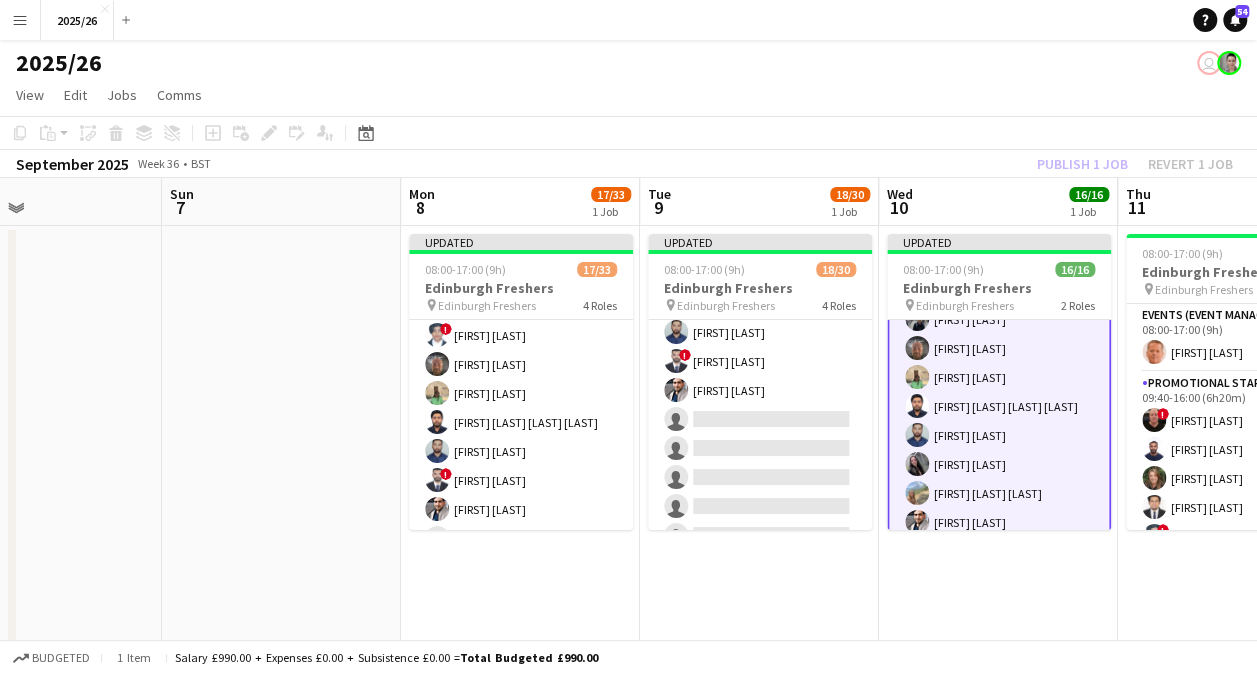 click on "Publish 1 job   Revert 1 job" 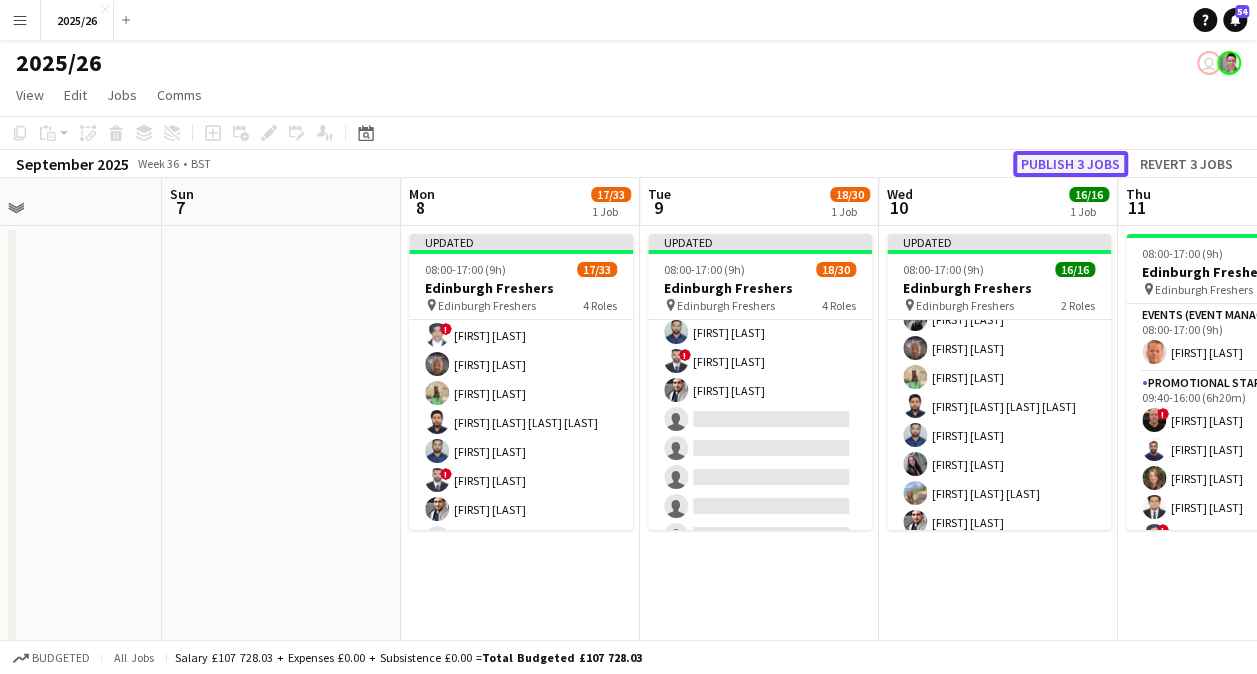 click on "Publish 3 jobs" 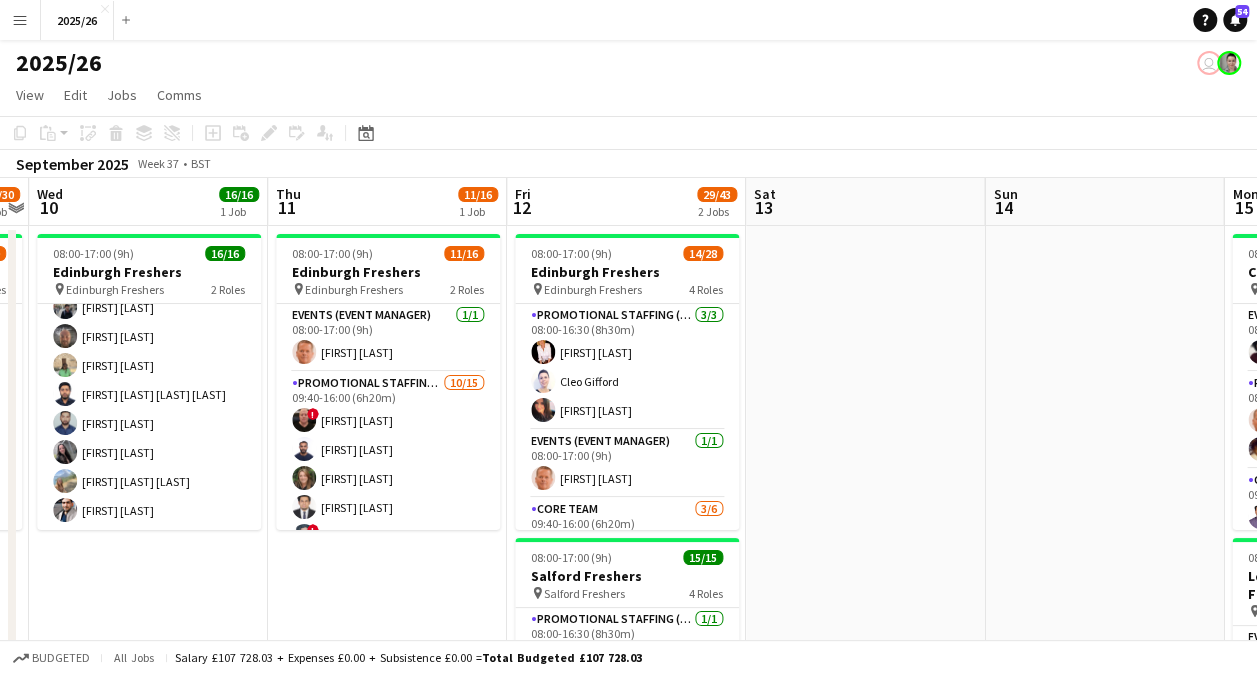 scroll, scrollTop: 0, scrollLeft: 929, axis: horizontal 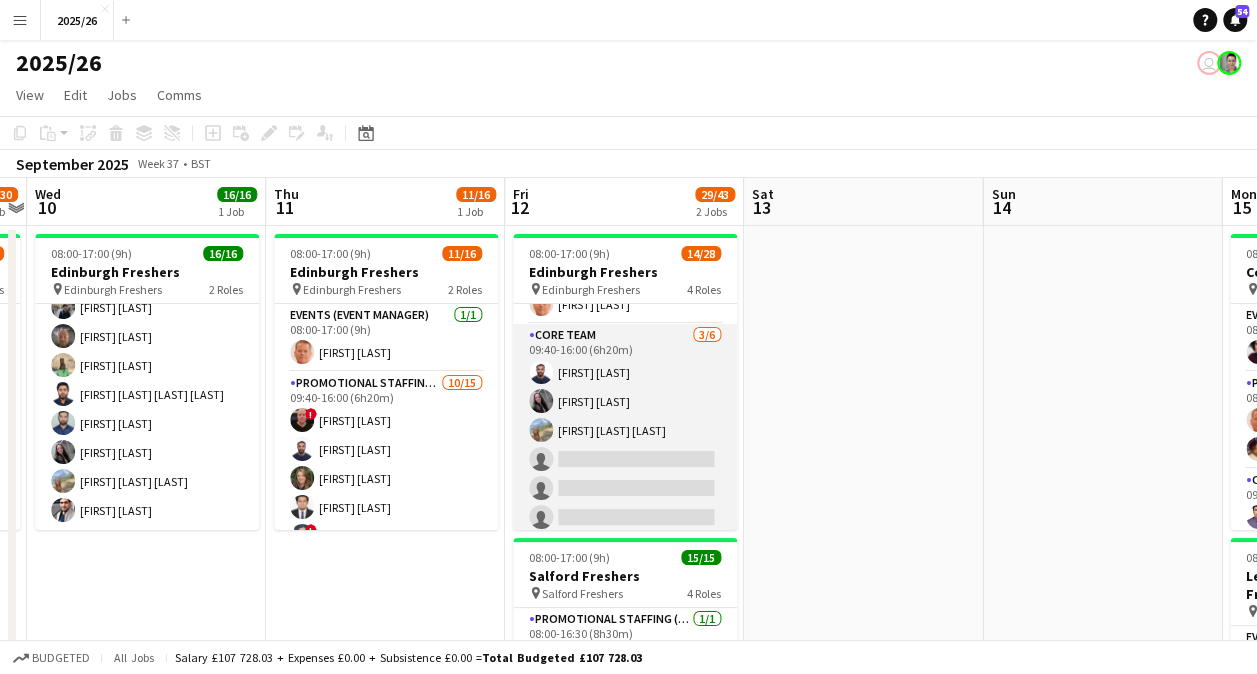click on "Core Team   3/6   09:40-16:00 (6h20m)
[FIRST] [LAST] [FIRST] [LAST] [FIRST] [LAST] [LAST]
single-neutral-actions
single-neutral-actions
single-neutral-actions" at bounding box center [625, 430] 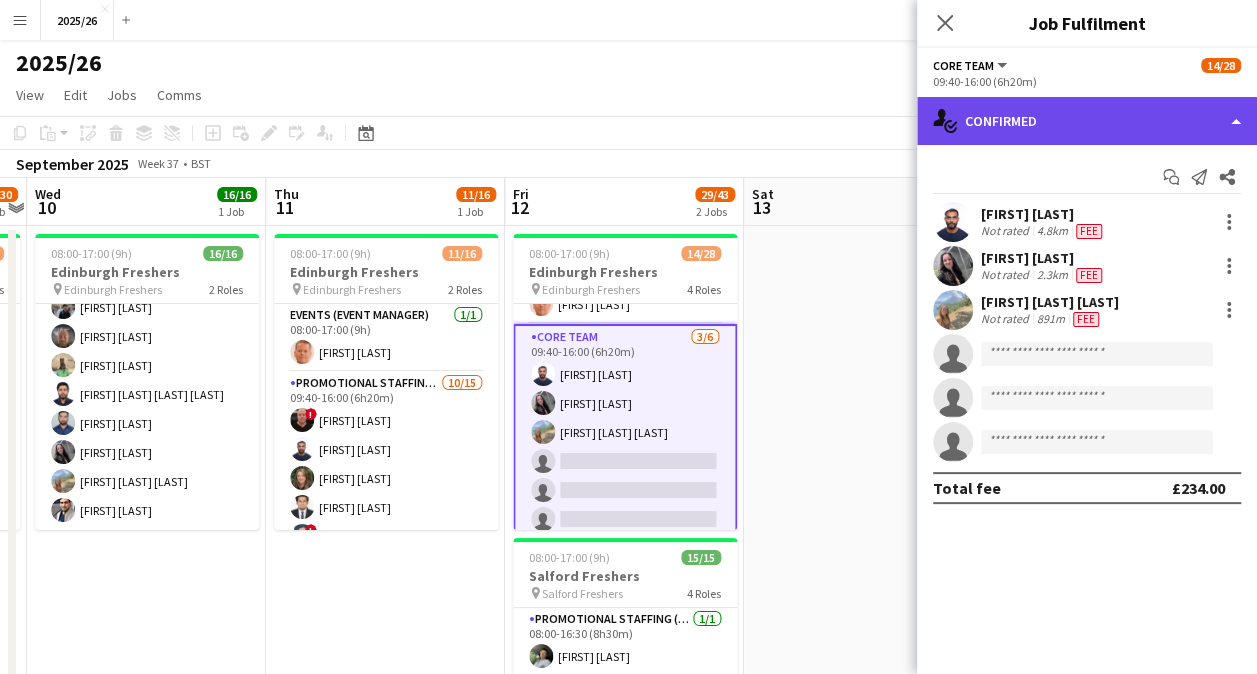 click on "single-neutral-actions-check-2
Confirmed" 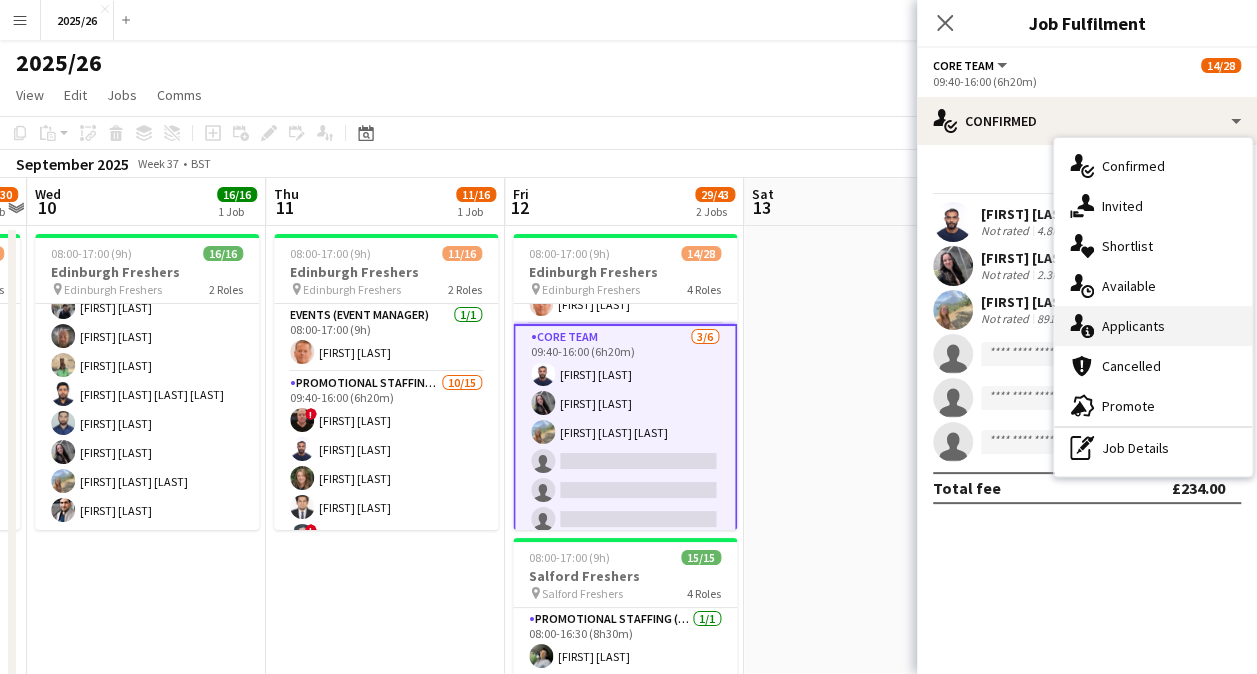 click on "single-neutral-actions-information
Applicants" at bounding box center (1153, 326) 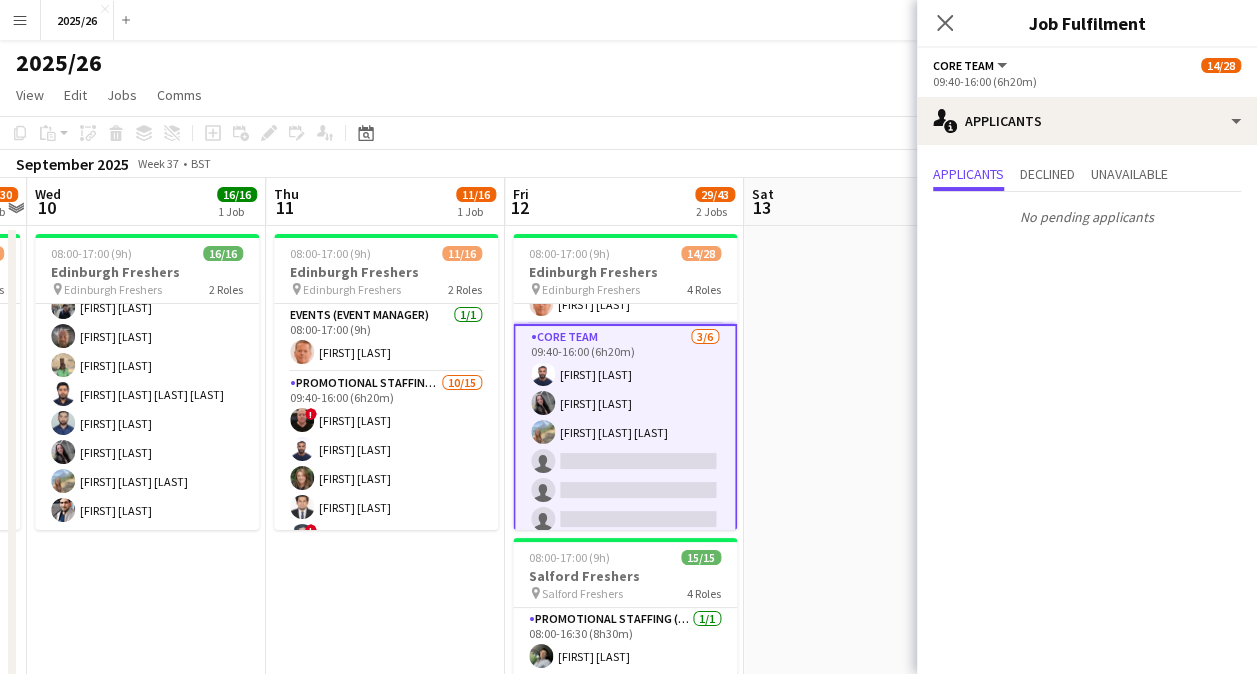 click on "Close pop-in" 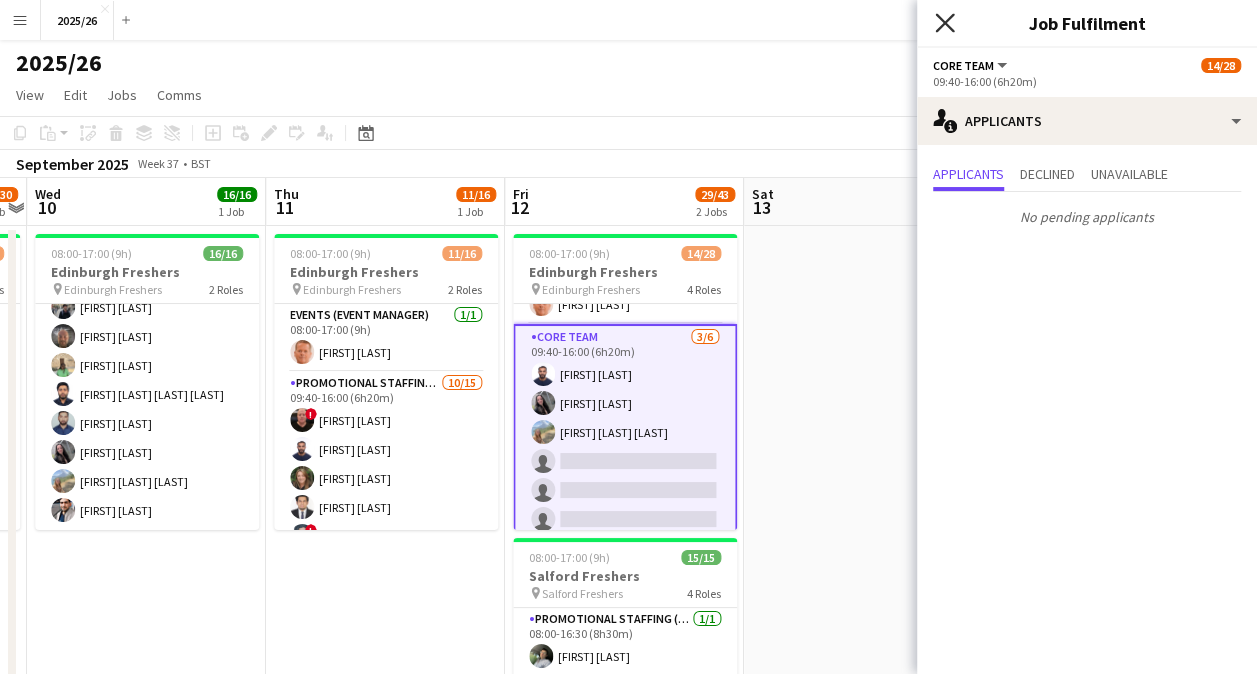 click on "Close pop-in" 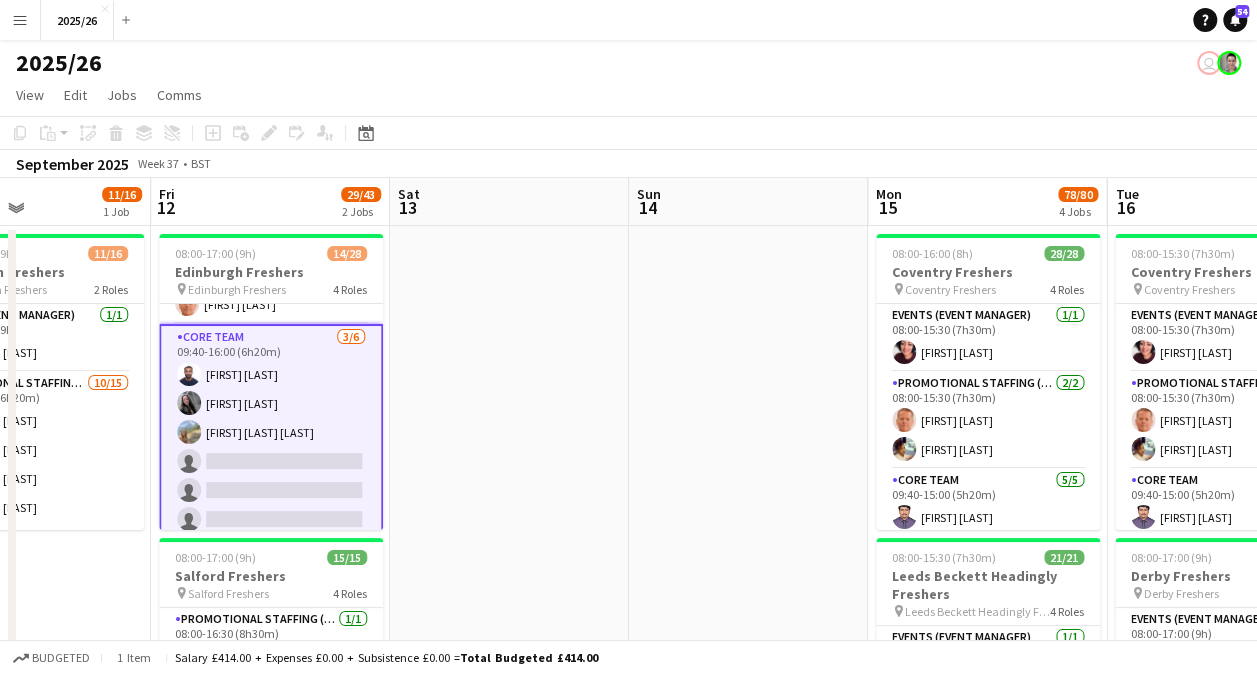 scroll, scrollTop: 0, scrollLeft: 809, axis: horizontal 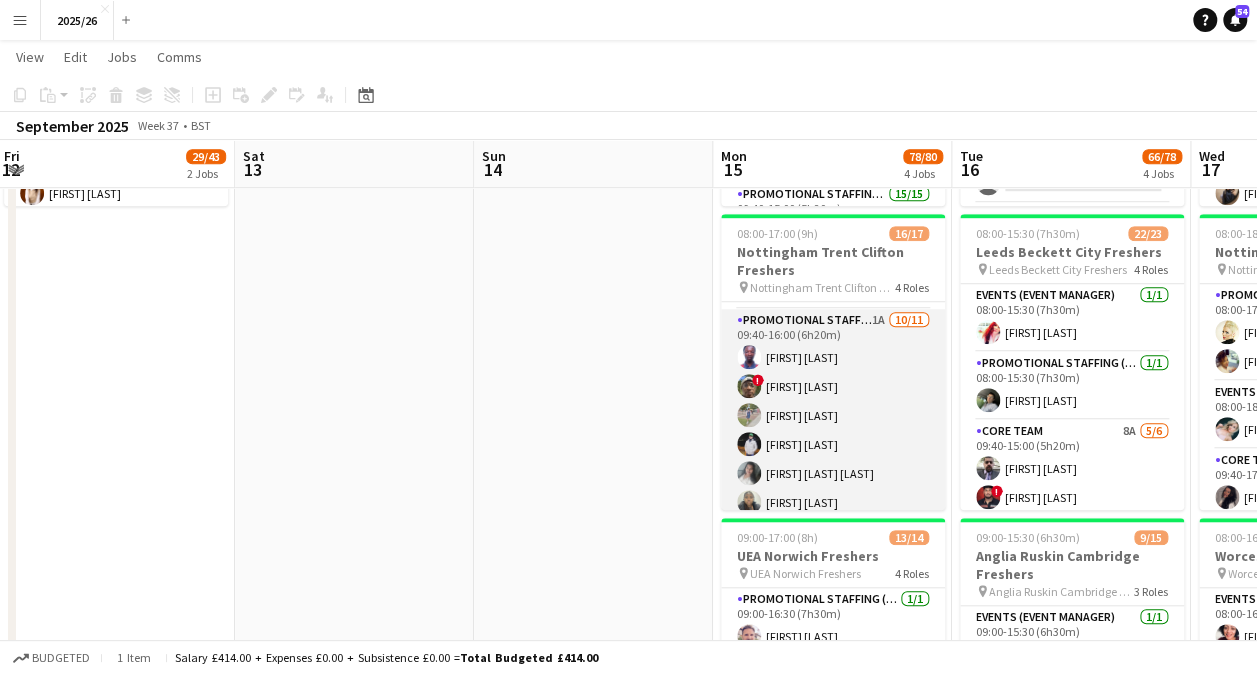 click on "Promotional Staffing (Brand Ambassadors)   1A   10/11   09:40-16:00 (6h20m)
[FIRST] [LAST] ! [FIRST] [LAST] [FIRST] [LAST] [FIRST] [LAST] [FIRST] [LAST] [FIRST] [LAST] [FIRST] [LAST] [FIRST] [LAST] [FIRST] [LAST]
single-neutral-actions" at bounding box center (833, 488) 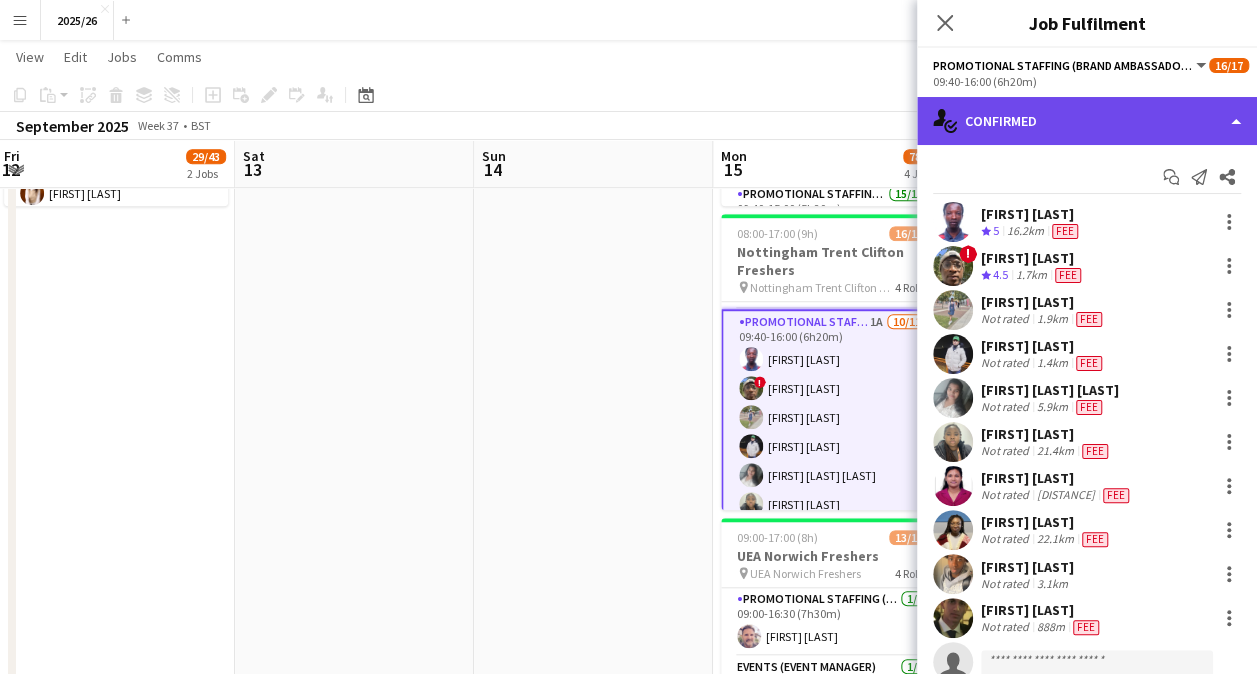 click on "single-neutral-actions-check-2
Confirmed" 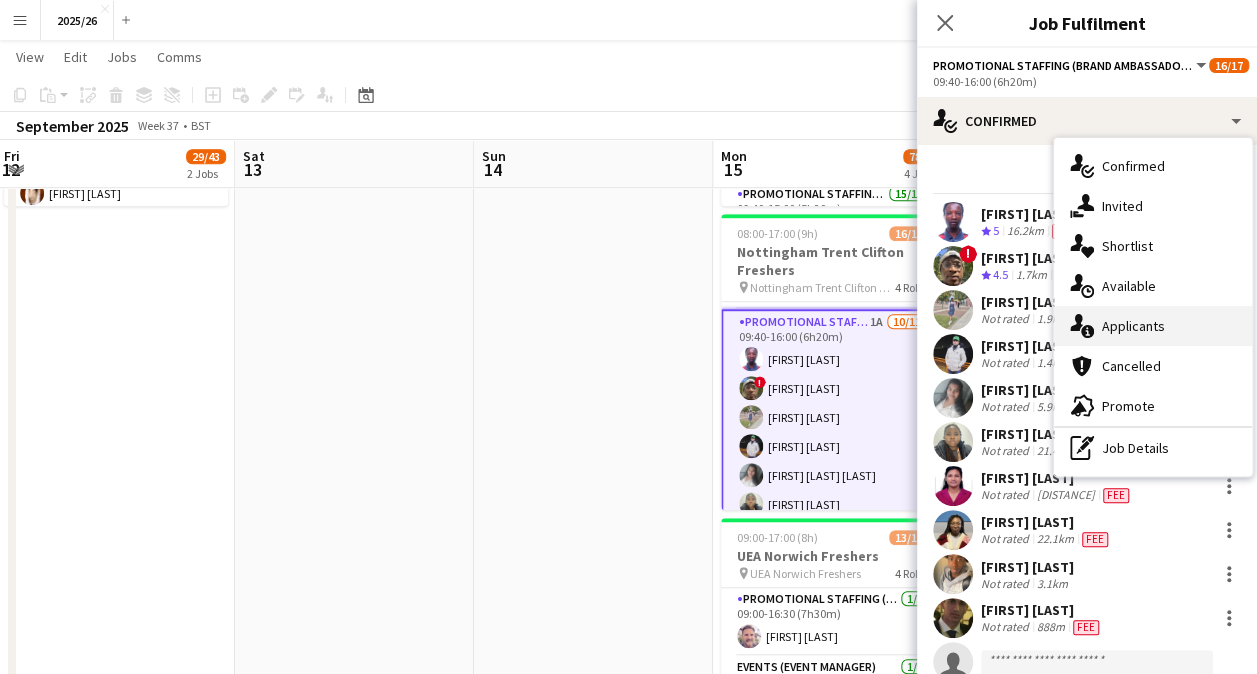 click on "single-neutral-actions-information
Applicants" at bounding box center (1153, 326) 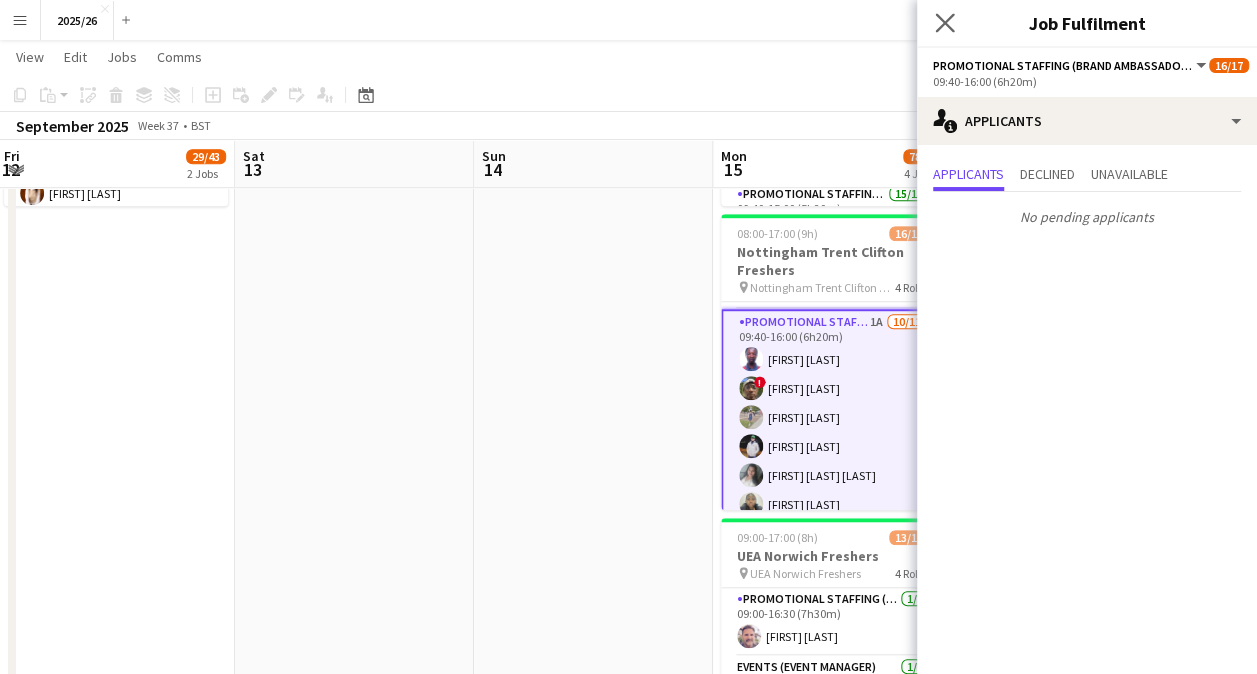 click on "Close pop-in" 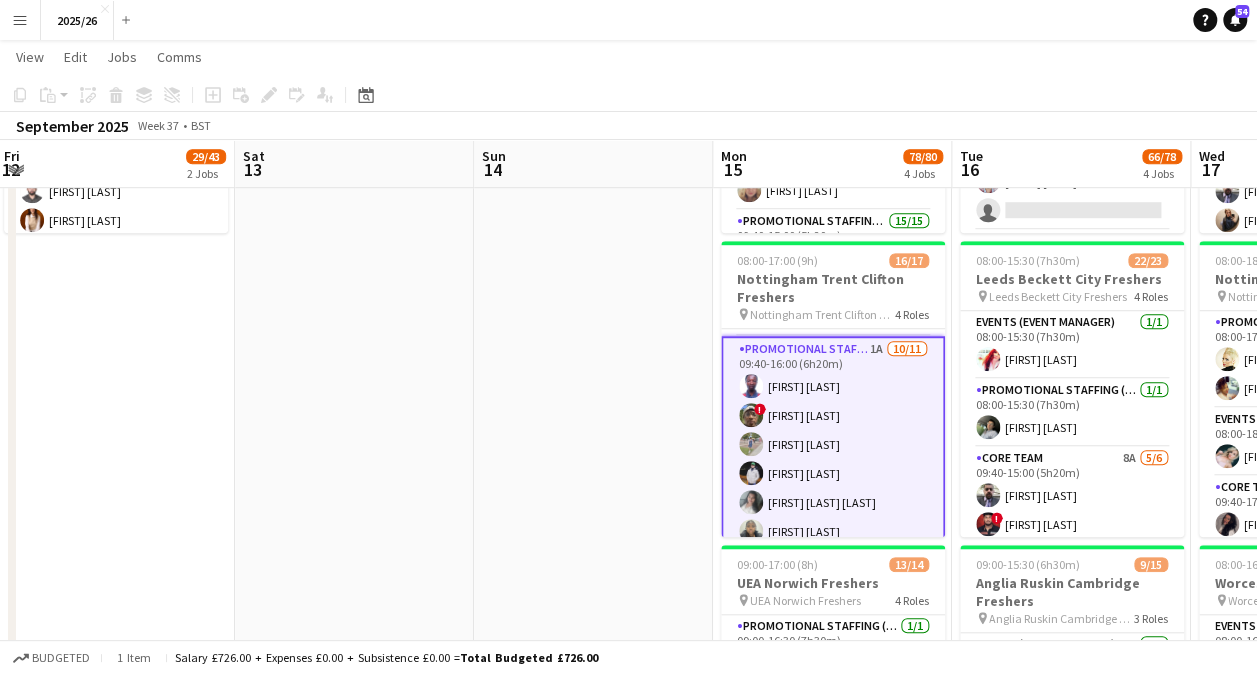 scroll, scrollTop: 602, scrollLeft: 0, axis: vertical 